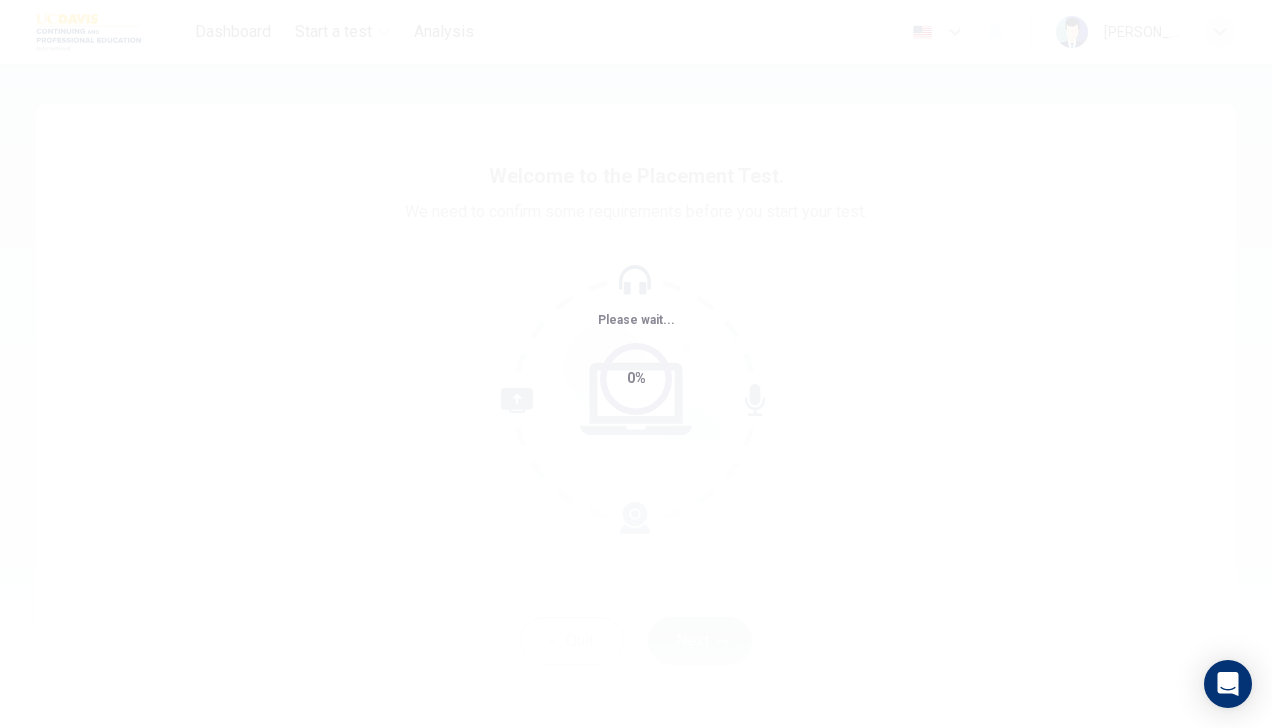 scroll, scrollTop: 0, scrollLeft: 0, axis: both 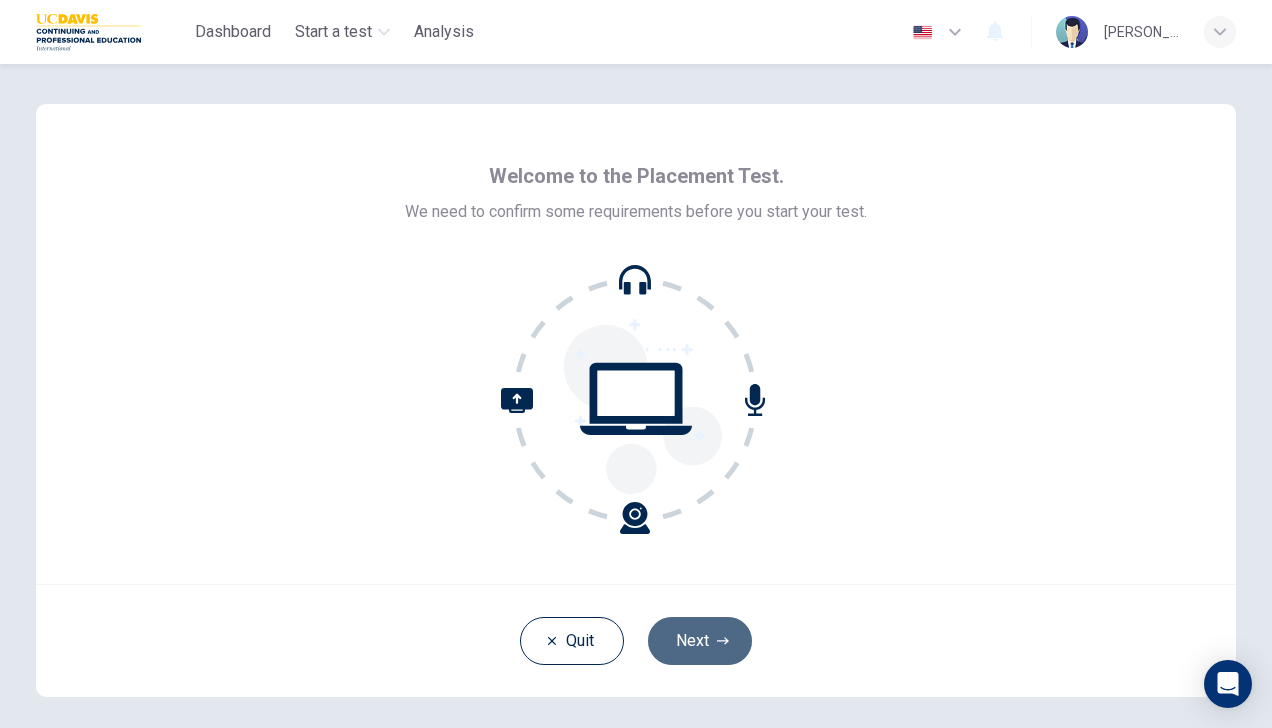 click on "Next" at bounding box center [700, 641] 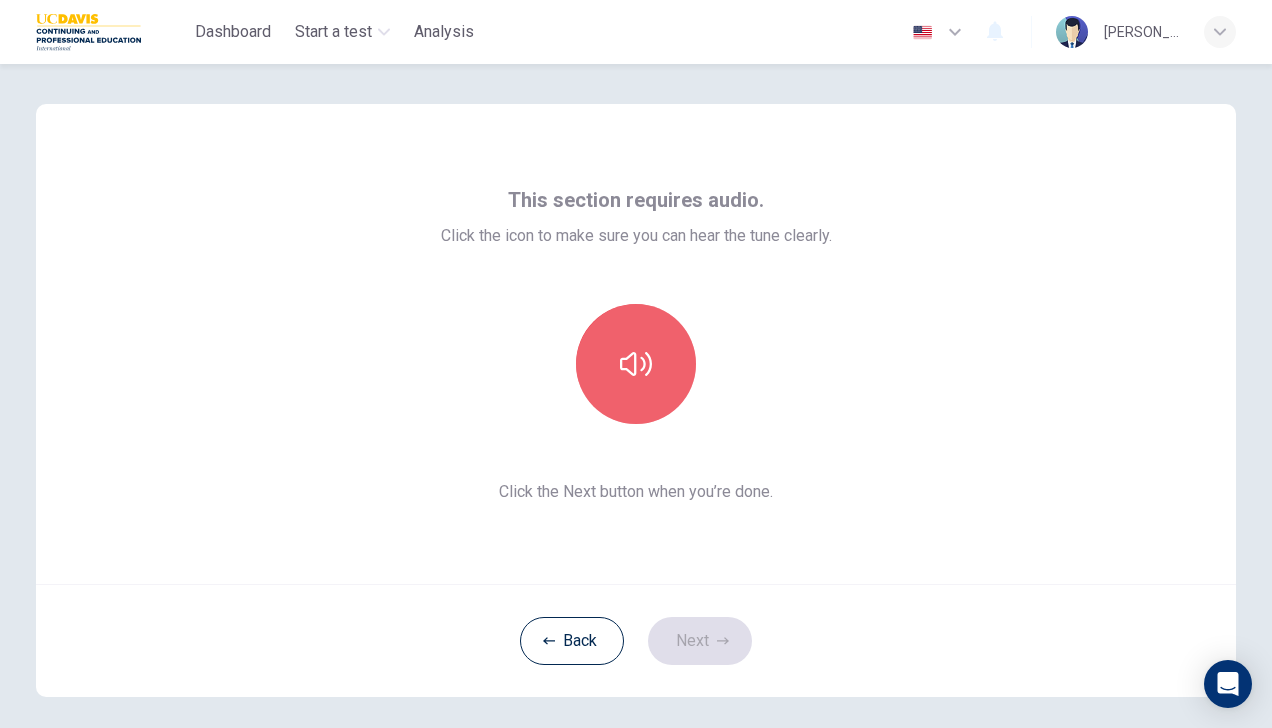 click 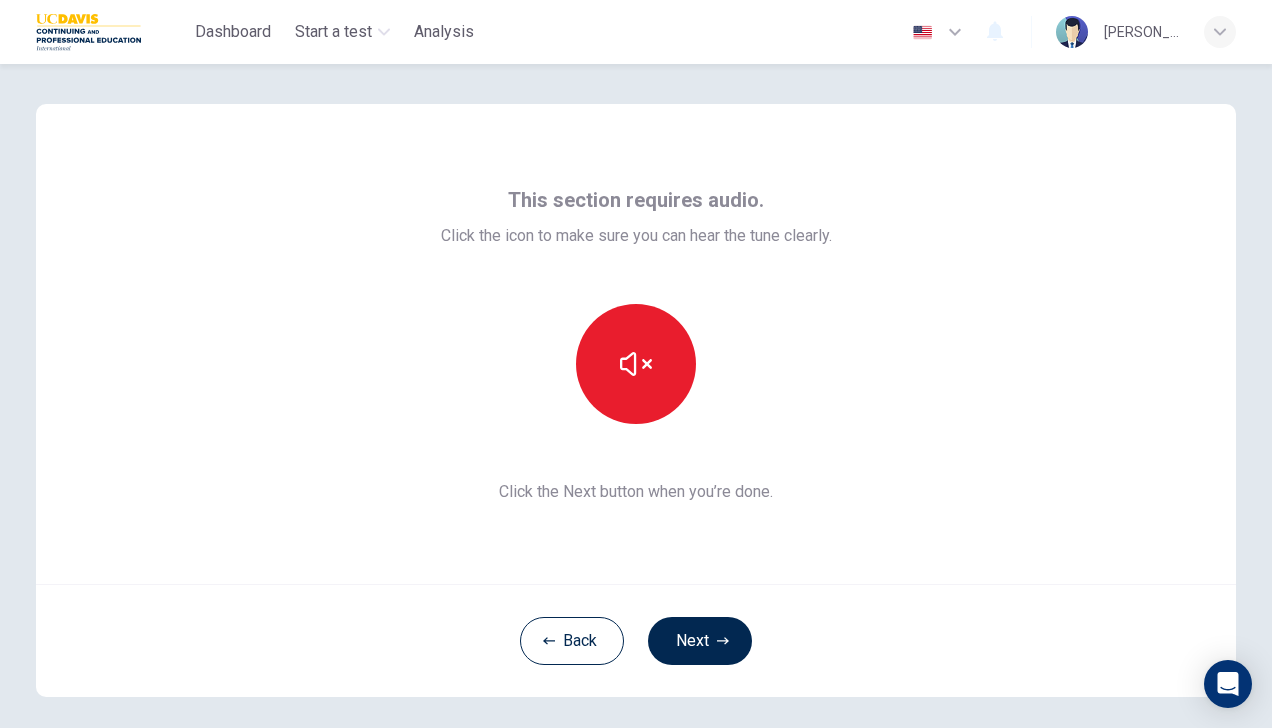 type 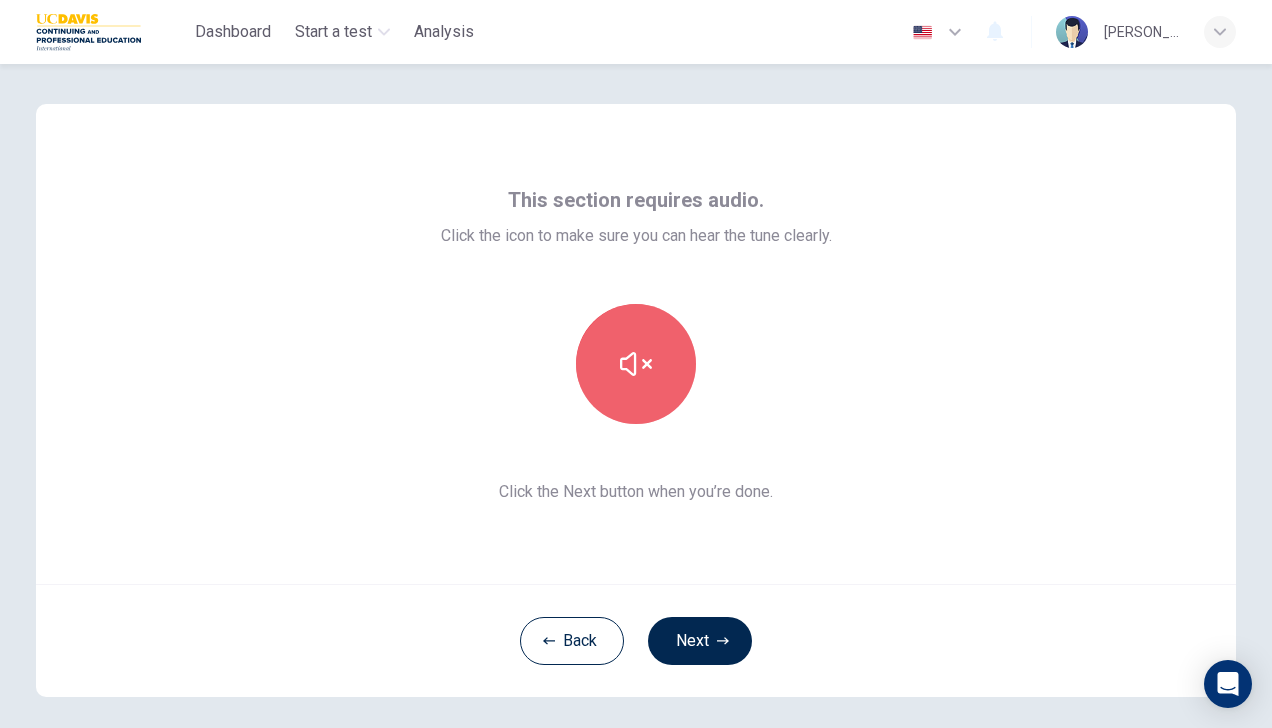click at bounding box center (636, 364) 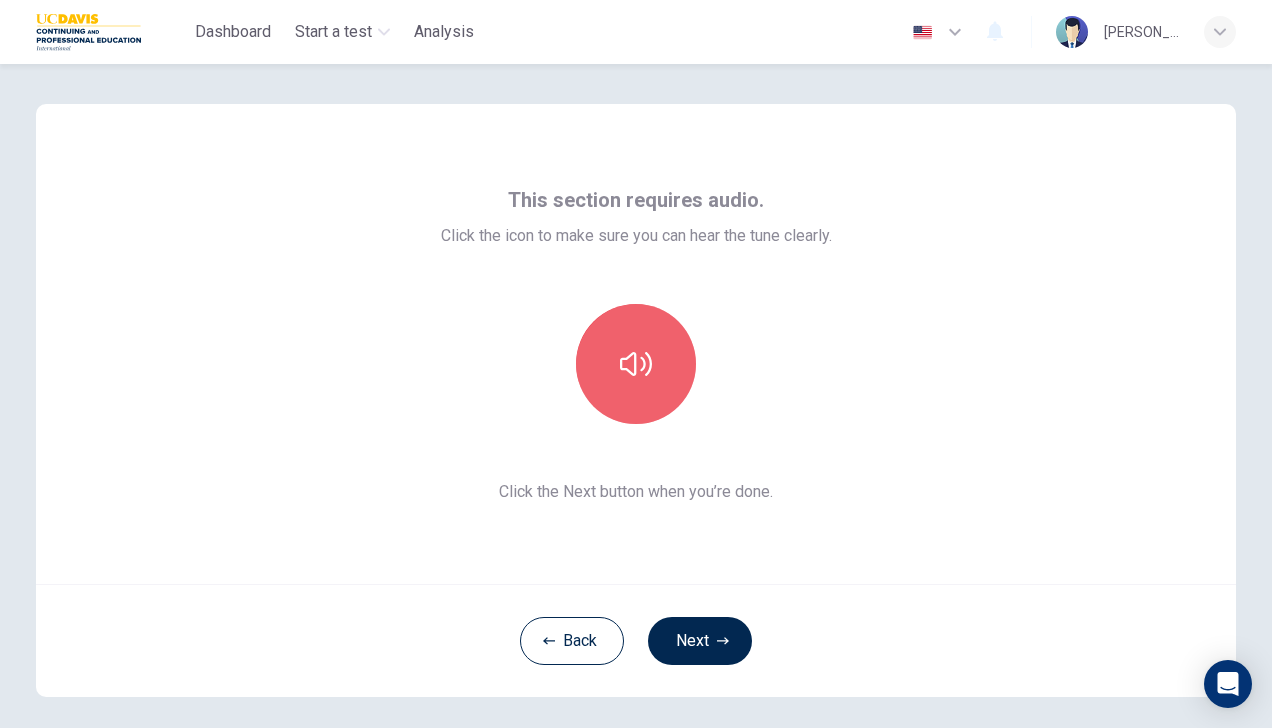 click at bounding box center [636, 364] 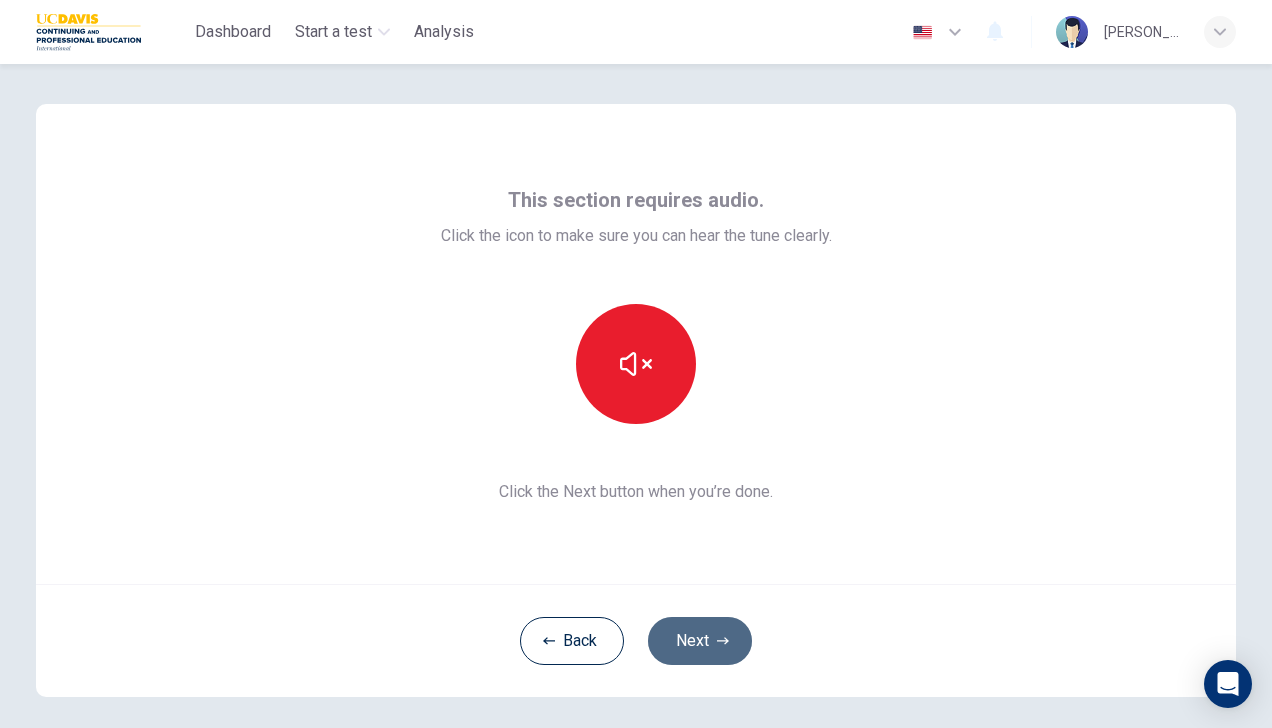 click 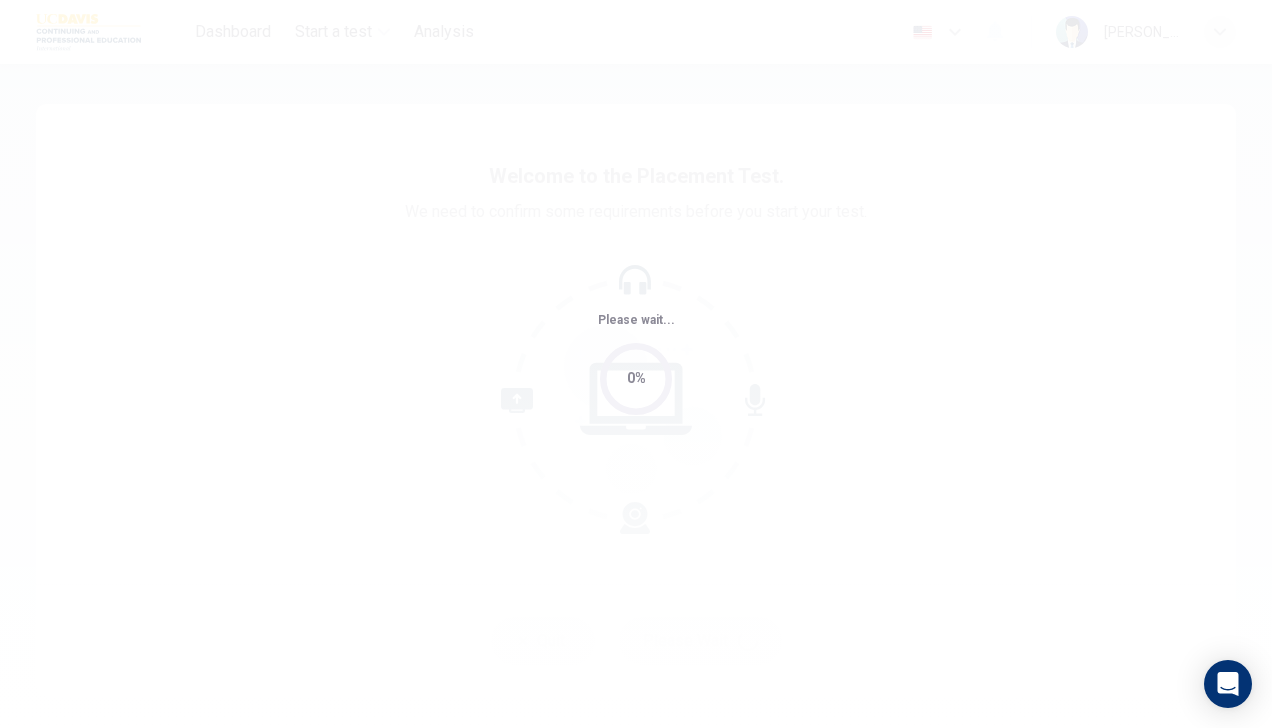 scroll, scrollTop: 0, scrollLeft: 0, axis: both 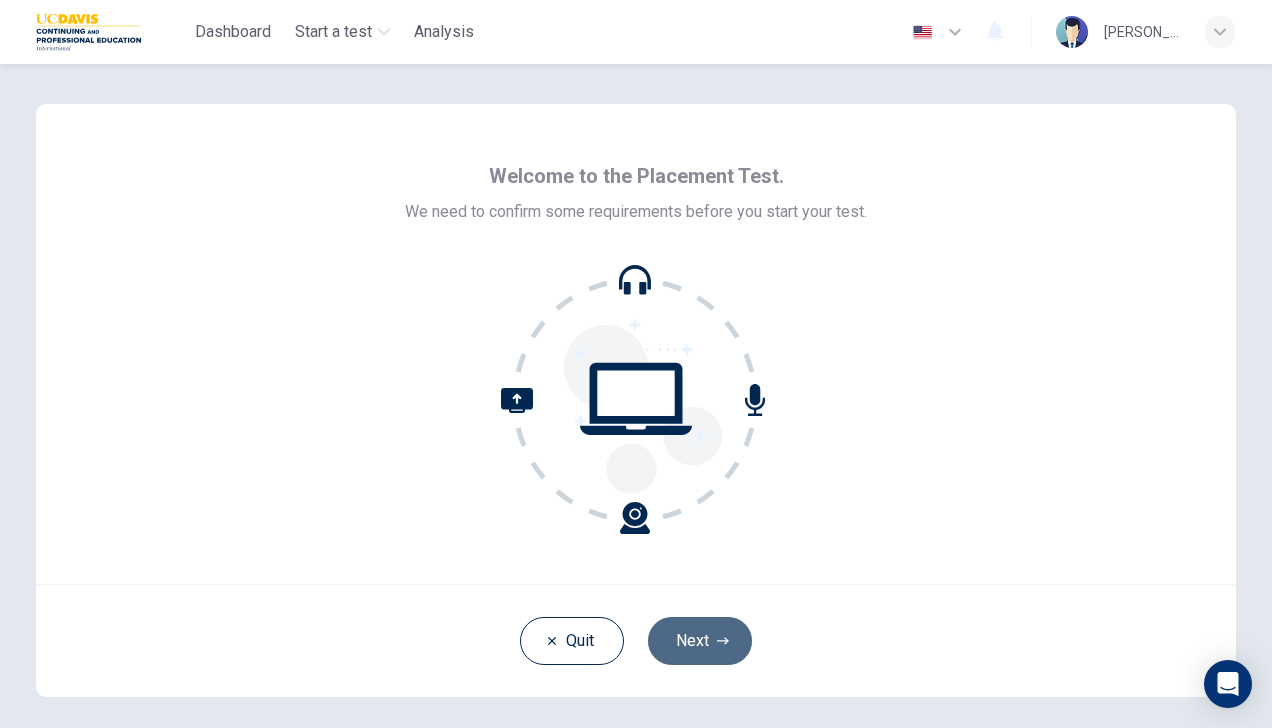 click on "Next" at bounding box center (700, 641) 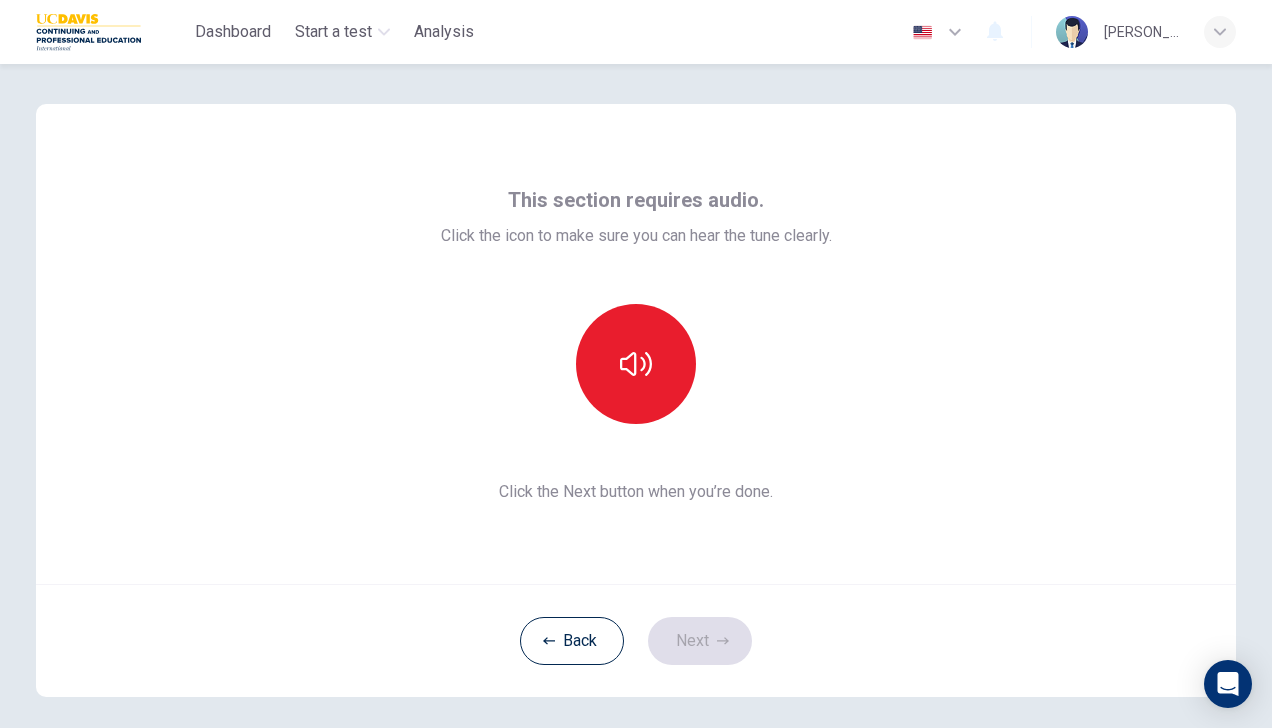 click on "Back Next" at bounding box center (636, 640) 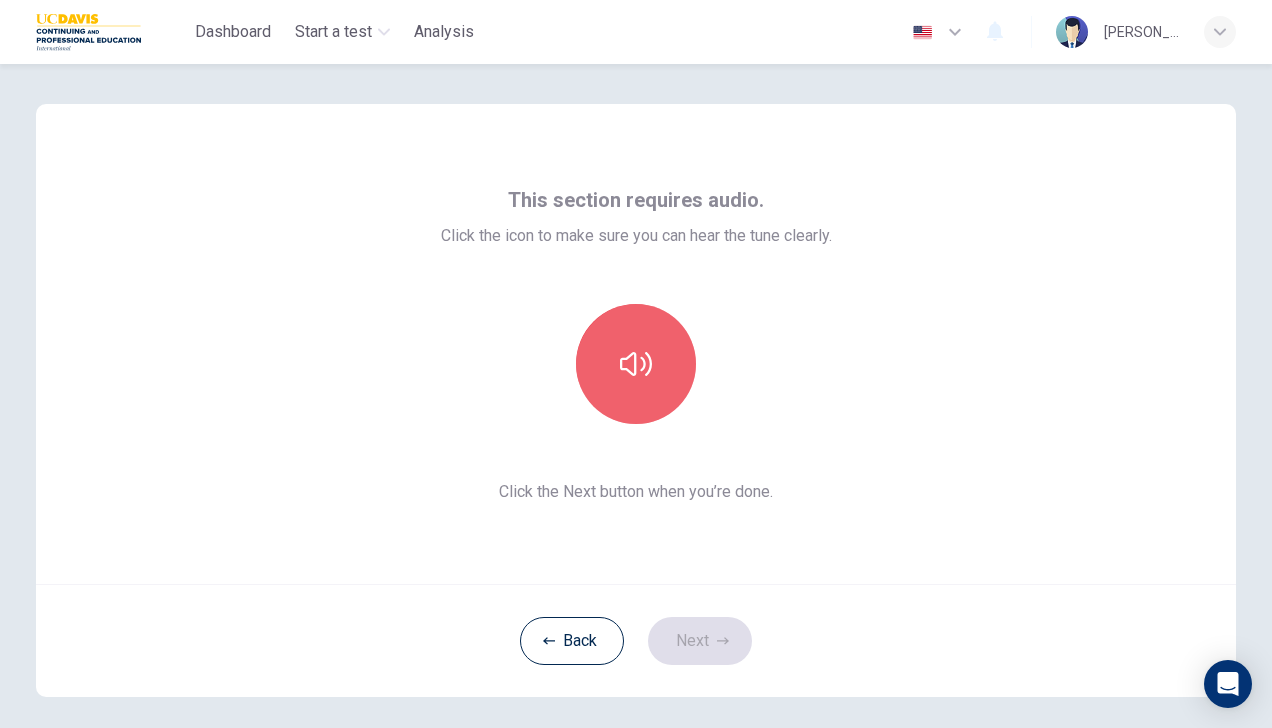 click at bounding box center (636, 364) 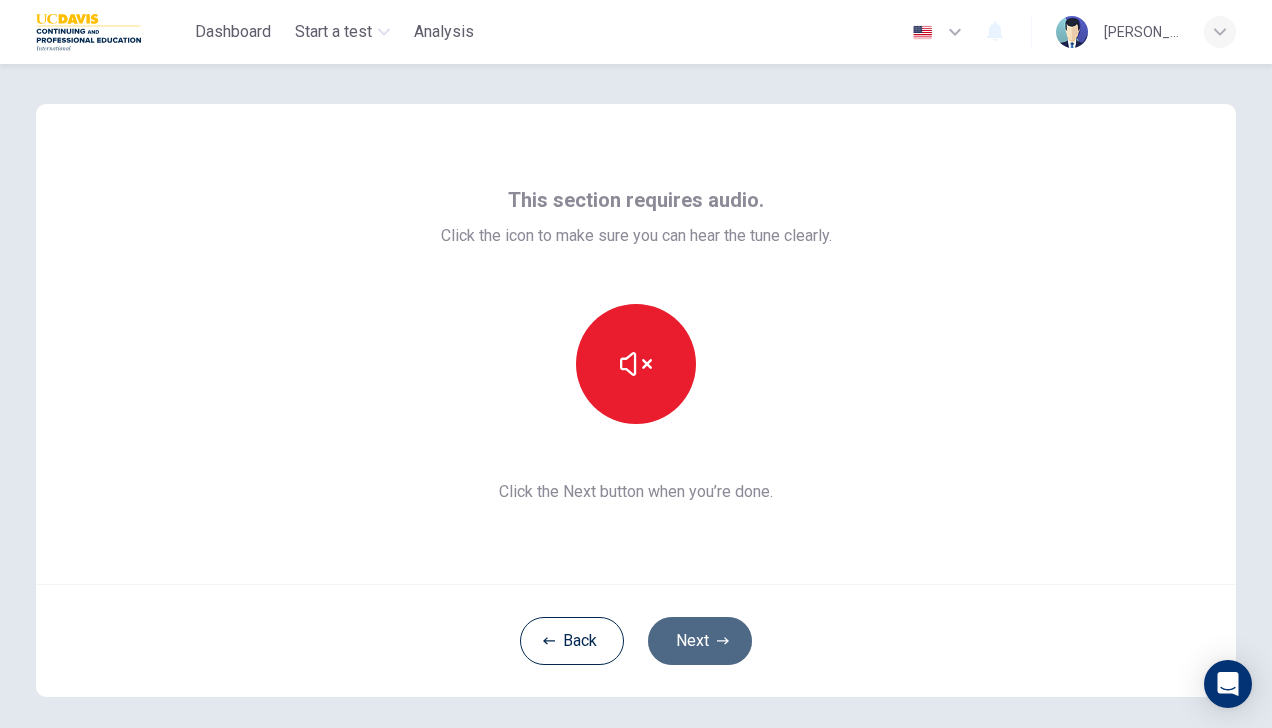 click on "Next" at bounding box center (700, 641) 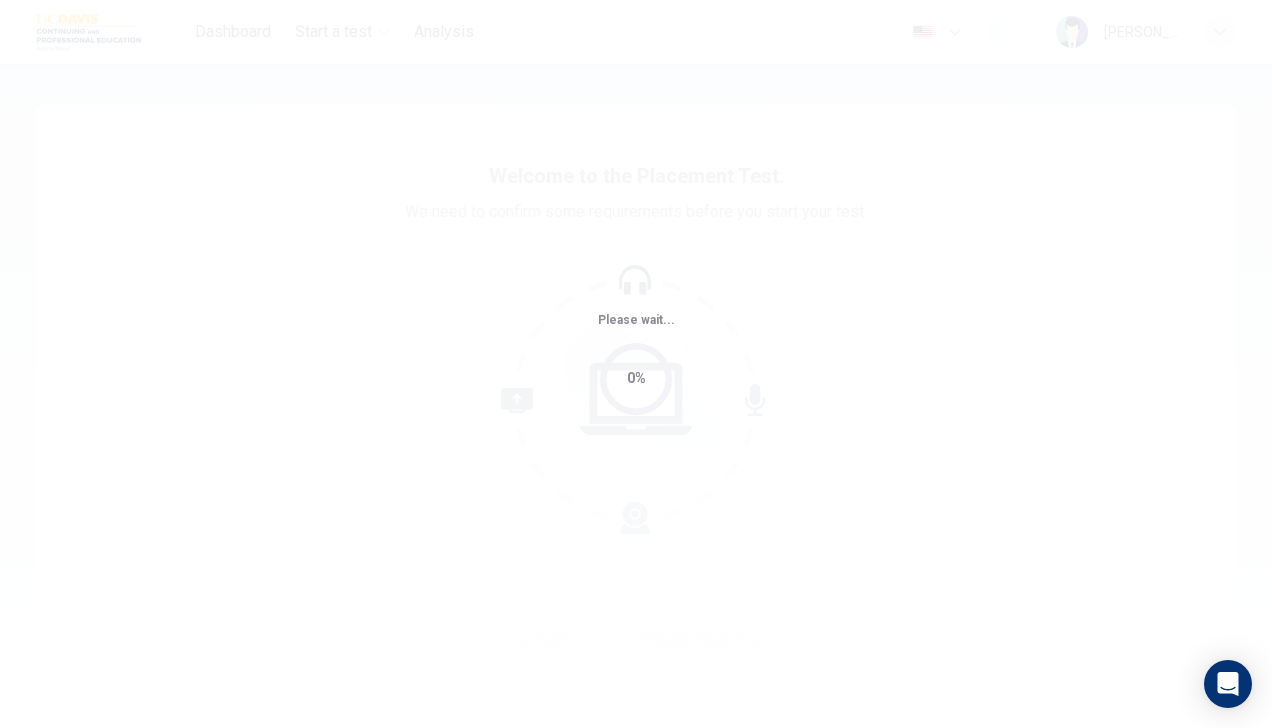 scroll, scrollTop: 0, scrollLeft: 0, axis: both 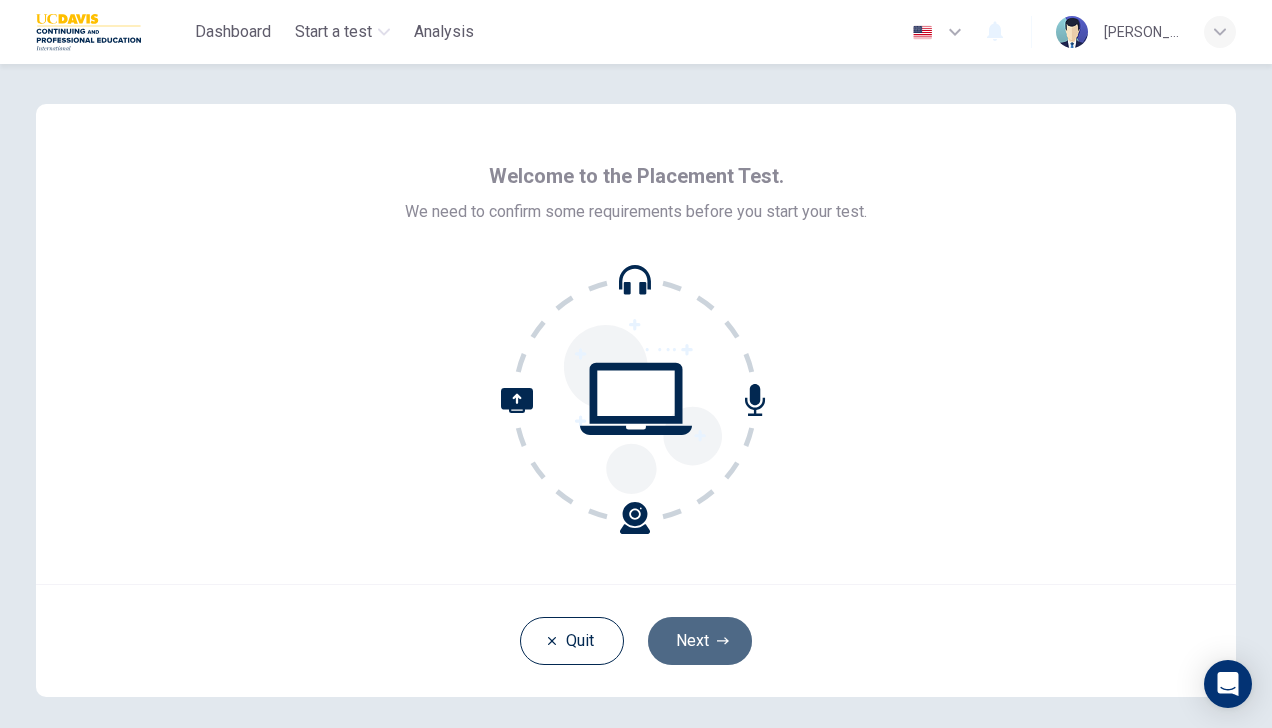 click on "Next" at bounding box center [700, 641] 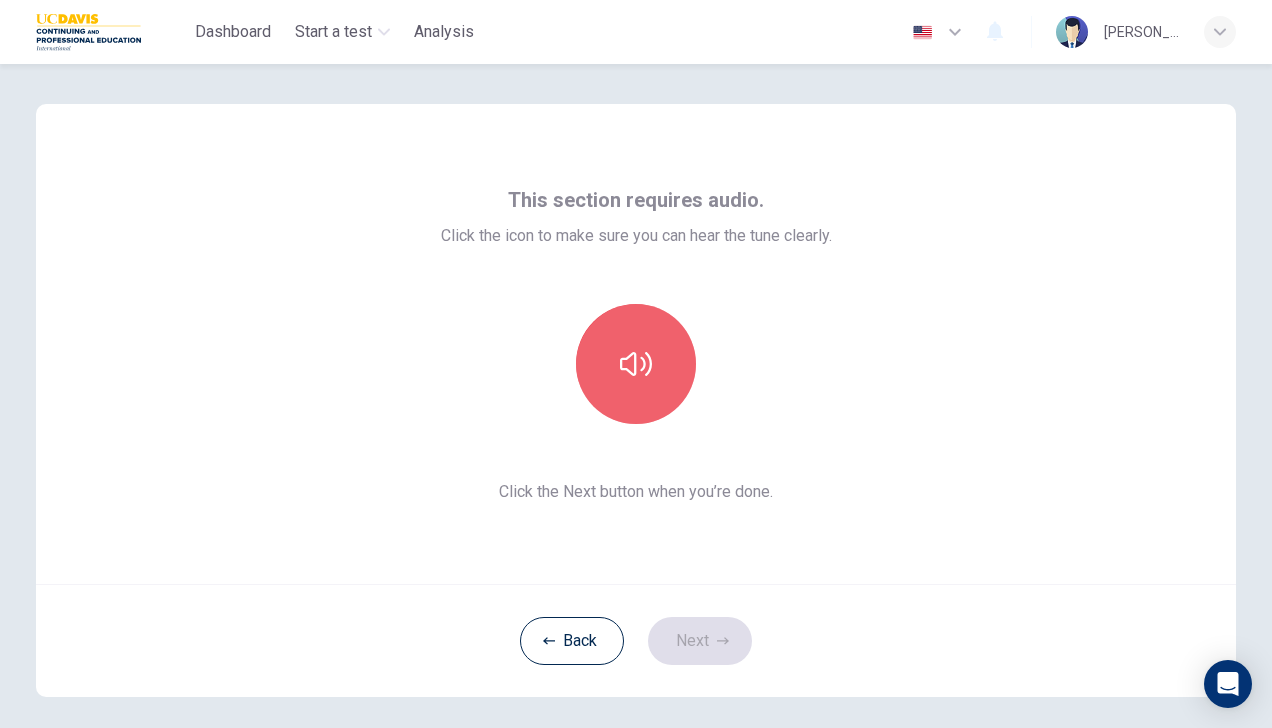 click 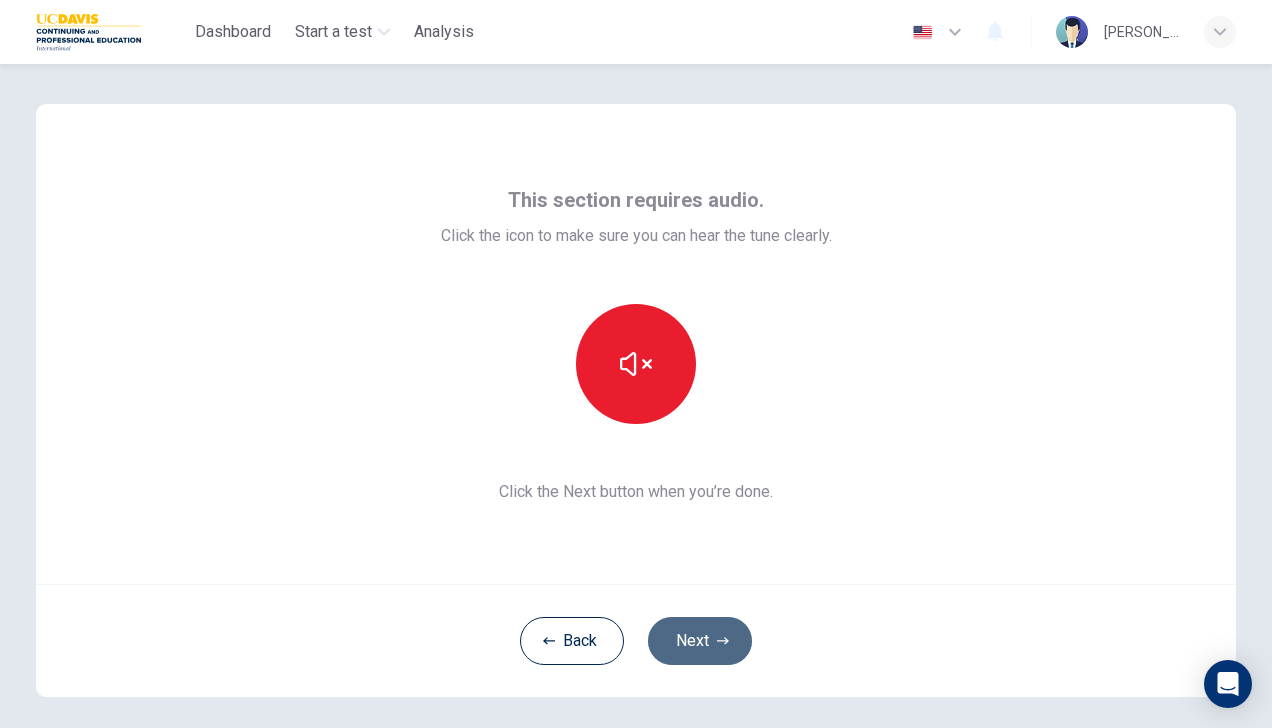 click on "Next" at bounding box center (700, 641) 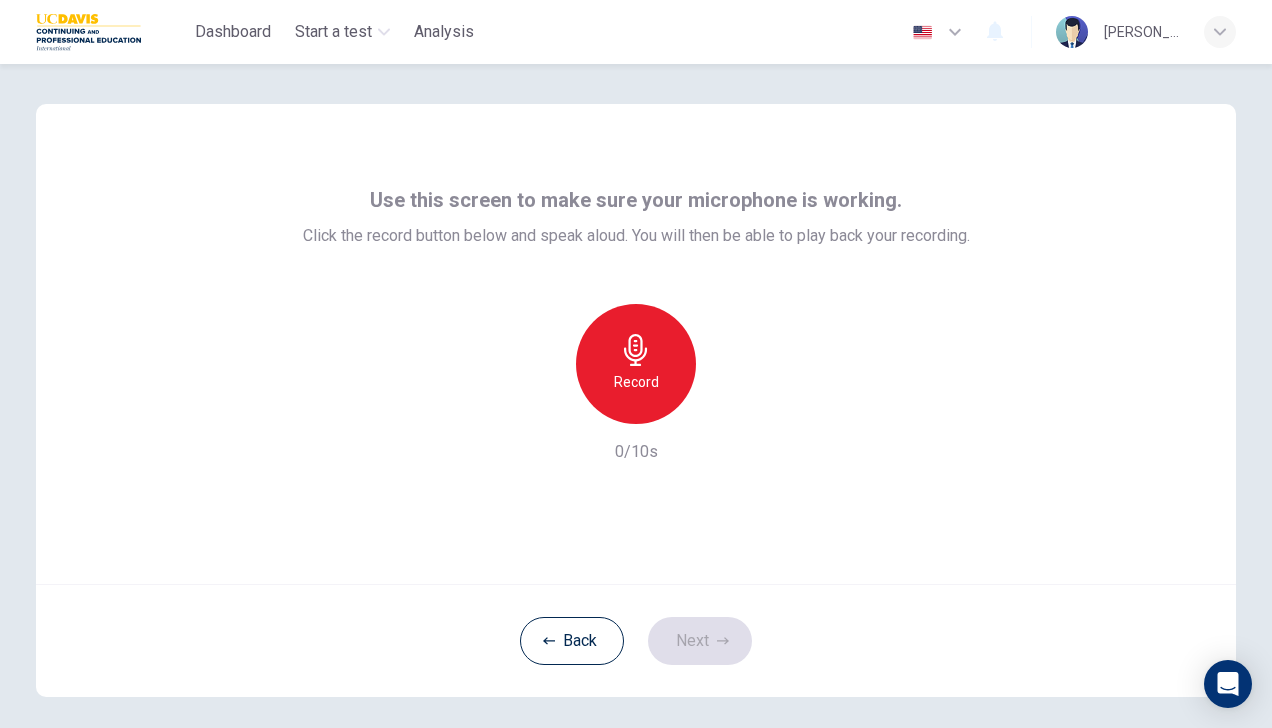 click on "Record" at bounding box center [636, 382] 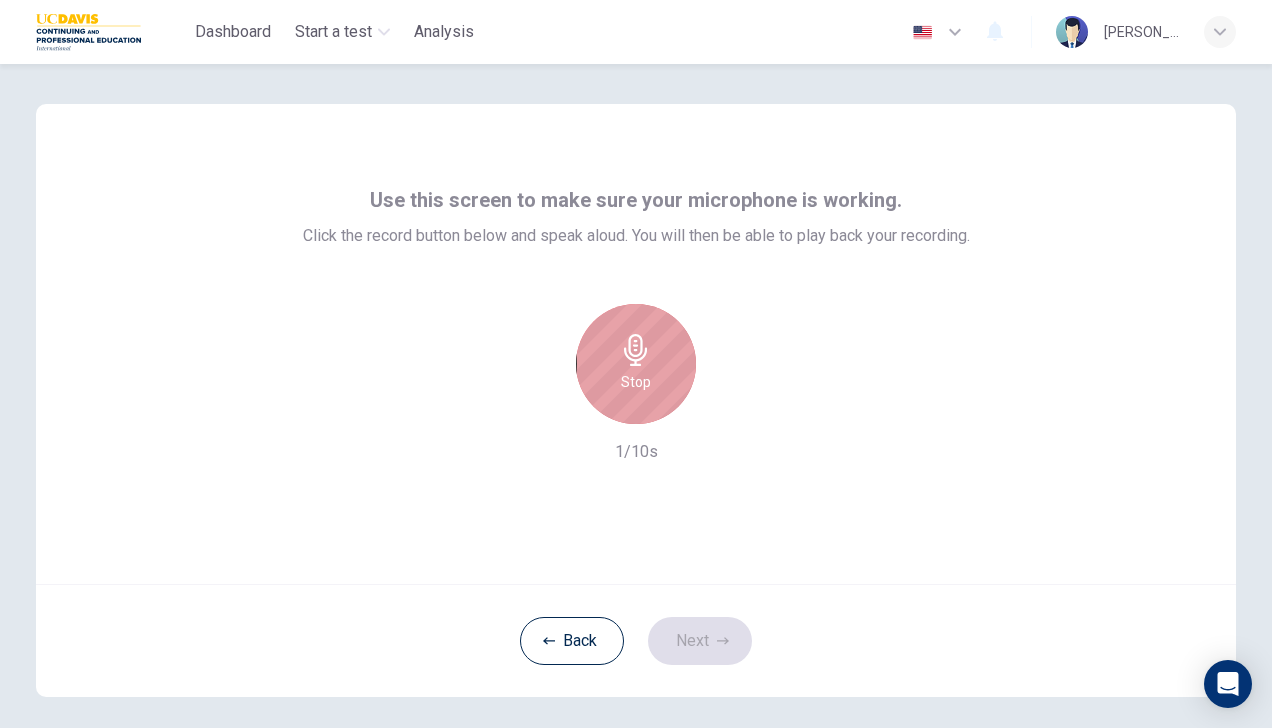 click on "Stop" at bounding box center (636, 364) 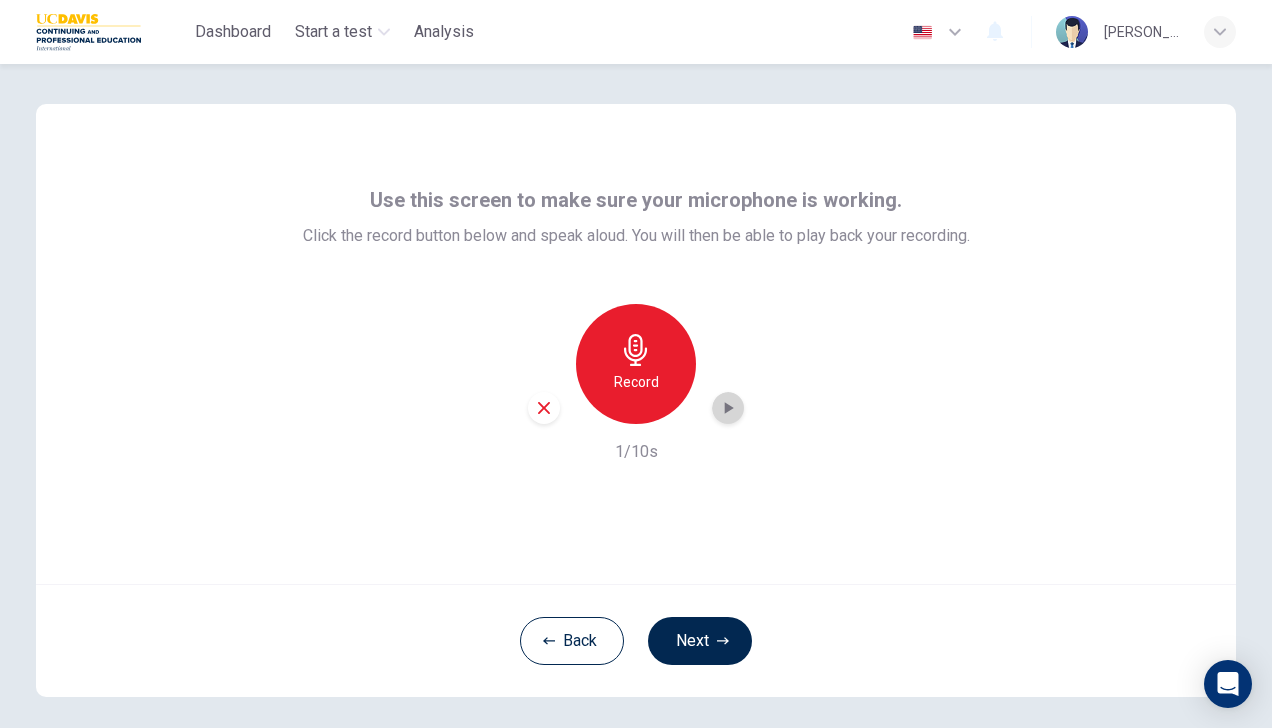 click 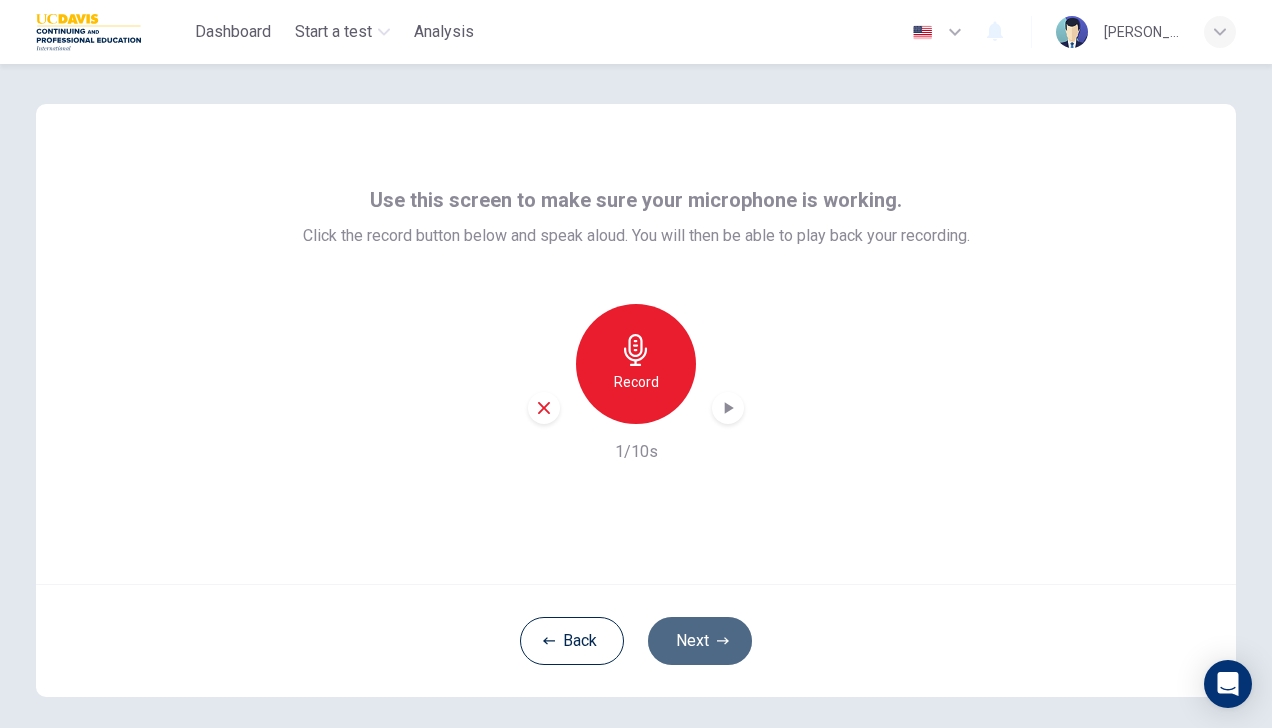 click on "Next" at bounding box center [700, 641] 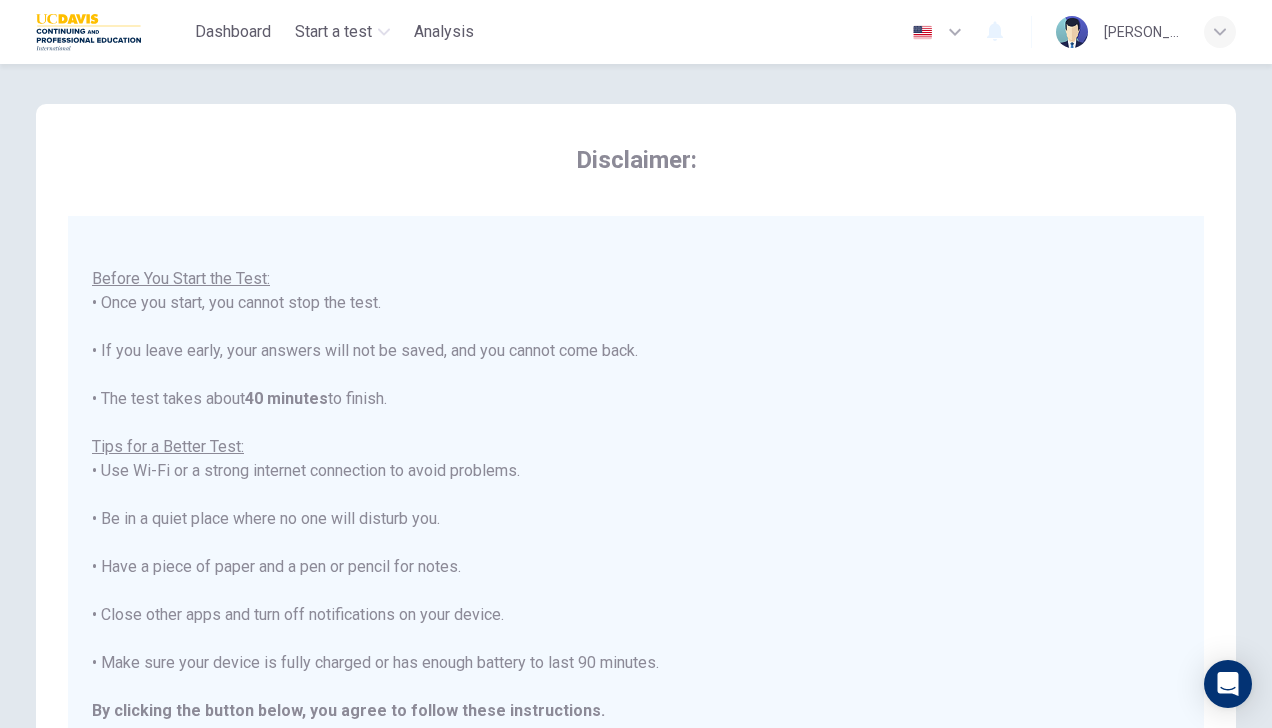 scroll, scrollTop: 22, scrollLeft: 0, axis: vertical 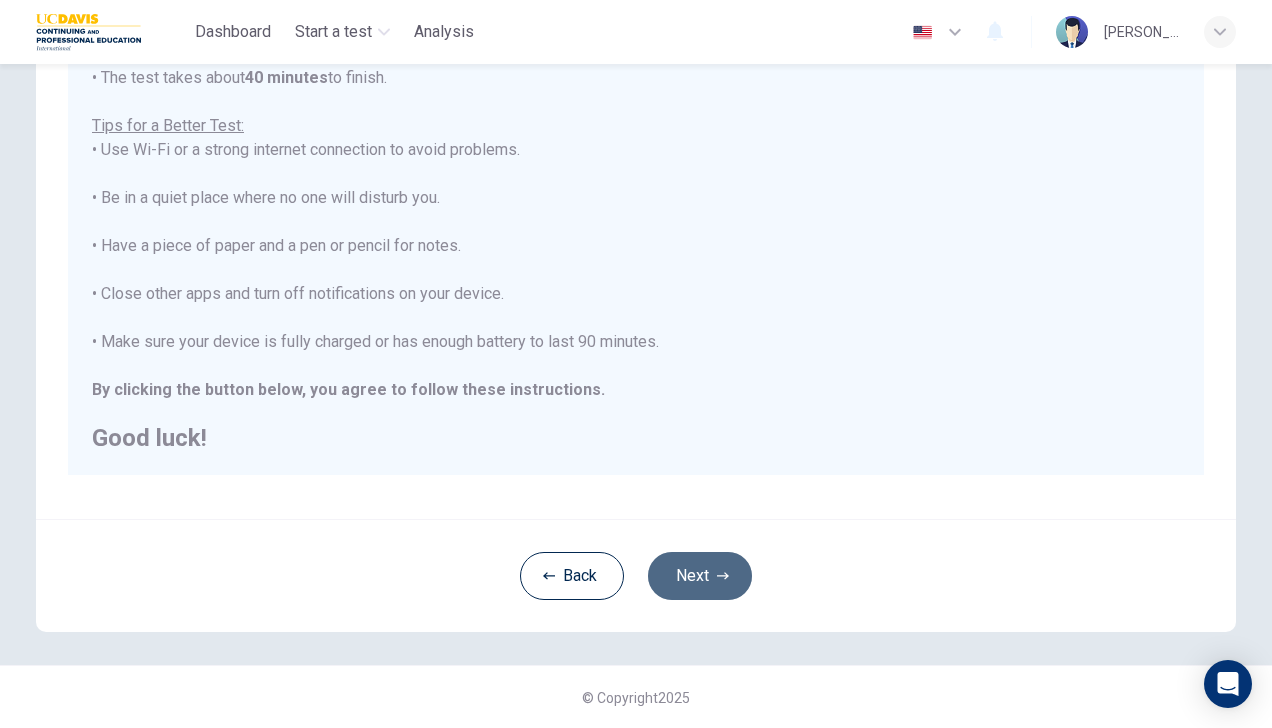 click on "Next" at bounding box center (700, 576) 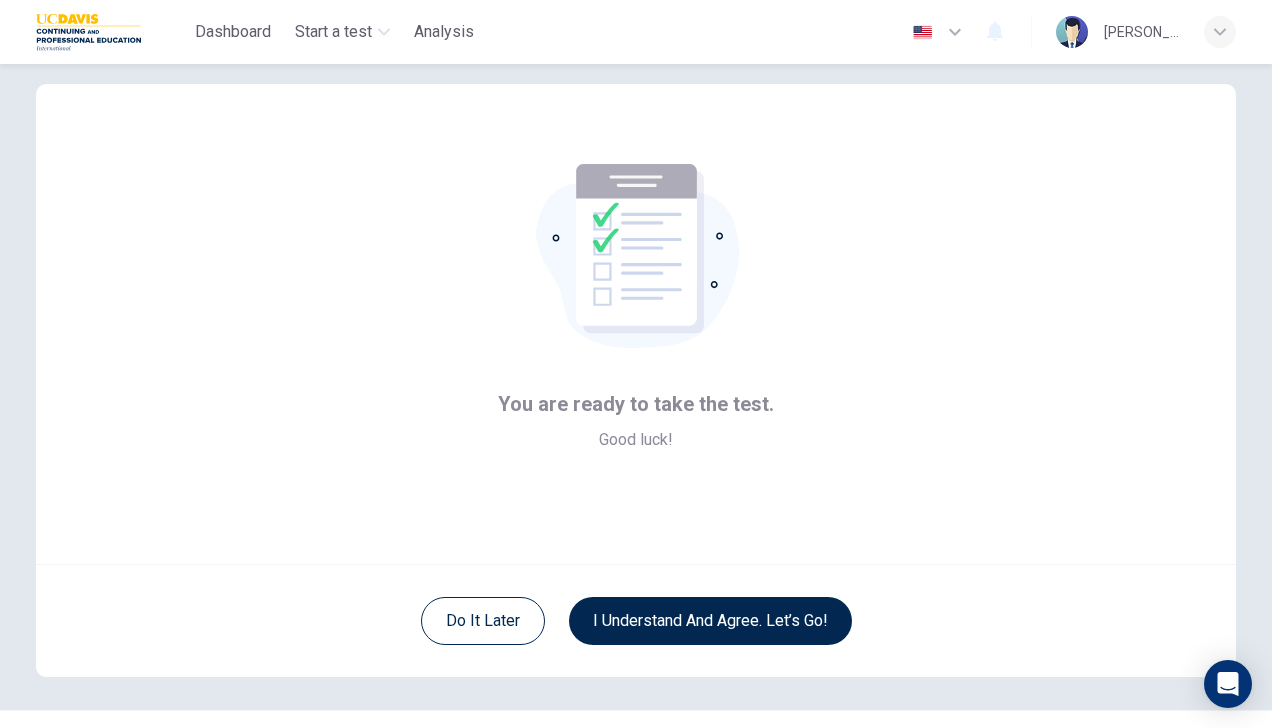 scroll, scrollTop: 66, scrollLeft: 0, axis: vertical 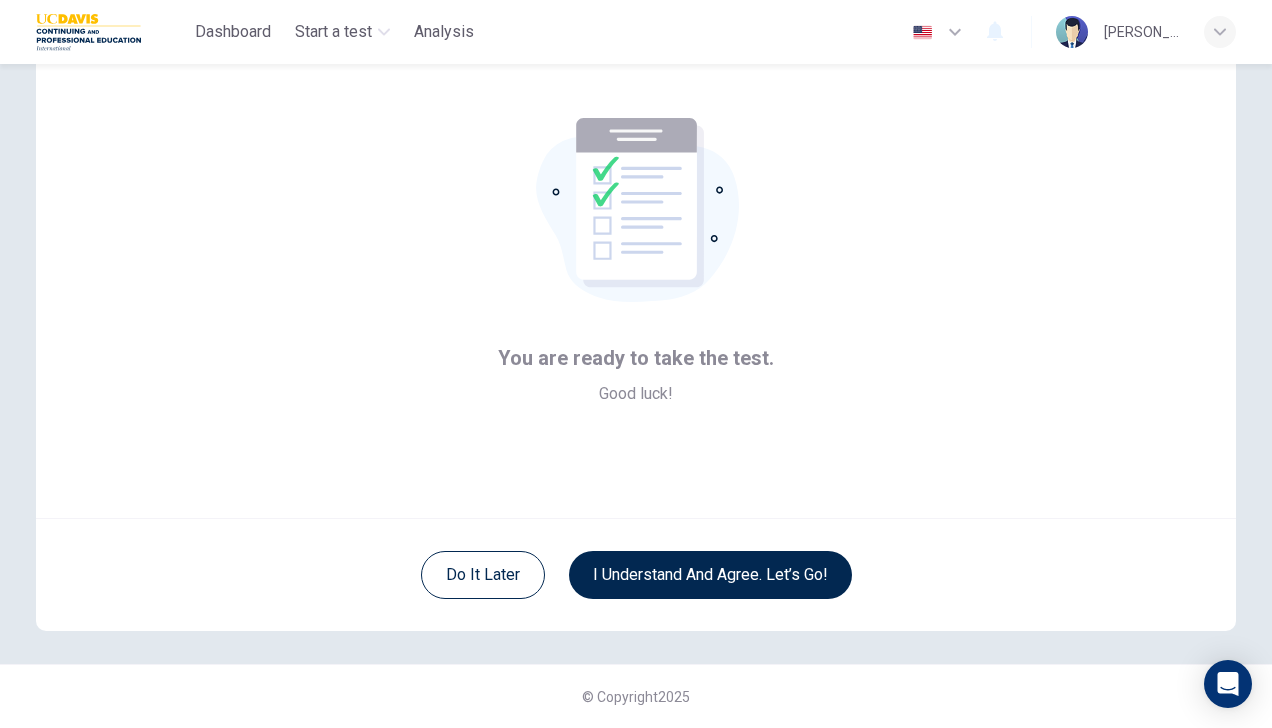 type 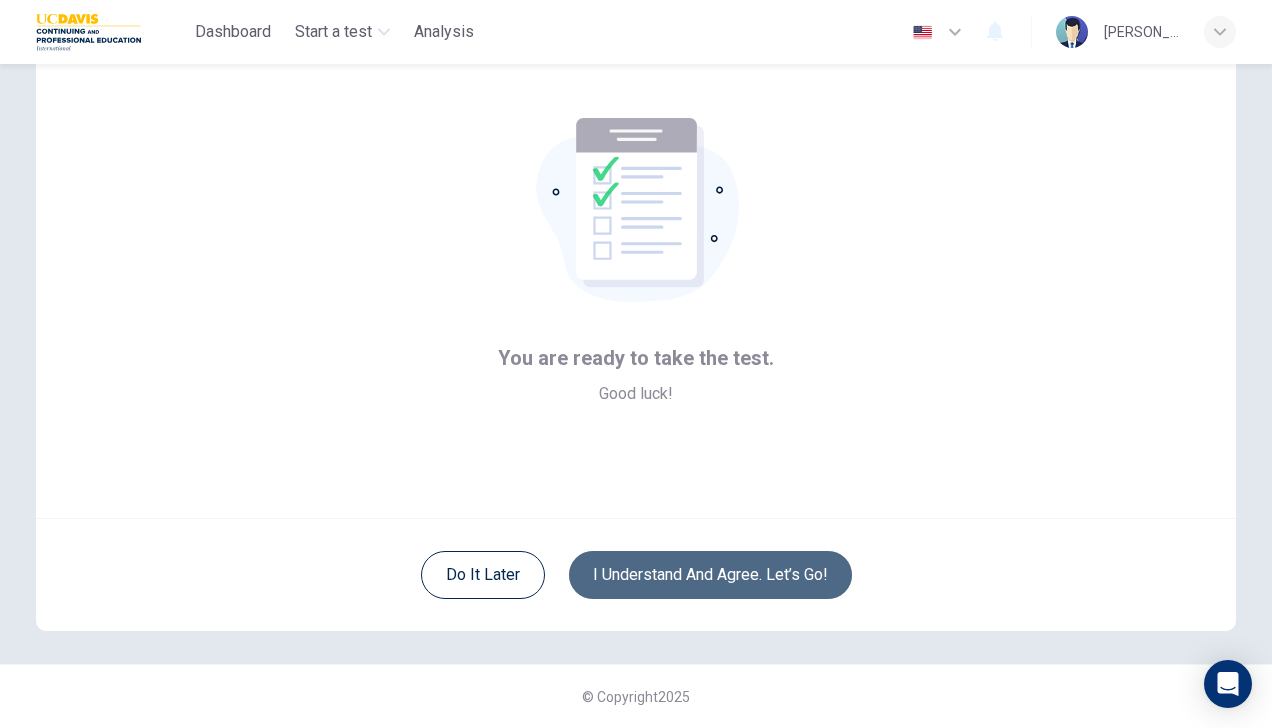 click on "I understand and agree. Let’s go!" at bounding box center [710, 575] 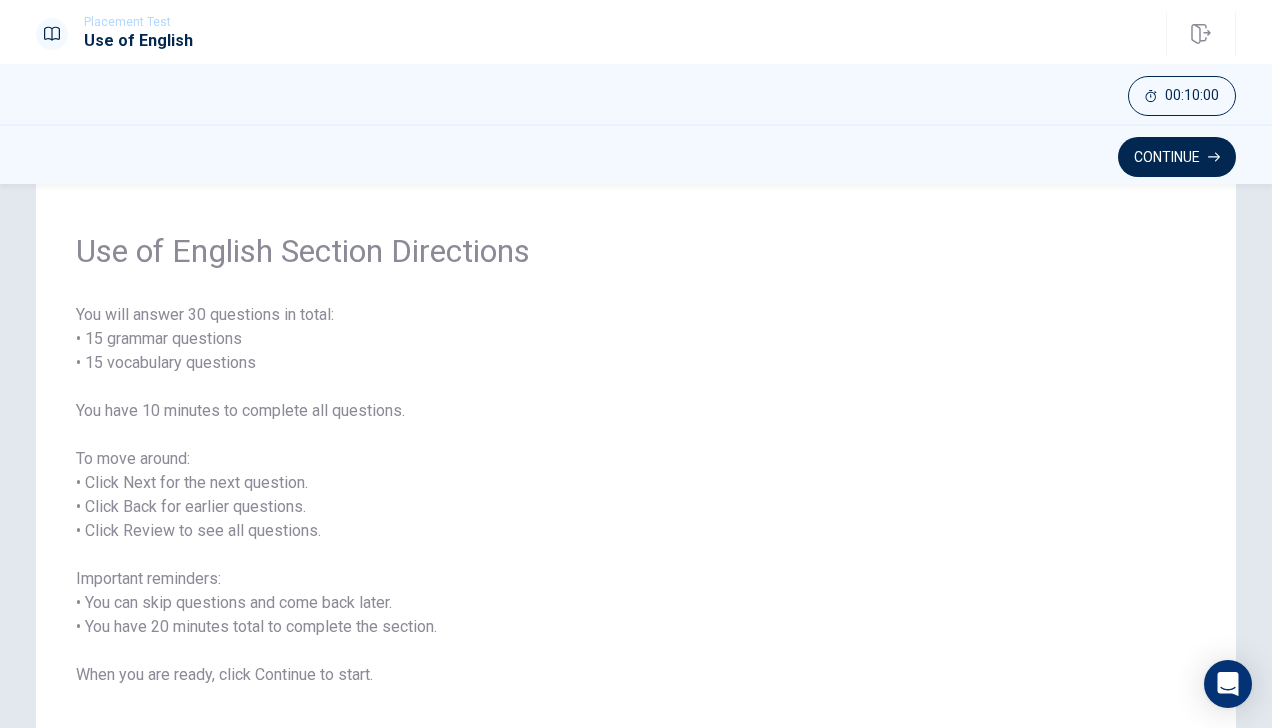 scroll, scrollTop: 0, scrollLeft: 0, axis: both 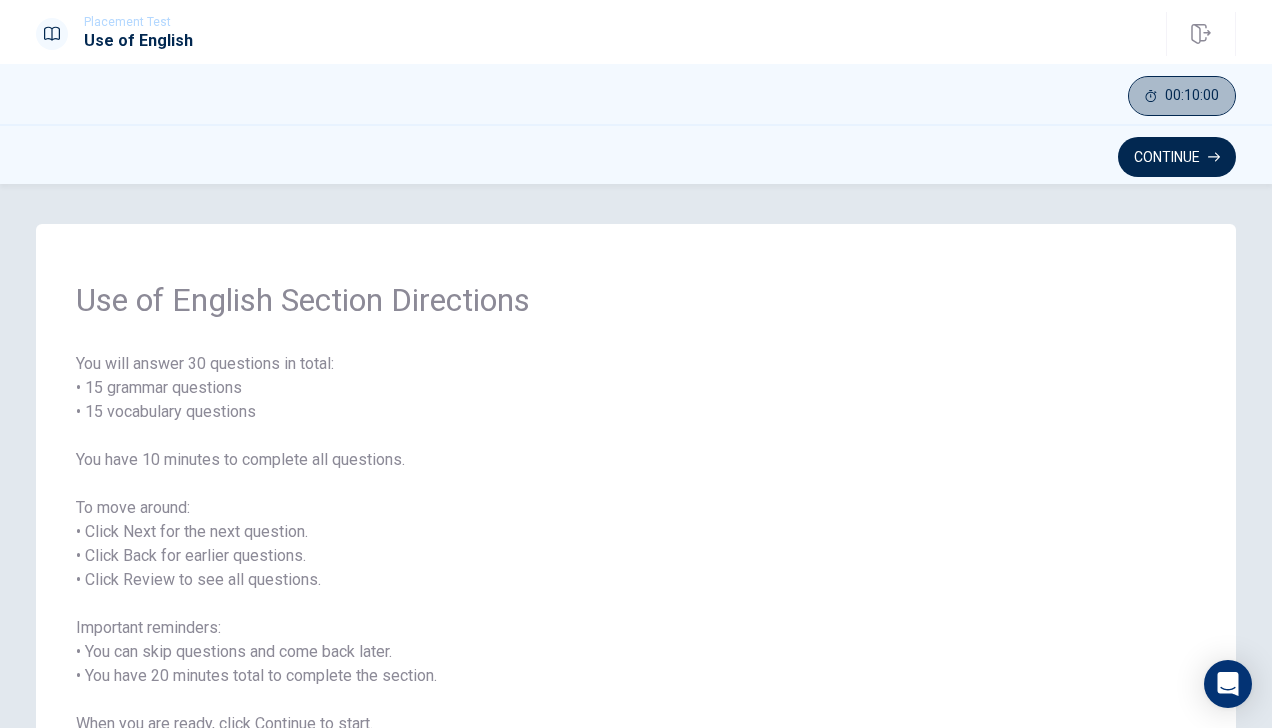click on "00:10:00" at bounding box center [1192, 96] 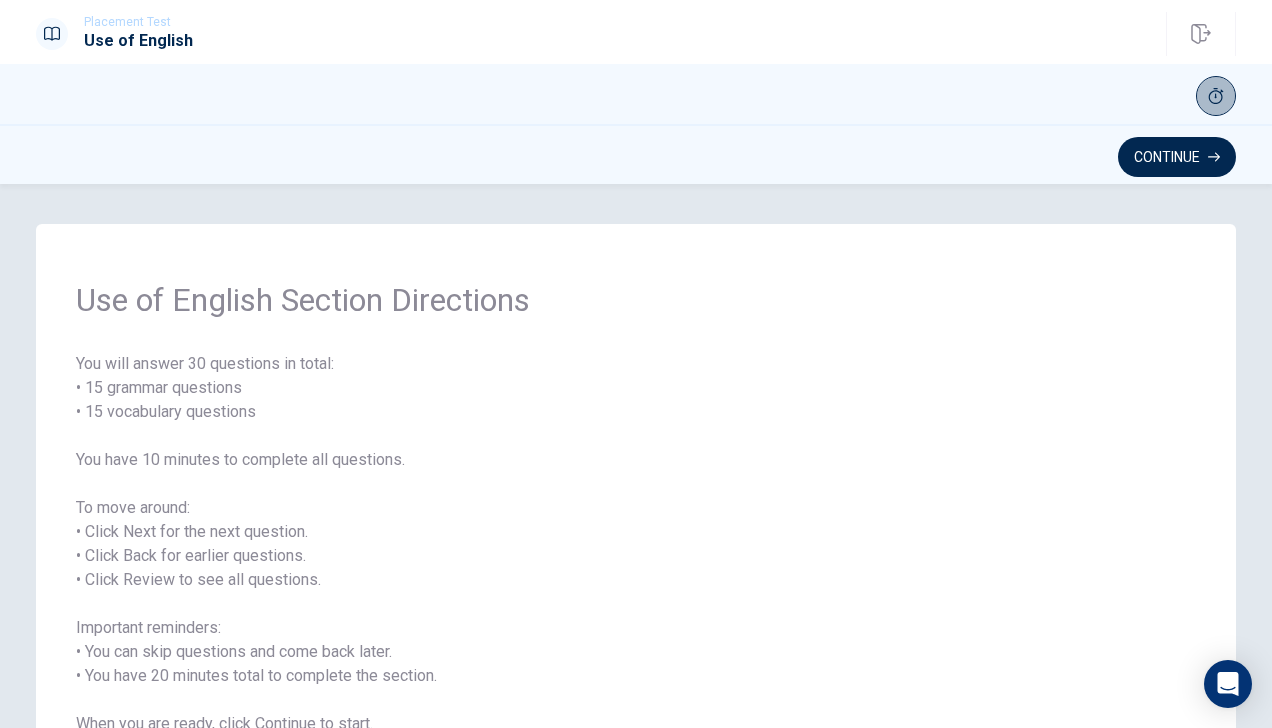 click 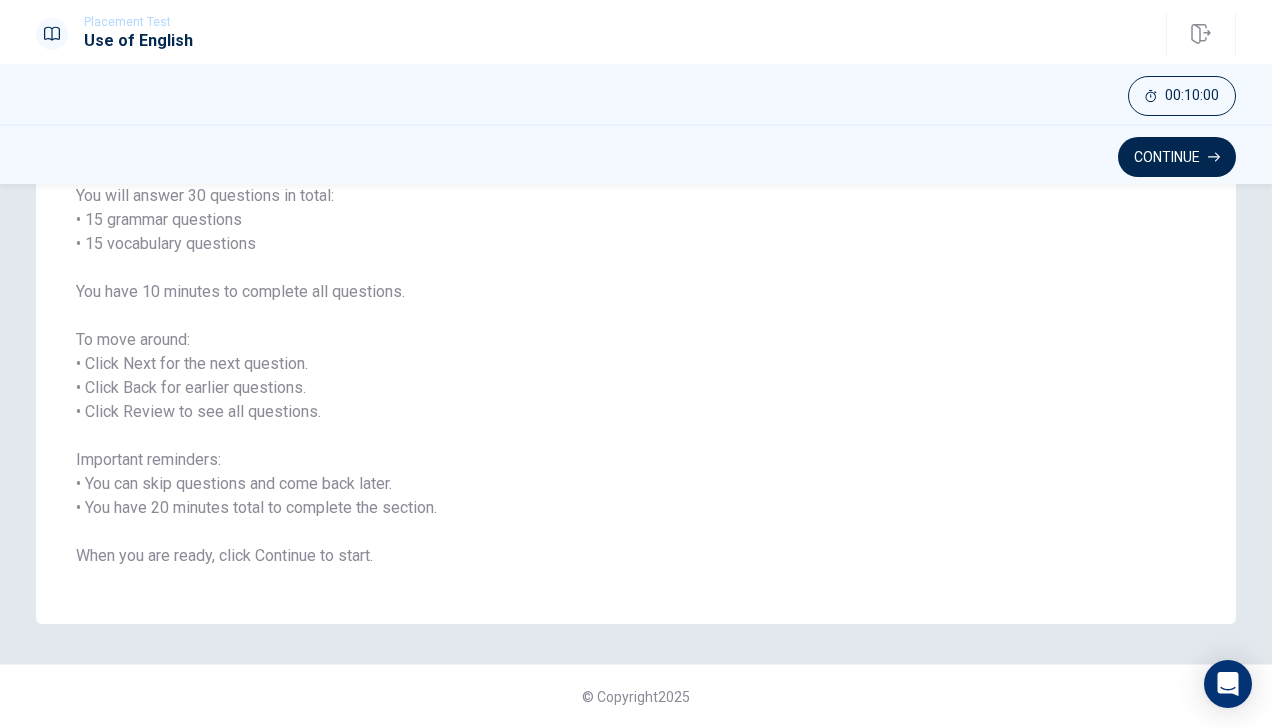 scroll, scrollTop: 0, scrollLeft: 0, axis: both 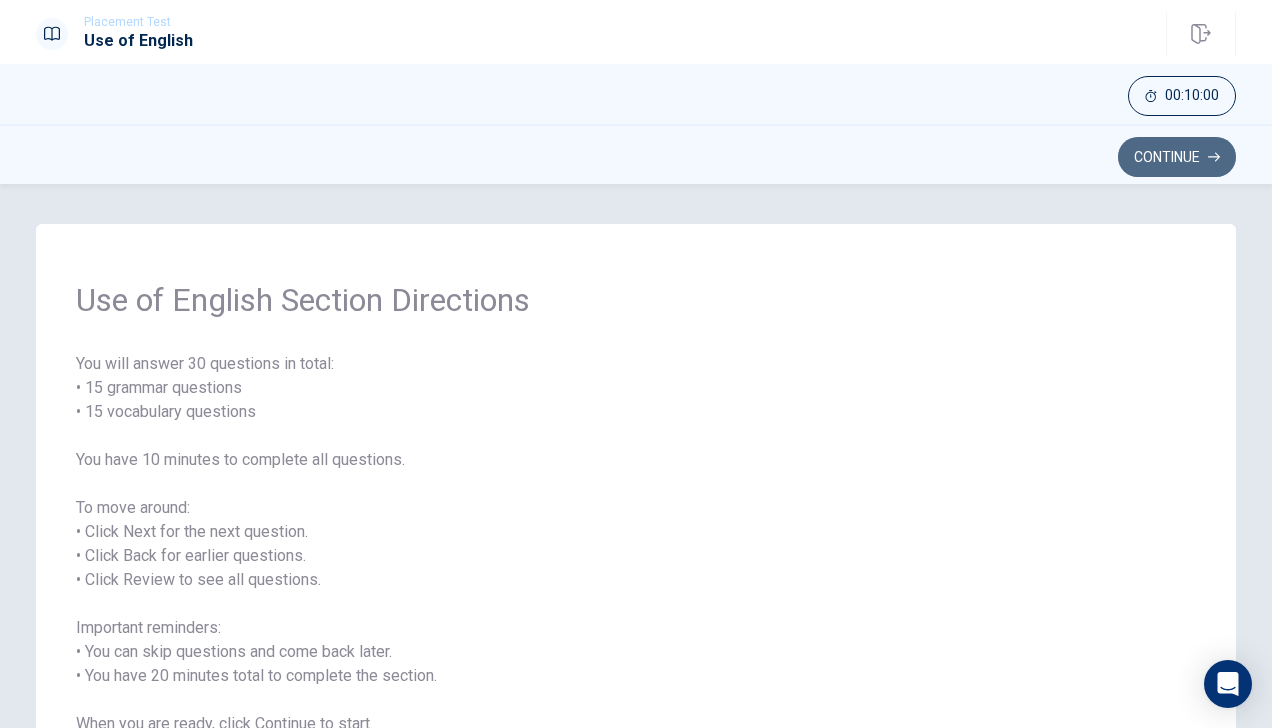 click on "Continue" at bounding box center (1177, 157) 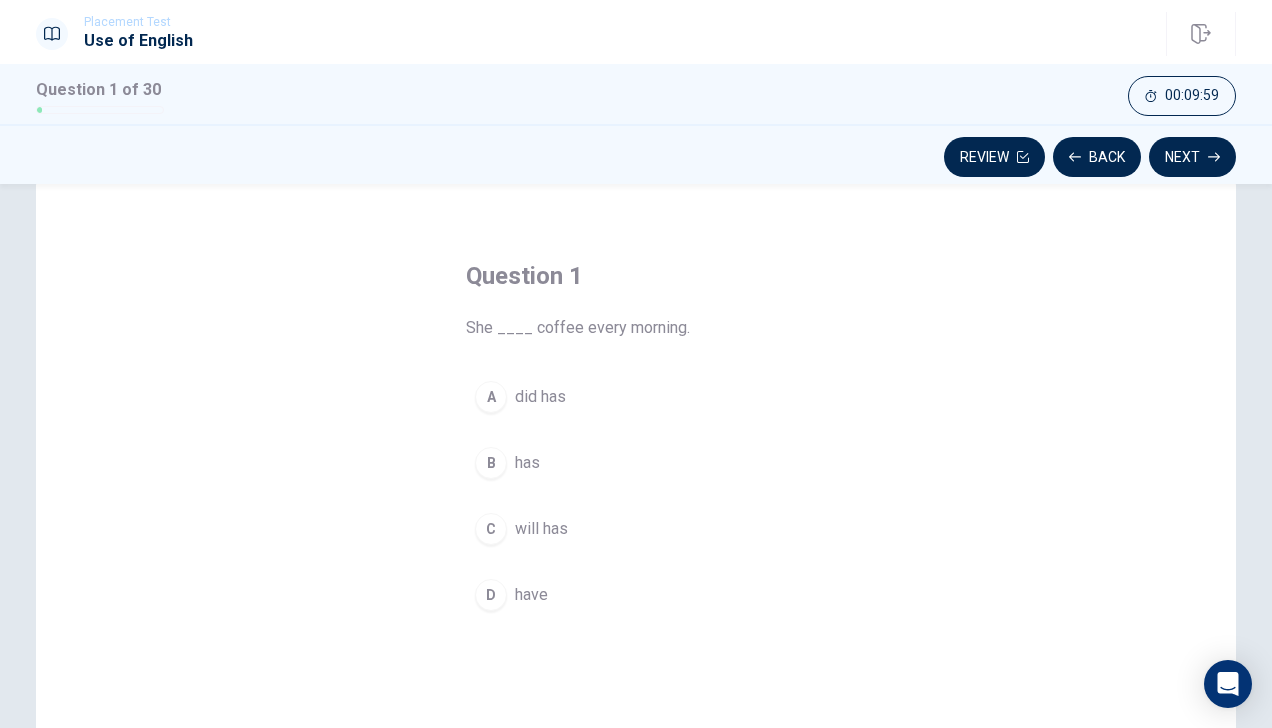 scroll, scrollTop: 53, scrollLeft: 0, axis: vertical 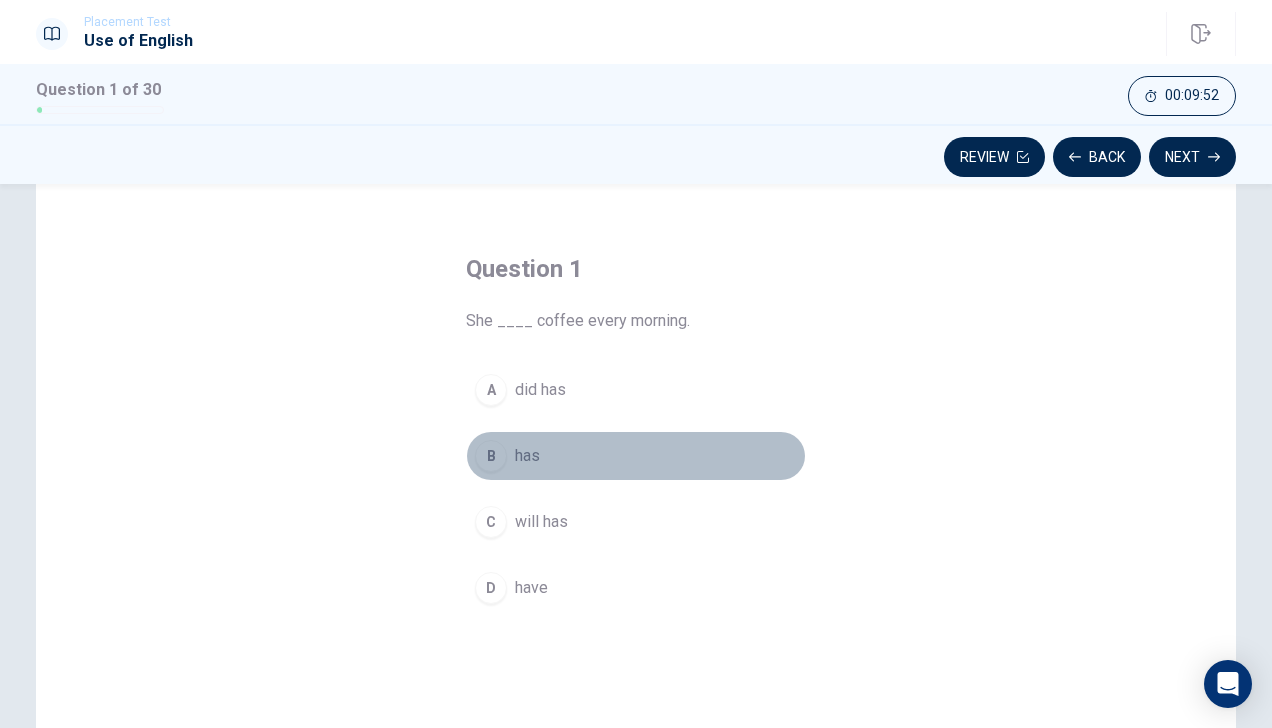 click on "B" at bounding box center (491, 456) 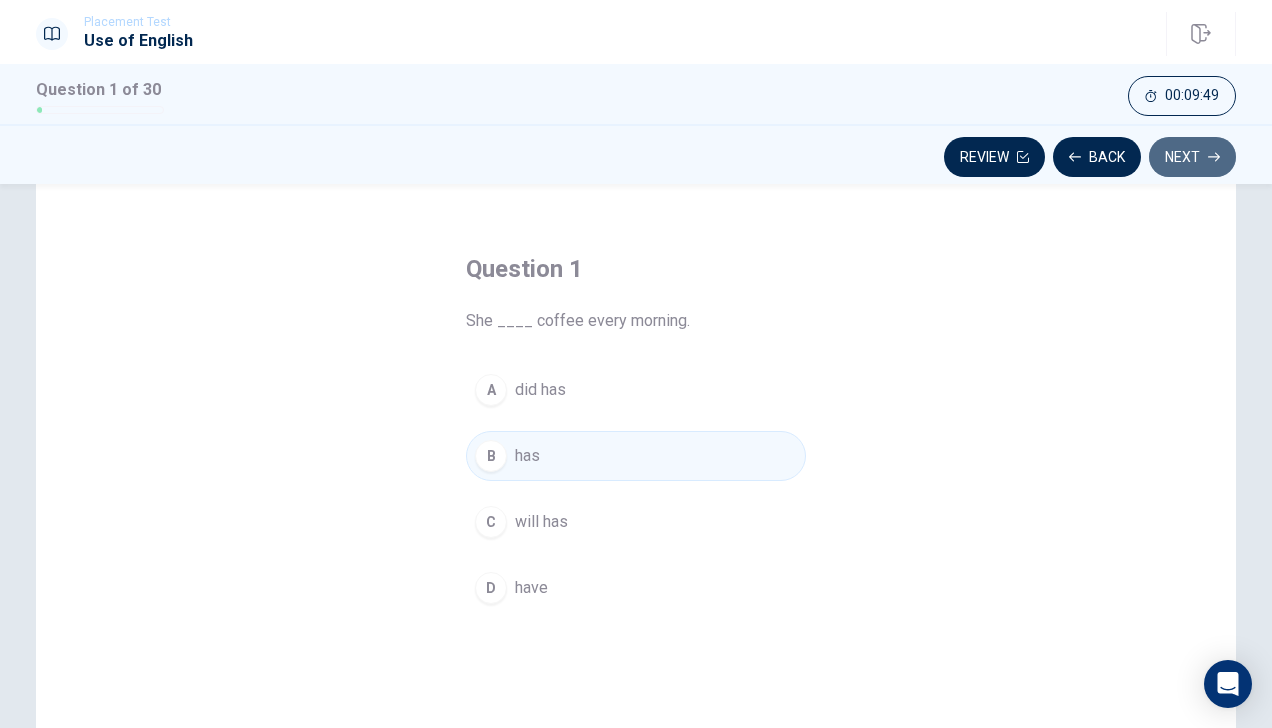 click on "Next" at bounding box center (1192, 157) 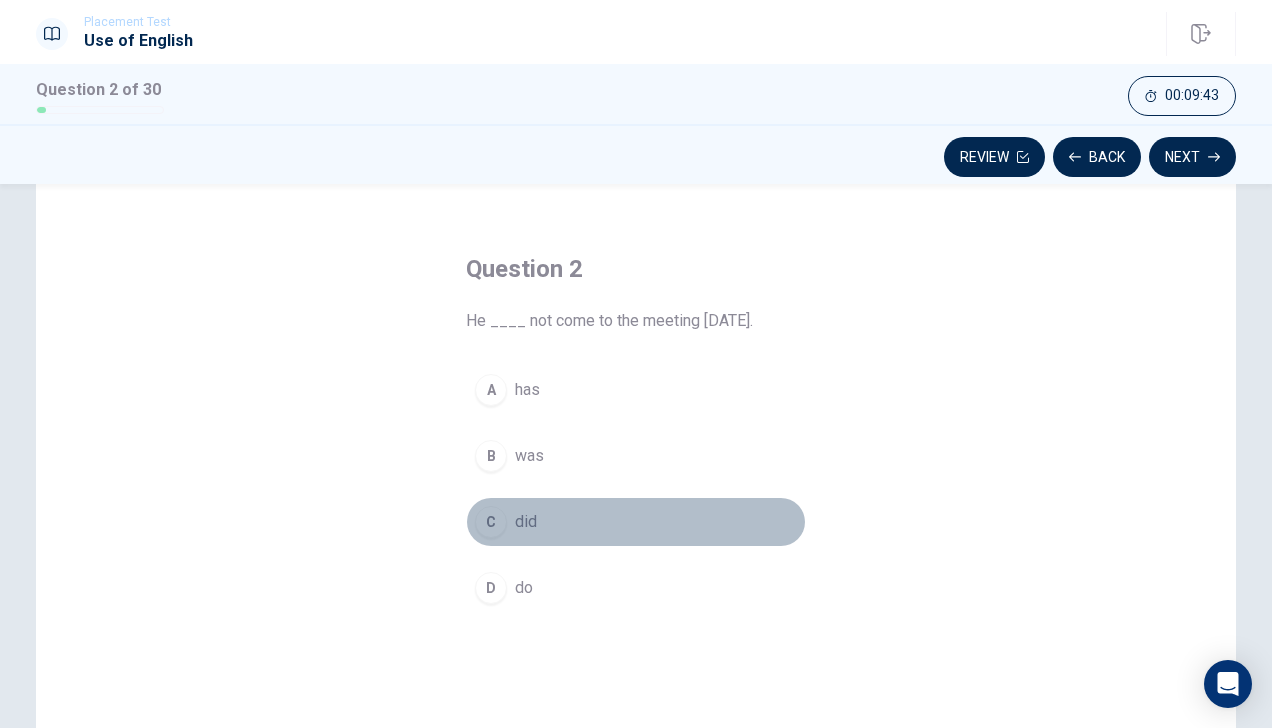 click on "C" at bounding box center [491, 522] 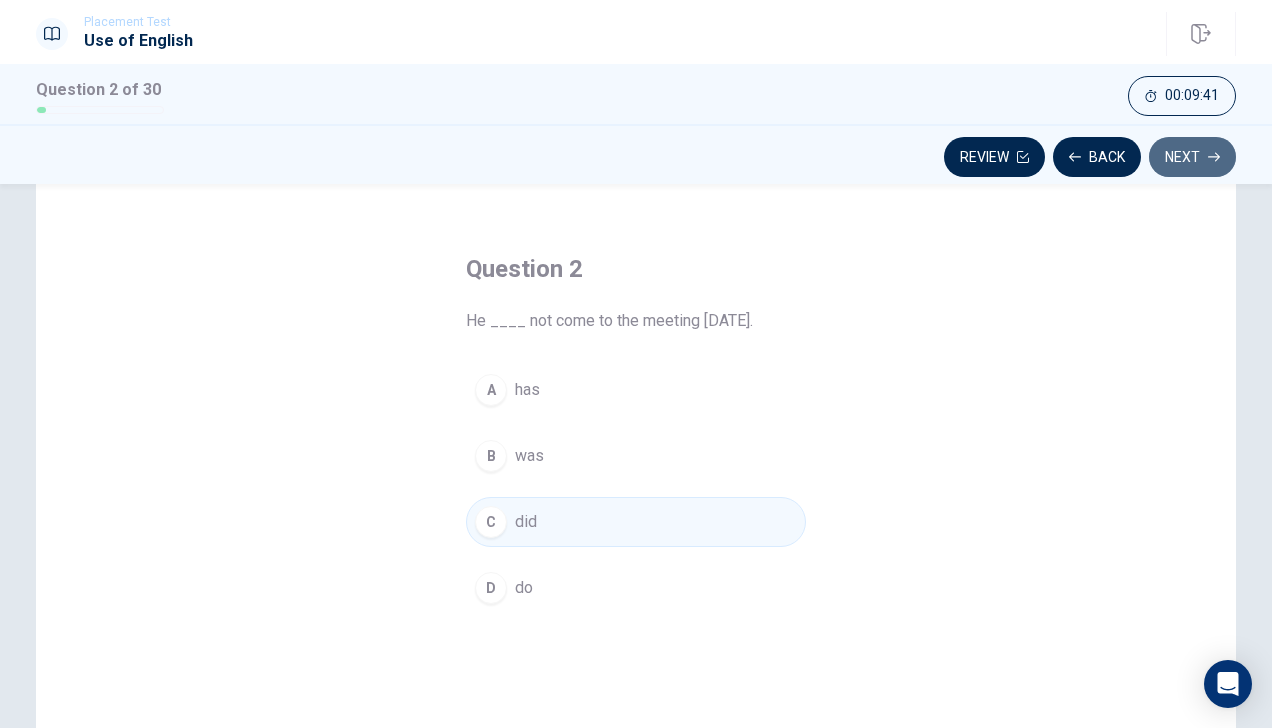 click on "Next" at bounding box center [1192, 157] 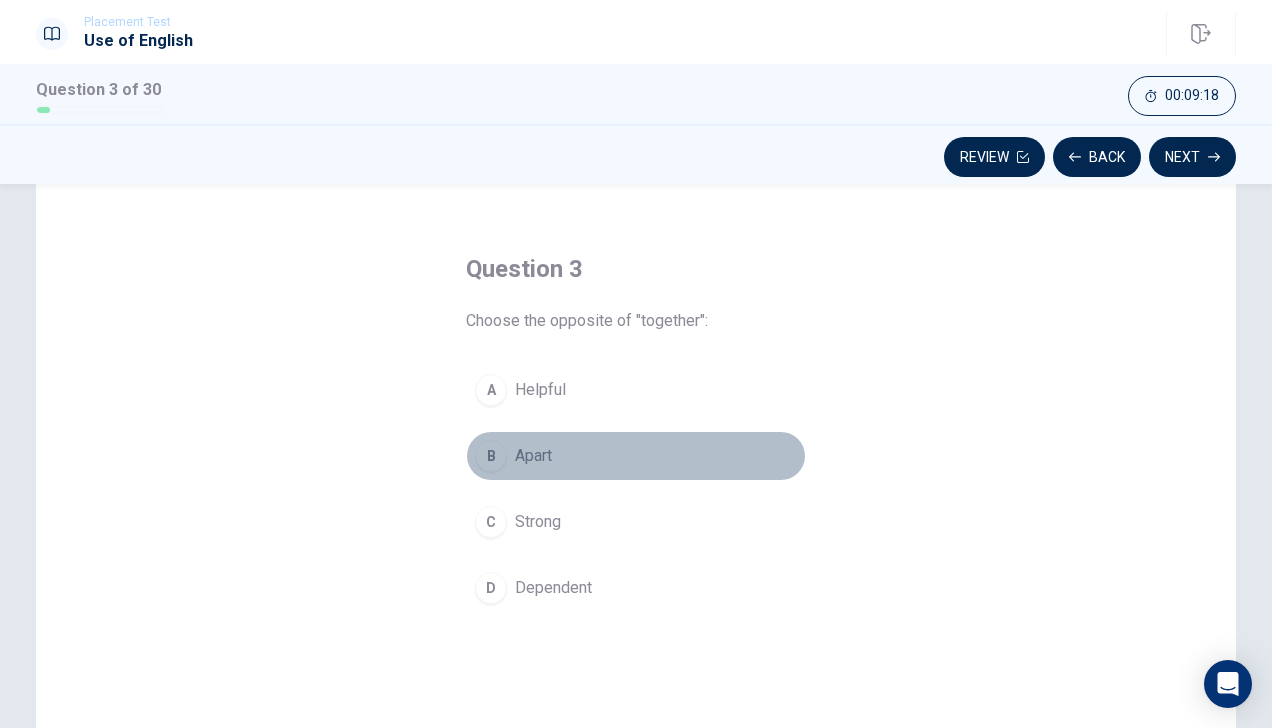 click on "Apart" at bounding box center [533, 456] 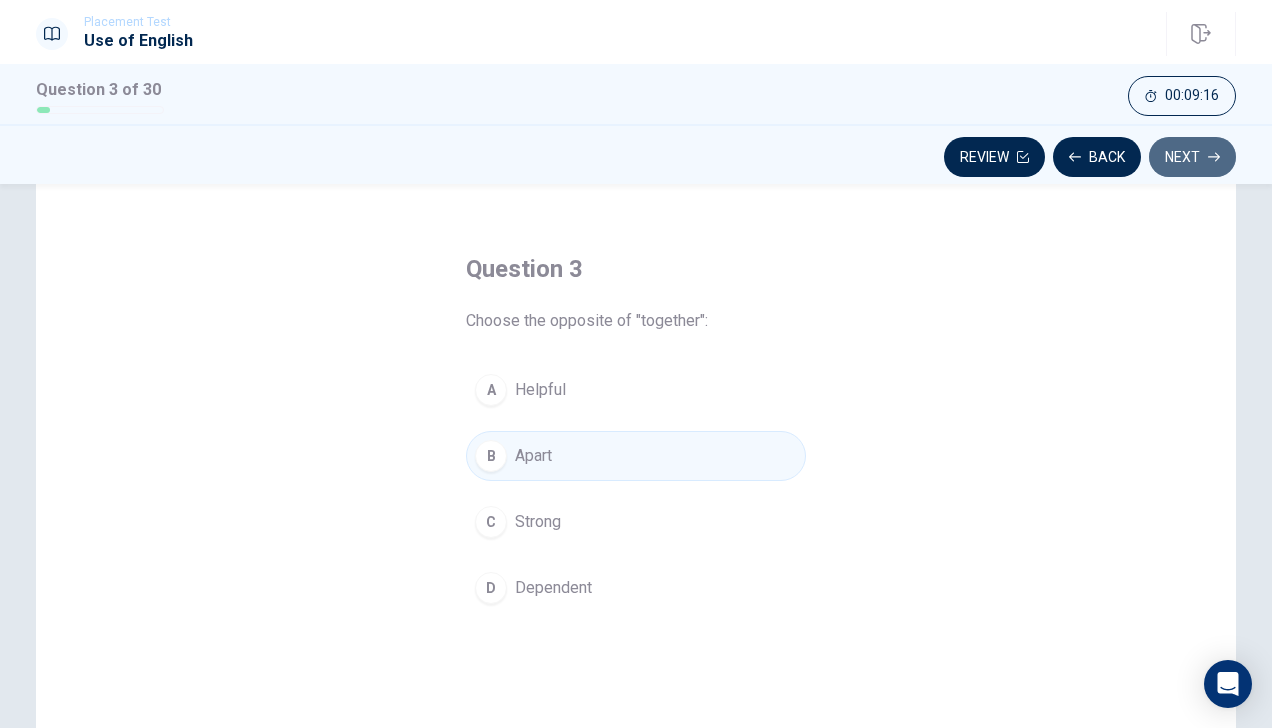 click on "Next" at bounding box center [1192, 157] 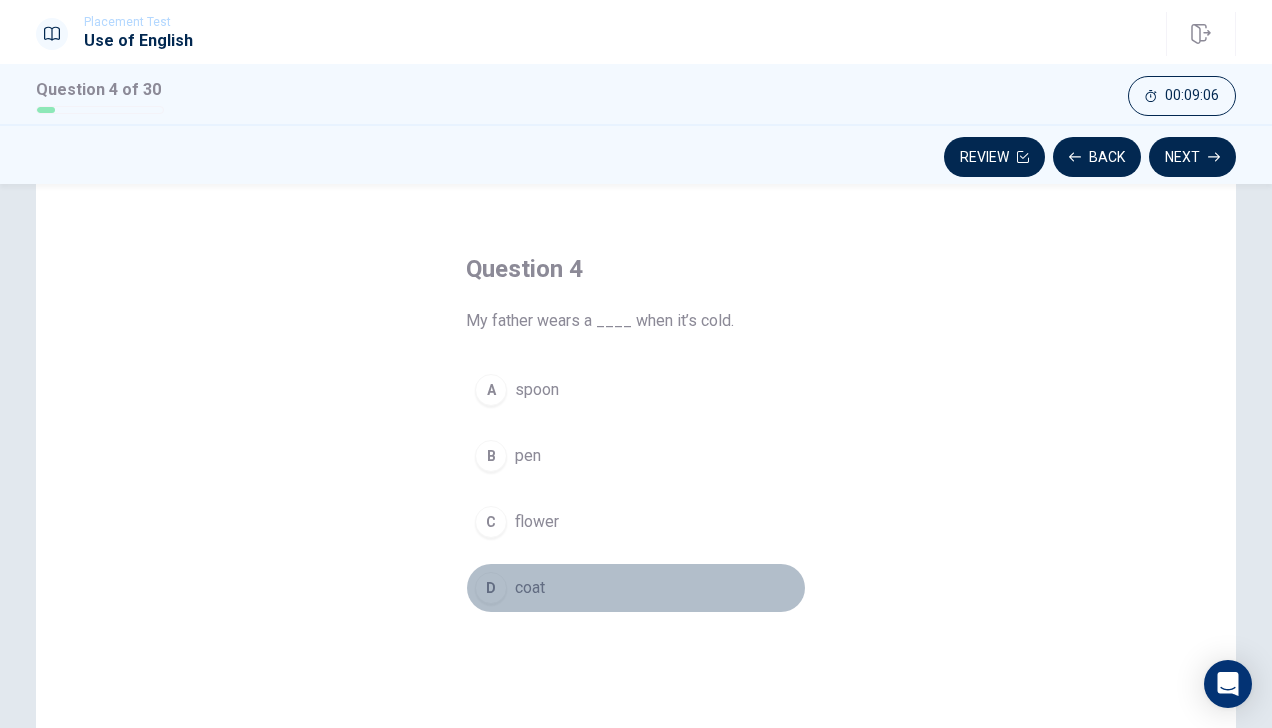 click on "D" at bounding box center [491, 588] 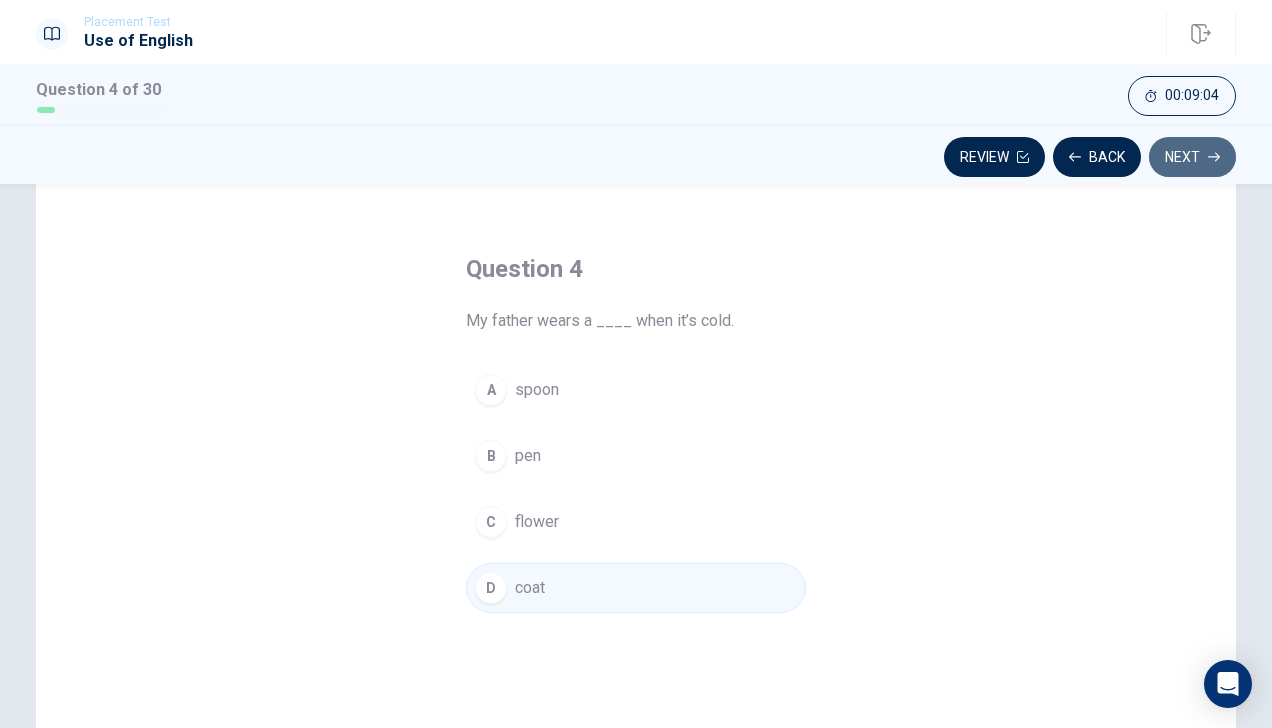 click on "Next" at bounding box center [1192, 157] 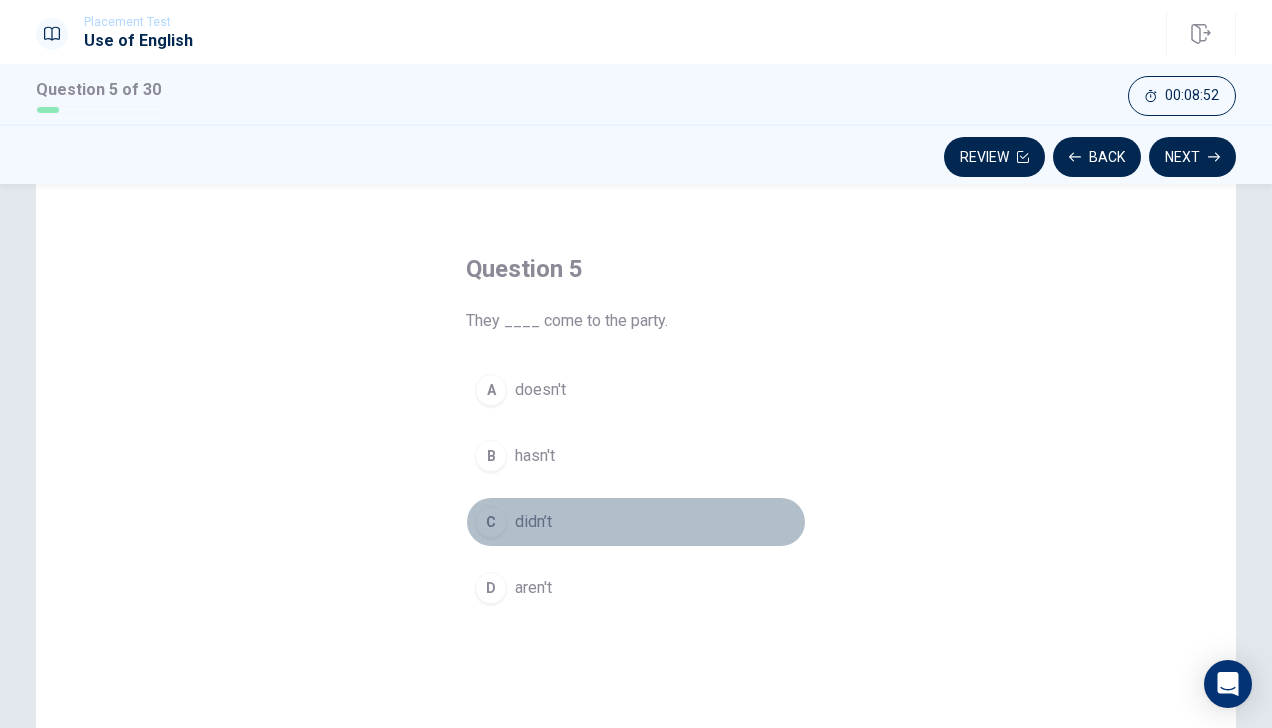 click on "didn’t" at bounding box center [533, 522] 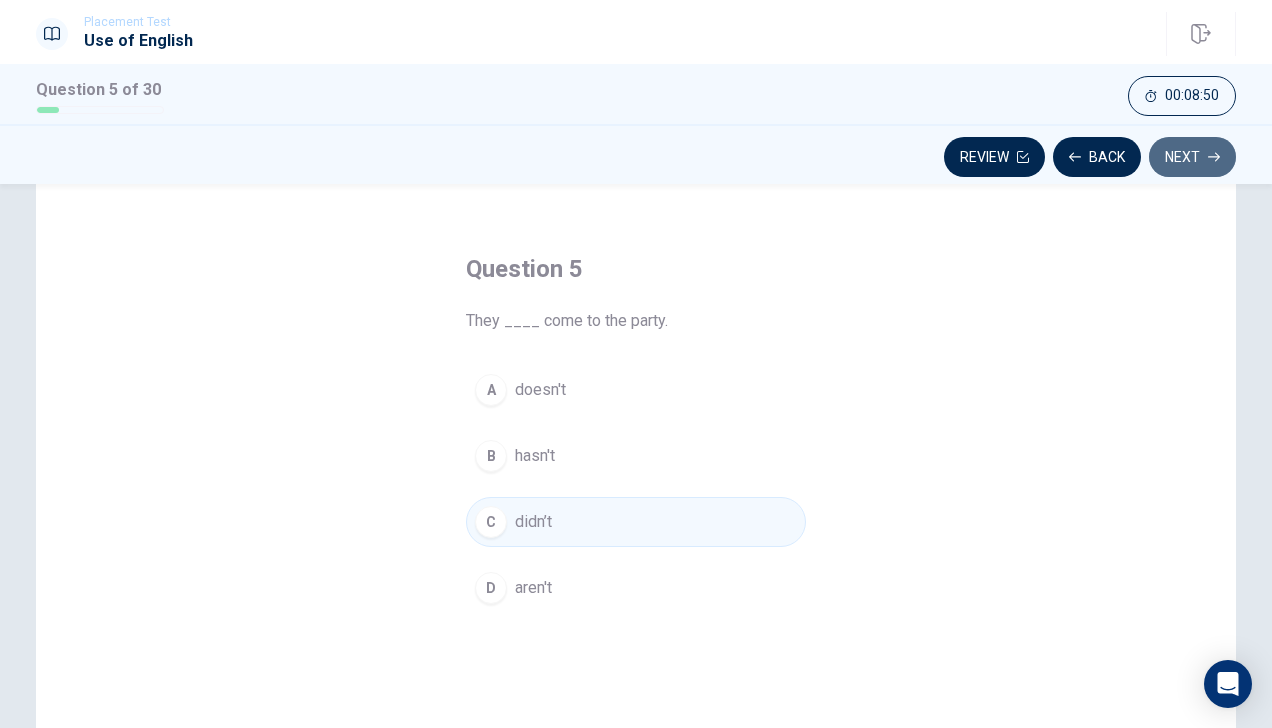 click on "Next" at bounding box center (1192, 157) 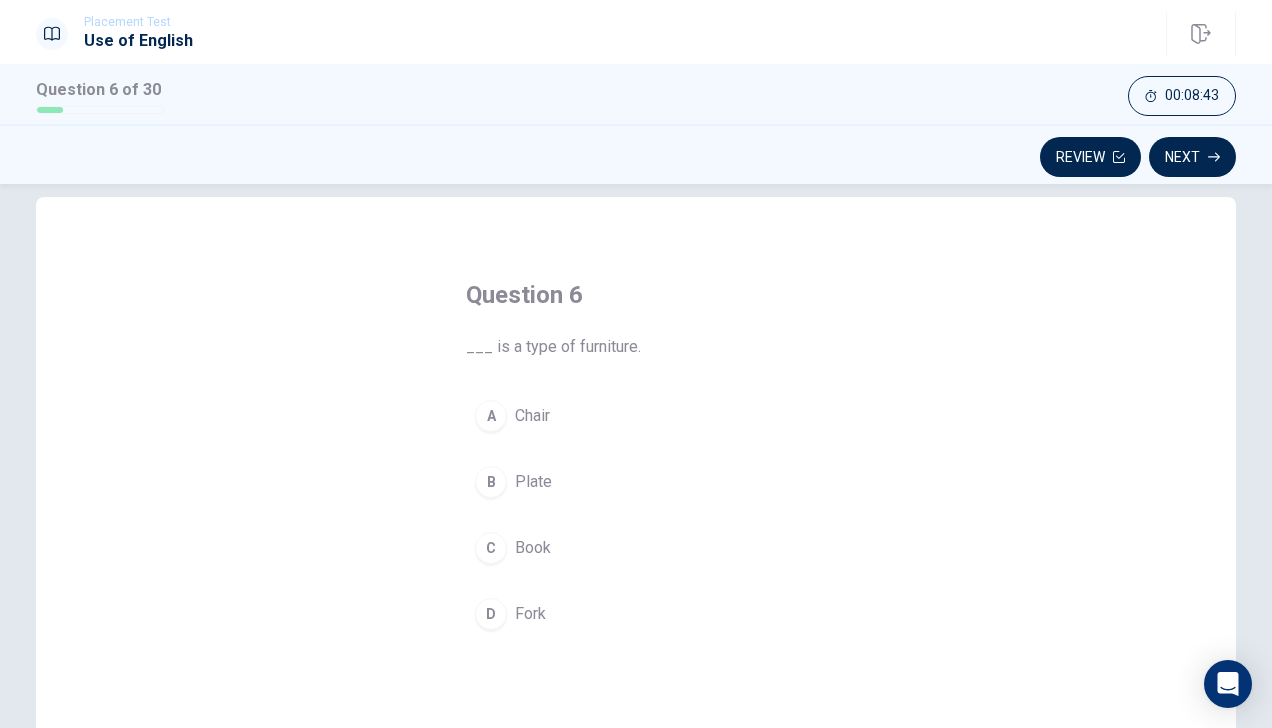 scroll, scrollTop: 28, scrollLeft: 0, axis: vertical 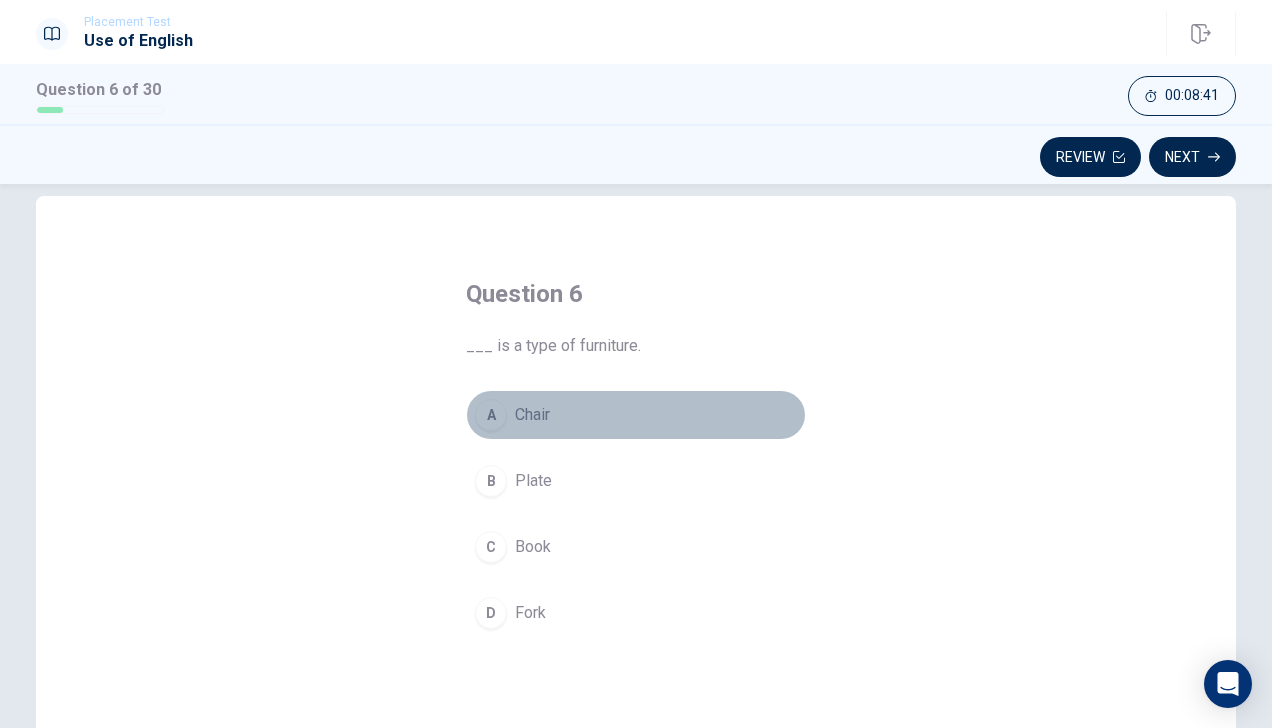 click on "Chair" at bounding box center [532, 415] 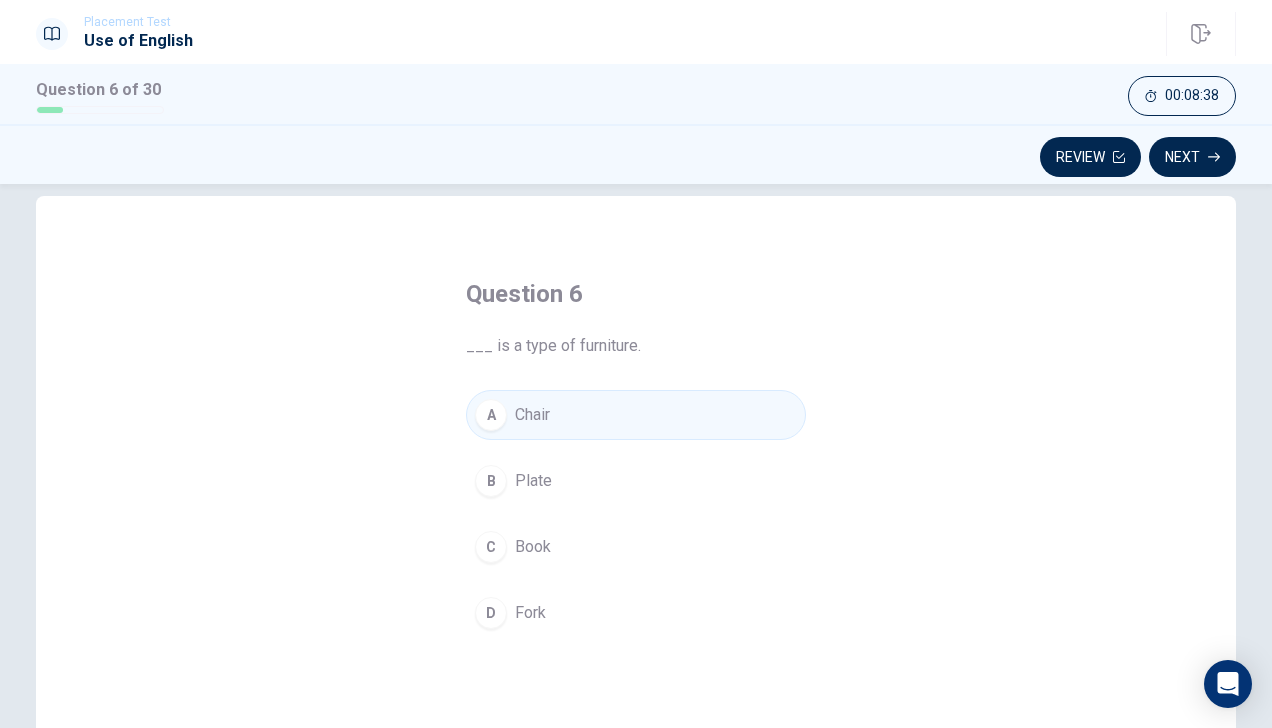 click on "Next" at bounding box center (1192, 157) 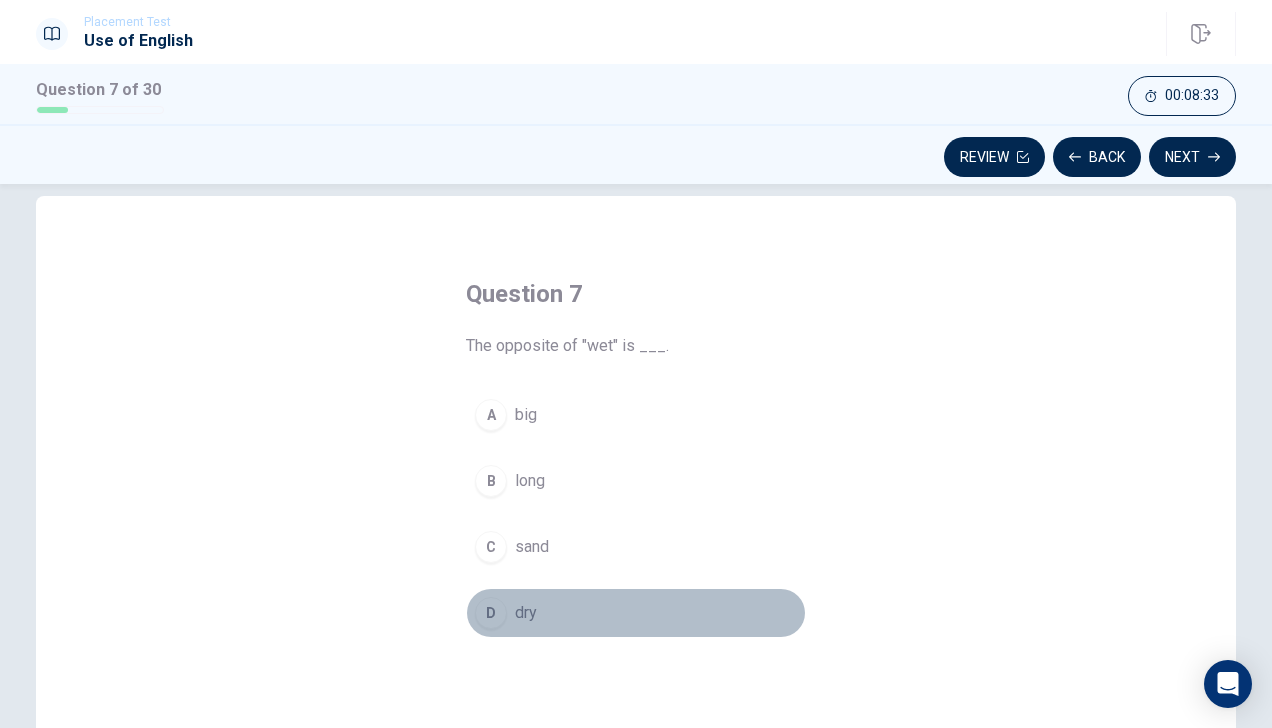 click on "dry" at bounding box center (526, 613) 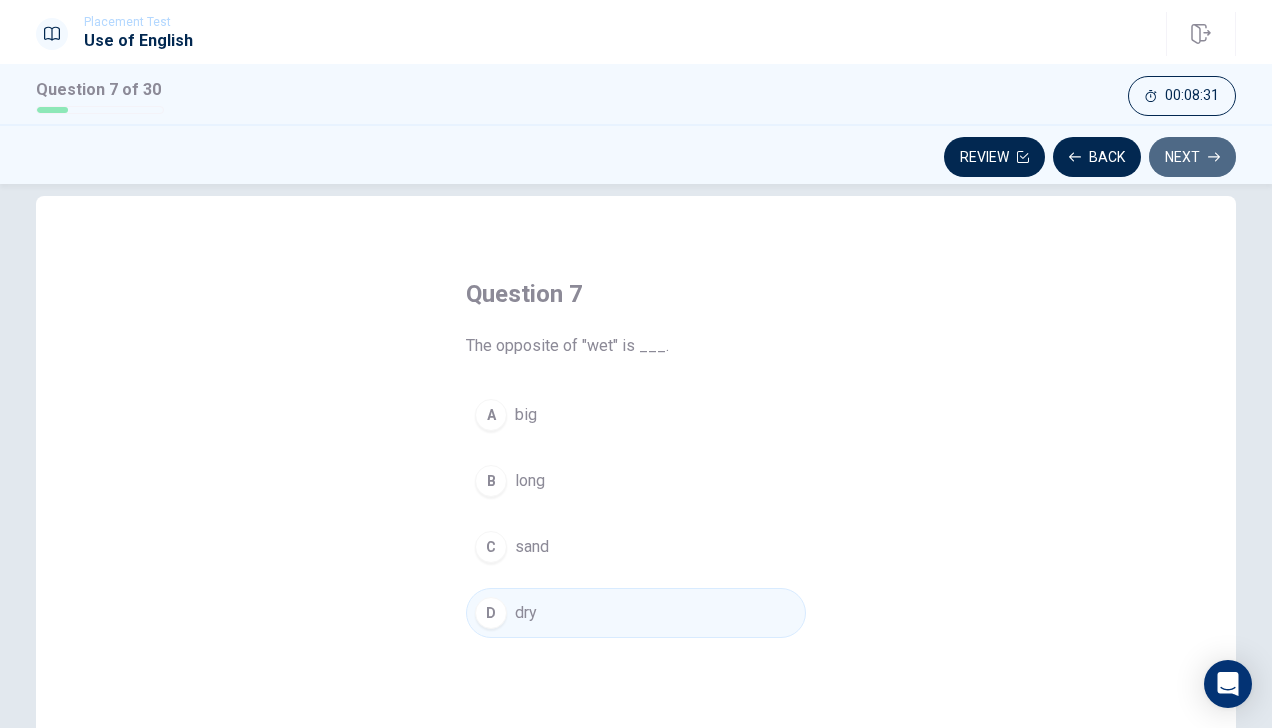 click on "Next" at bounding box center [1192, 157] 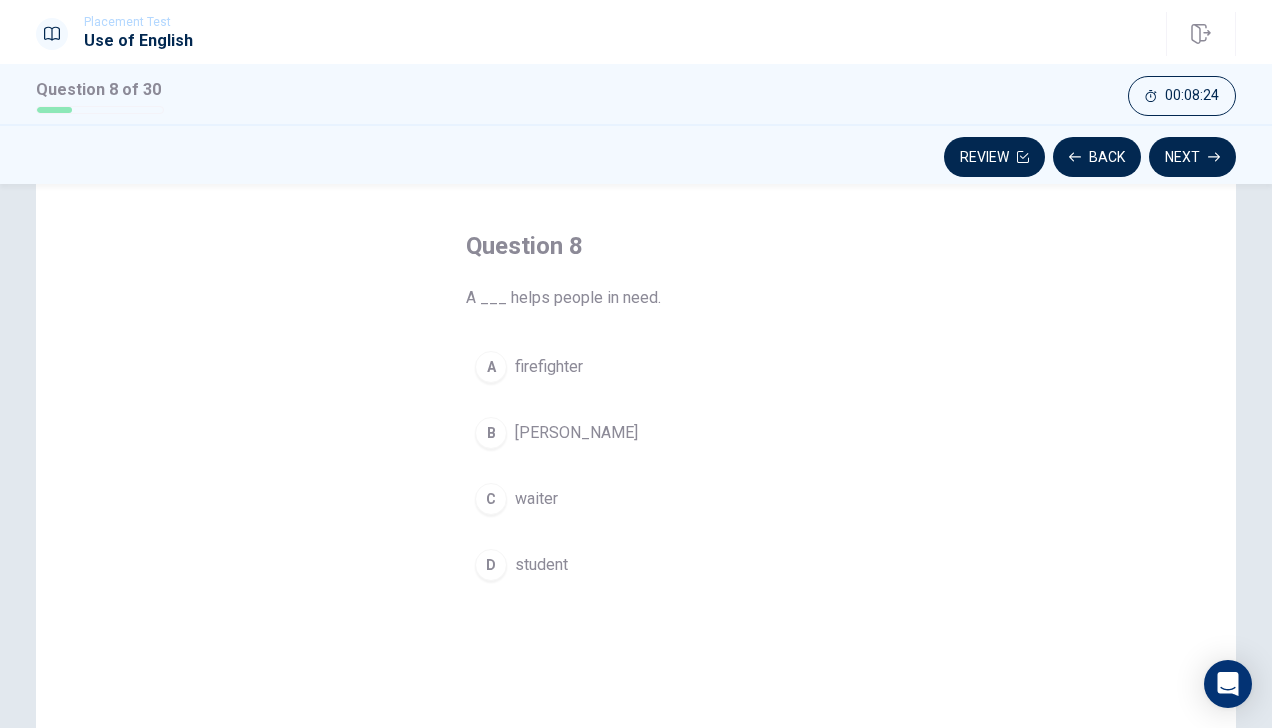 scroll, scrollTop: 77, scrollLeft: 0, axis: vertical 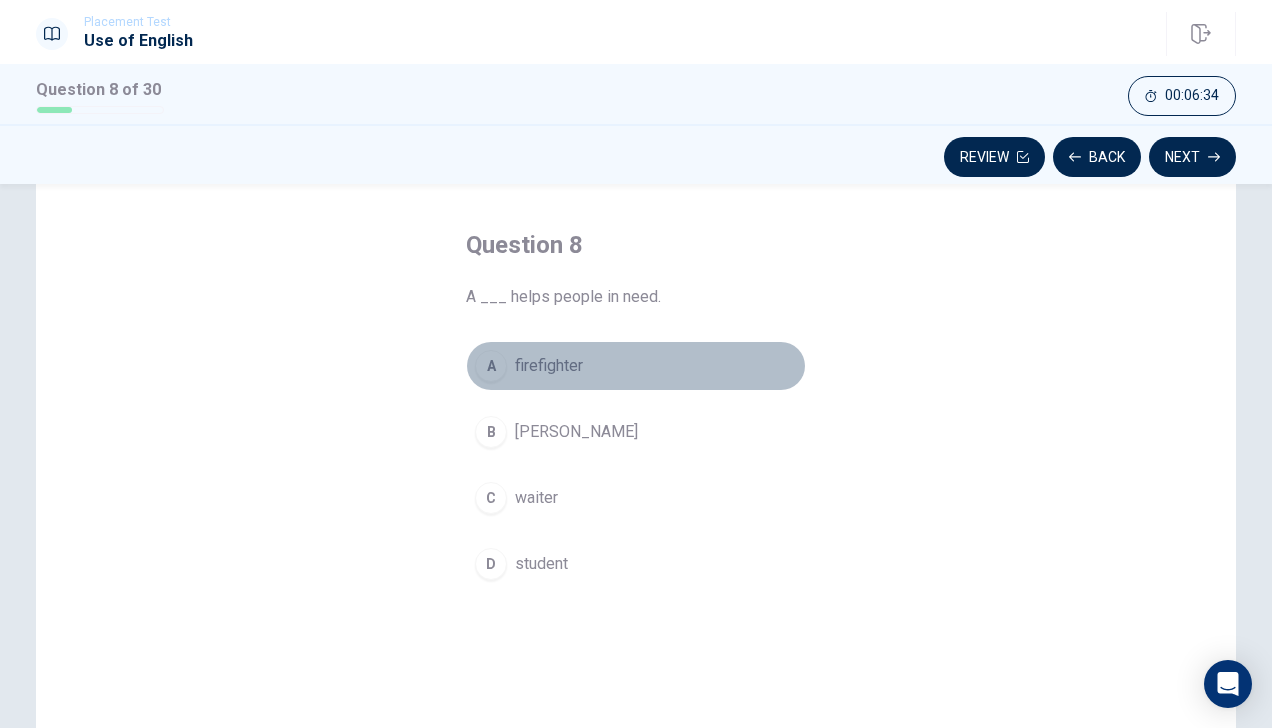 click on "A firefighter" at bounding box center (636, 366) 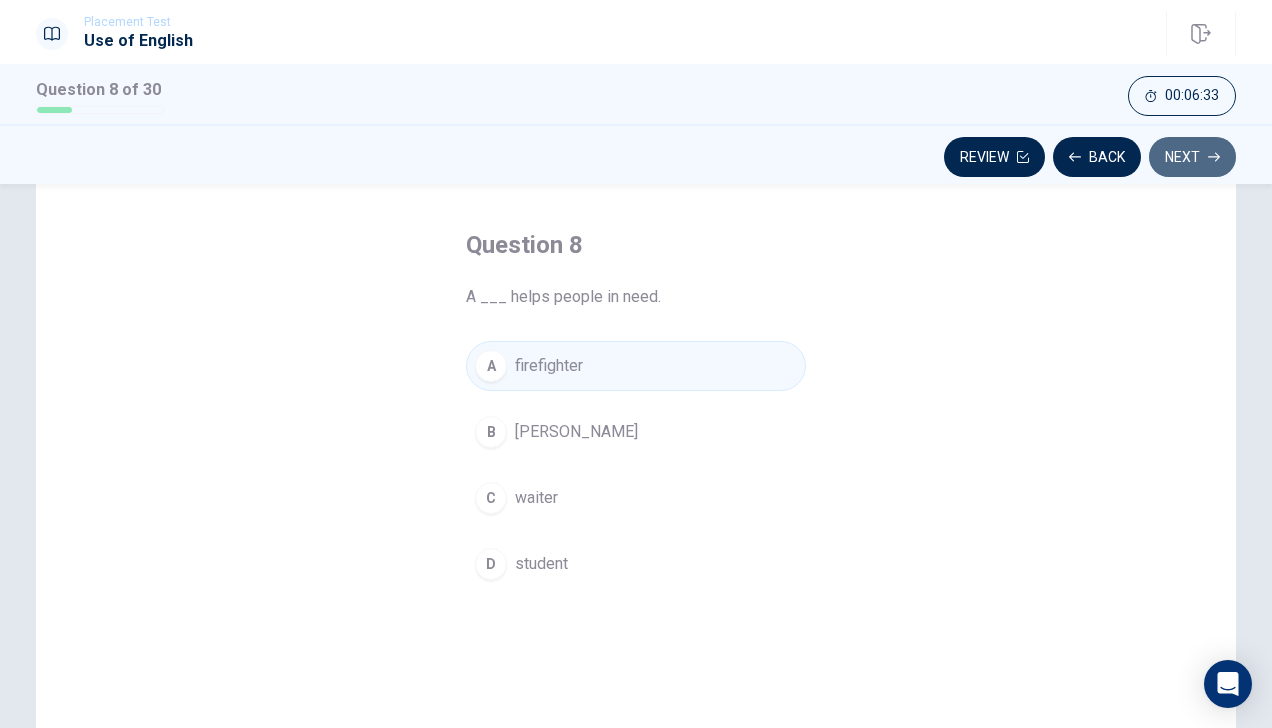 click 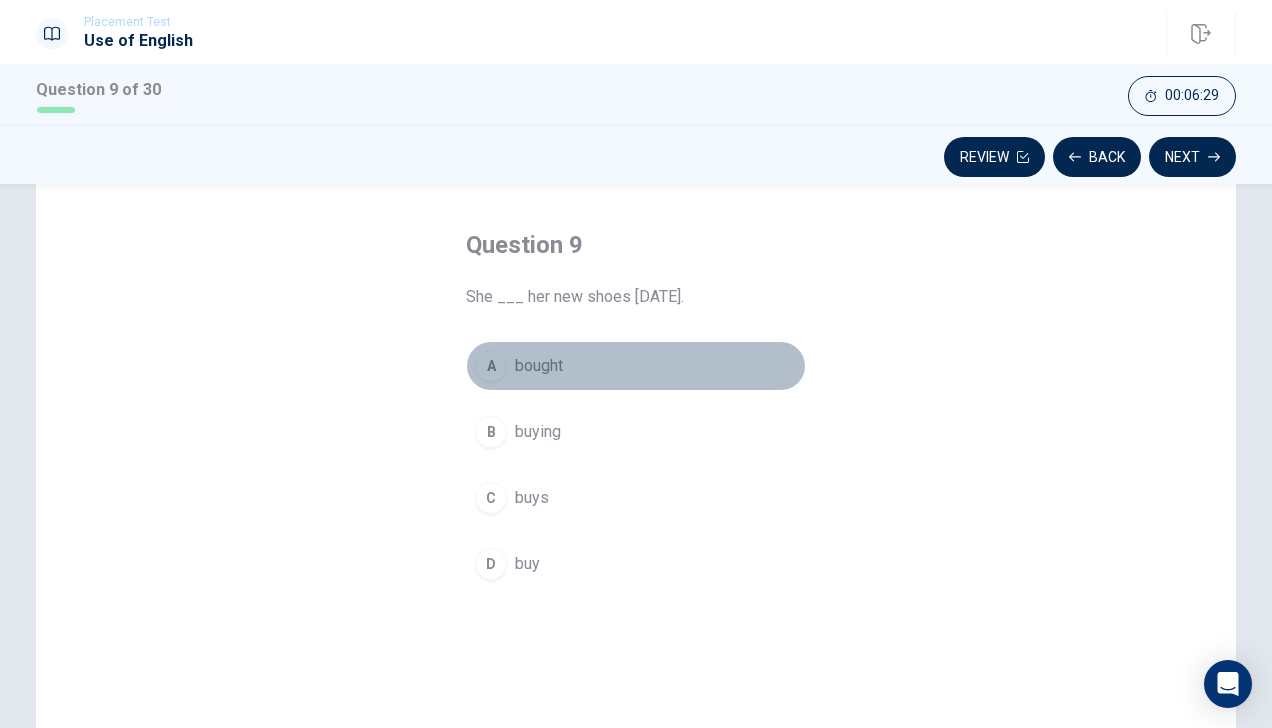 click on "bought" at bounding box center (539, 366) 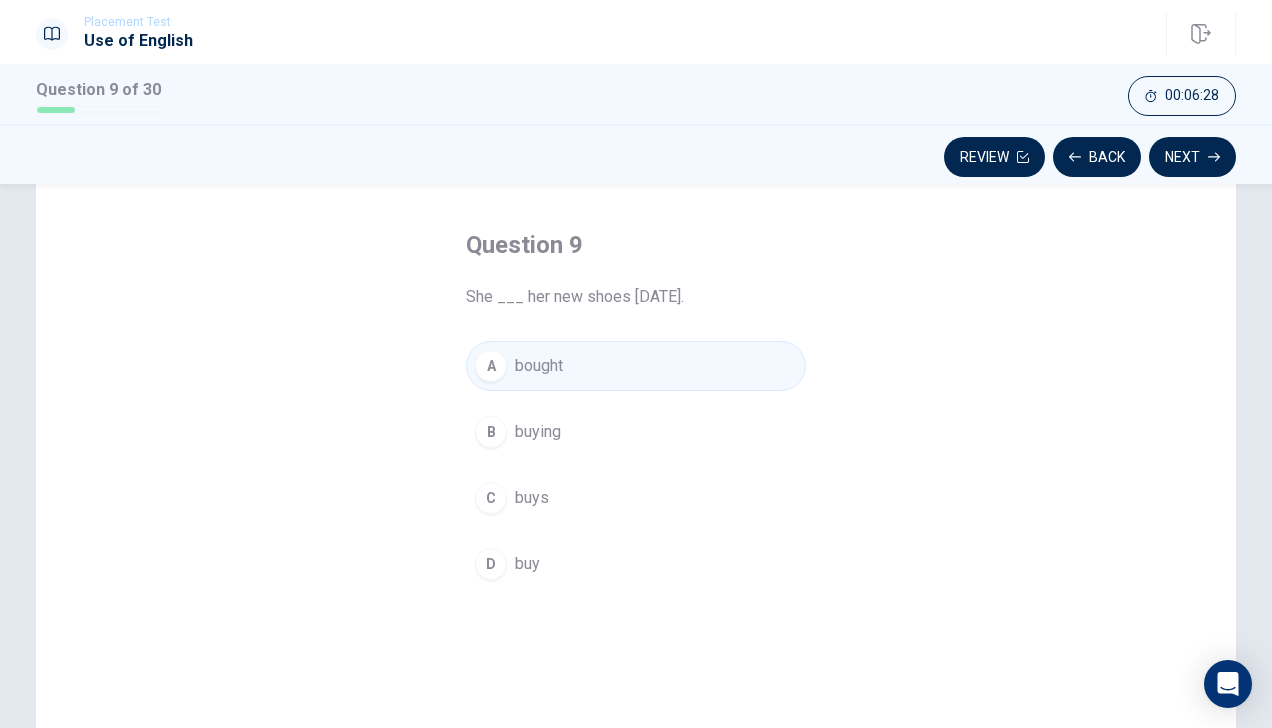 click on "Next" at bounding box center (1192, 157) 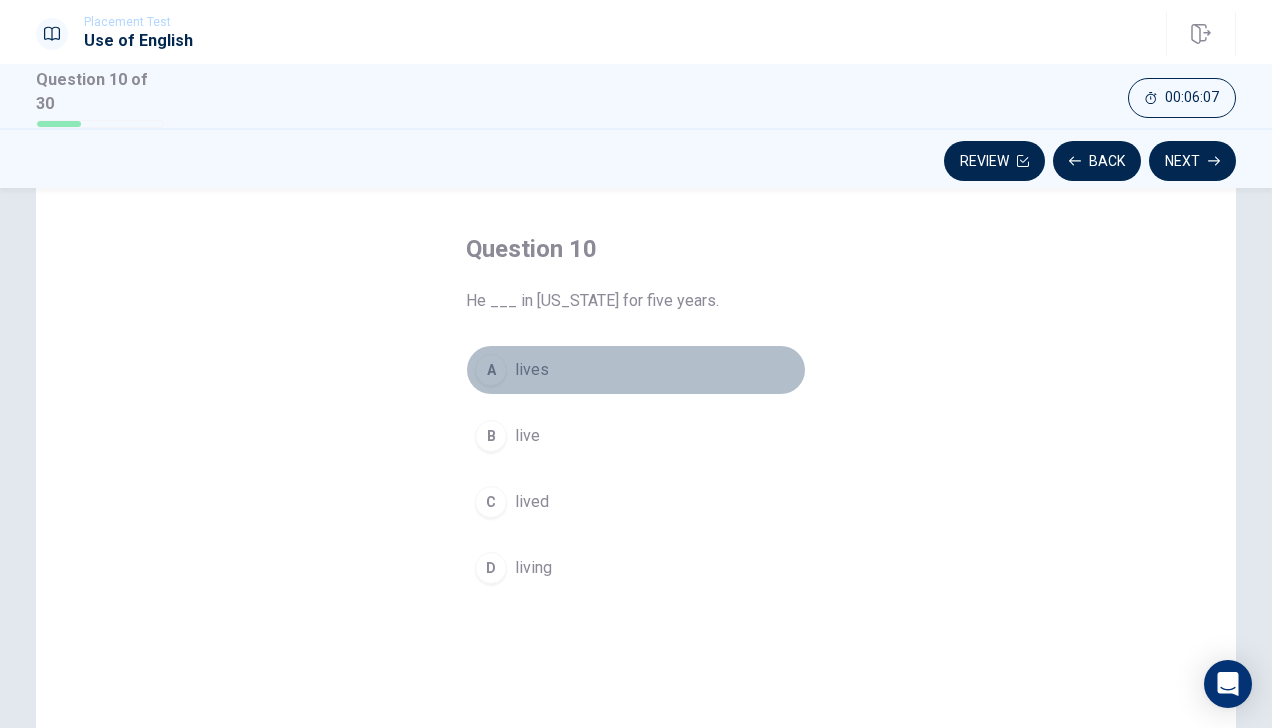click on "lives" at bounding box center (532, 370) 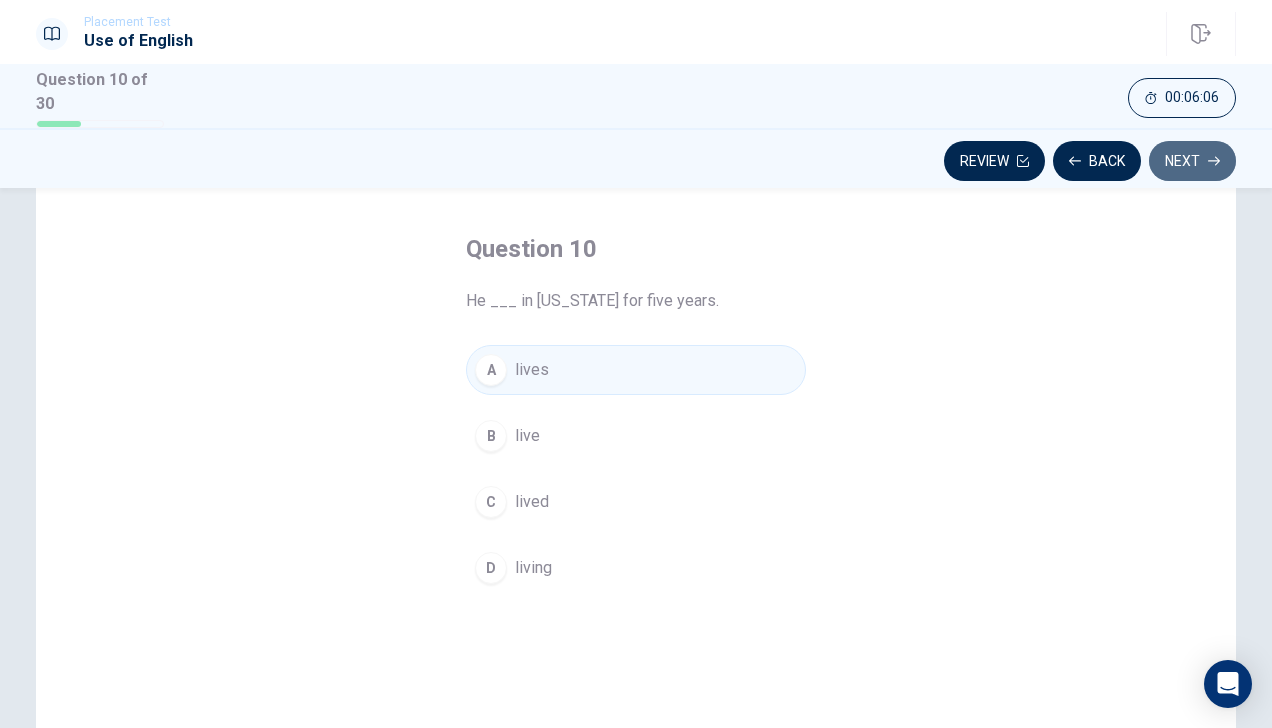 click on "Next" at bounding box center (1192, 161) 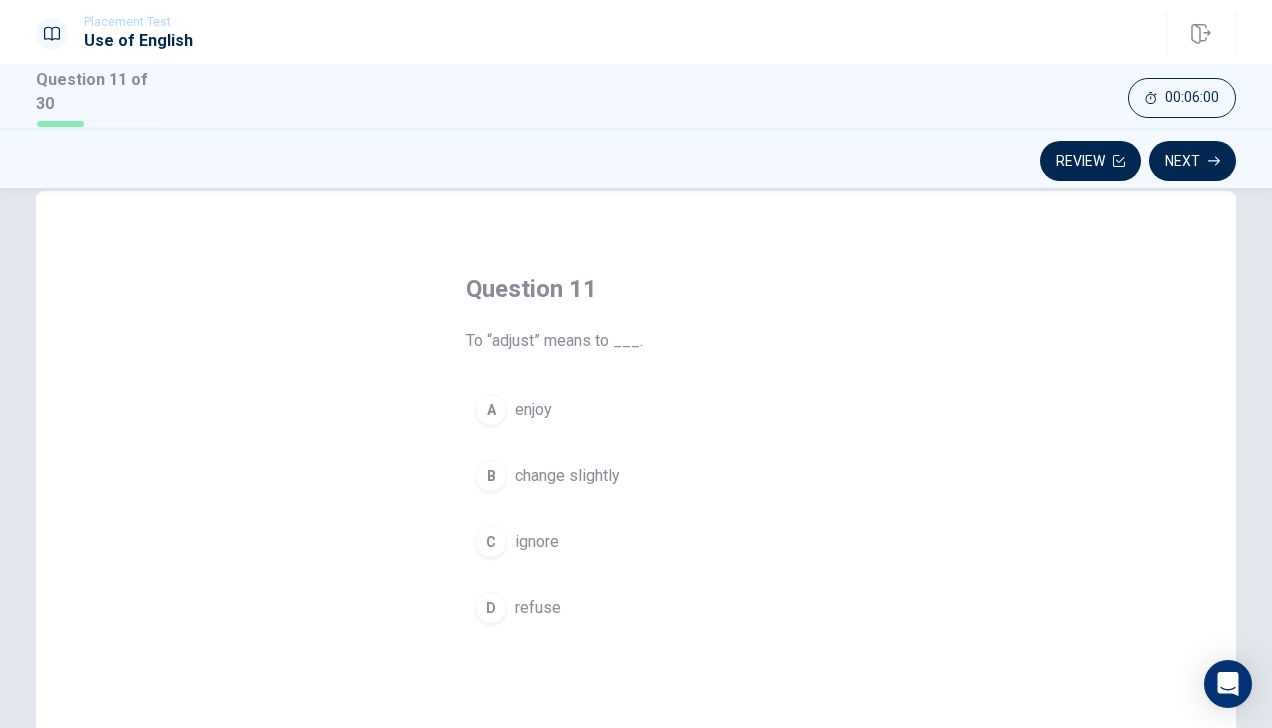 scroll, scrollTop: 41, scrollLeft: 0, axis: vertical 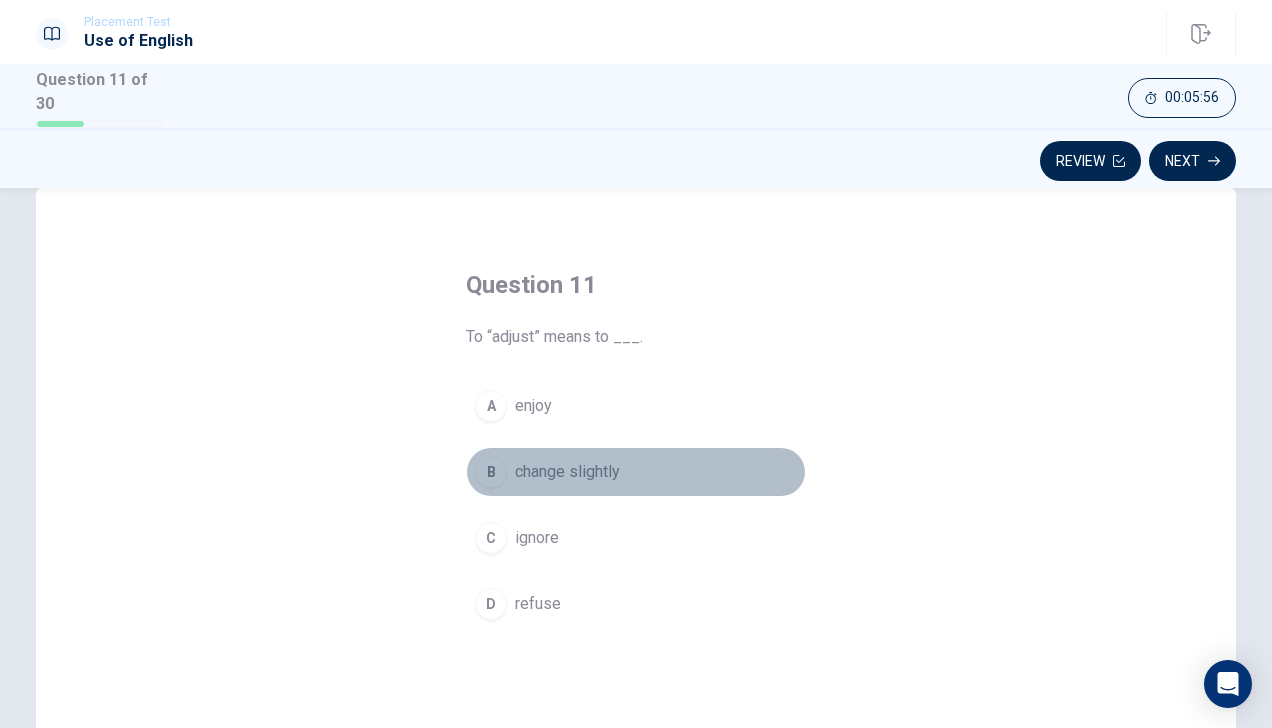 click on "change slightly" at bounding box center [567, 472] 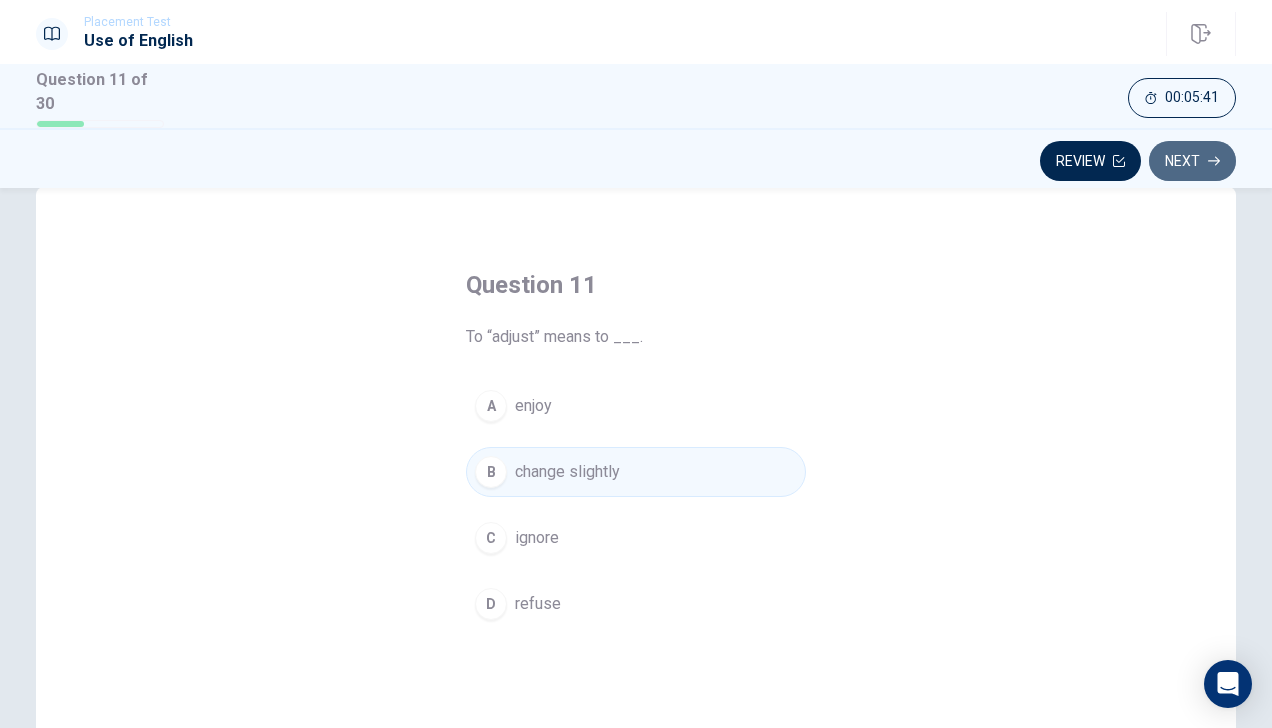click on "Next" at bounding box center (1192, 161) 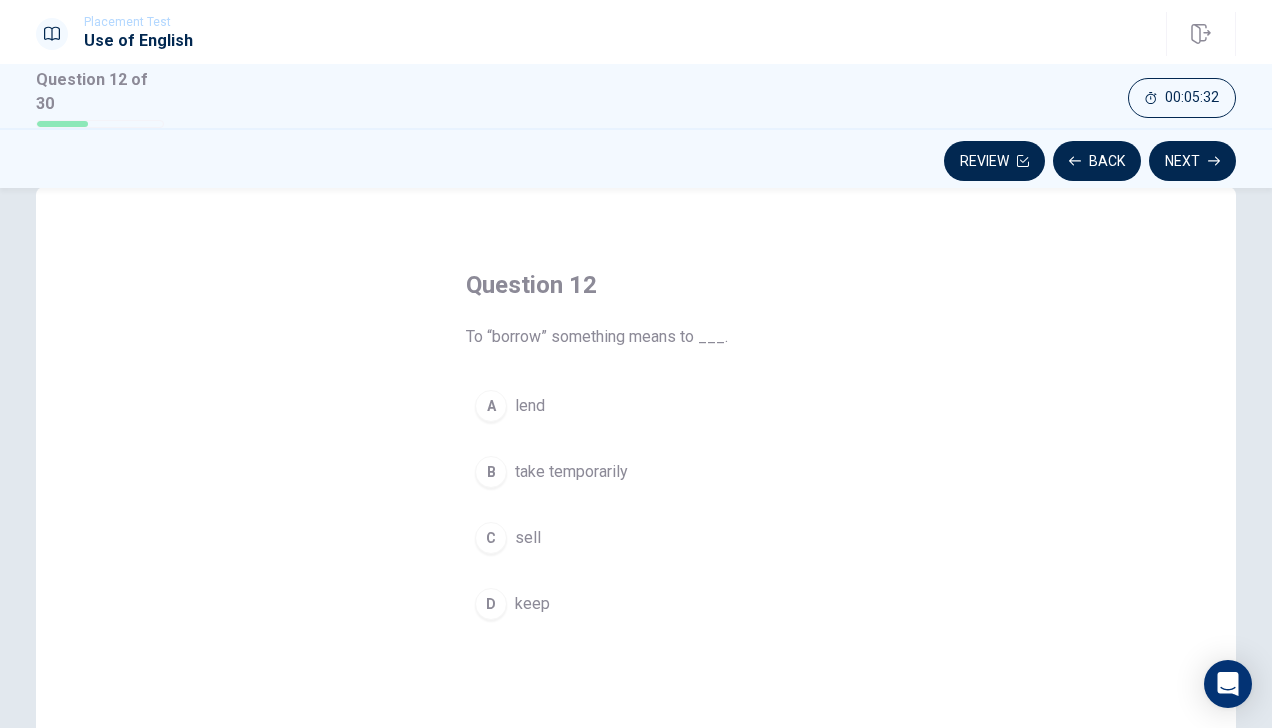 click on "A lend" at bounding box center [636, 406] 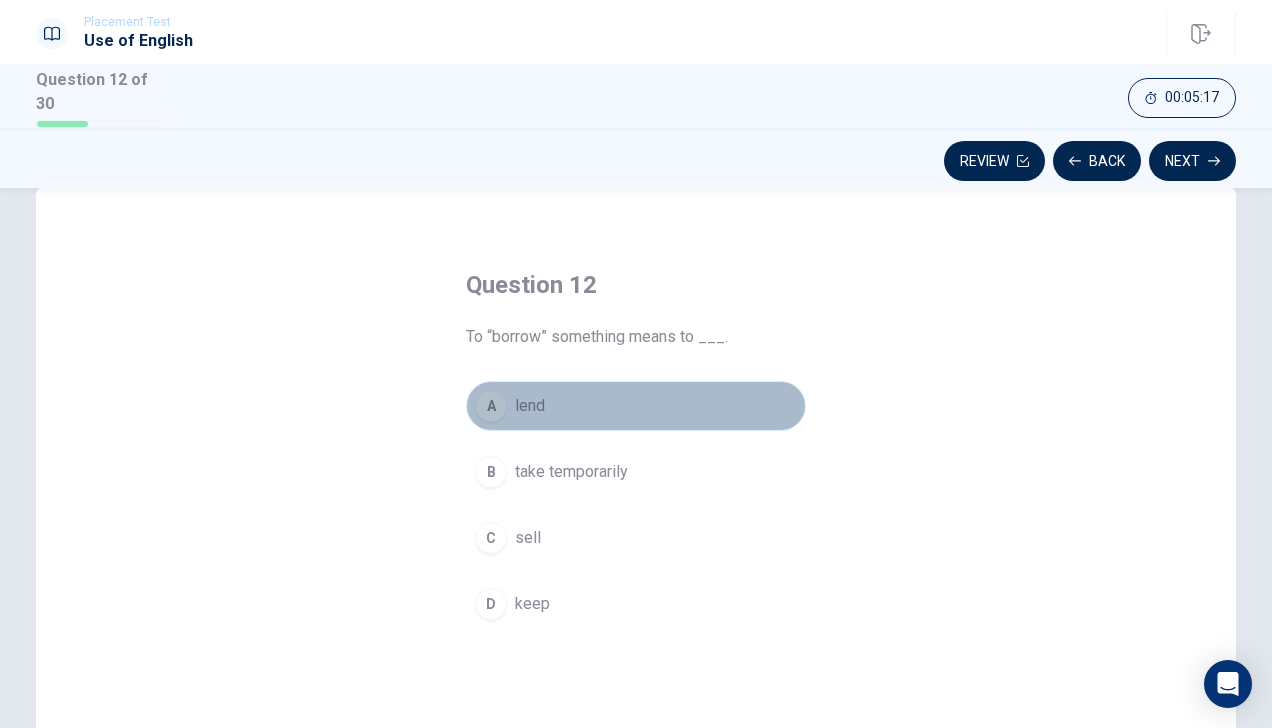 click on "A lend" at bounding box center [636, 406] 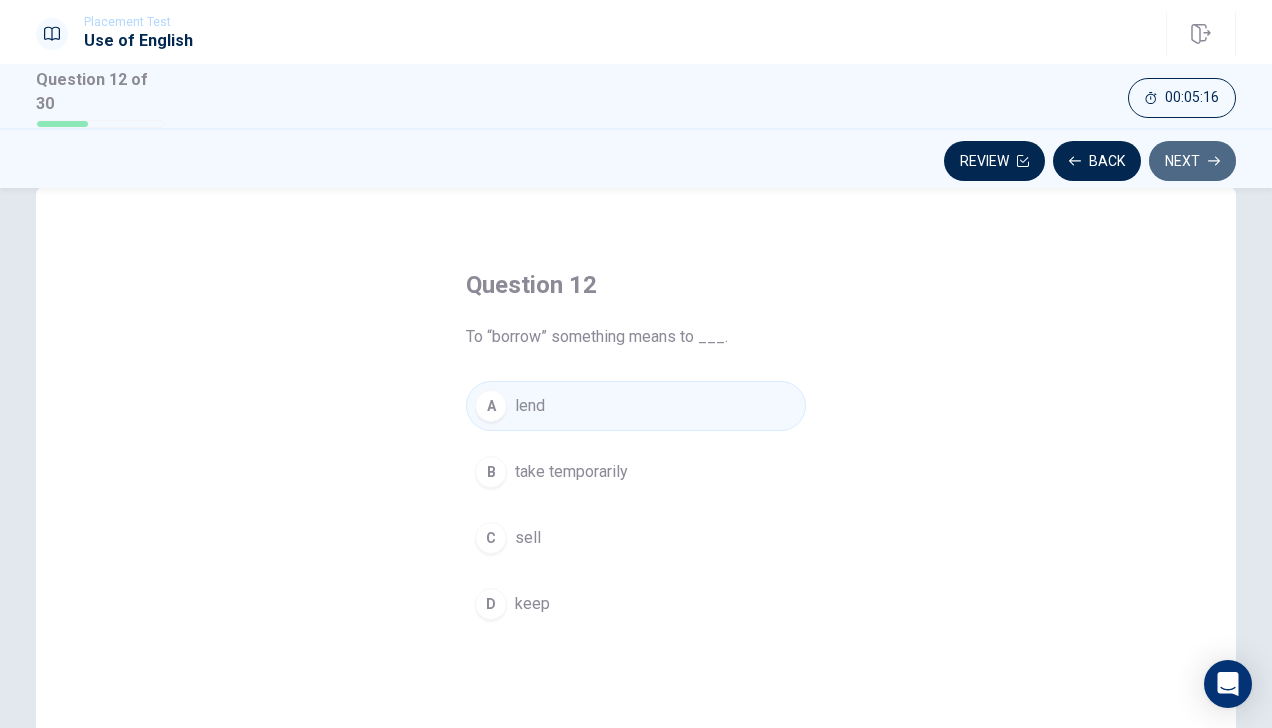 click on "Next" at bounding box center [1192, 161] 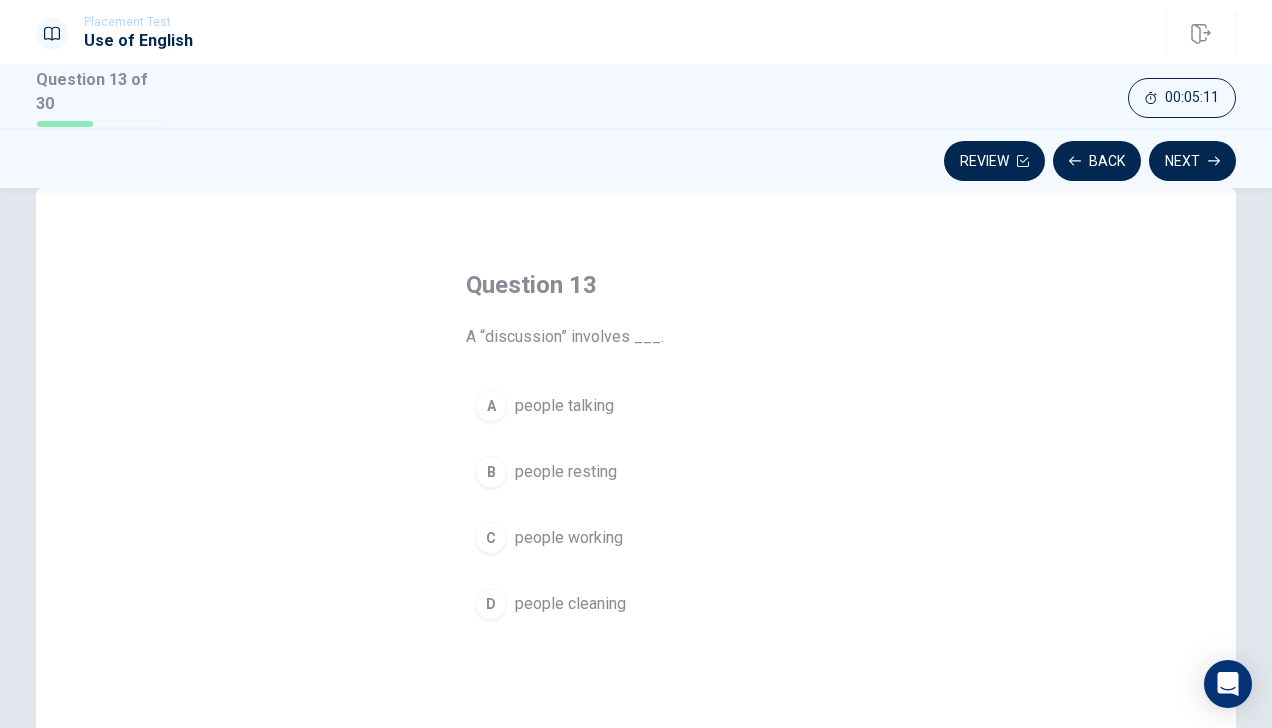 click on "people talking" at bounding box center [564, 406] 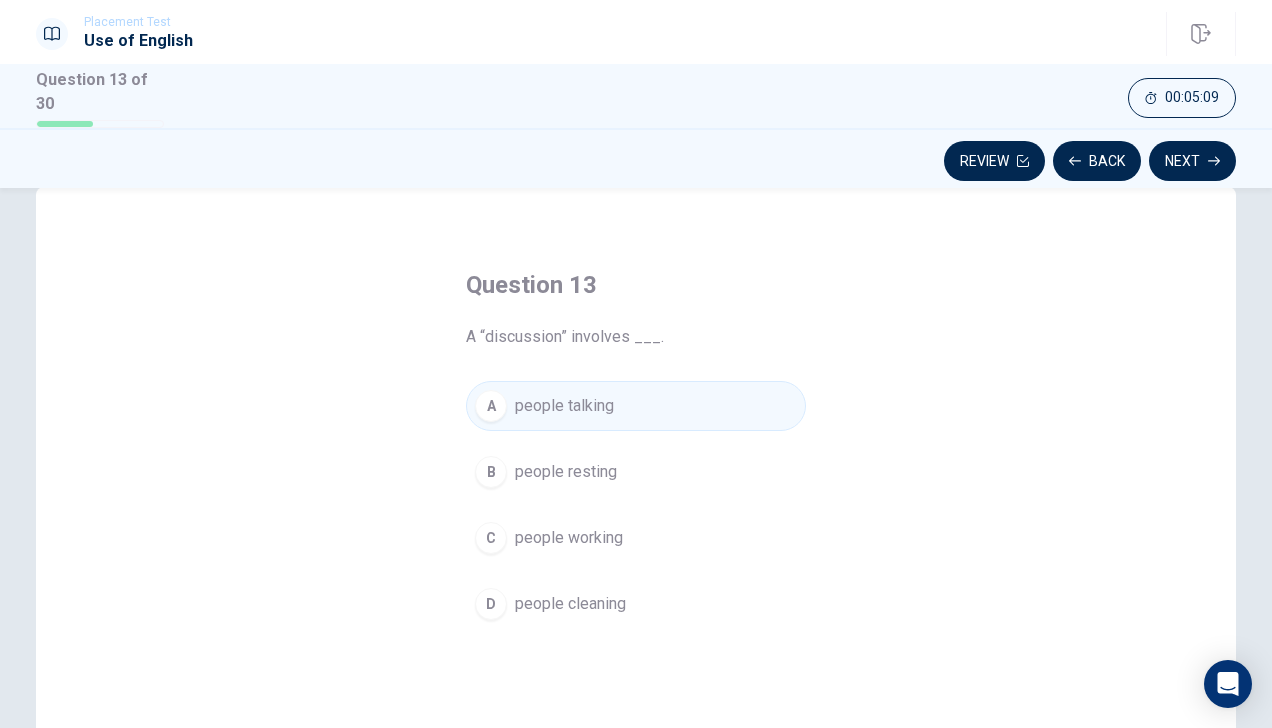 click on "Next" at bounding box center (1192, 161) 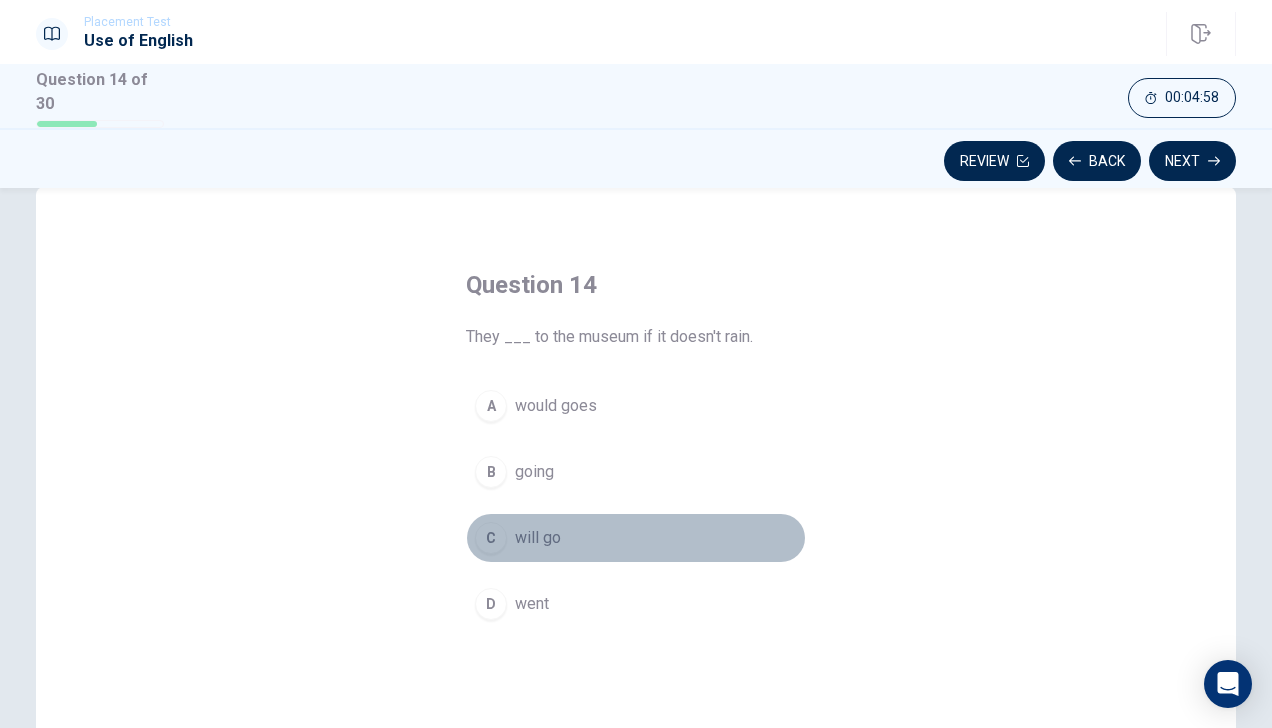 click on "C will go" at bounding box center [636, 538] 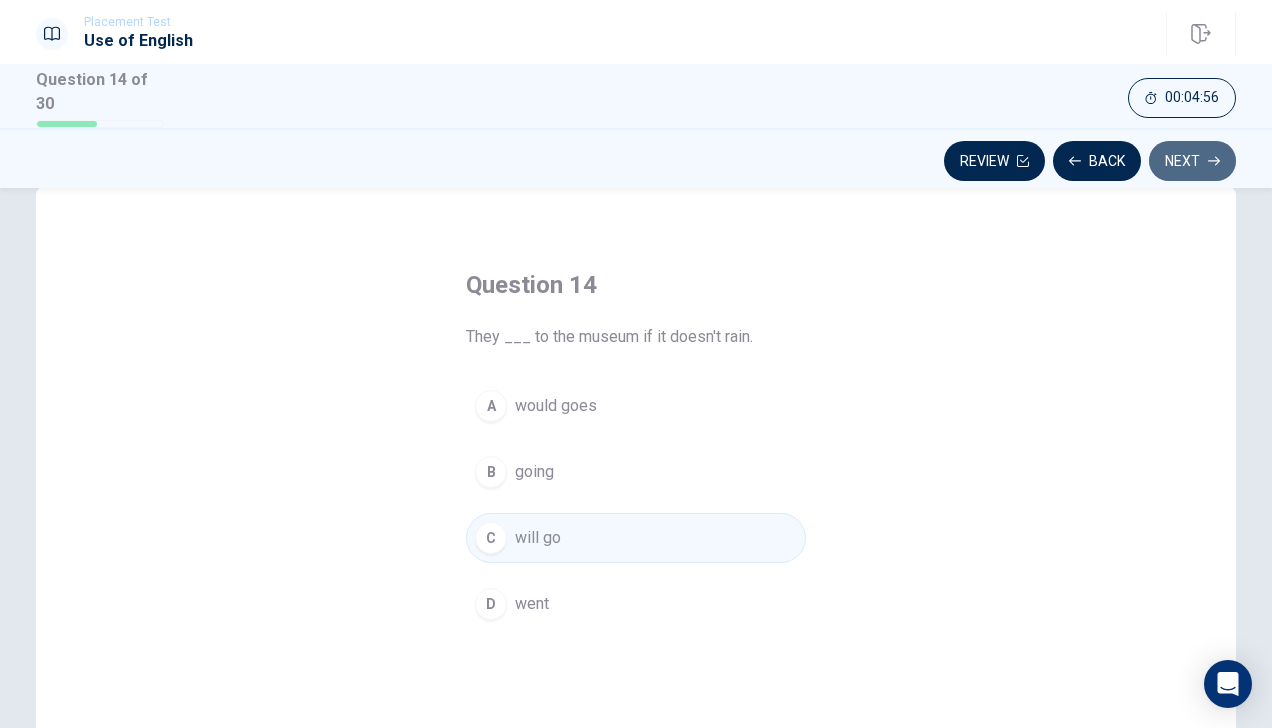 click on "Next" at bounding box center (1192, 161) 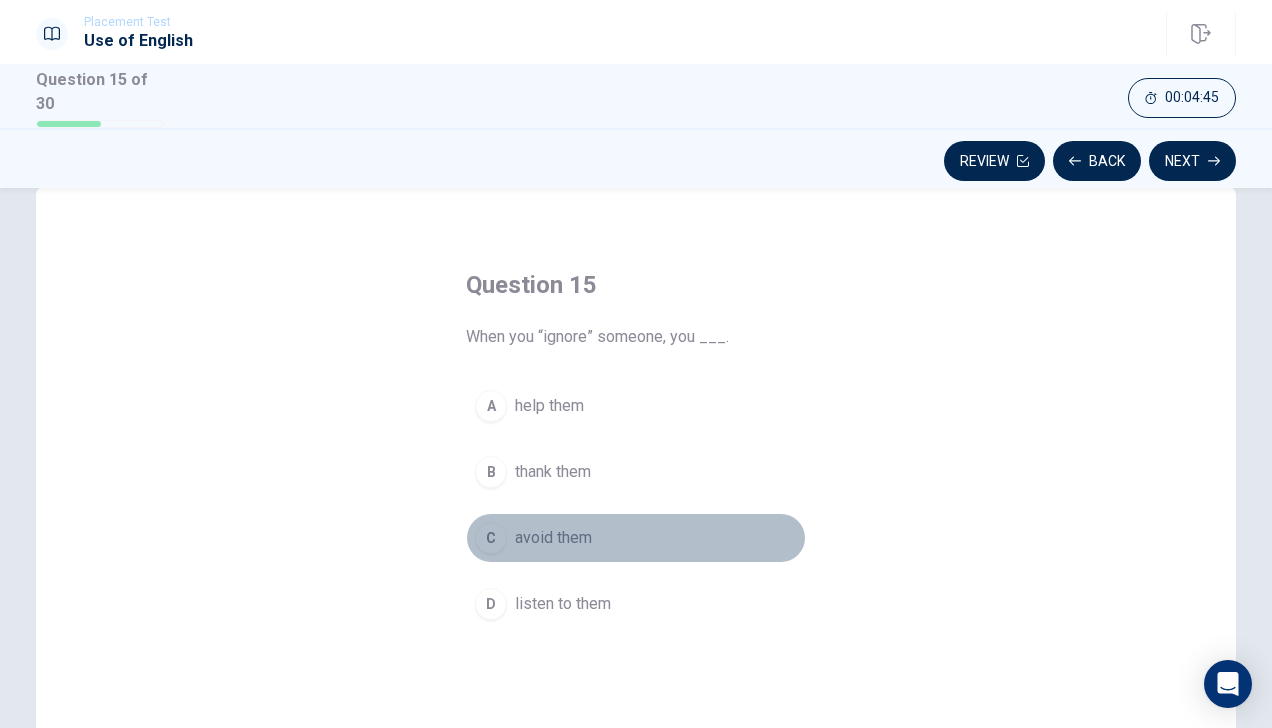 click on "avoid them" at bounding box center (553, 538) 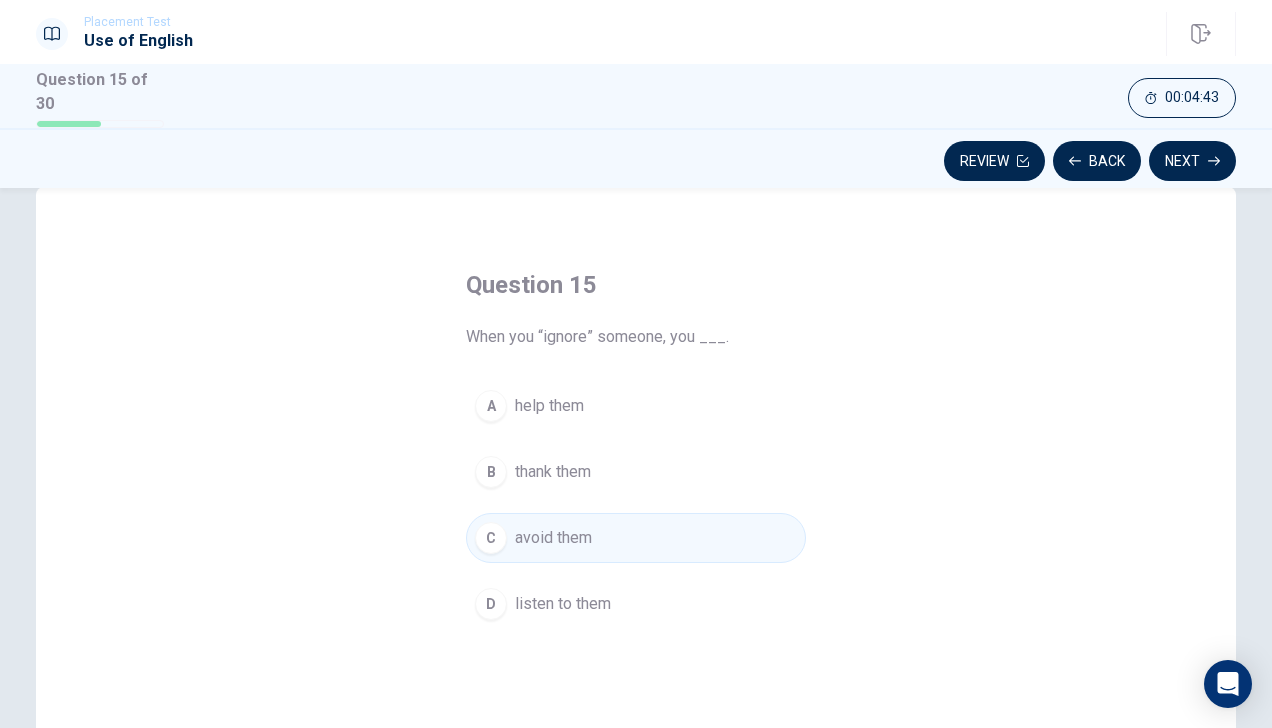 click on "Next" at bounding box center (1192, 161) 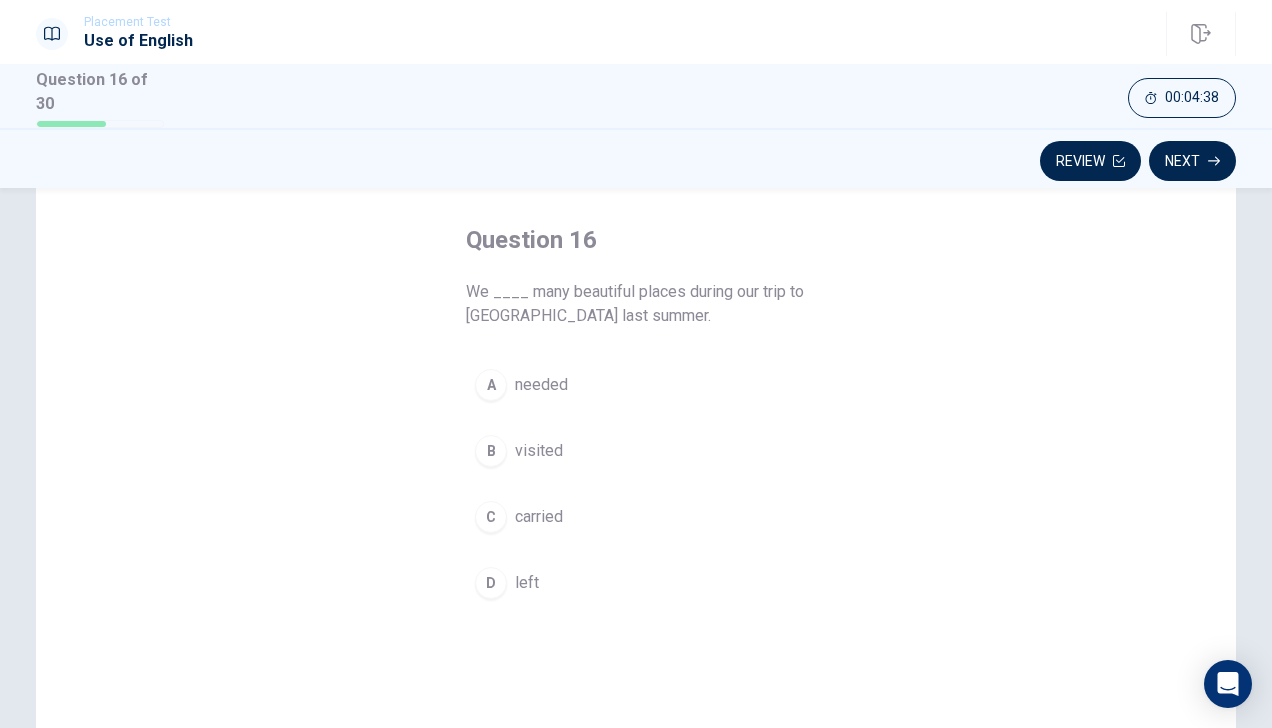 scroll, scrollTop: 88, scrollLeft: 0, axis: vertical 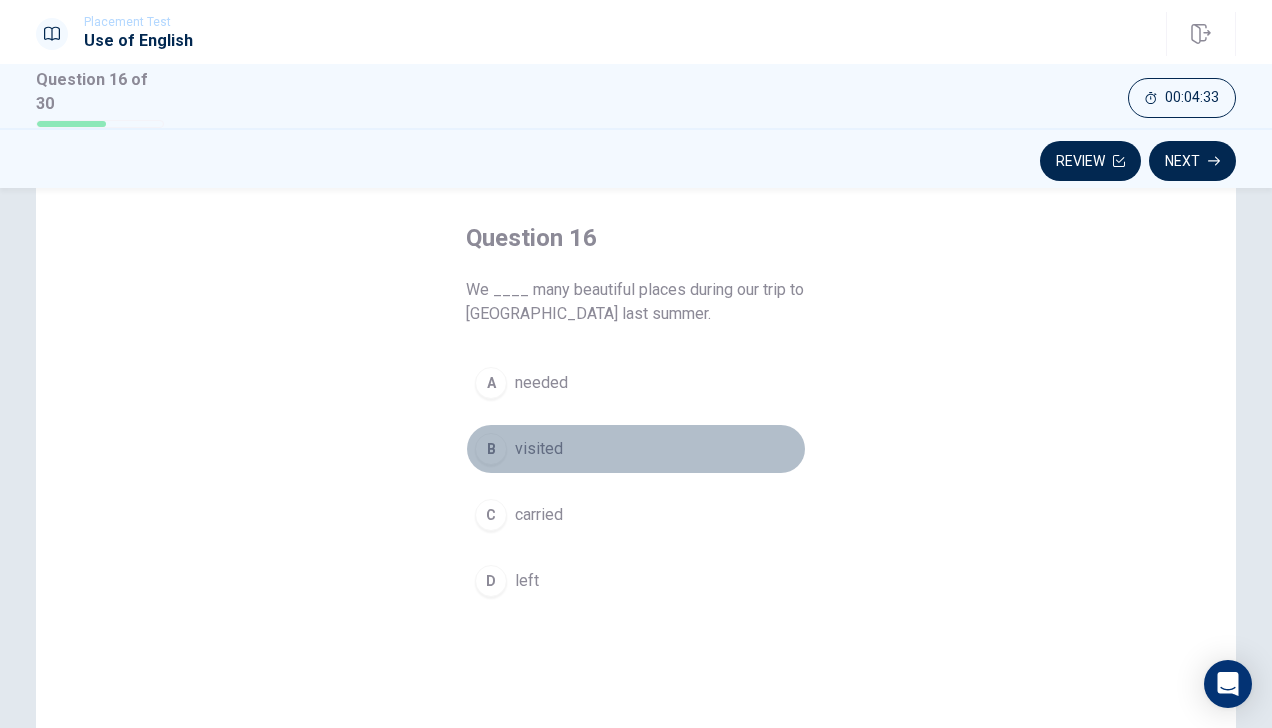 click on "visited" at bounding box center (539, 449) 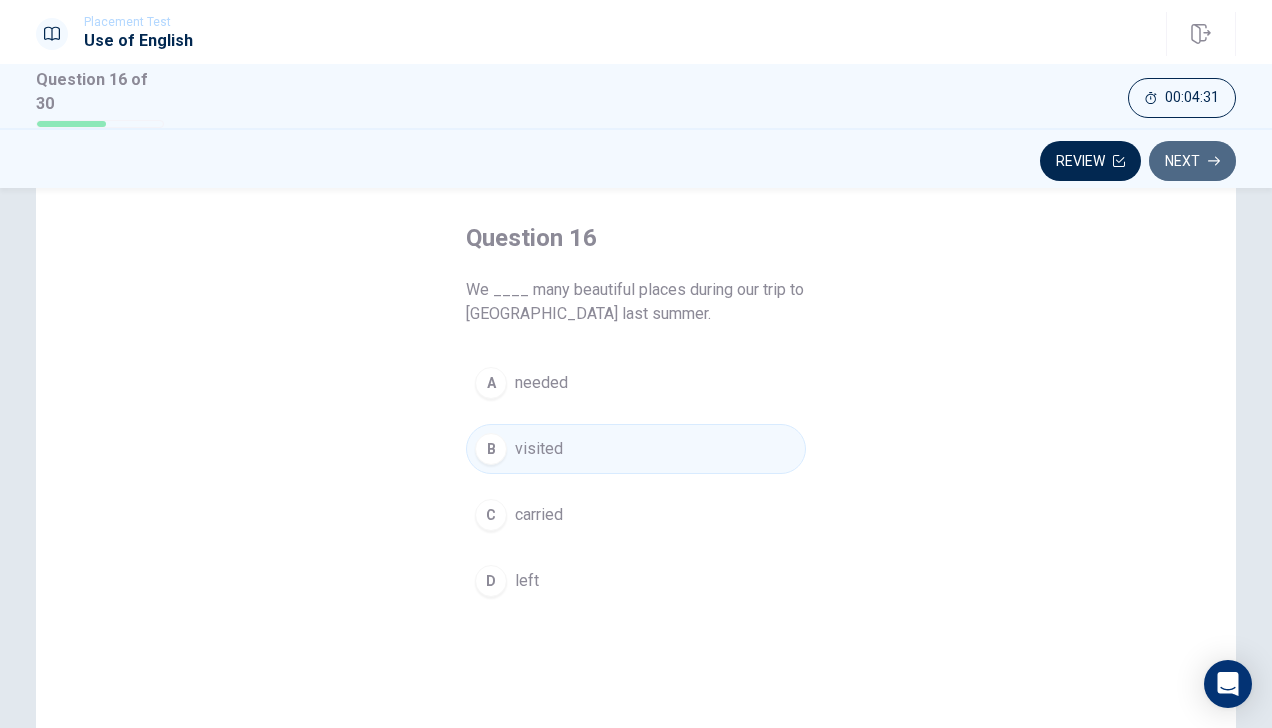 click on "Next" at bounding box center (1192, 161) 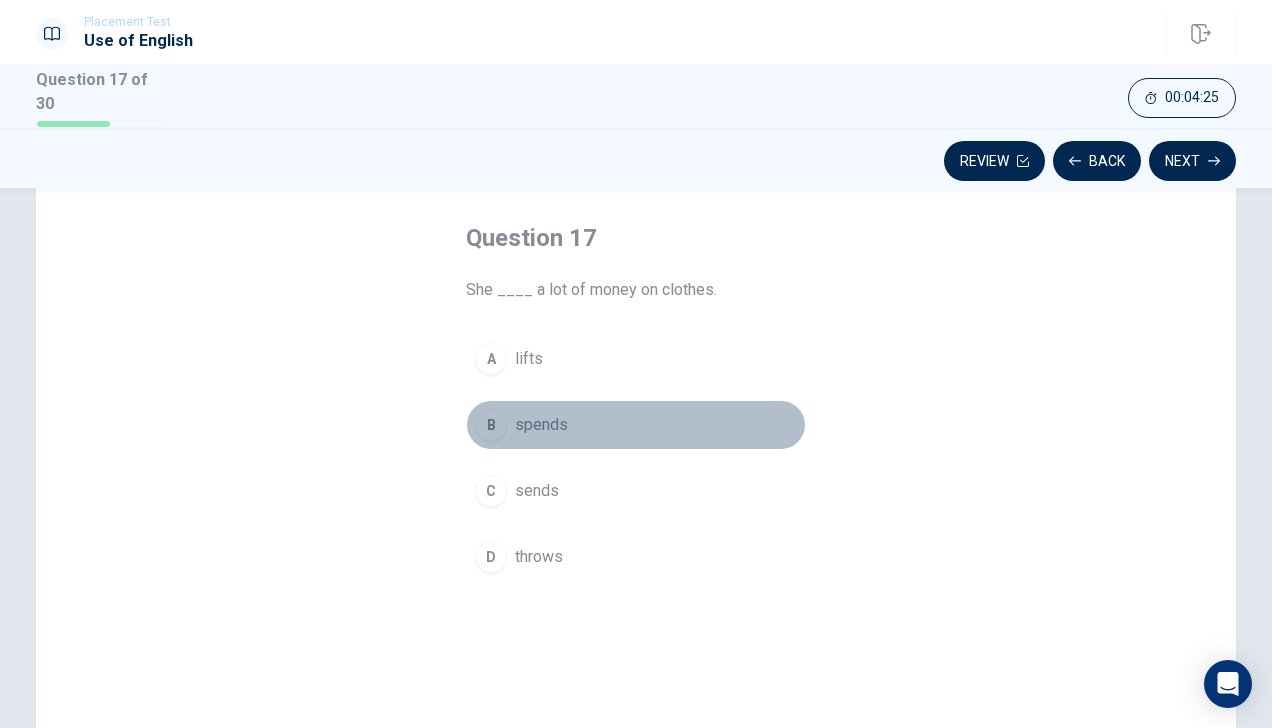 click on "spends" at bounding box center (541, 425) 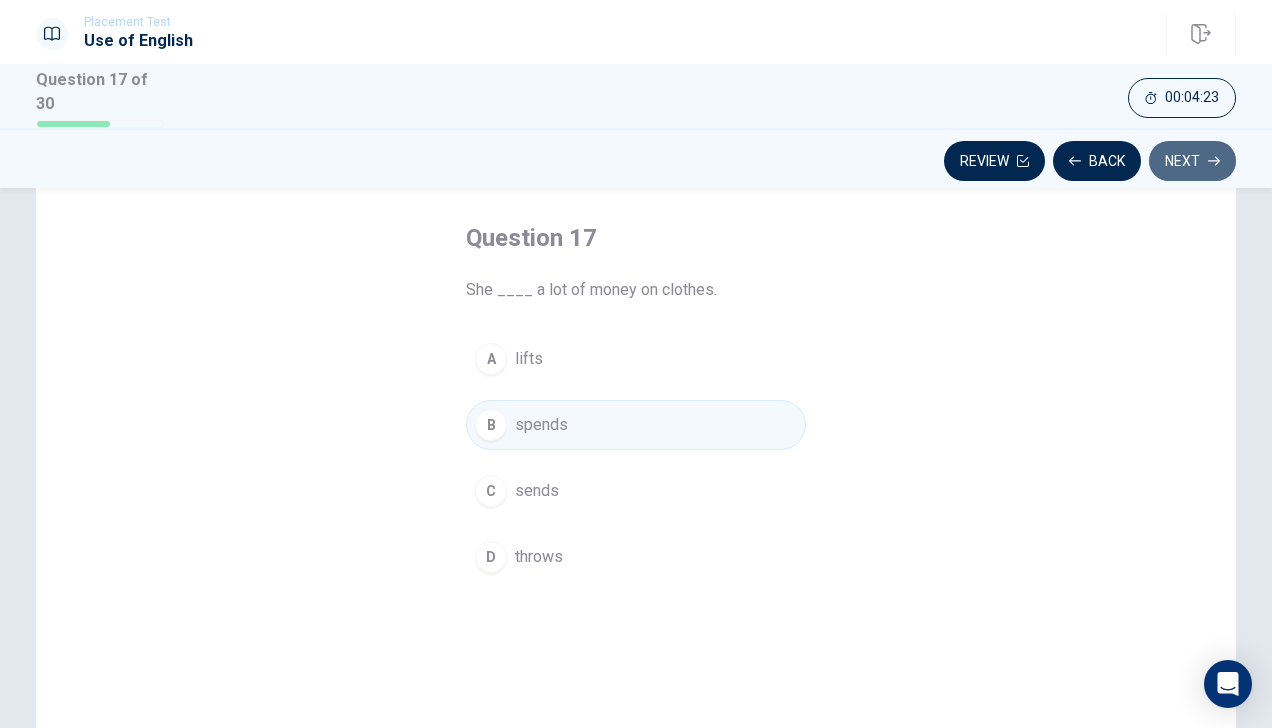 click on "Next" at bounding box center (1192, 161) 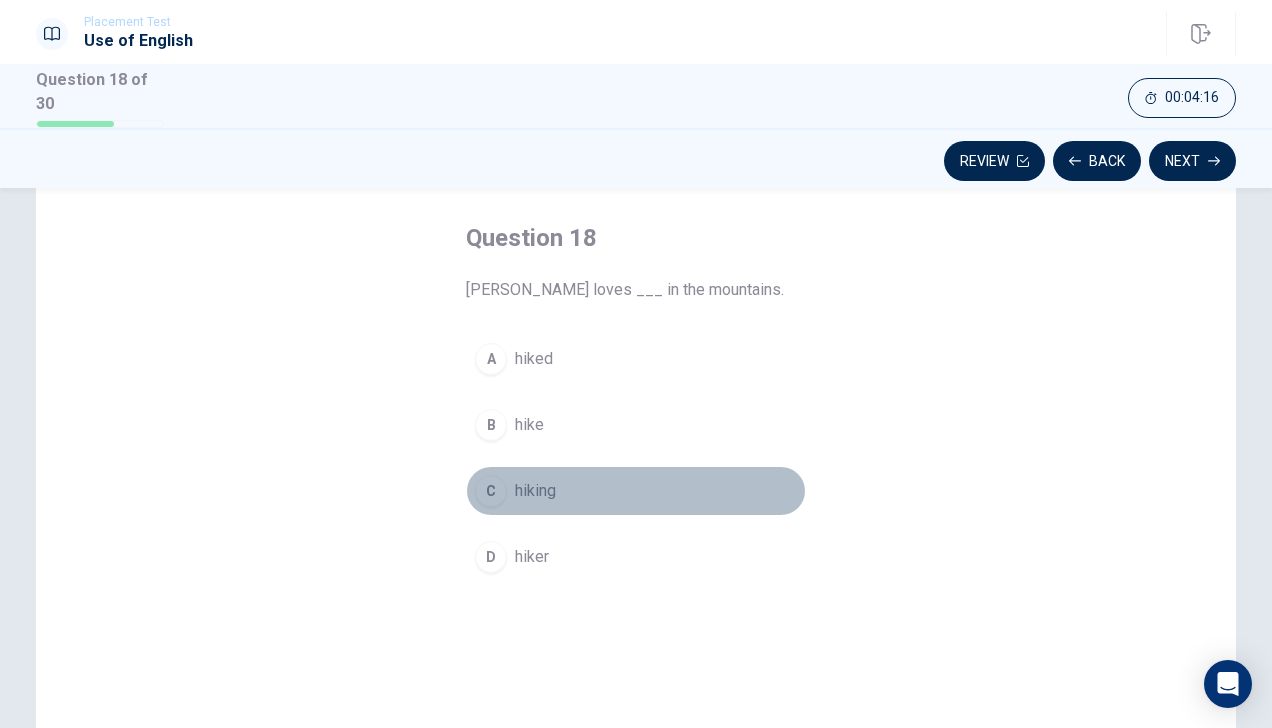 click on "hiking" at bounding box center (535, 491) 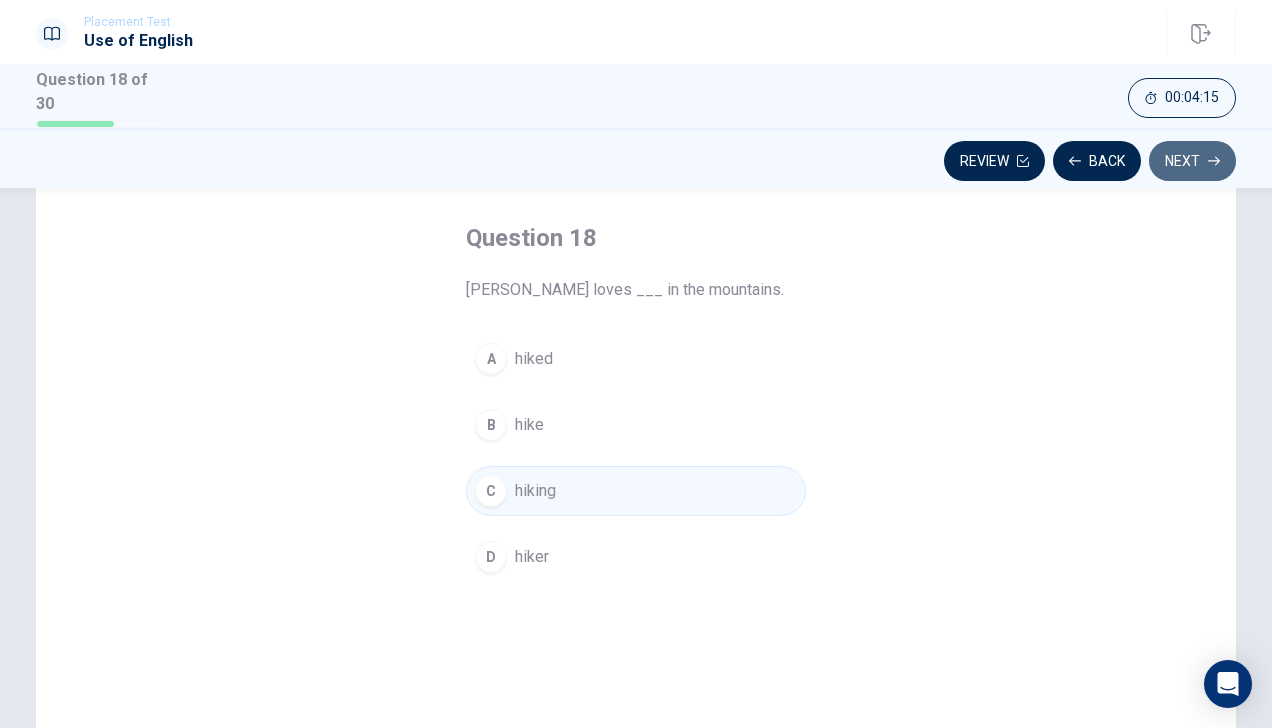 click 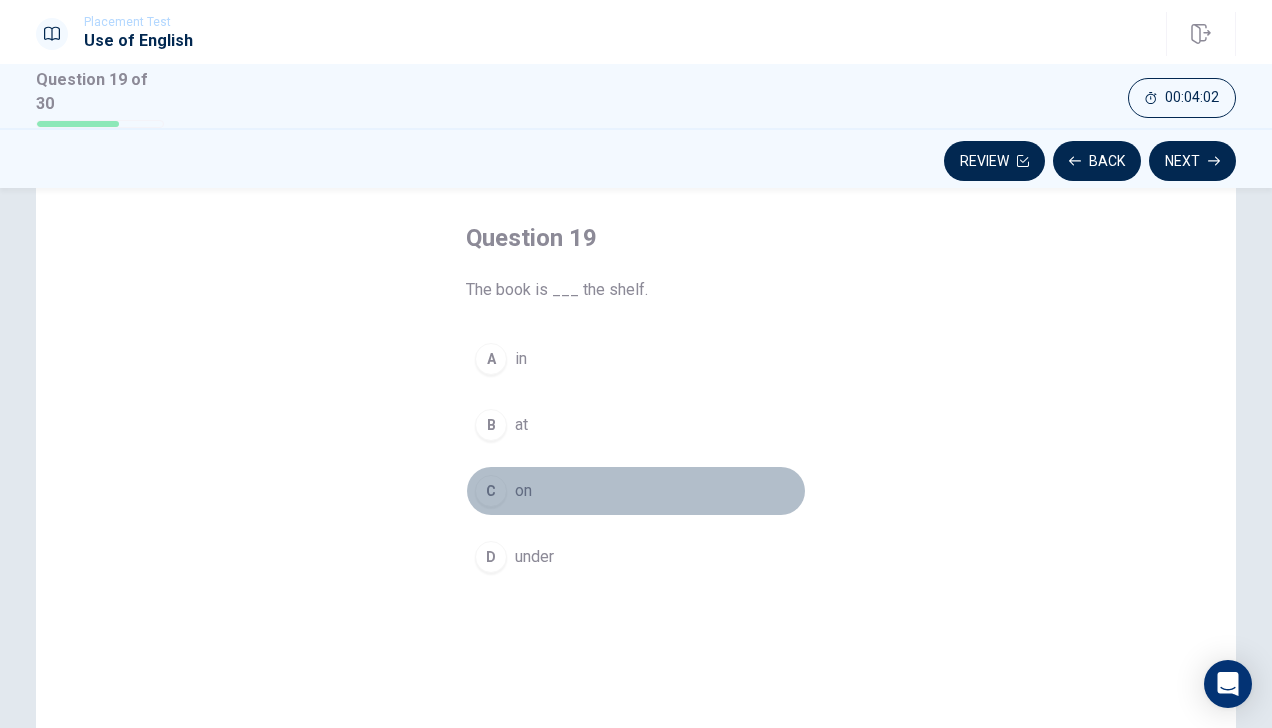click on "on" at bounding box center [523, 491] 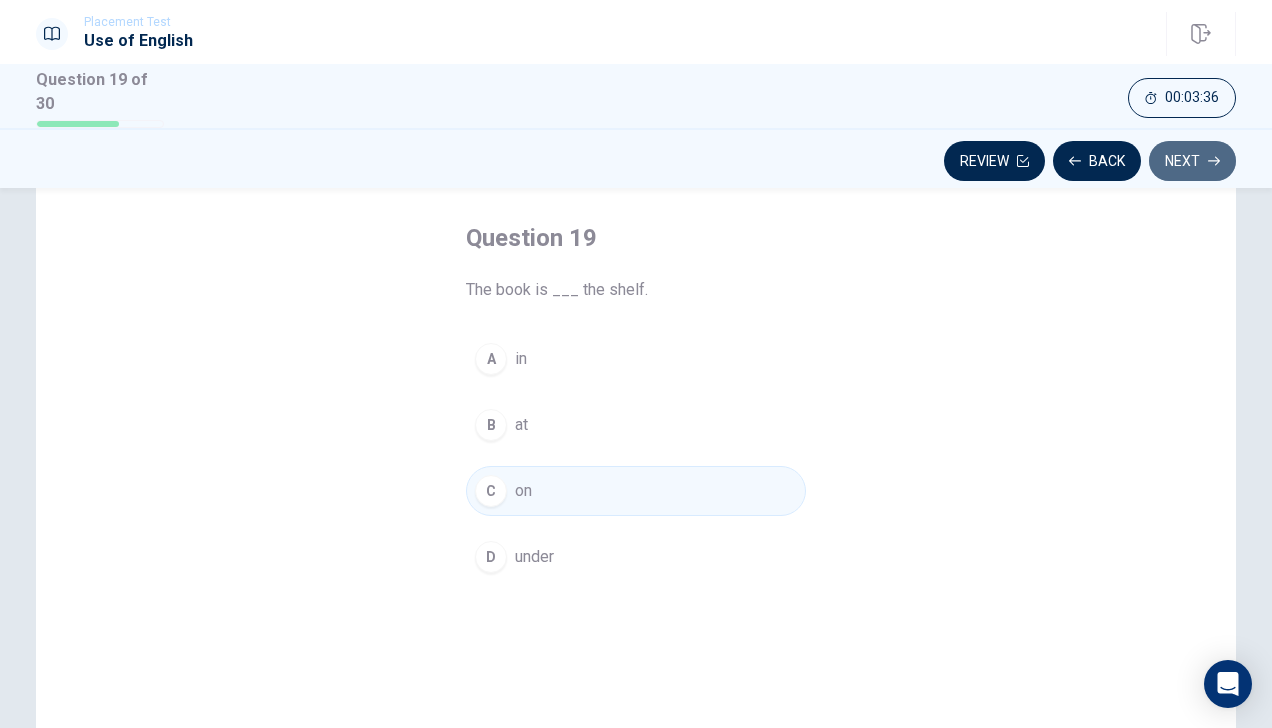 click on "Next" at bounding box center (1192, 161) 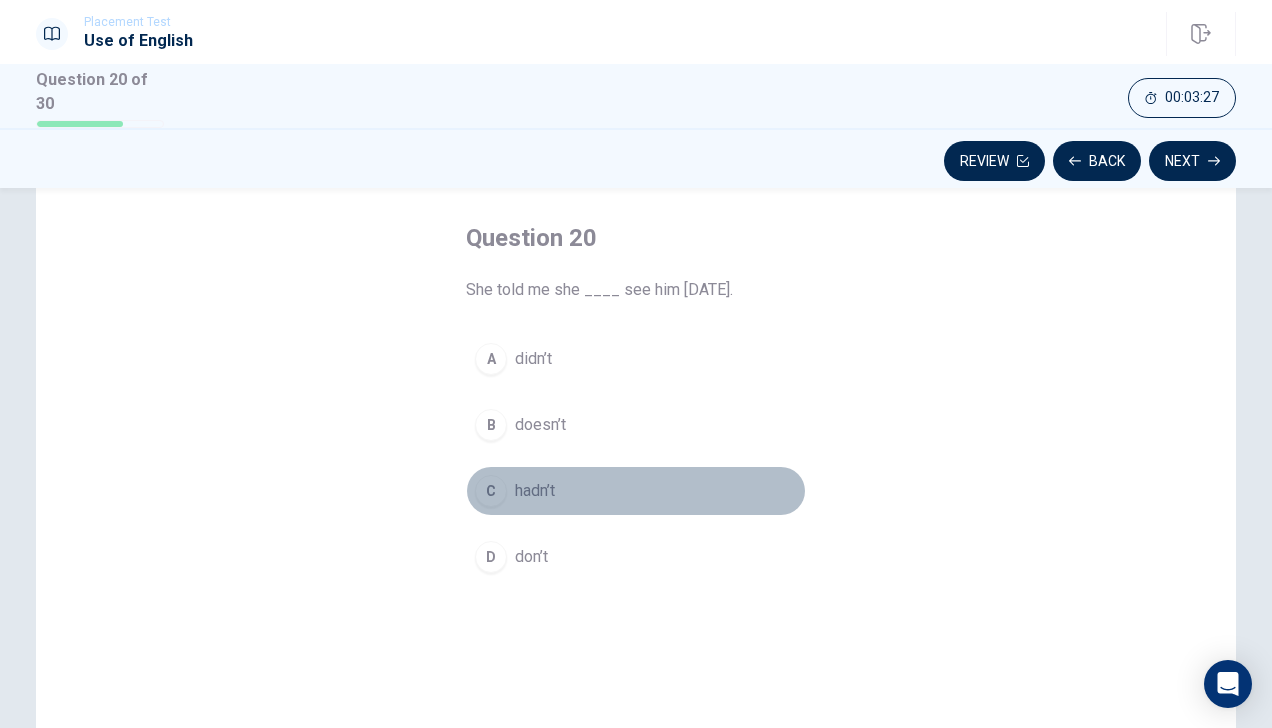 click on "C hadn’t" at bounding box center [636, 491] 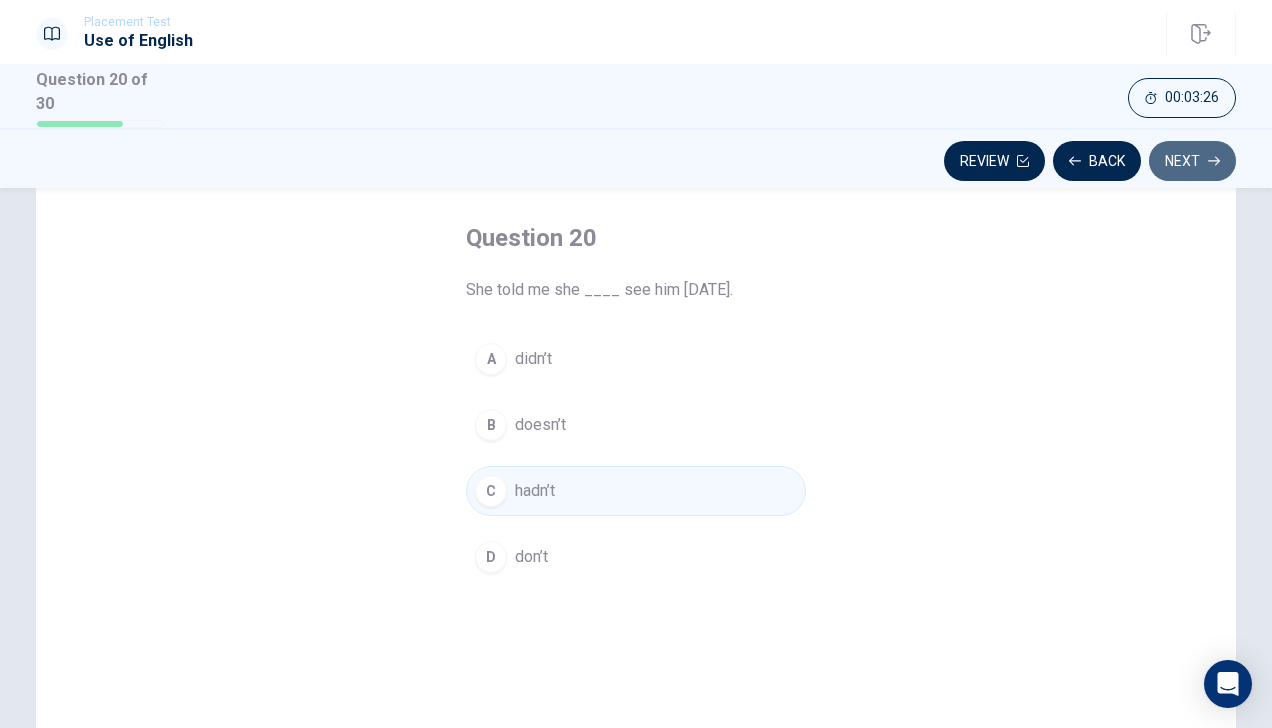 click on "Next" at bounding box center (1192, 161) 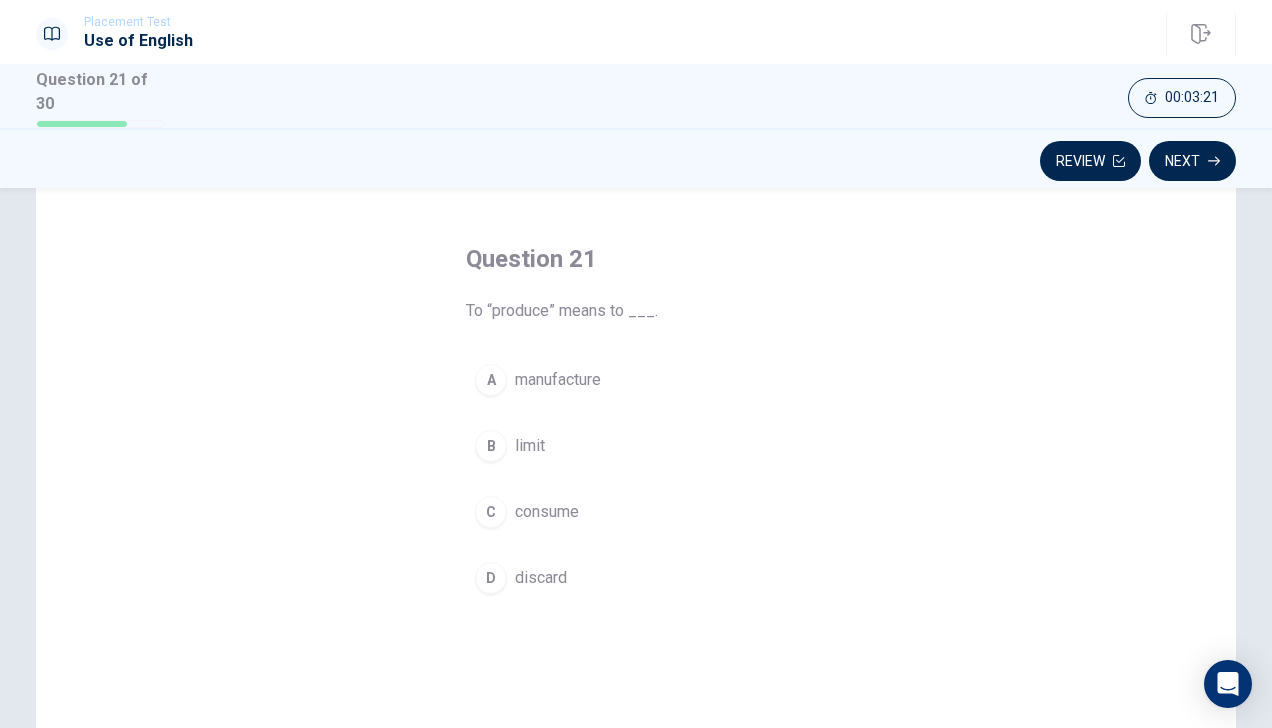 scroll, scrollTop: 68, scrollLeft: 0, axis: vertical 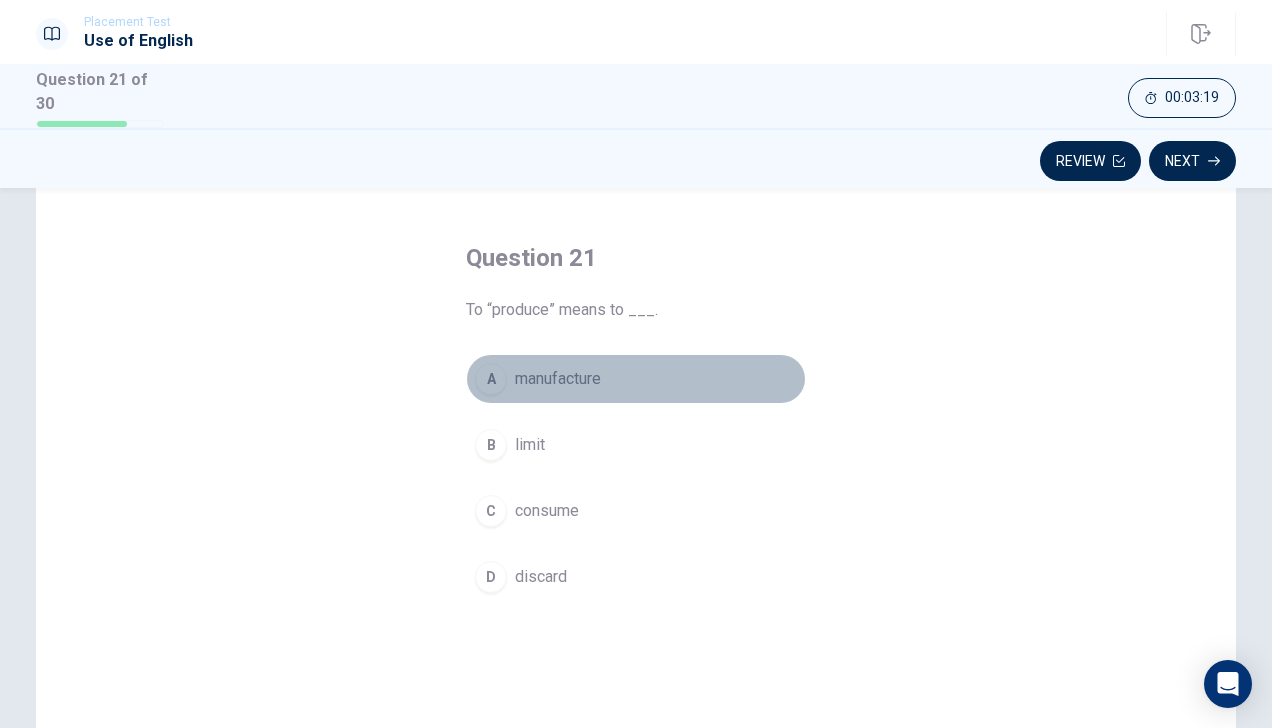 click on "manufacture" at bounding box center [558, 379] 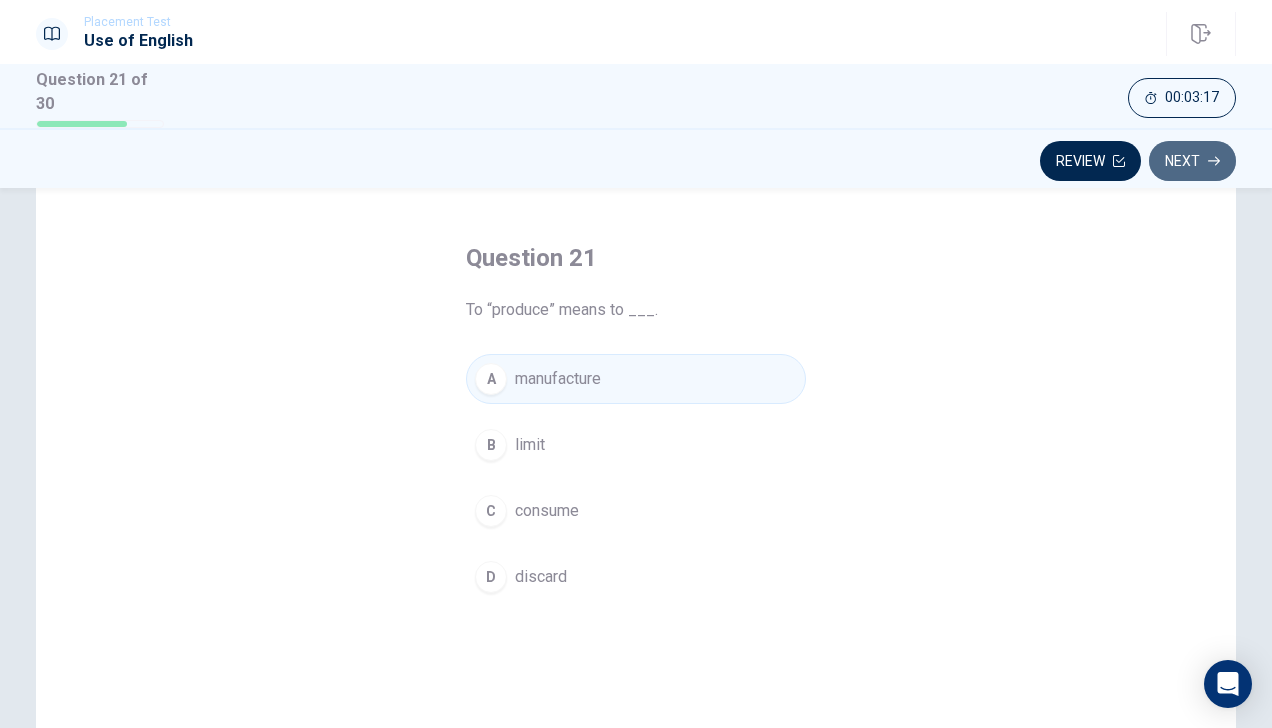 click on "Next" at bounding box center [1192, 161] 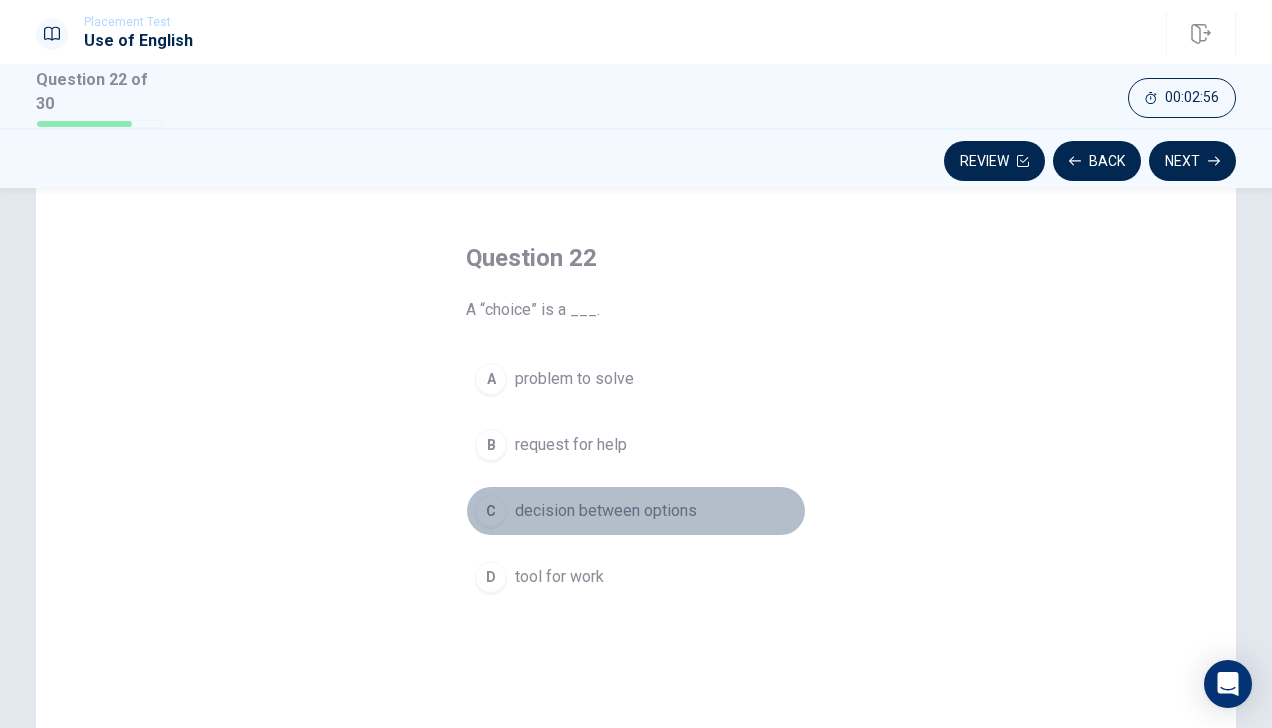 click on "decision between options" at bounding box center [606, 511] 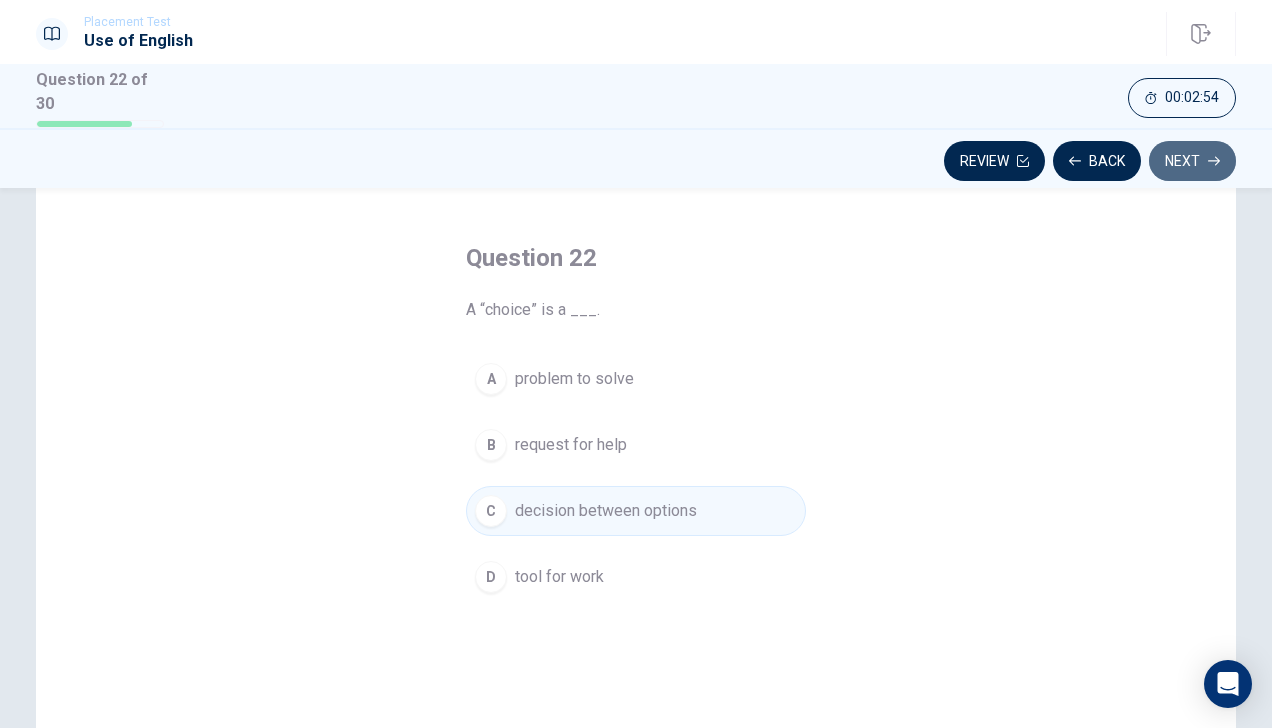 click on "Next" at bounding box center [1192, 161] 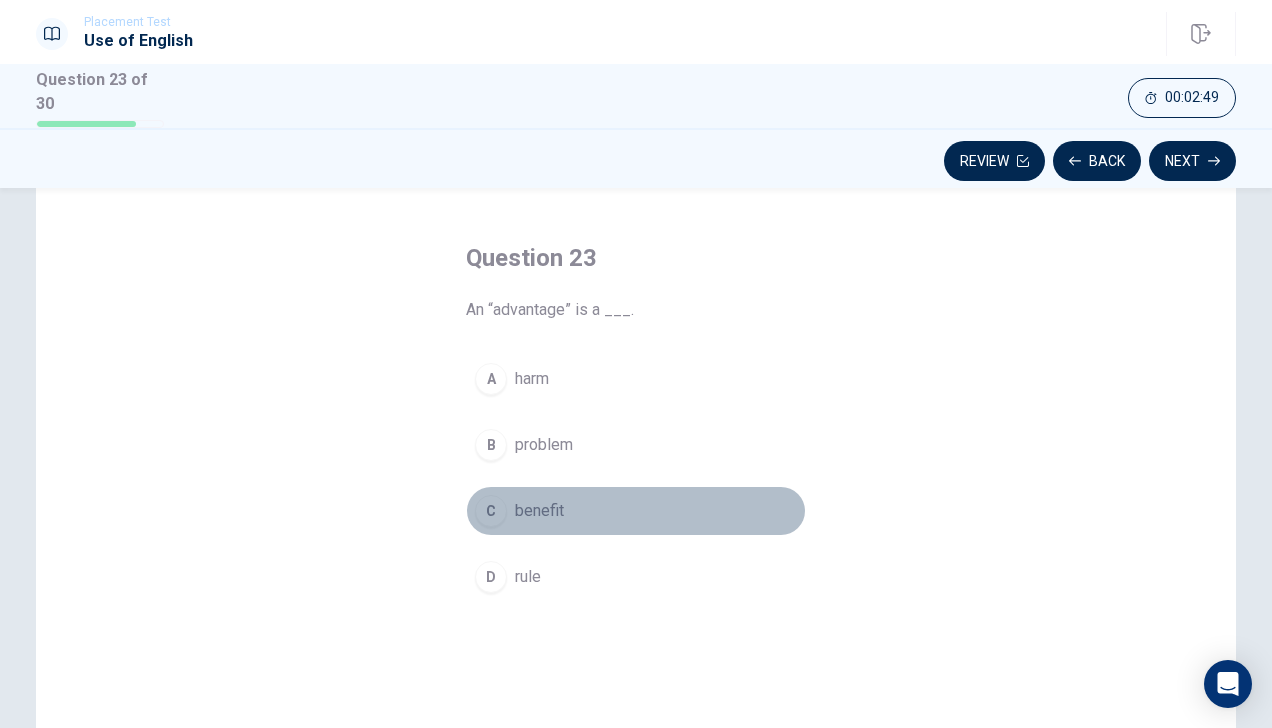 click on "benefit" at bounding box center (539, 511) 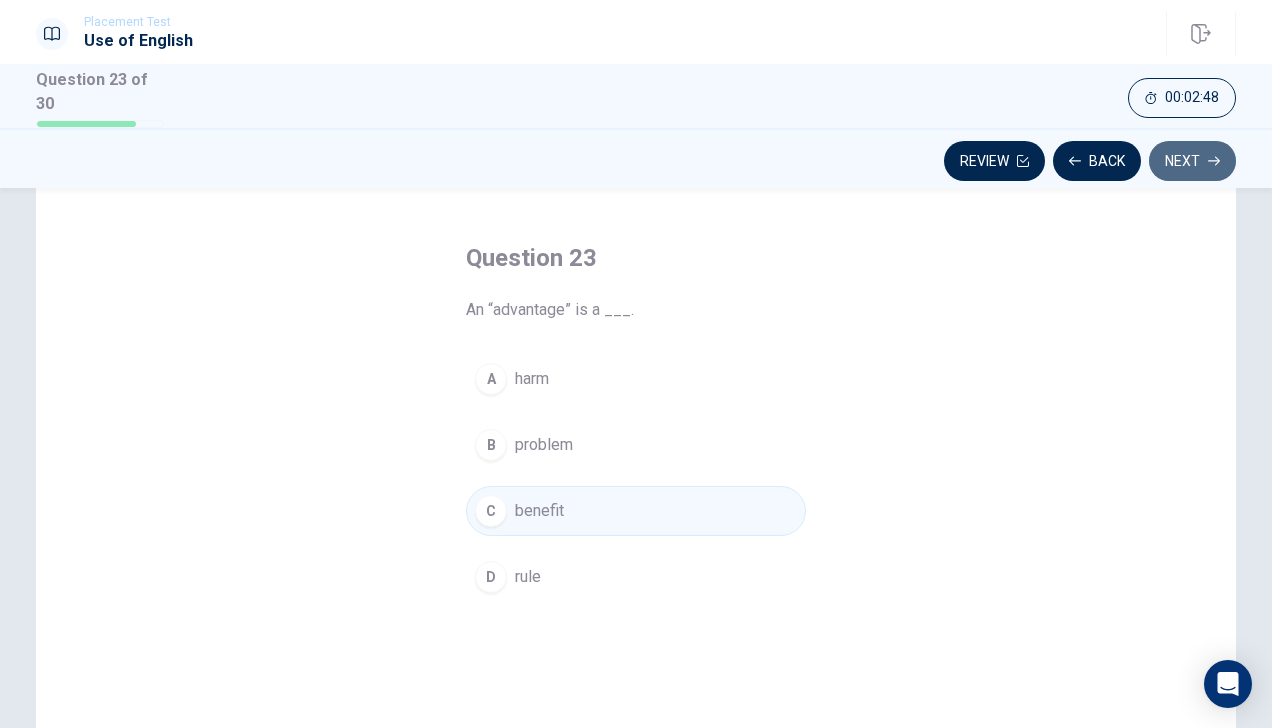 click on "Next" at bounding box center [1192, 161] 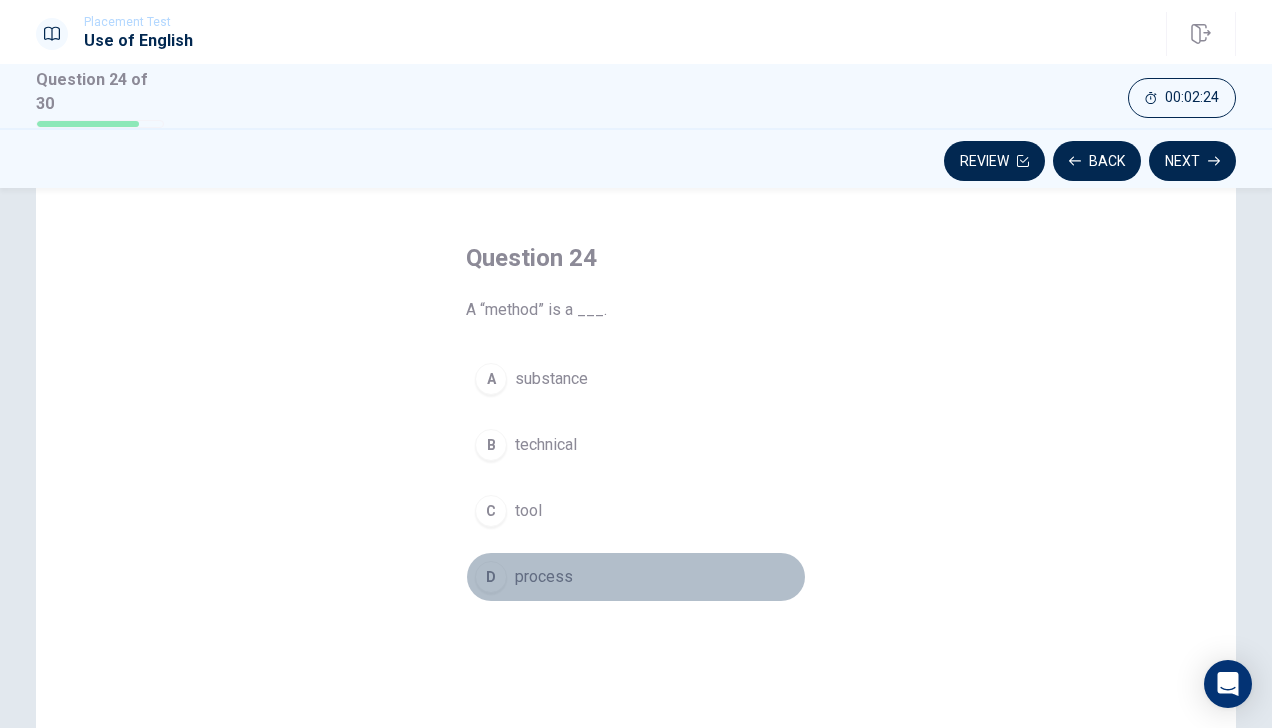 click on "process" at bounding box center [544, 577] 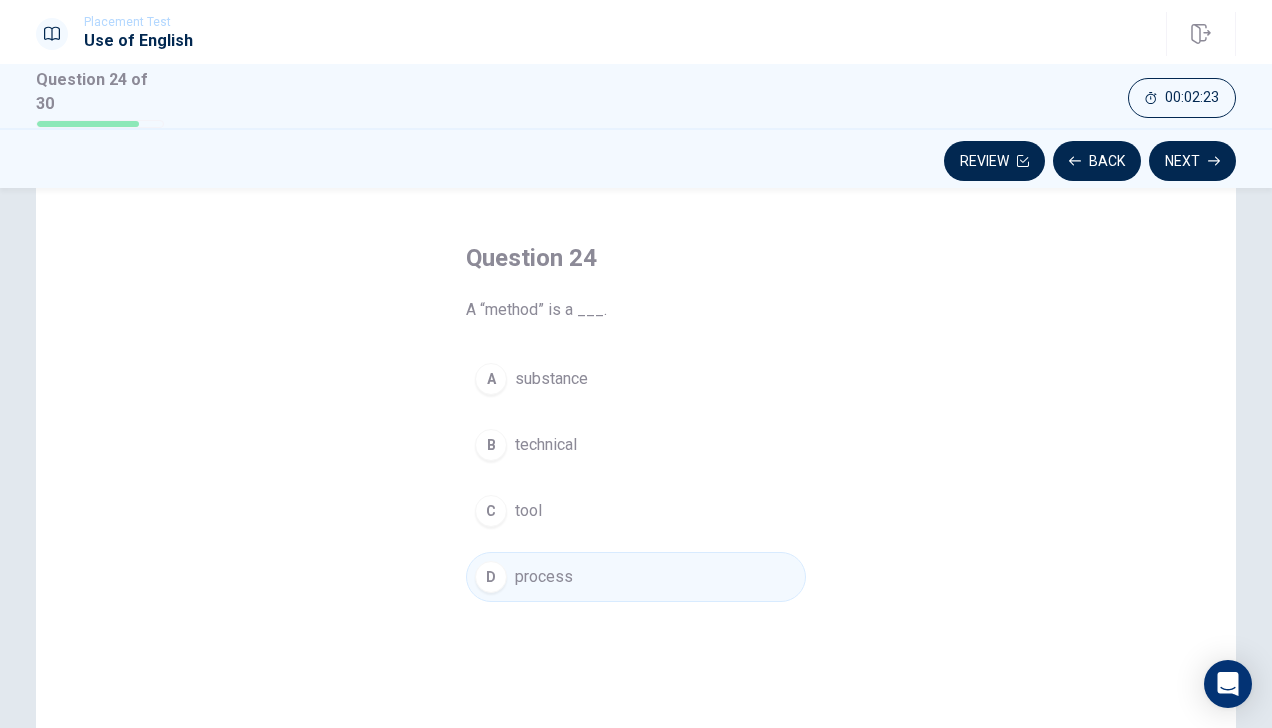 click on "Next" at bounding box center [1192, 161] 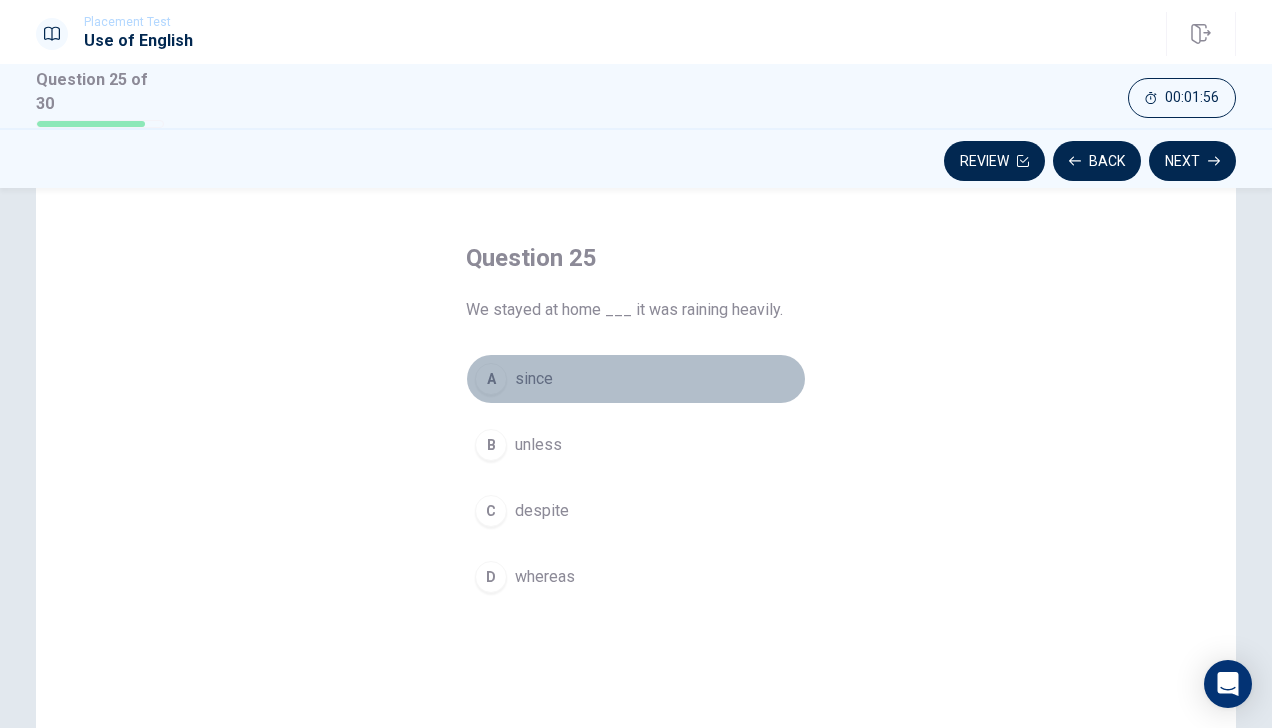 click on "since" at bounding box center [534, 379] 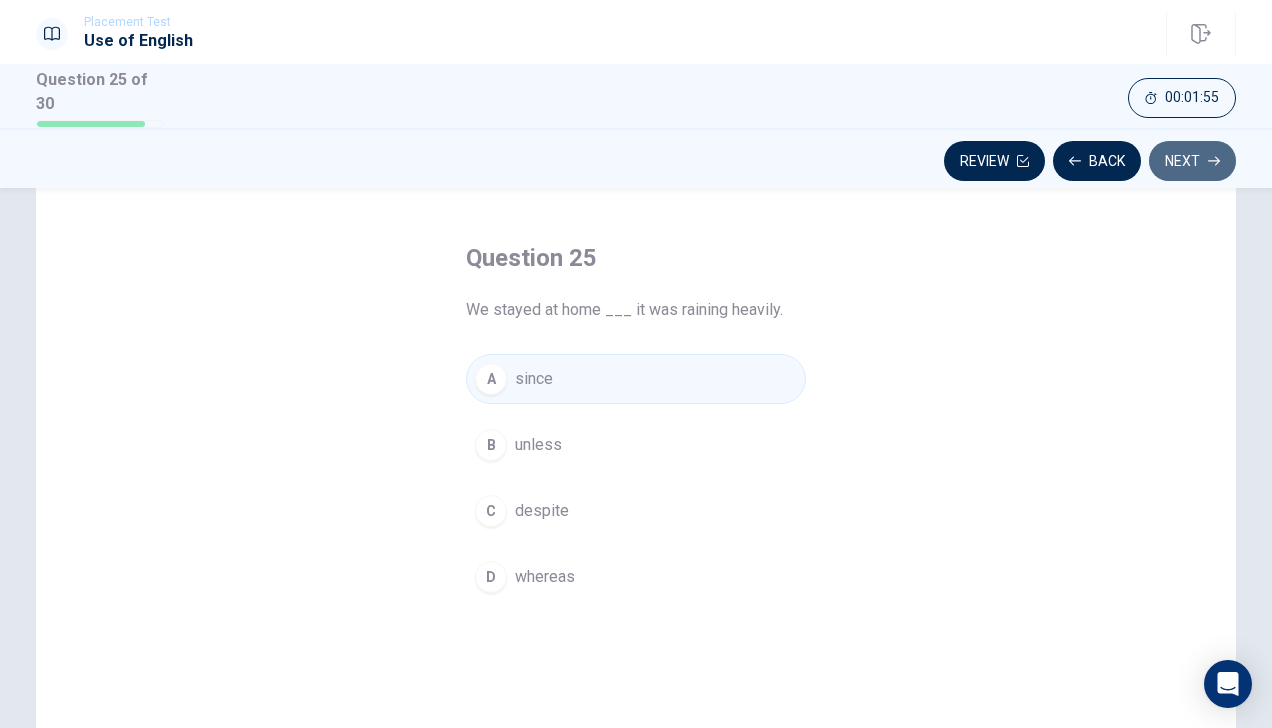 click on "Next" at bounding box center [1192, 161] 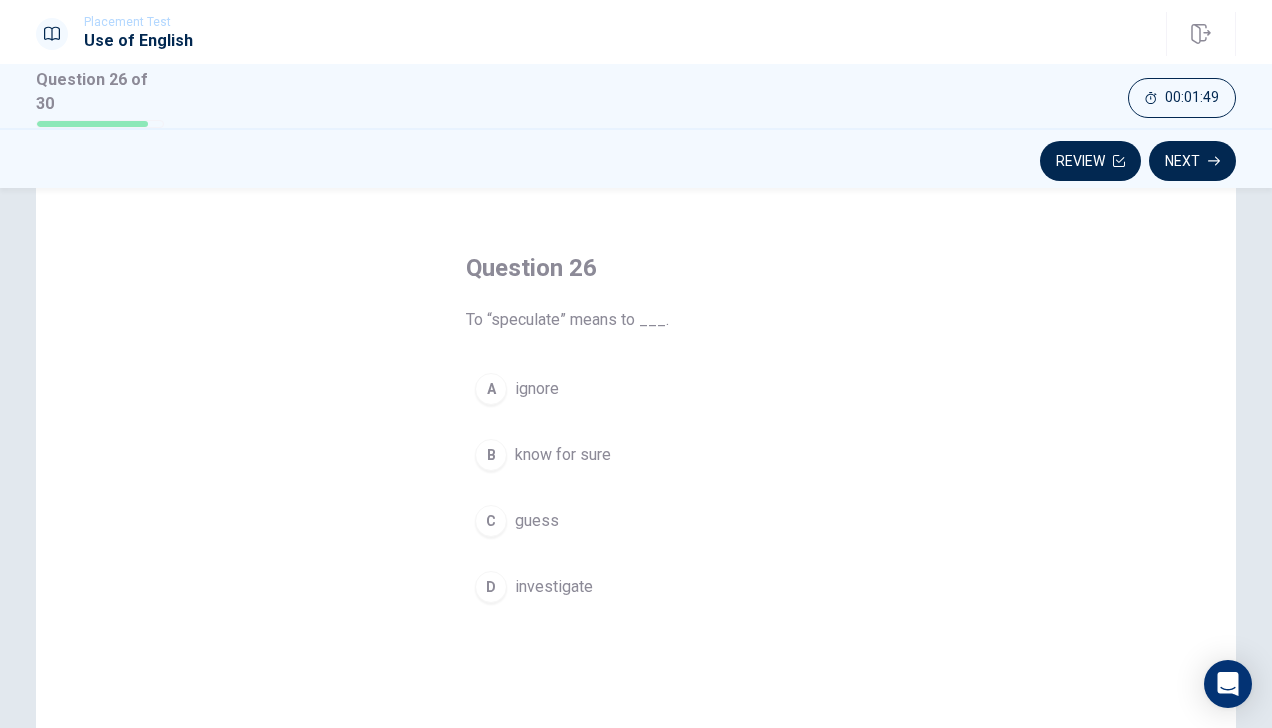 scroll, scrollTop: 60, scrollLeft: 0, axis: vertical 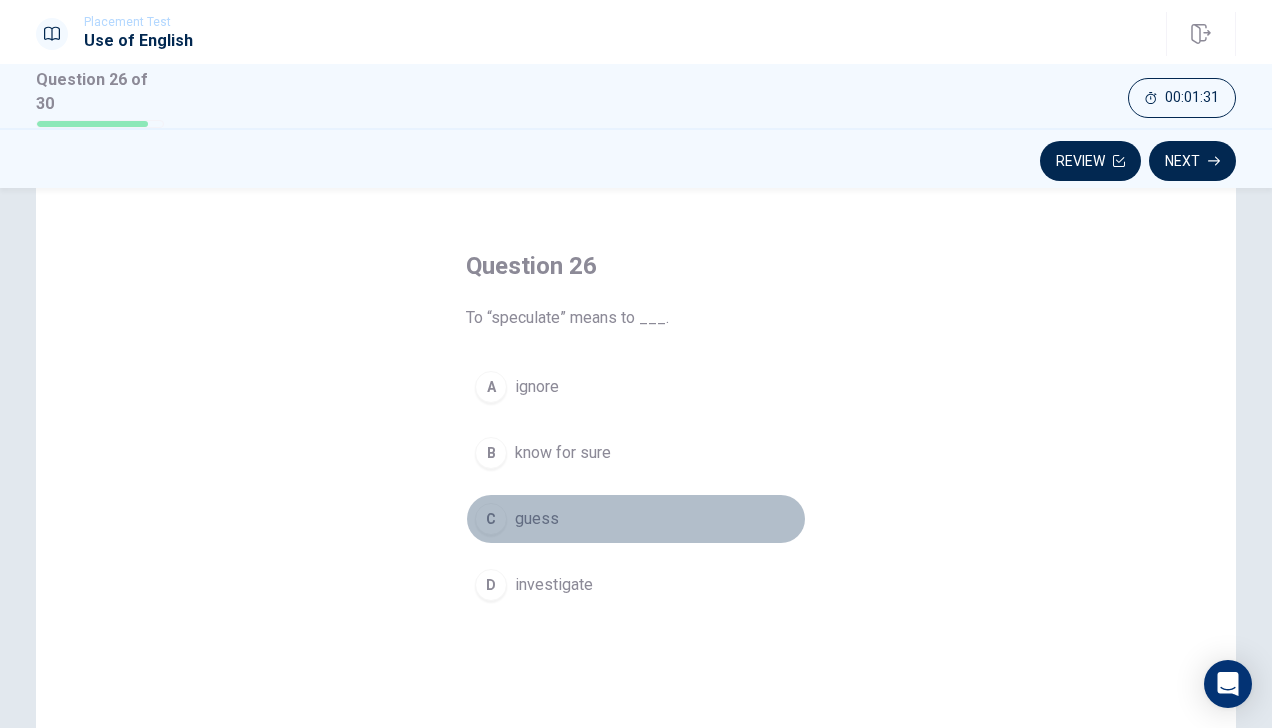 click on "guess" at bounding box center [537, 519] 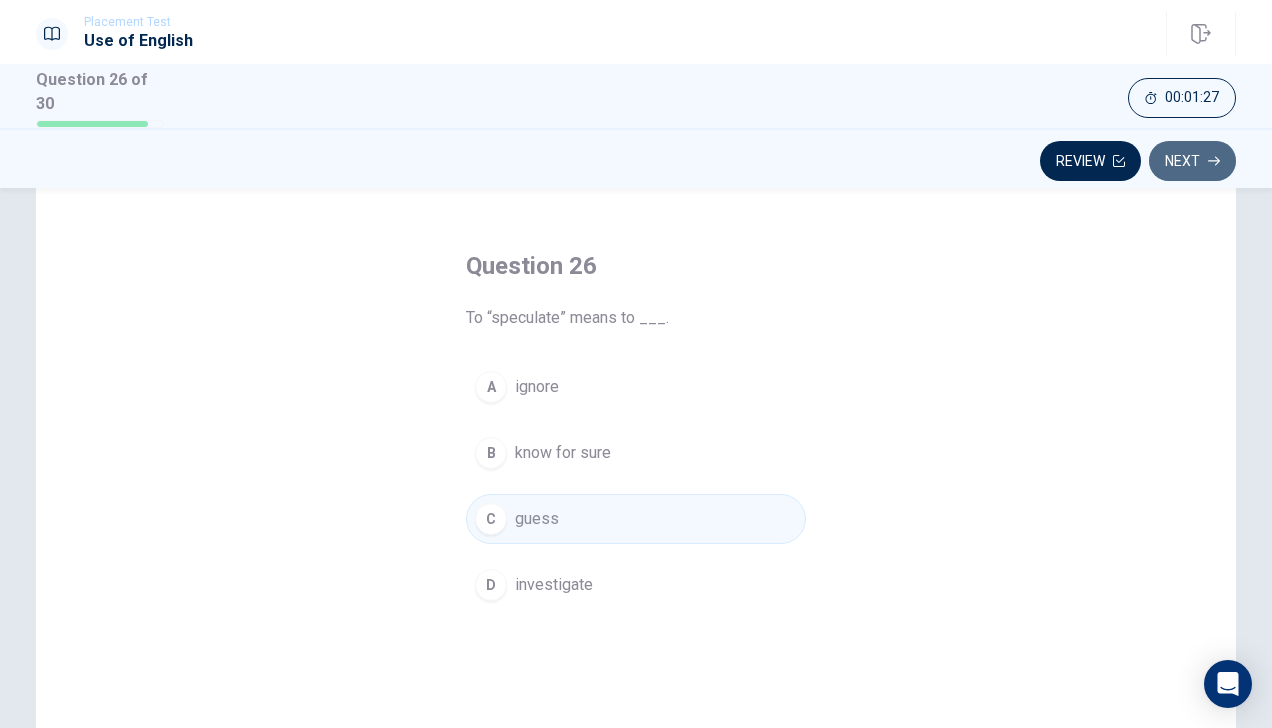 click on "Next" at bounding box center (1192, 161) 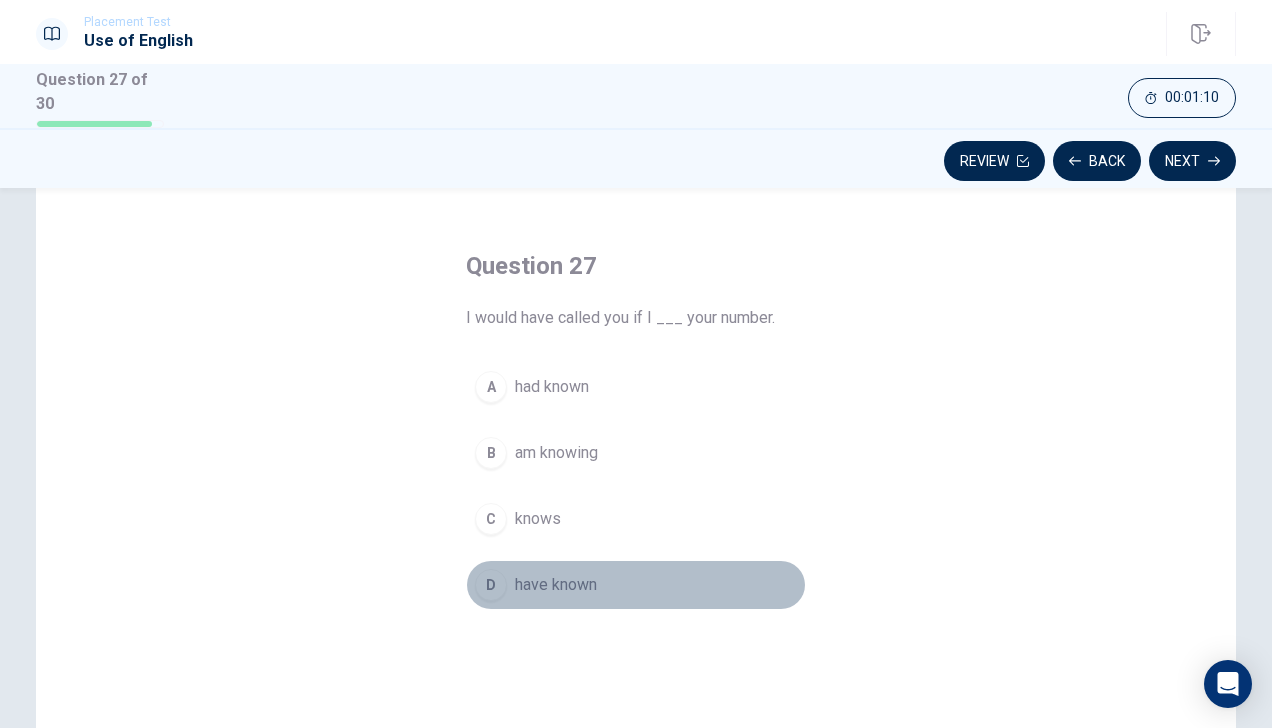 click on "have known" at bounding box center (556, 585) 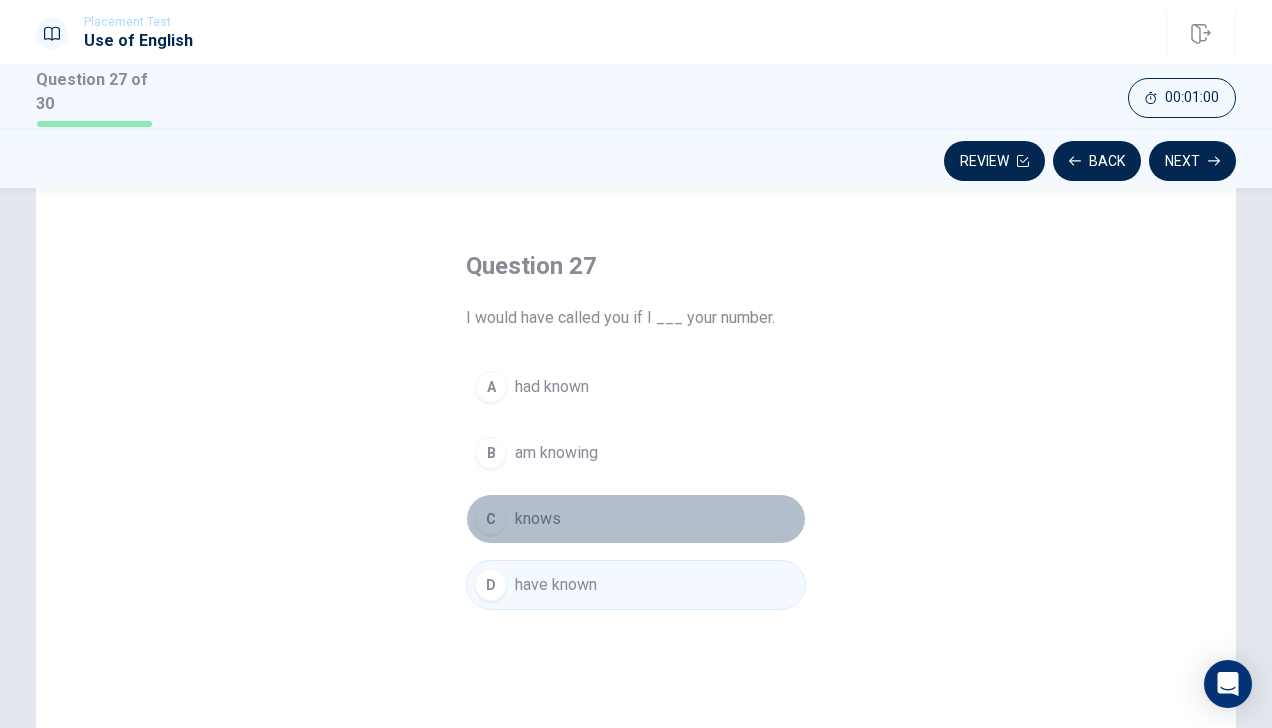 click on "C knows" at bounding box center [636, 519] 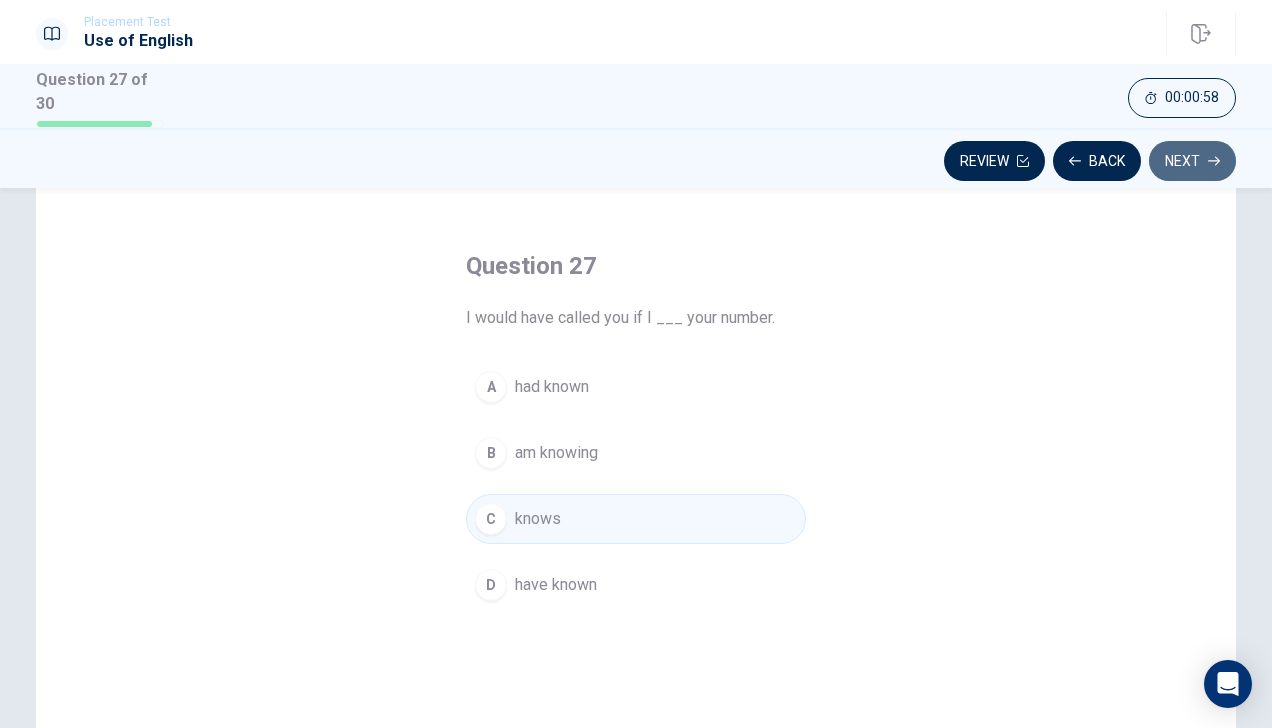 click on "Next" at bounding box center (1192, 161) 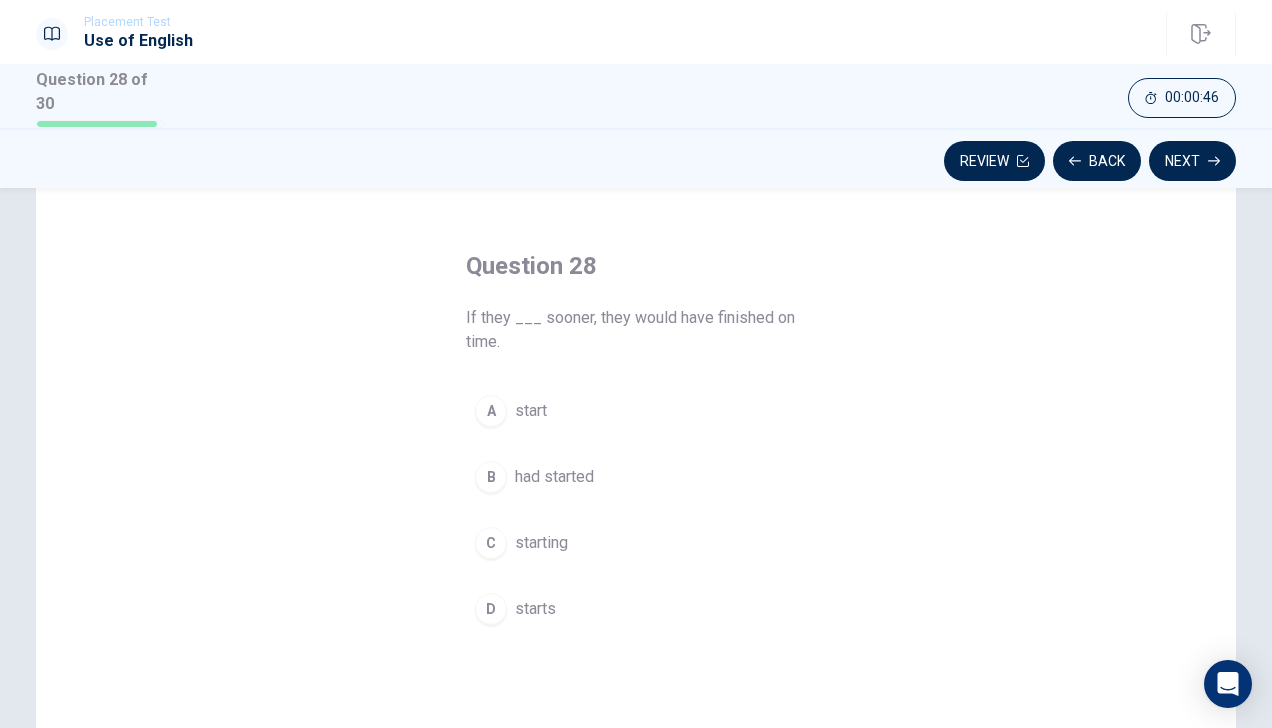 click on "had started" at bounding box center (554, 477) 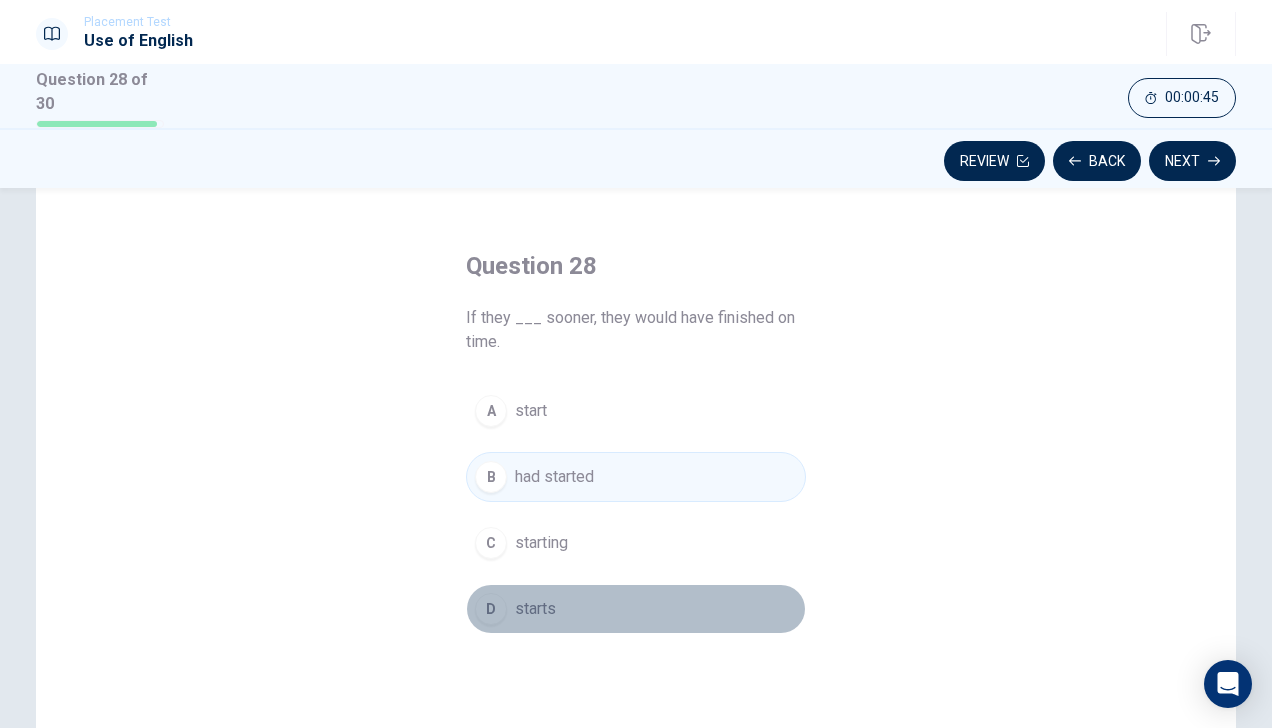 click on "starts" at bounding box center (535, 609) 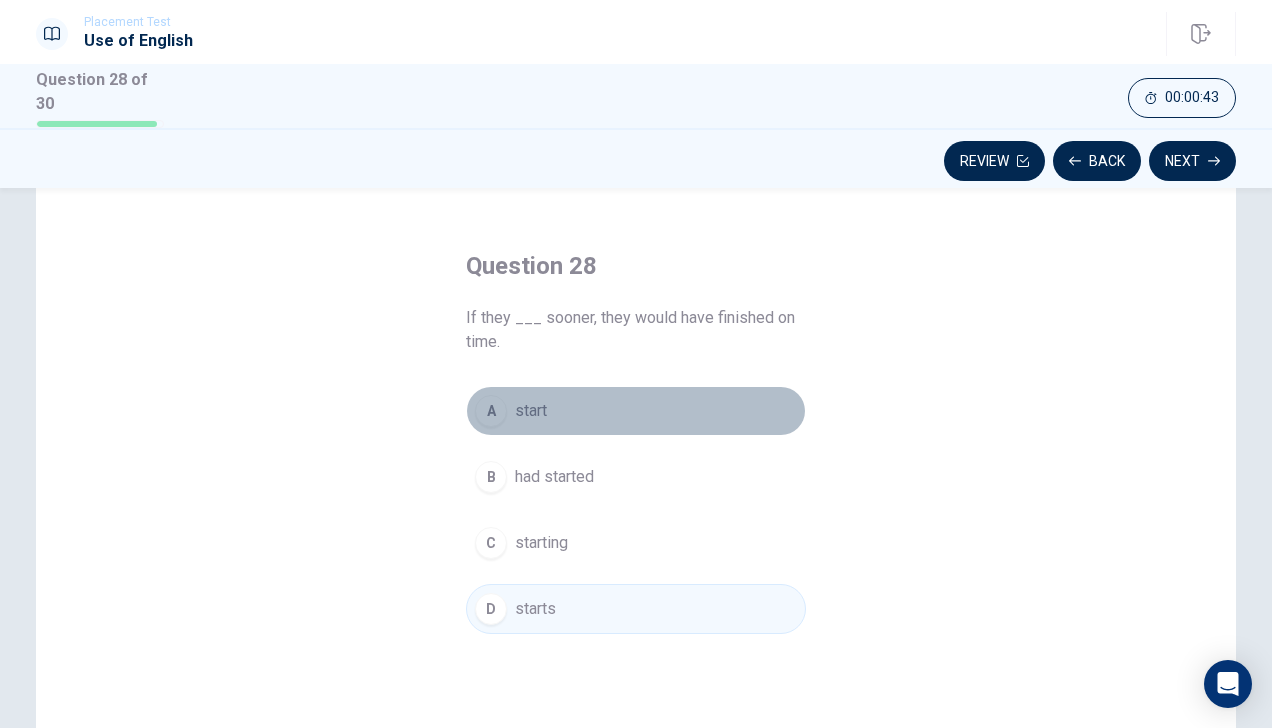 click on "A start" at bounding box center (636, 411) 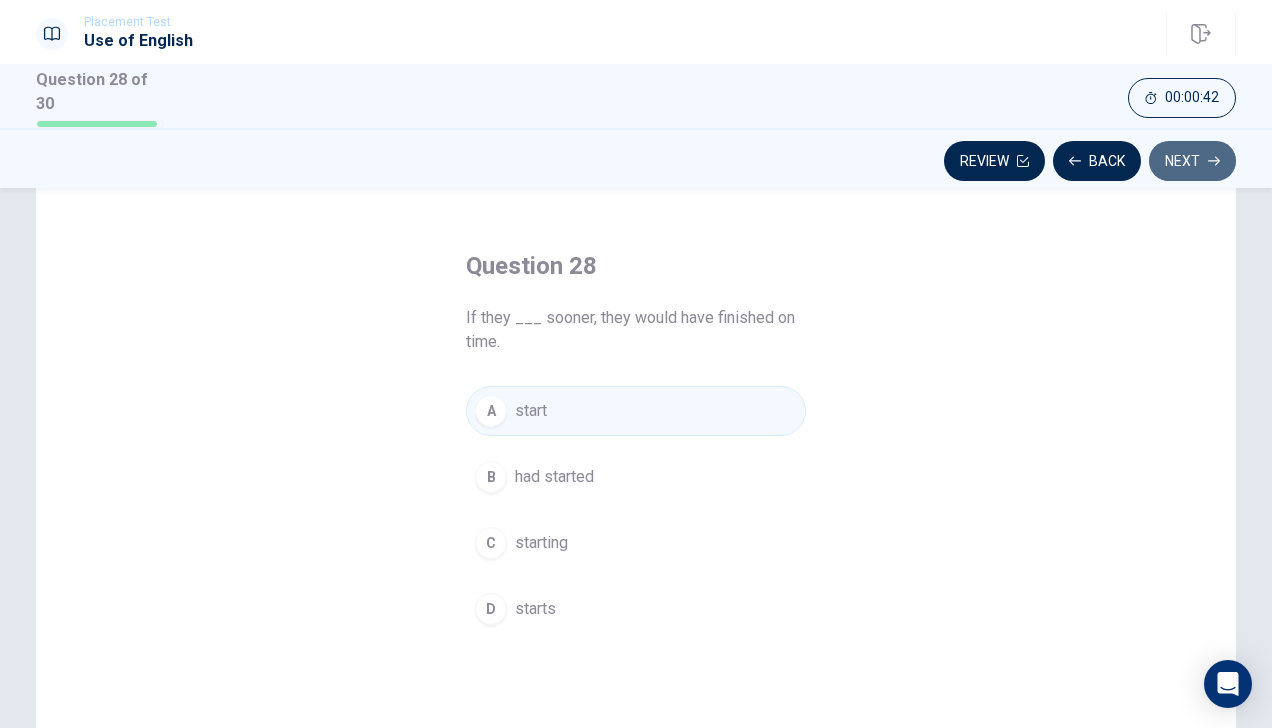 click on "Next" at bounding box center [1192, 161] 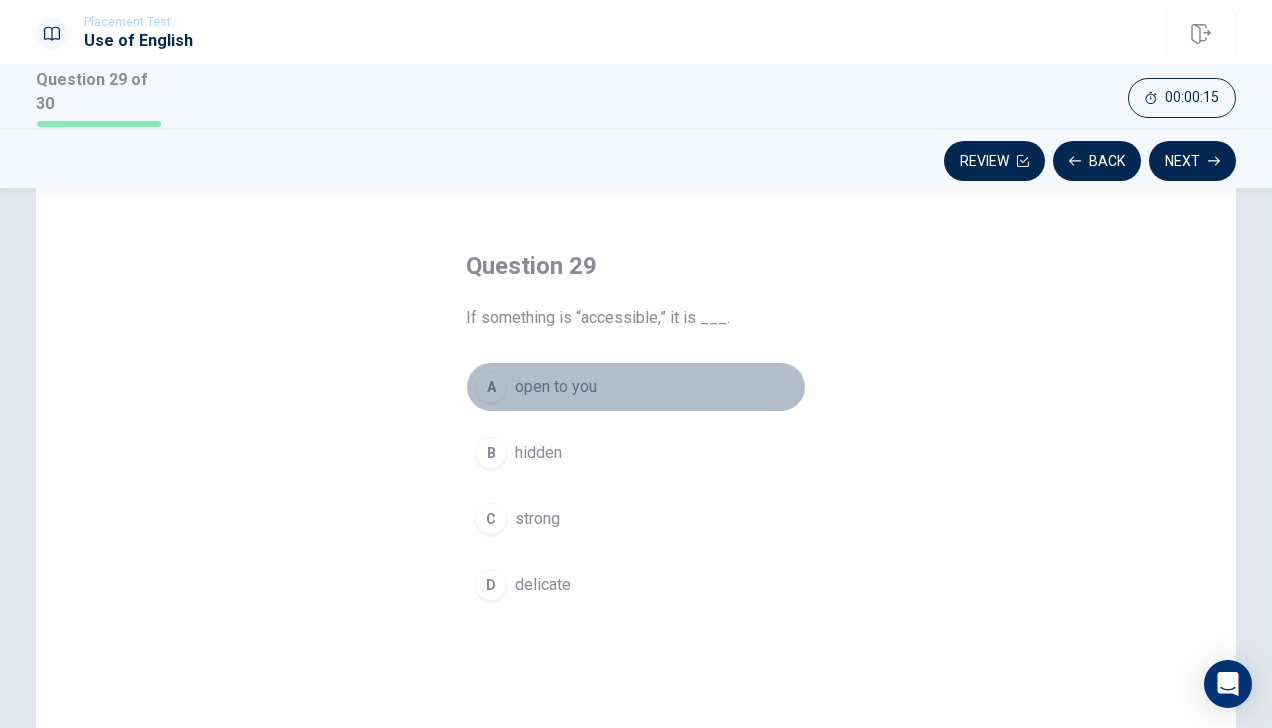 click on "open to you" at bounding box center (556, 387) 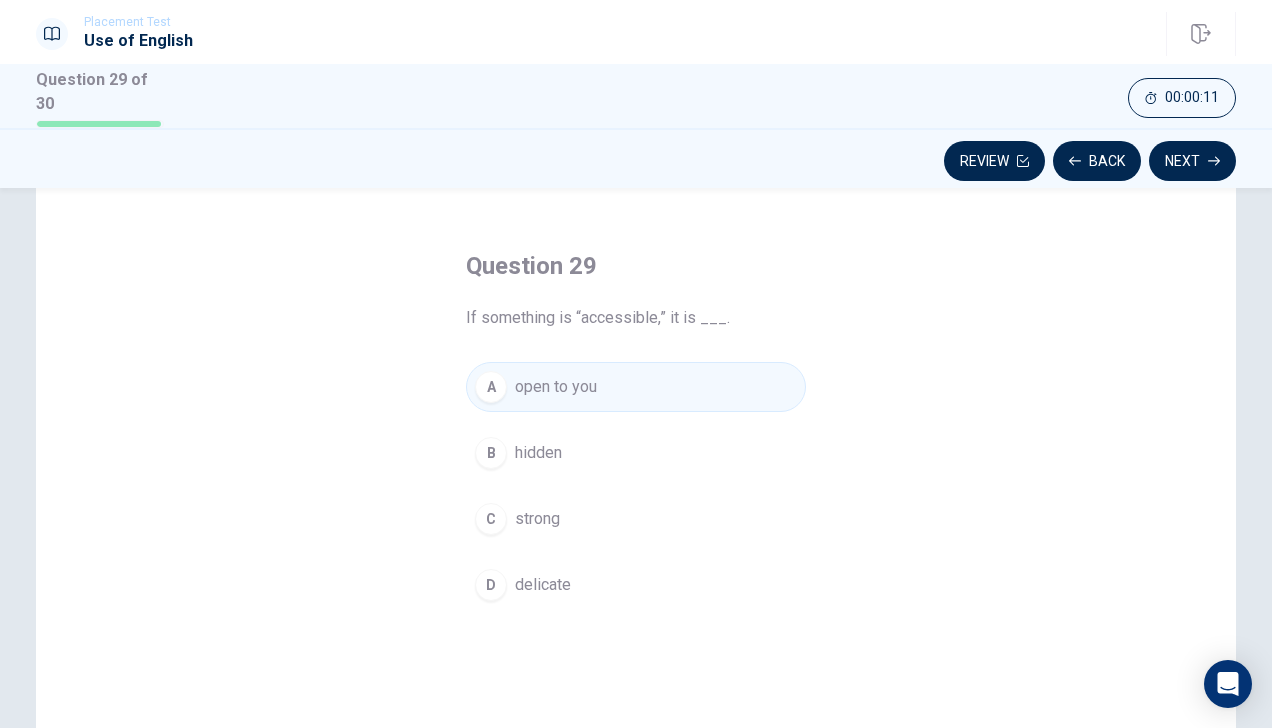 click on "Next" at bounding box center (1192, 161) 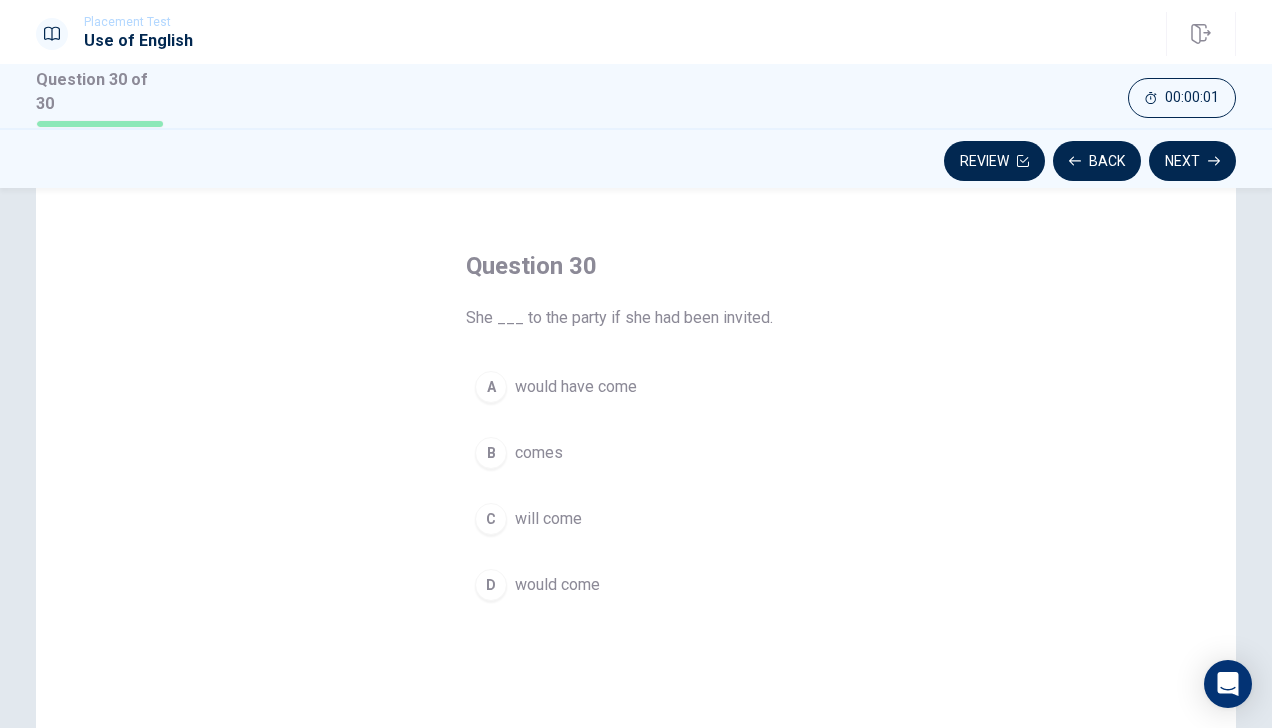 click on "would have come" at bounding box center (576, 387) 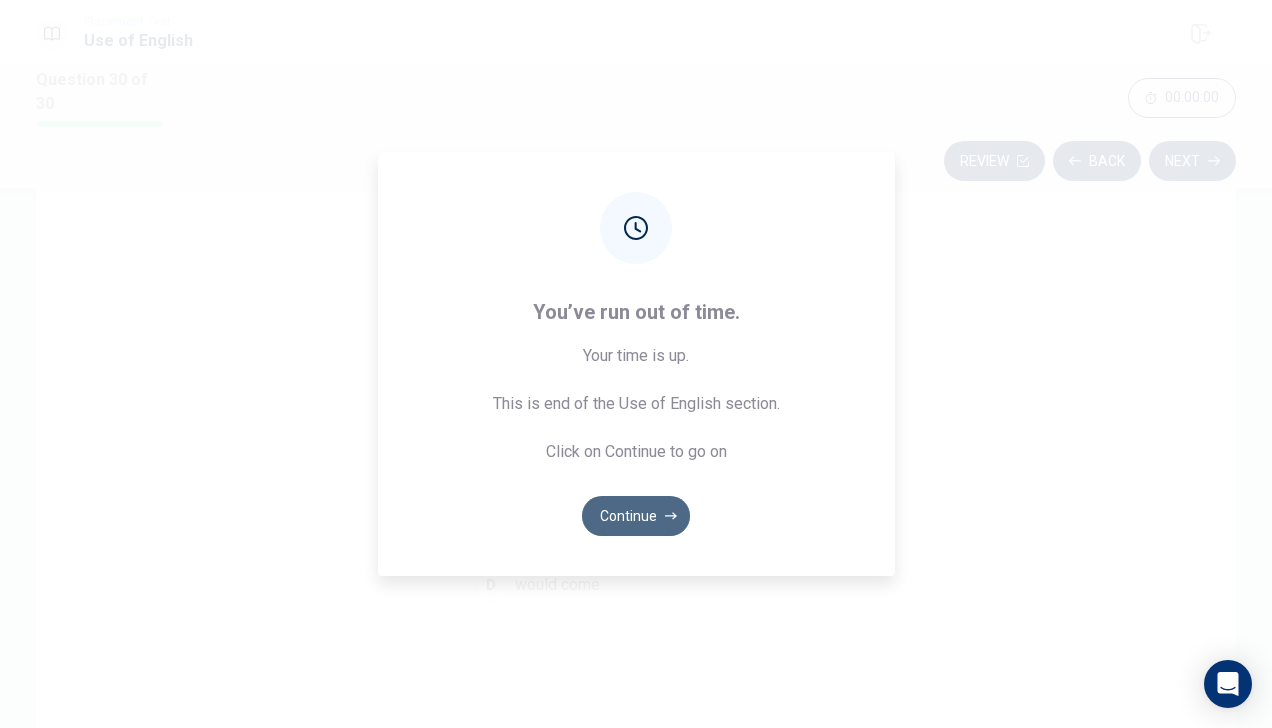 click on "Continue" at bounding box center (636, 516) 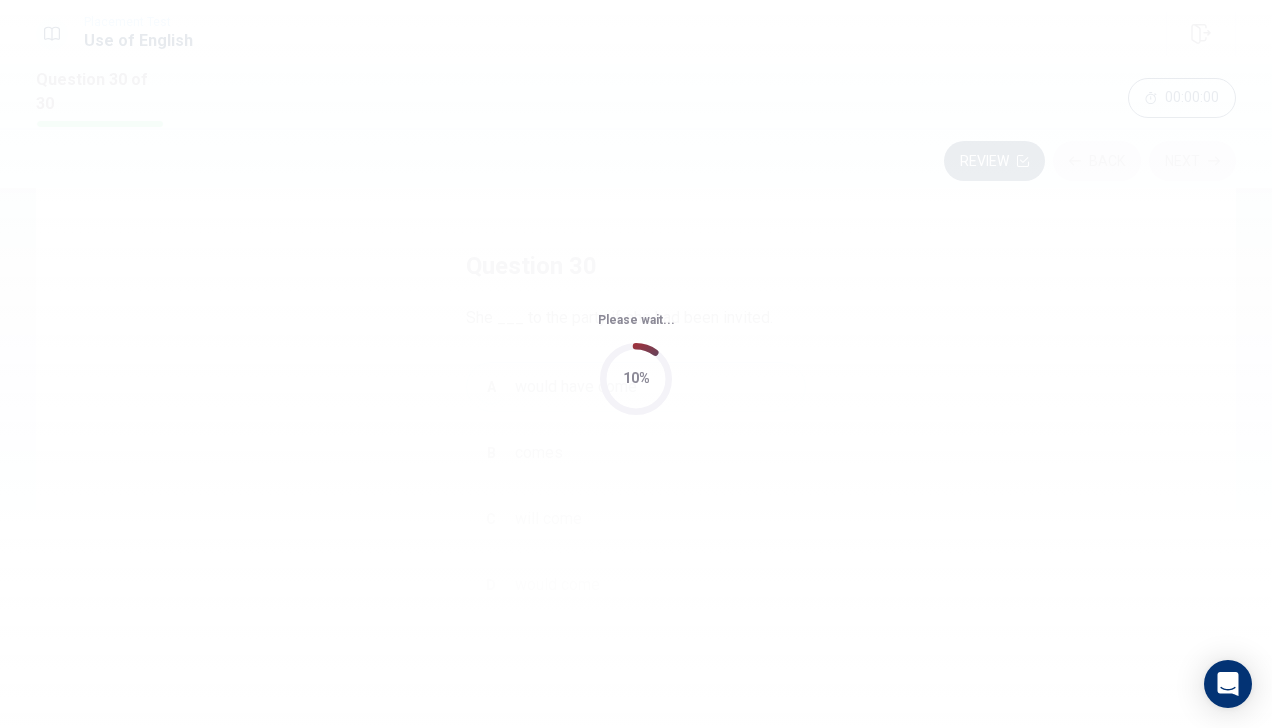 scroll, scrollTop: 0, scrollLeft: 0, axis: both 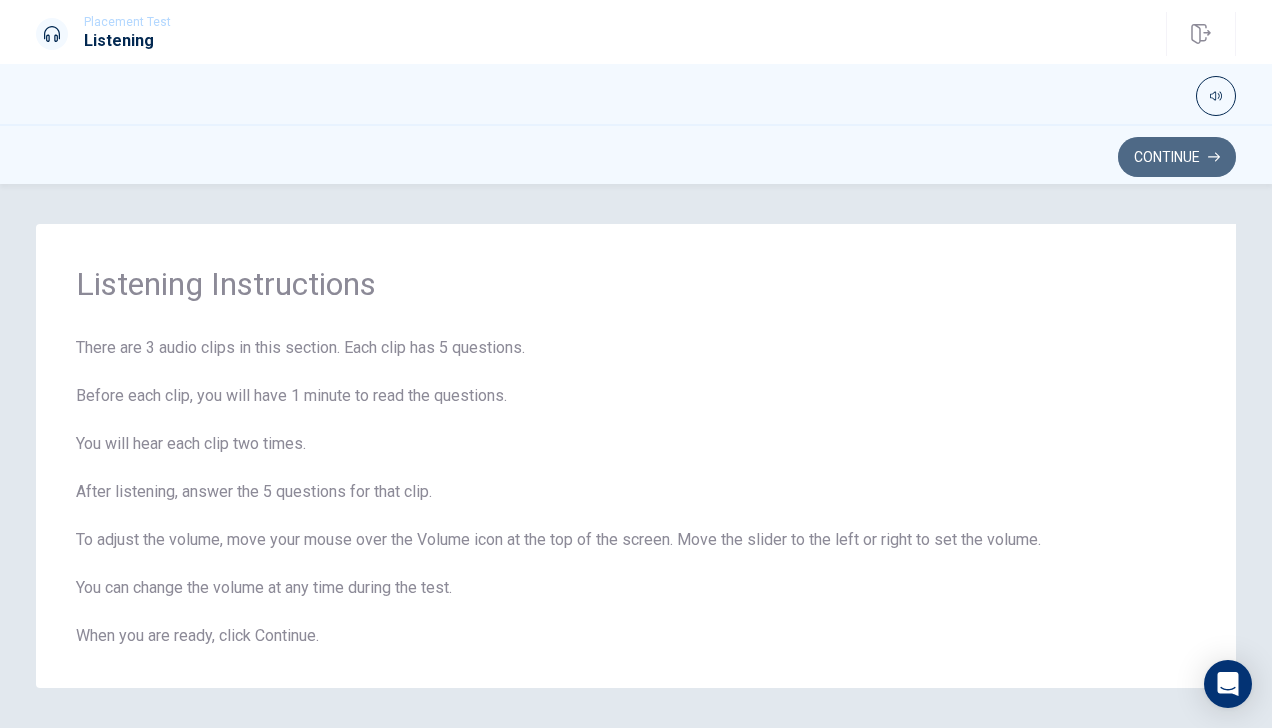 click on "Continue" at bounding box center [1177, 157] 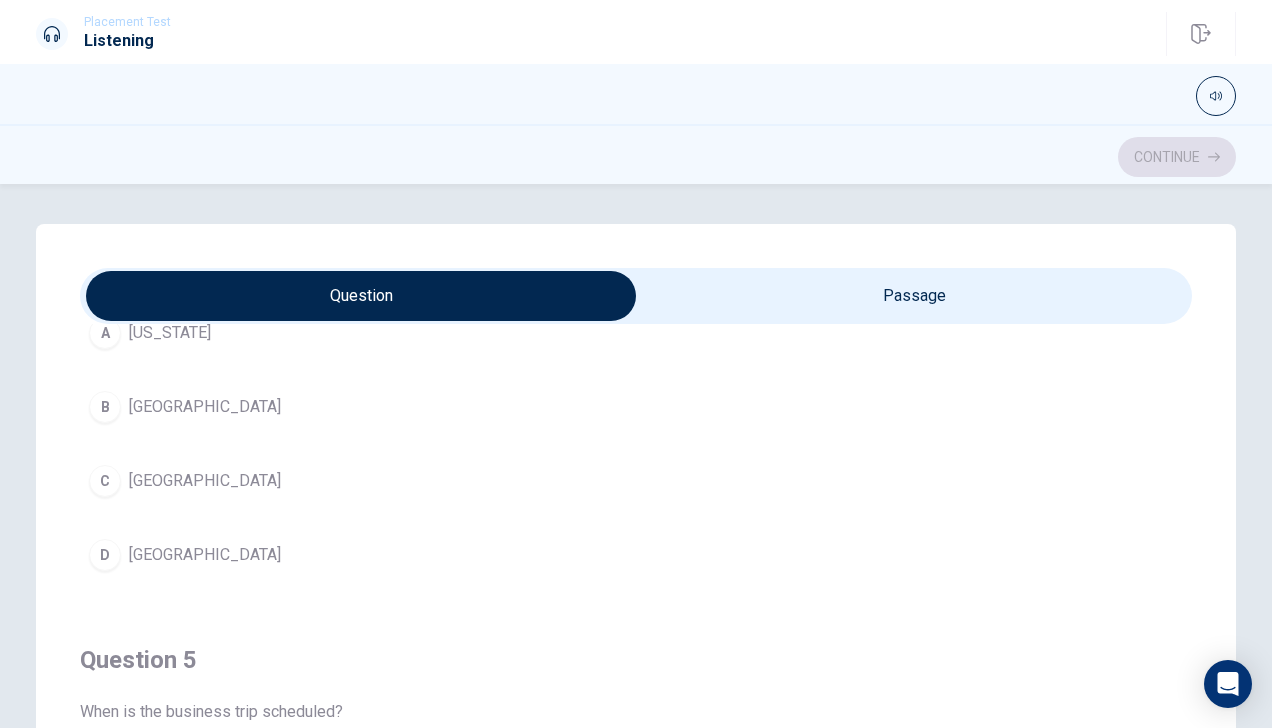 scroll, scrollTop: 1606, scrollLeft: 0, axis: vertical 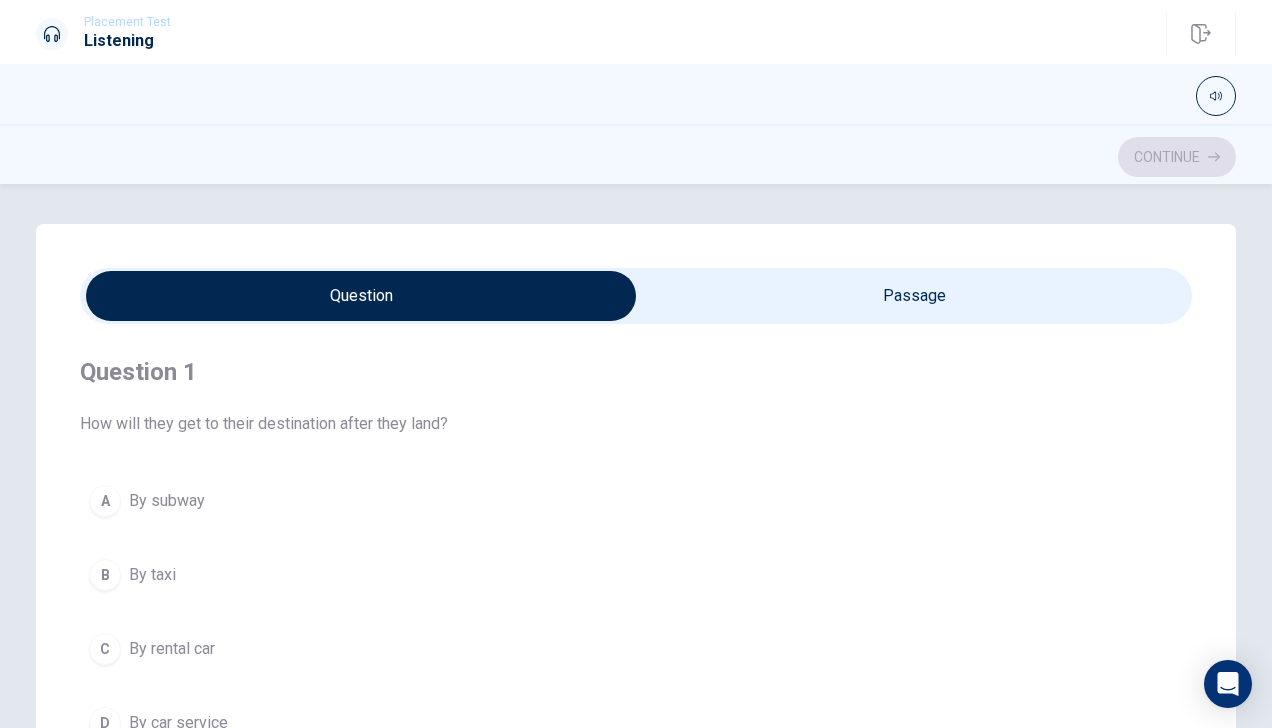 click at bounding box center [636, 296] 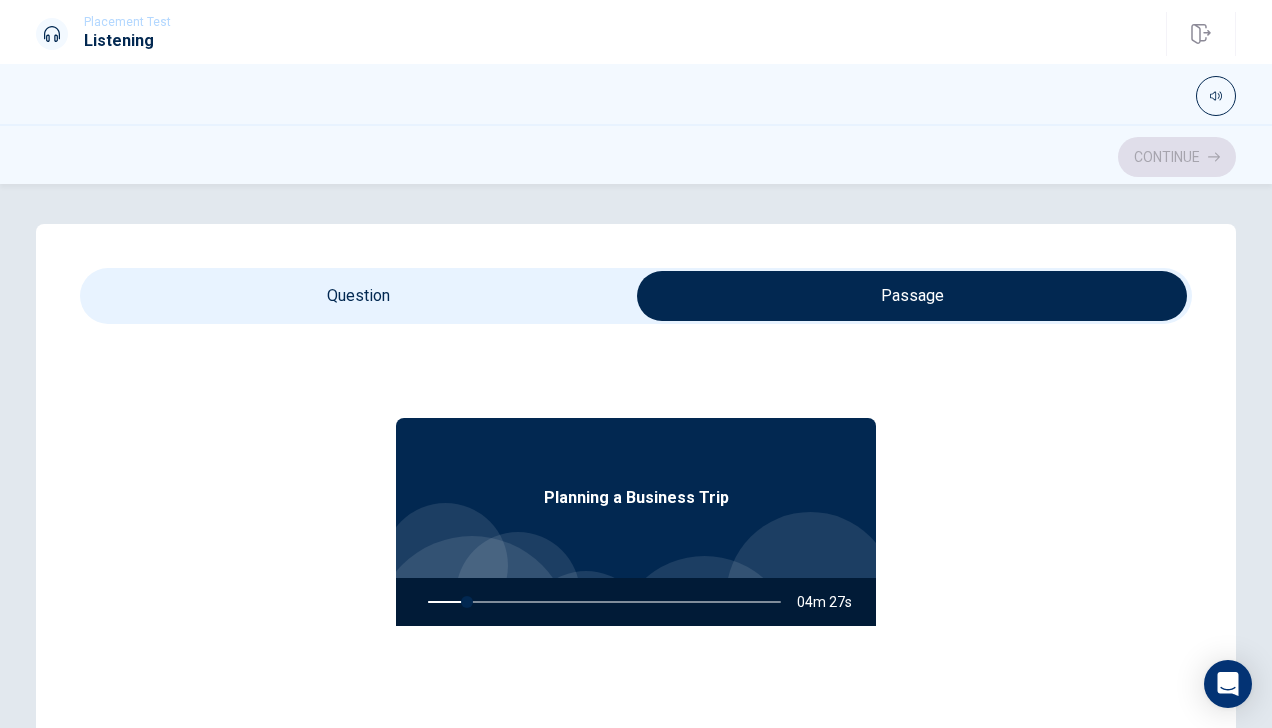 type on "11" 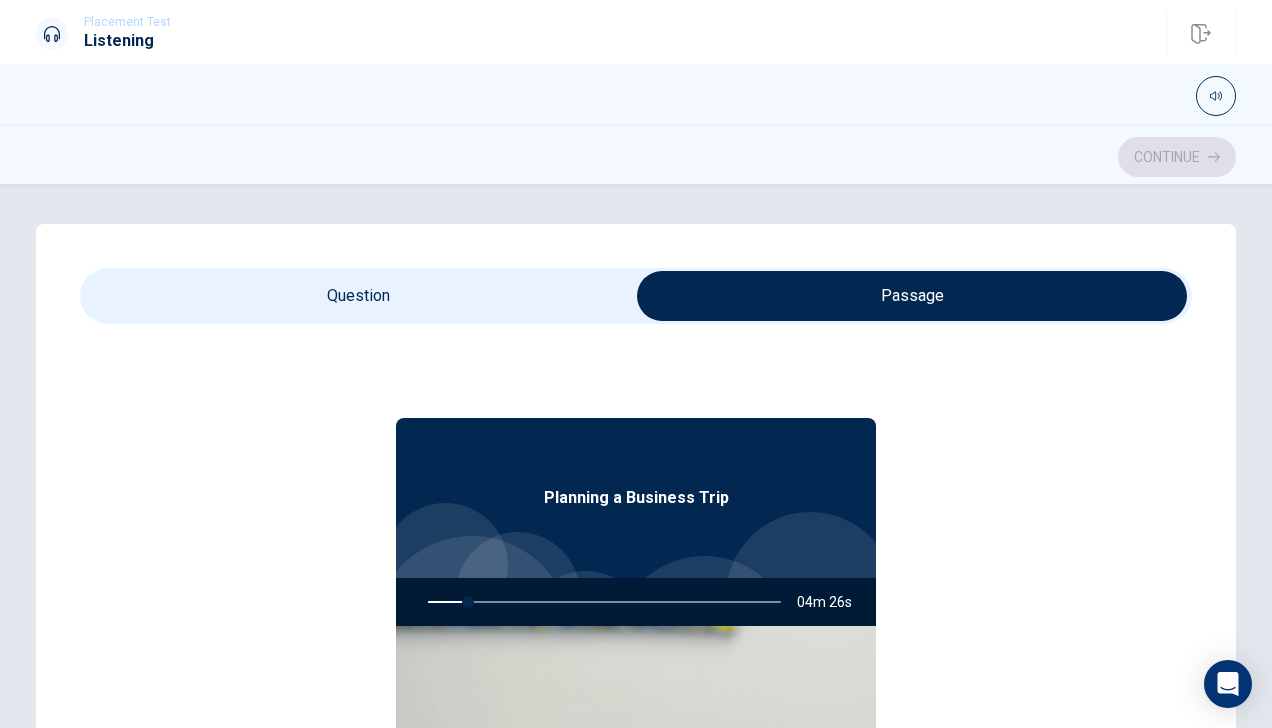 click at bounding box center [912, 296] 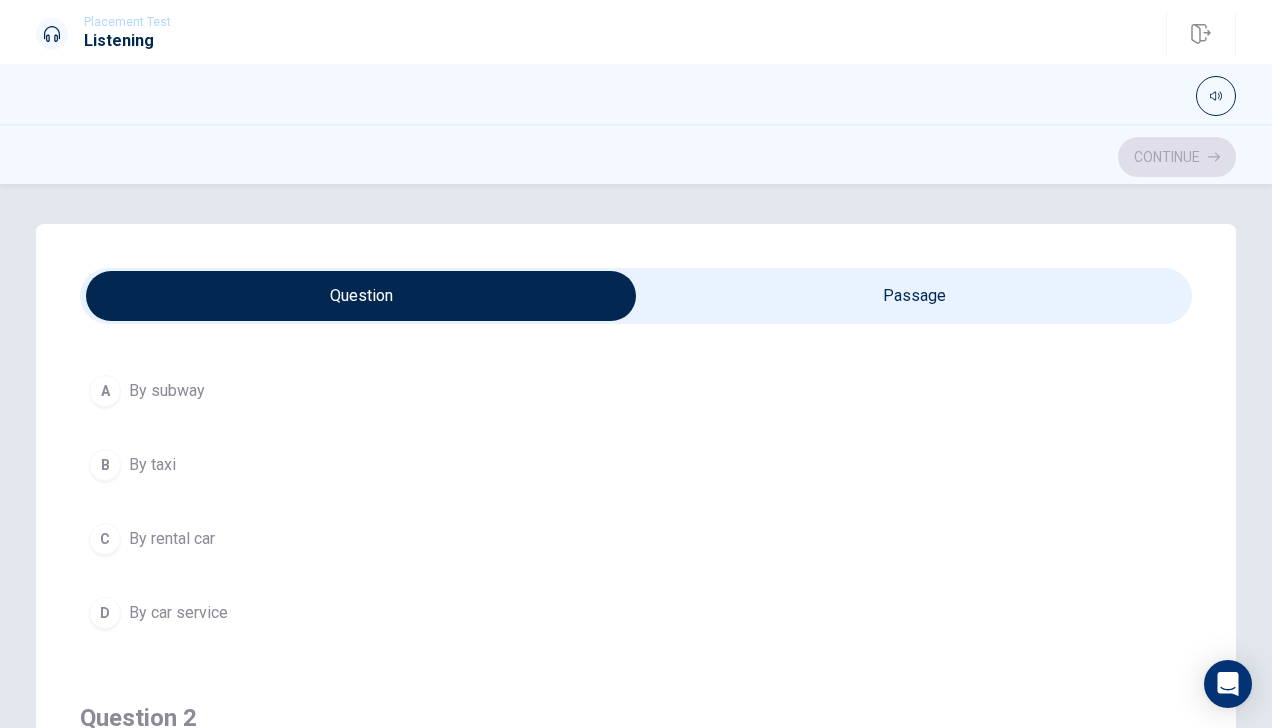 scroll, scrollTop: 111, scrollLeft: 0, axis: vertical 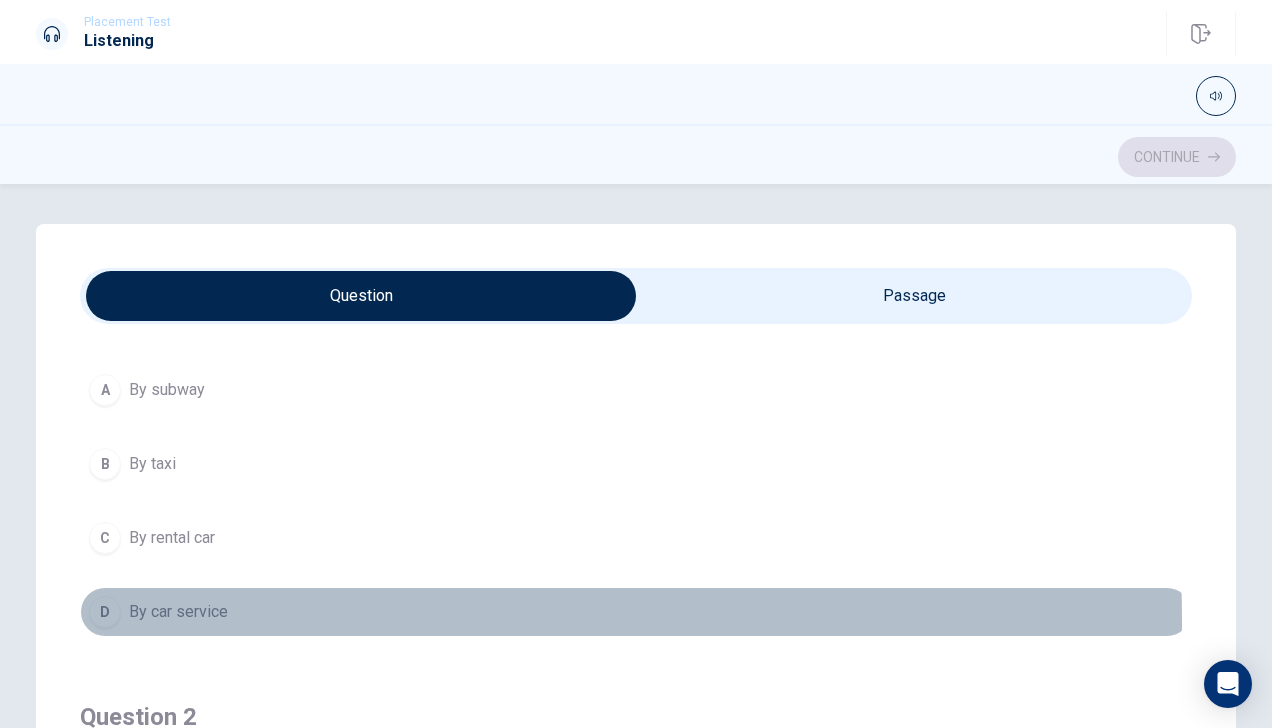 click on "D" at bounding box center (105, 612) 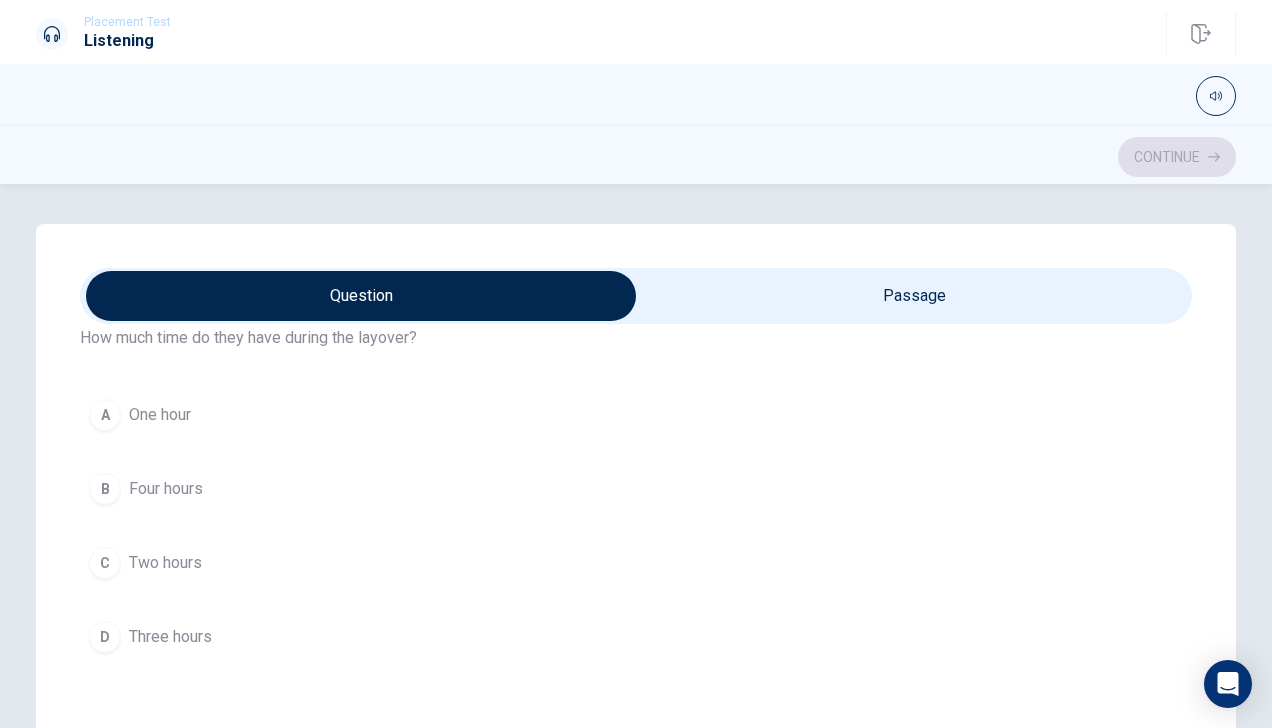 scroll, scrollTop: 1000, scrollLeft: 0, axis: vertical 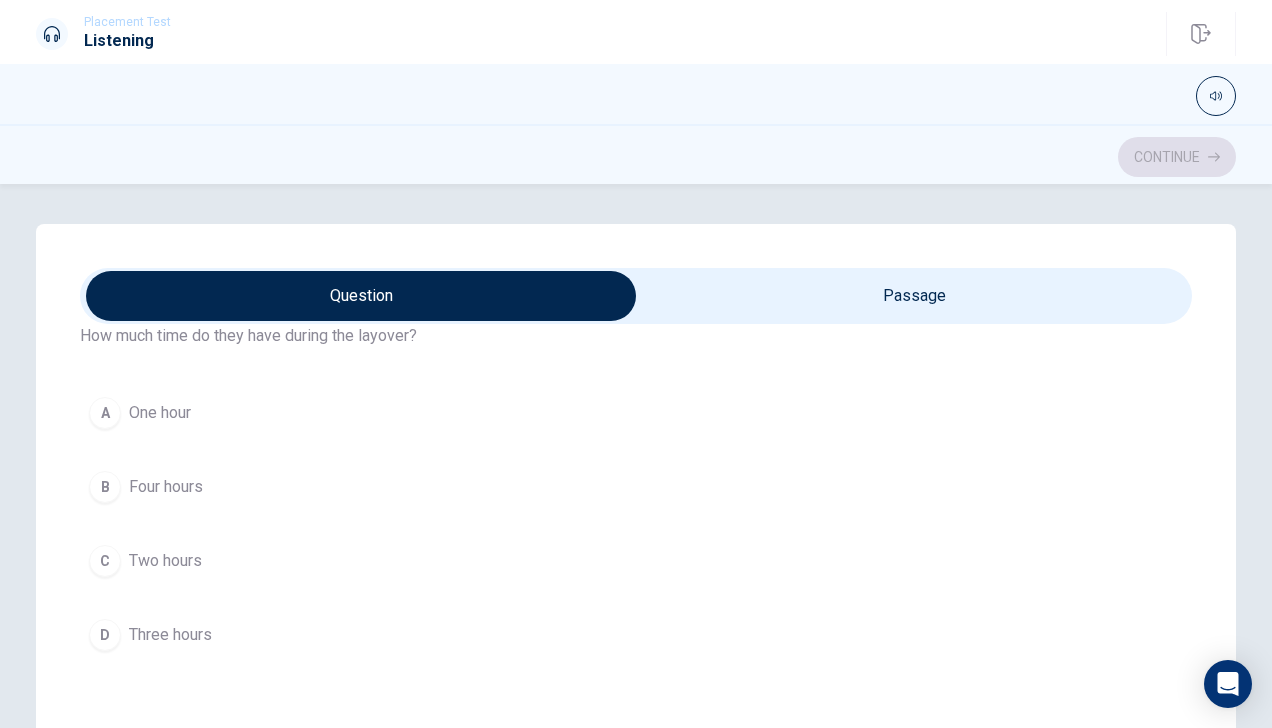 click on "C" at bounding box center (105, 561) 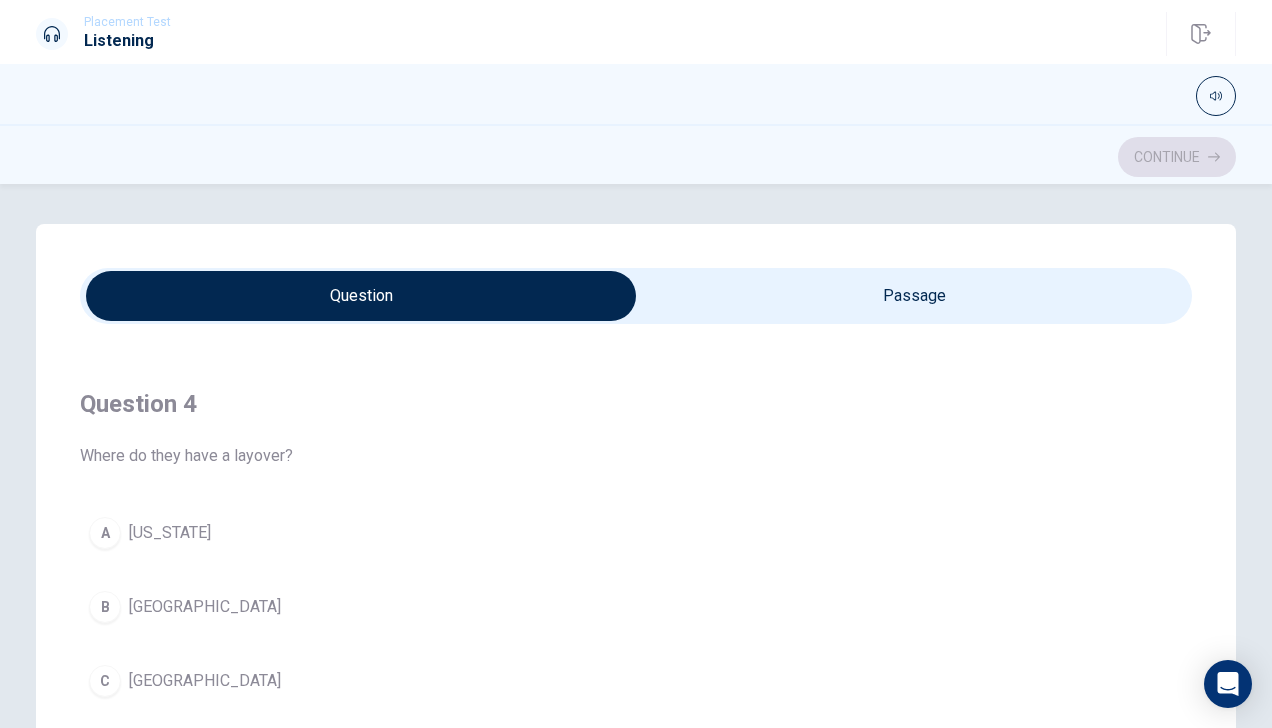 scroll, scrollTop: 1349, scrollLeft: 0, axis: vertical 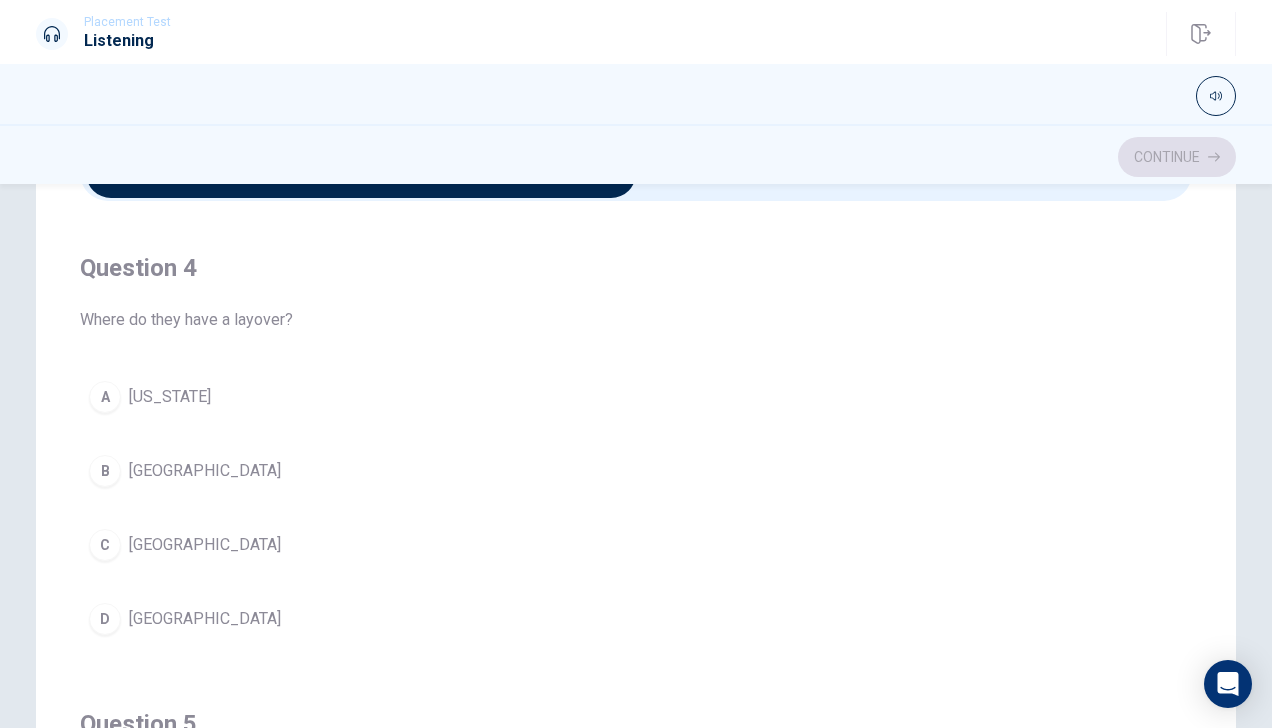 click on "C" at bounding box center (105, 545) 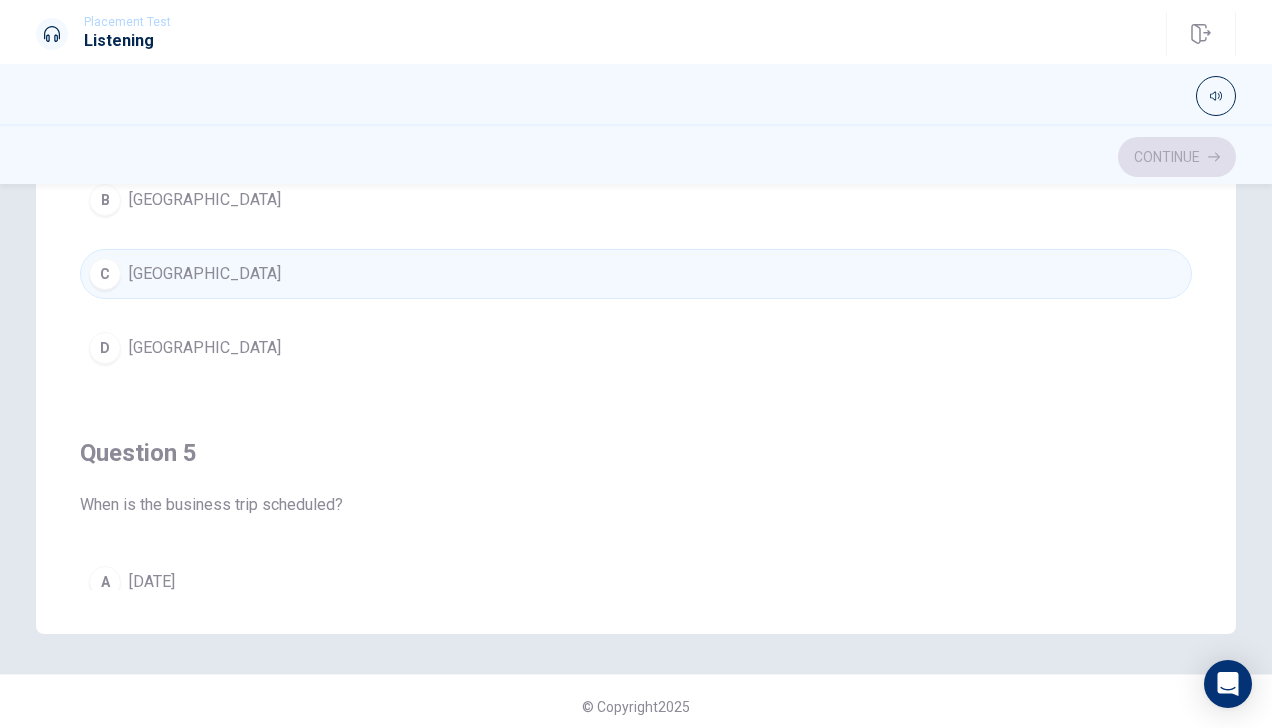 scroll, scrollTop: 404, scrollLeft: 0, axis: vertical 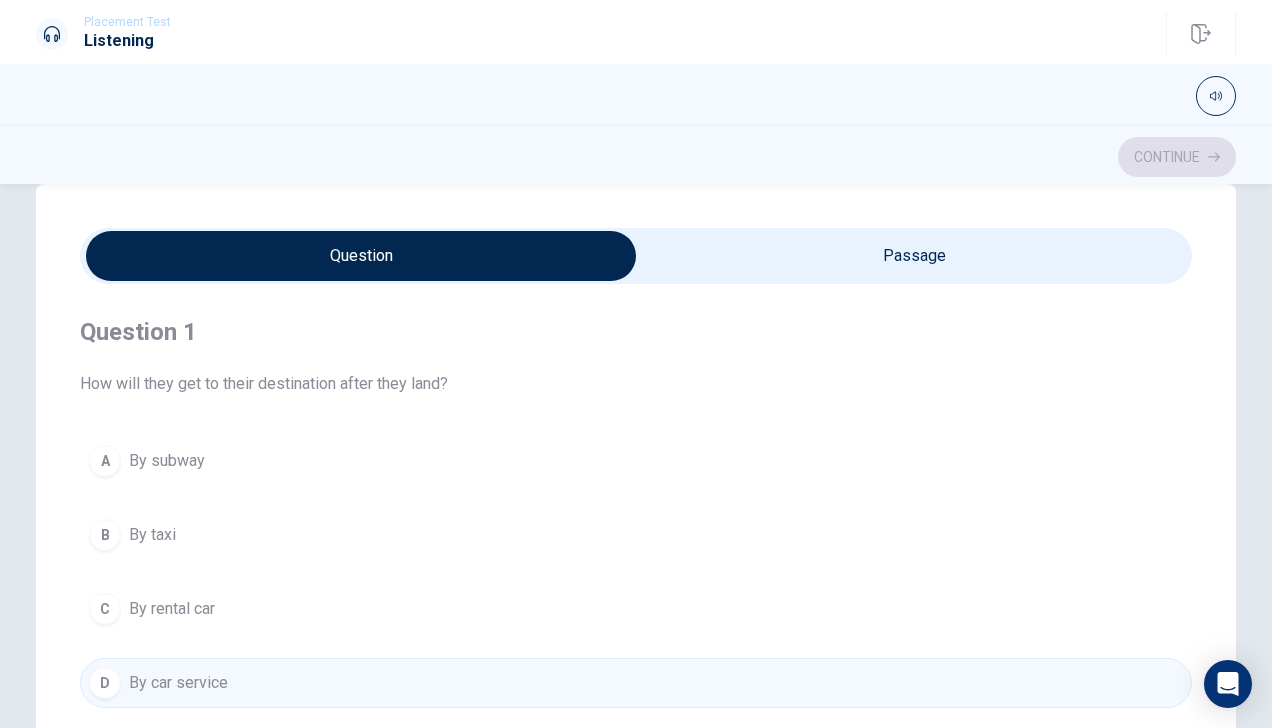 click at bounding box center [361, 256] 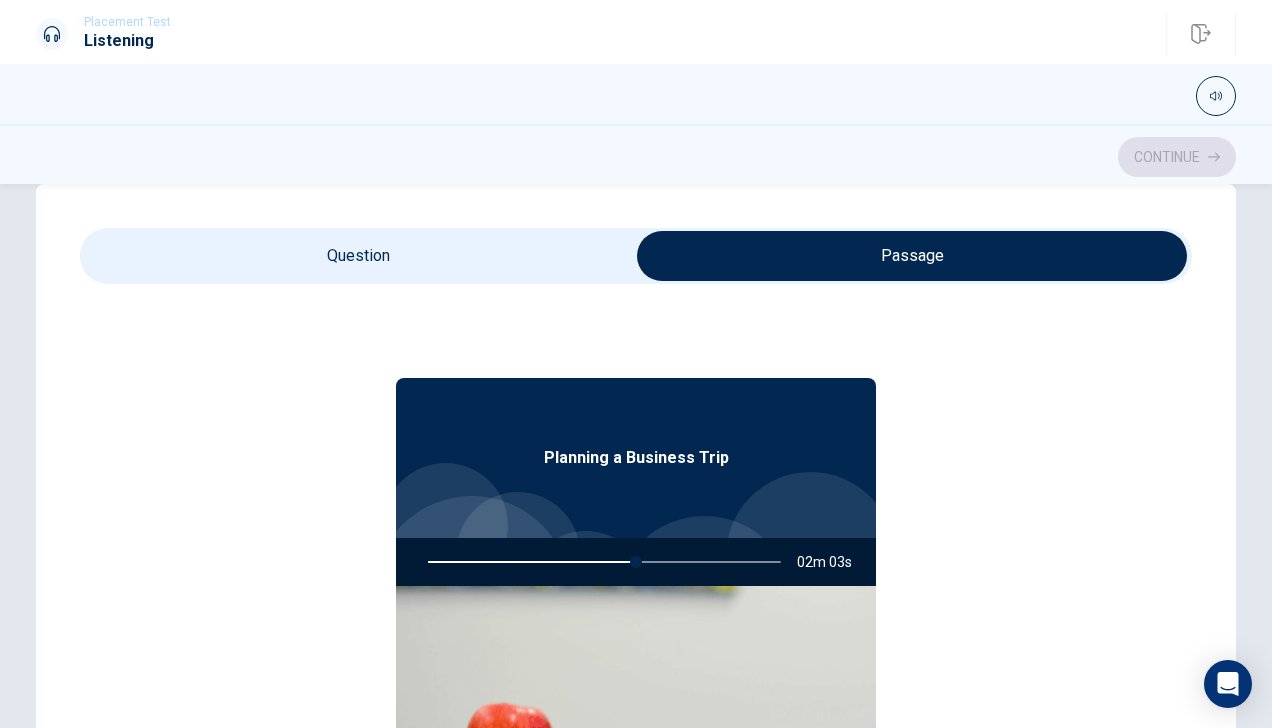 type on "59" 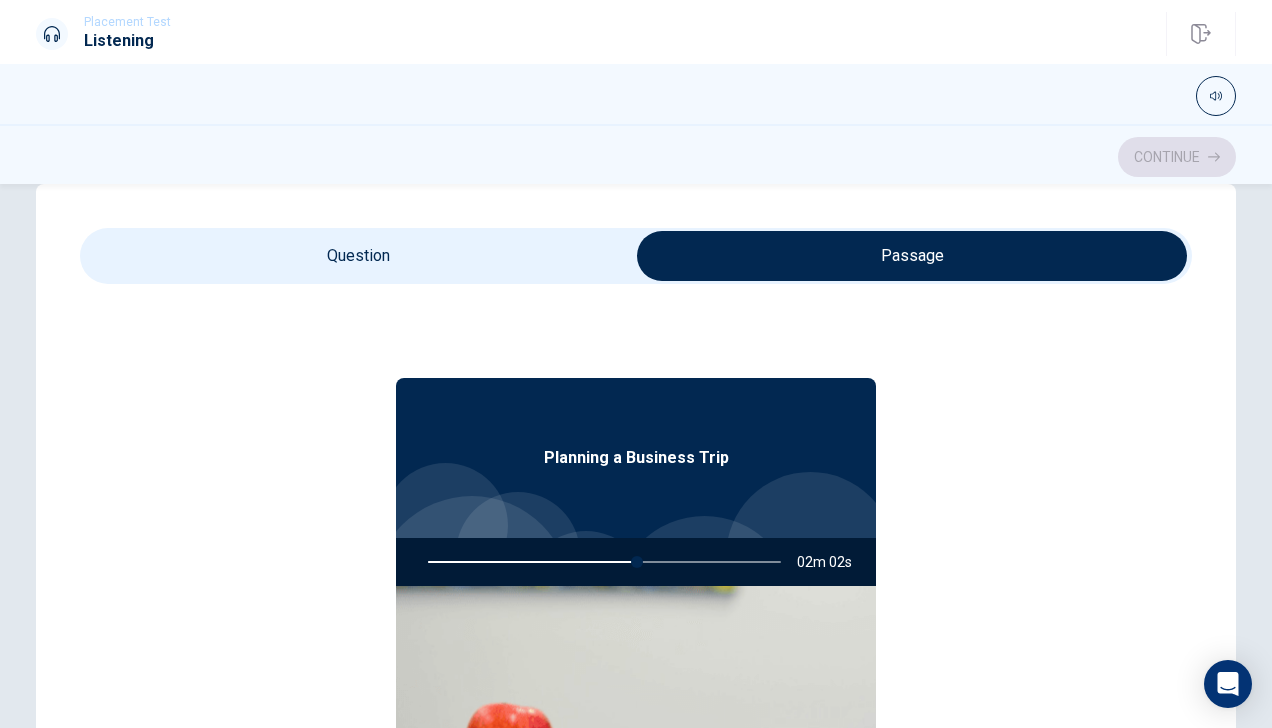 click at bounding box center [912, 256] 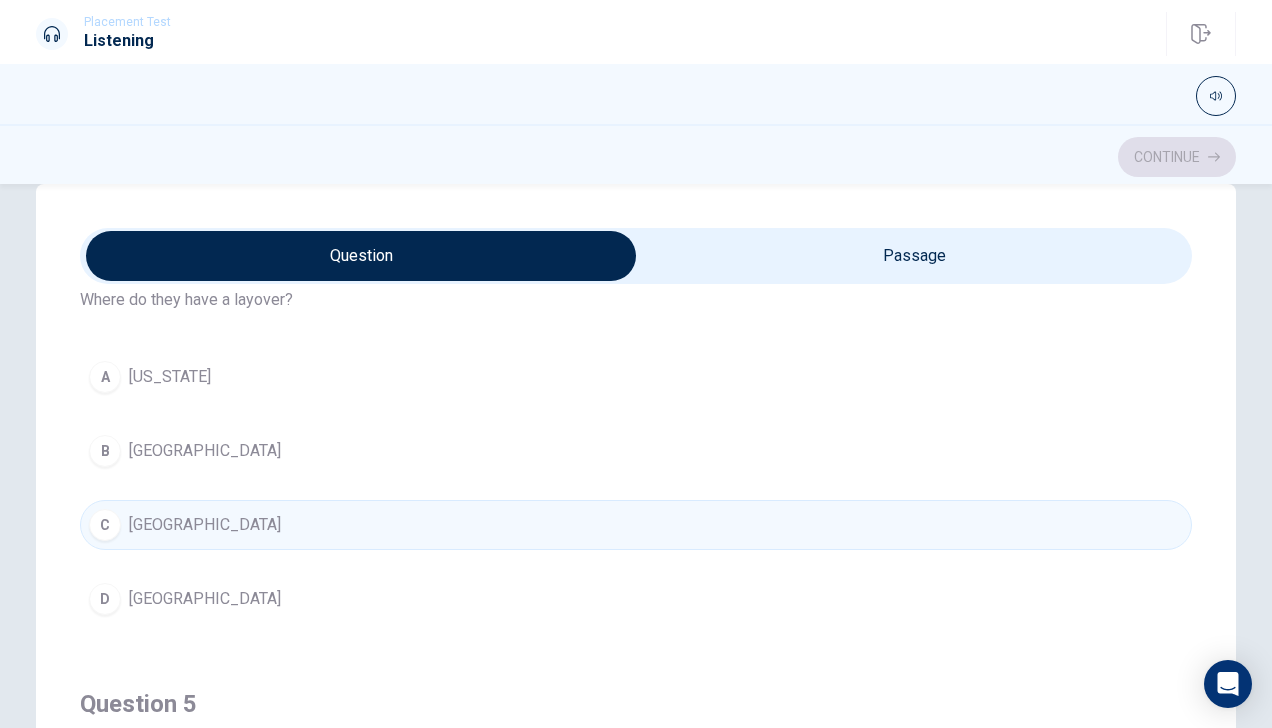 scroll, scrollTop: 1606, scrollLeft: 0, axis: vertical 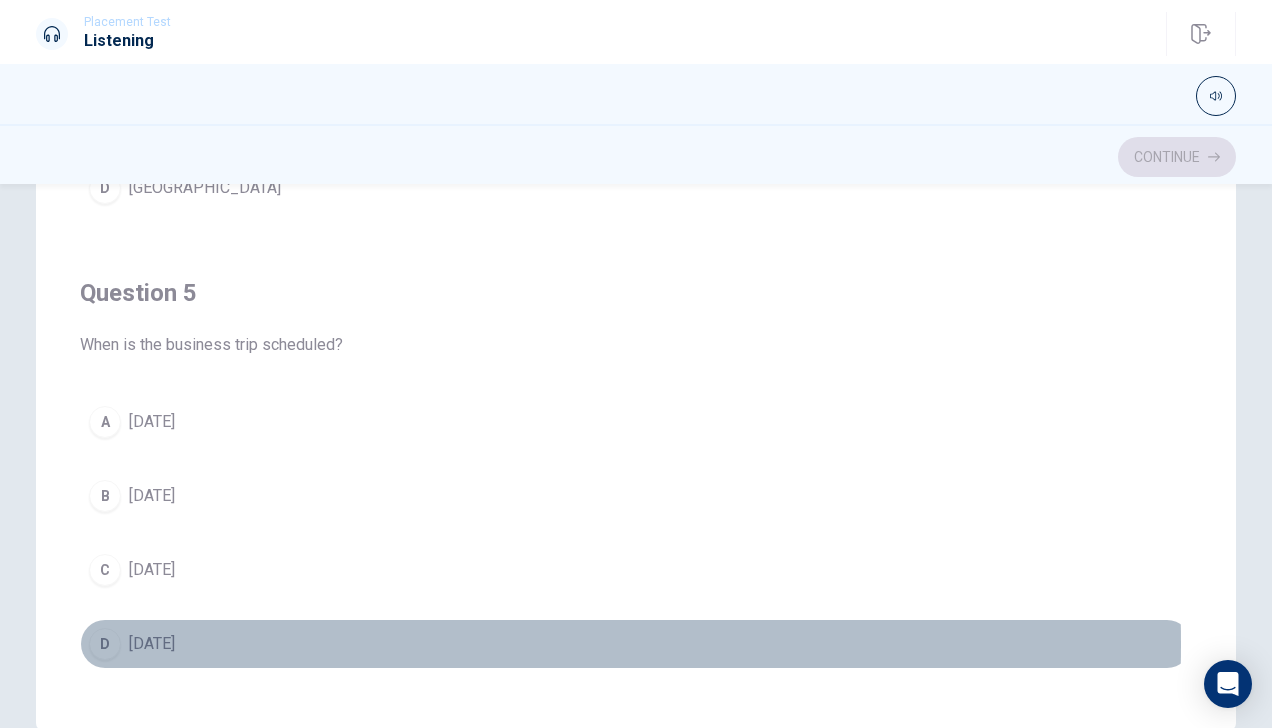 click on "[DATE]" at bounding box center (152, 644) 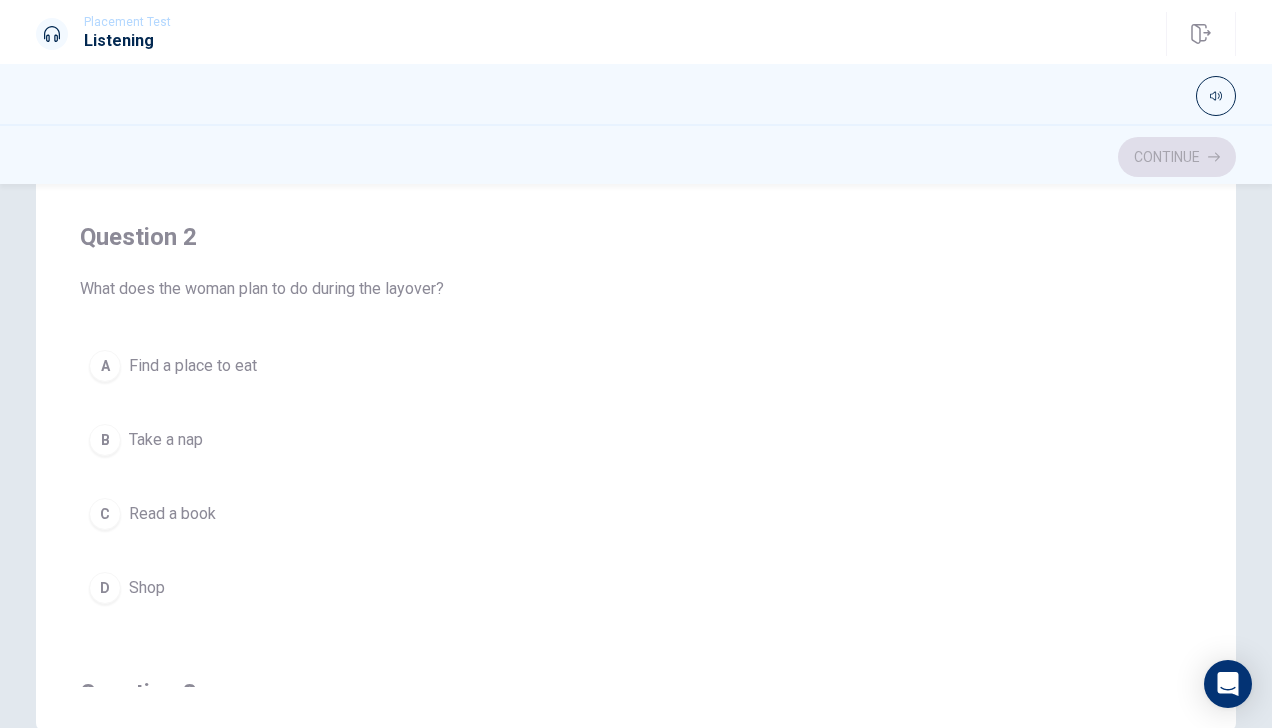 scroll, scrollTop: 292, scrollLeft: 0, axis: vertical 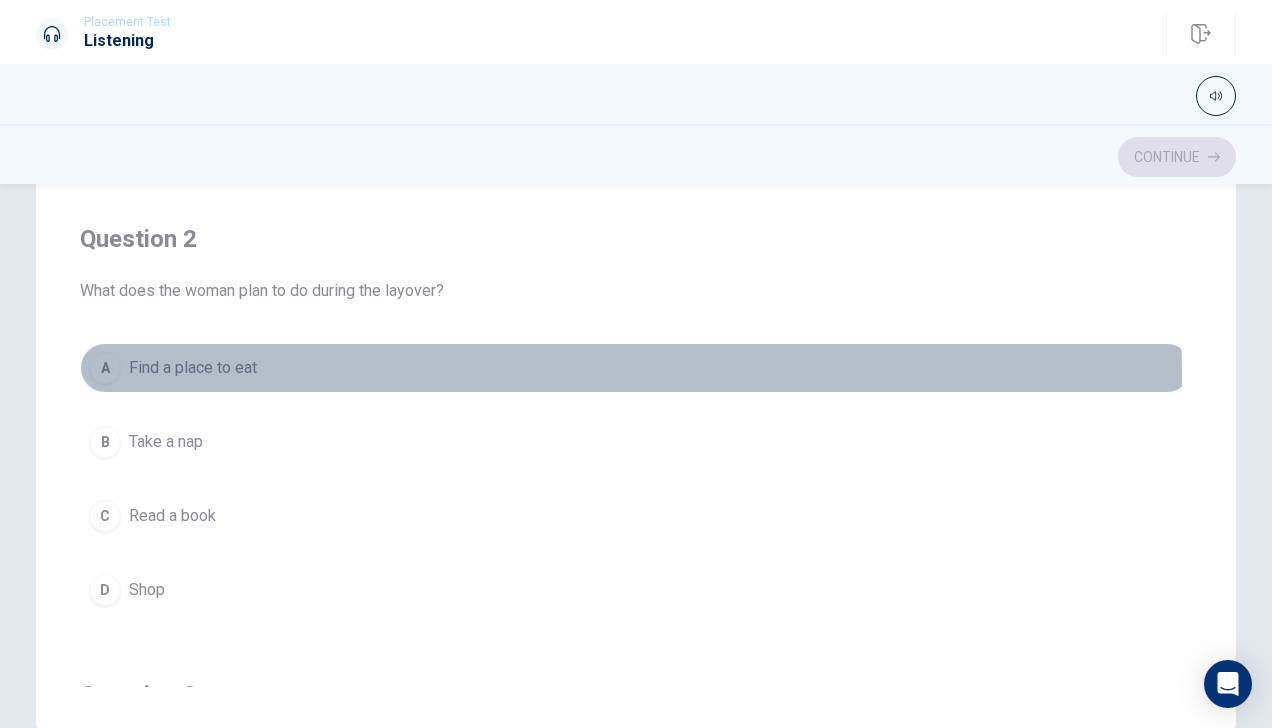 click on "A Find a place to eat" at bounding box center [636, 368] 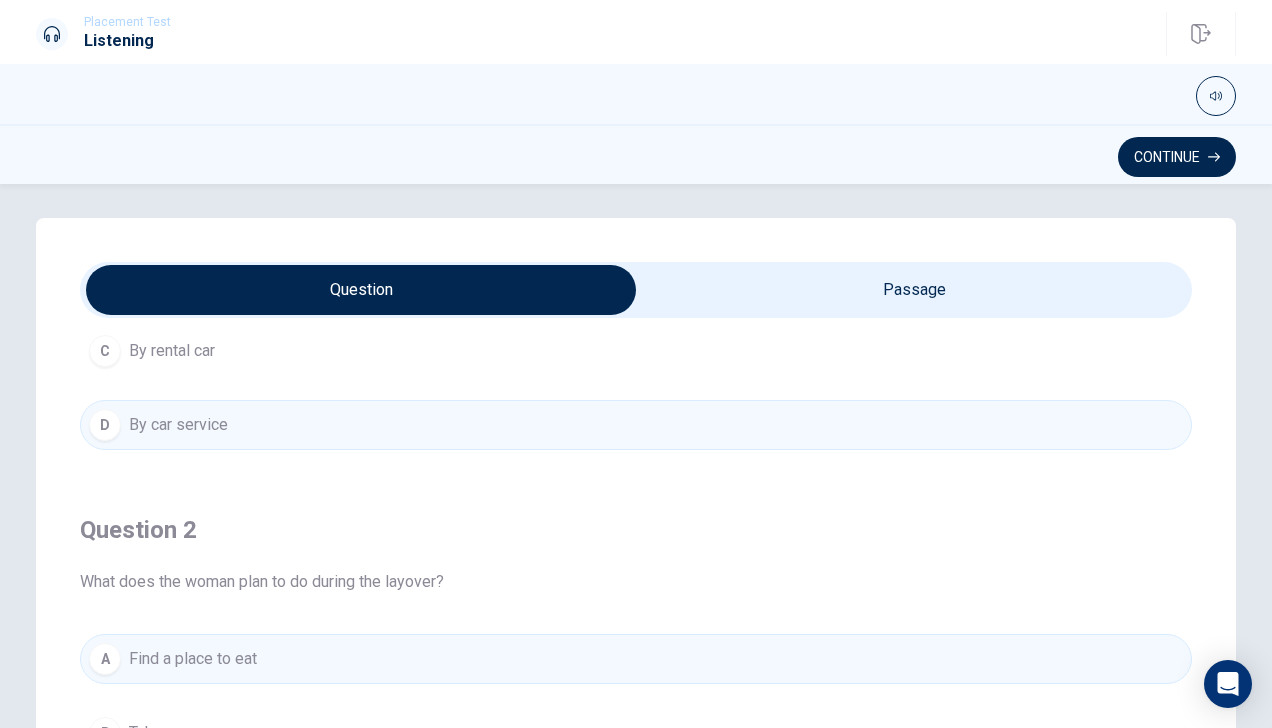 scroll, scrollTop: 0, scrollLeft: 0, axis: both 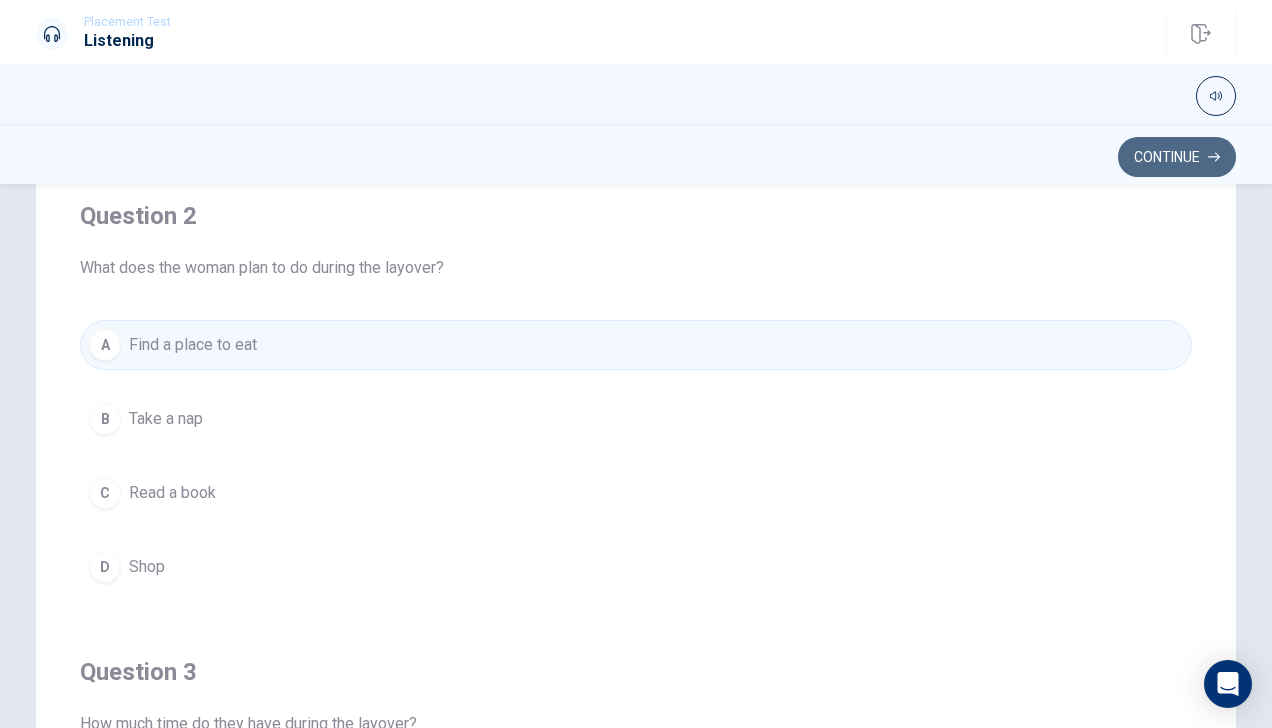 click on "Continue" at bounding box center [1177, 157] 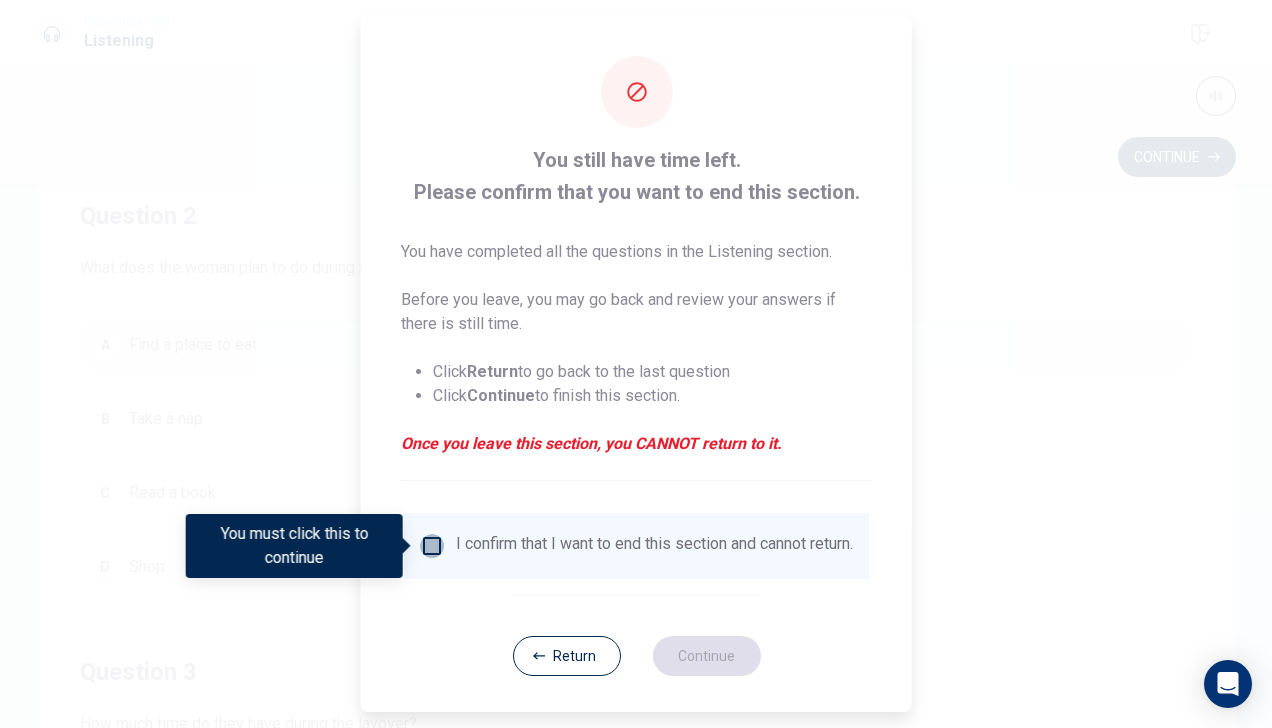 click at bounding box center (432, 546) 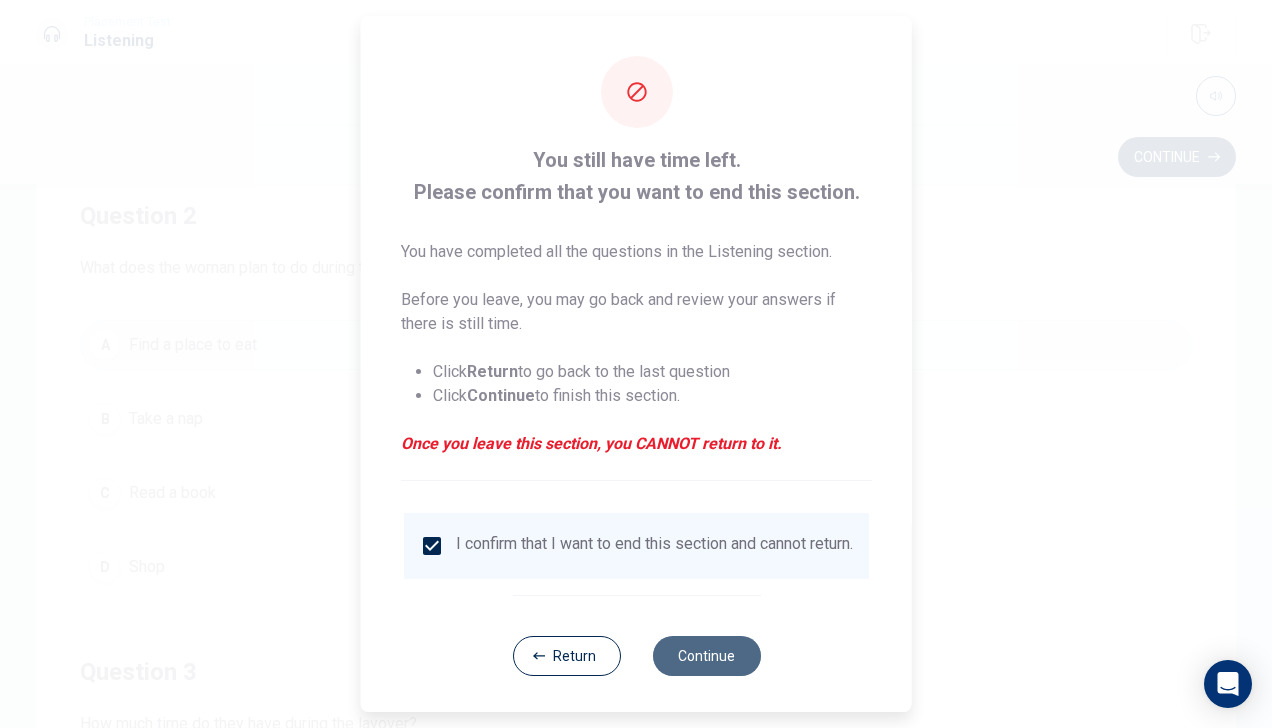 click on "Continue" at bounding box center (706, 656) 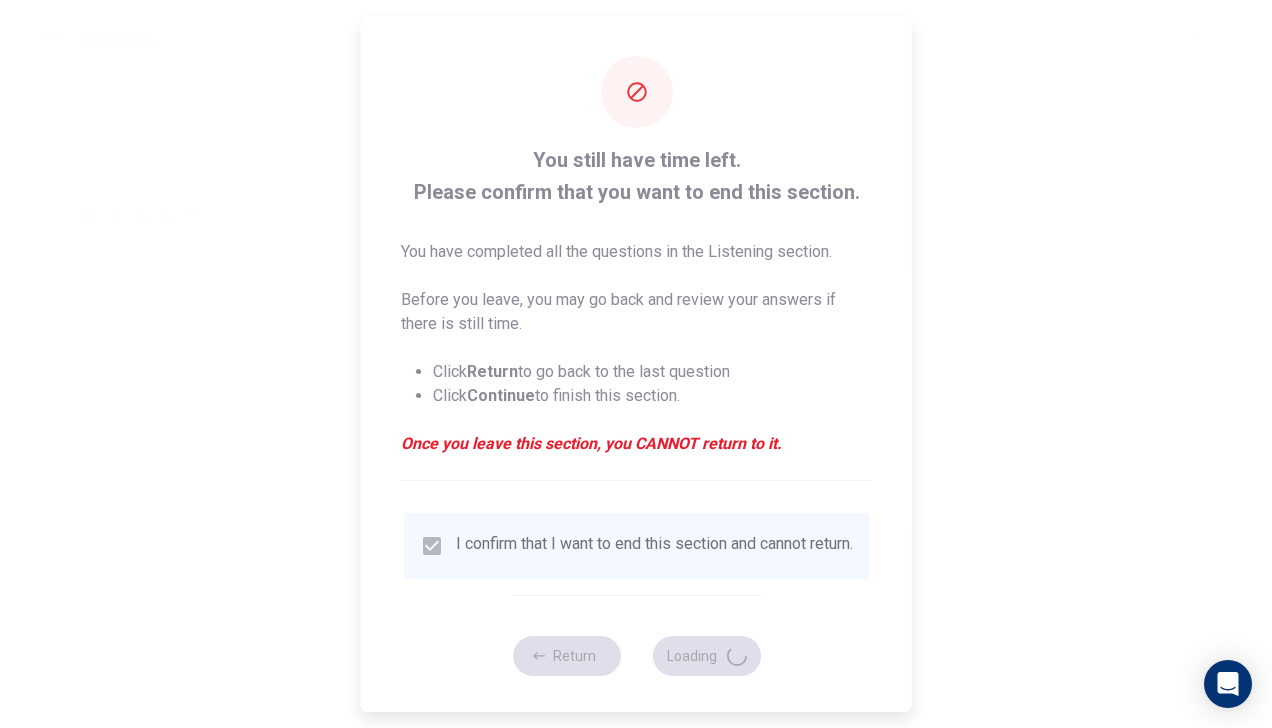 scroll, scrollTop: 0, scrollLeft: 0, axis: both 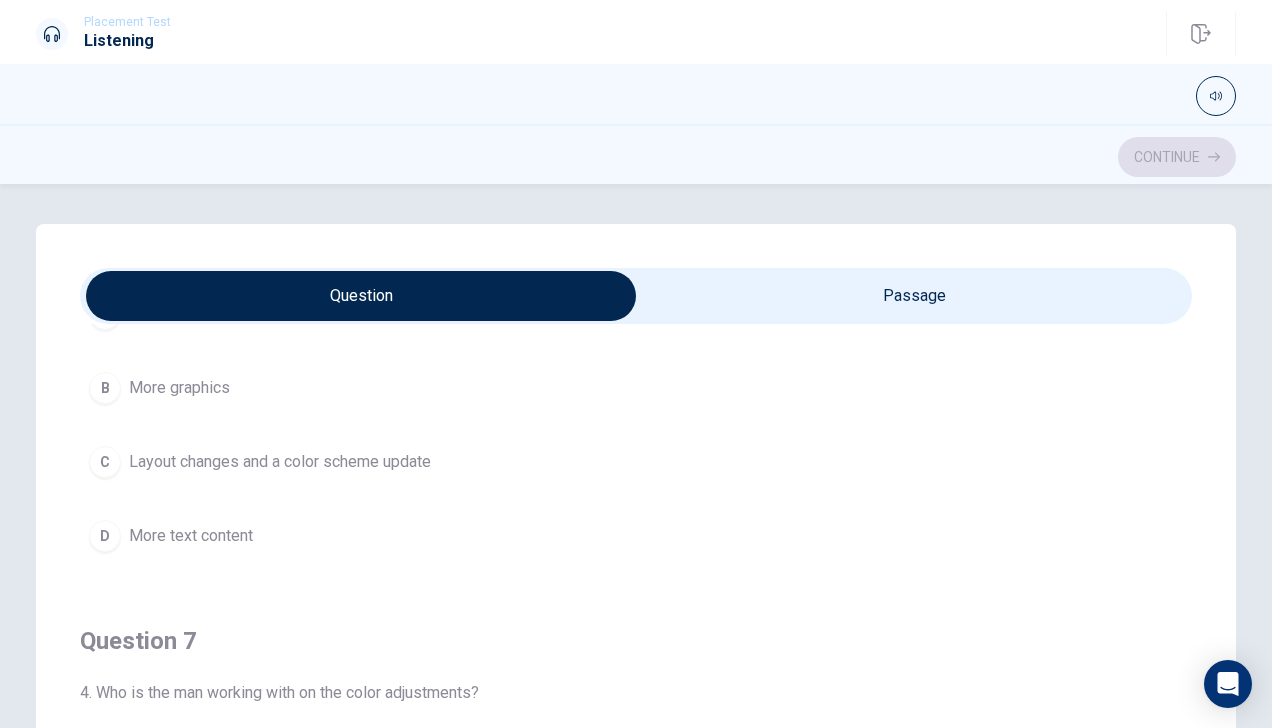 click on "C" at bounding box center [105, 462] 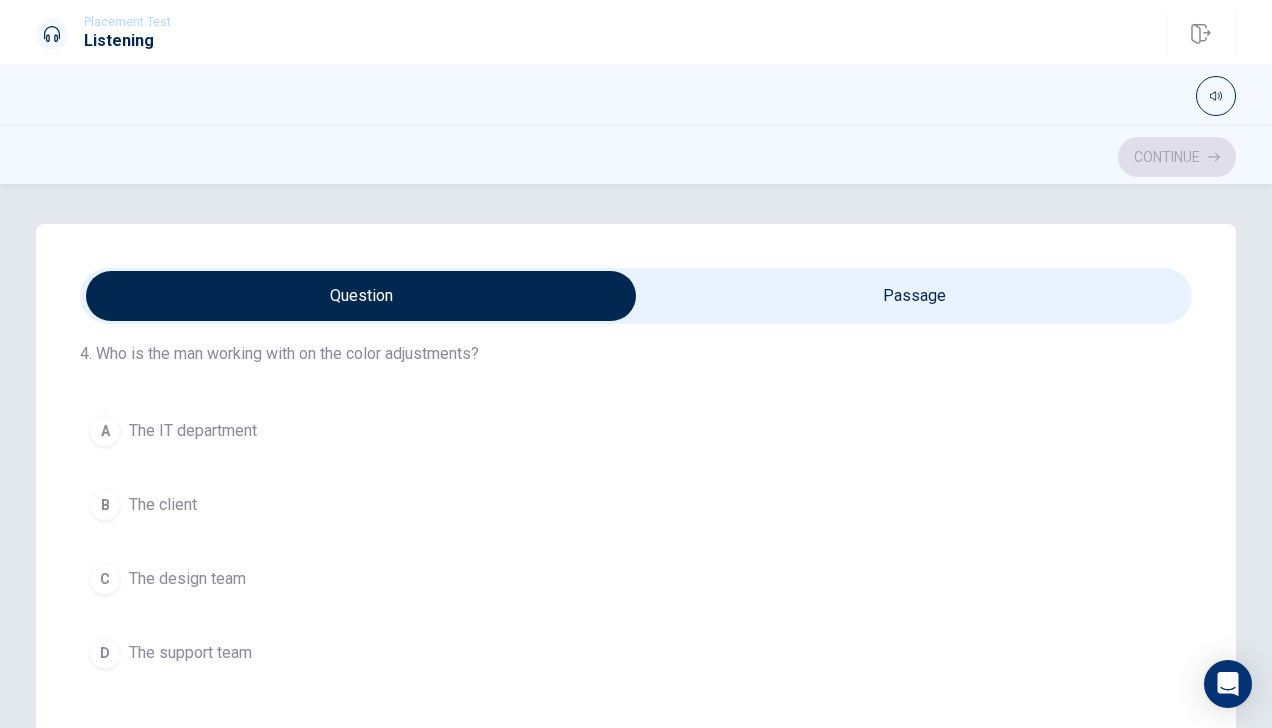 scroll, scrollTop: 532, scrollLeft: 0, axis: vertical 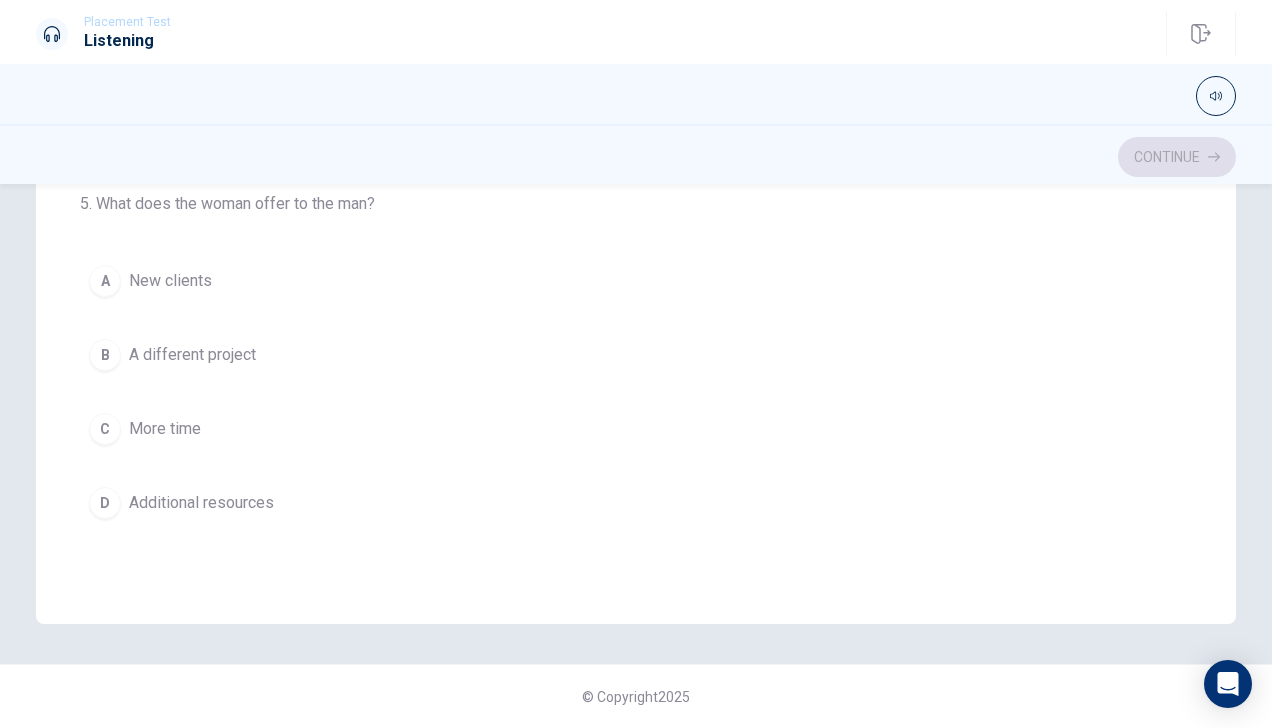 click on "D" at bounding box center [105, 503] 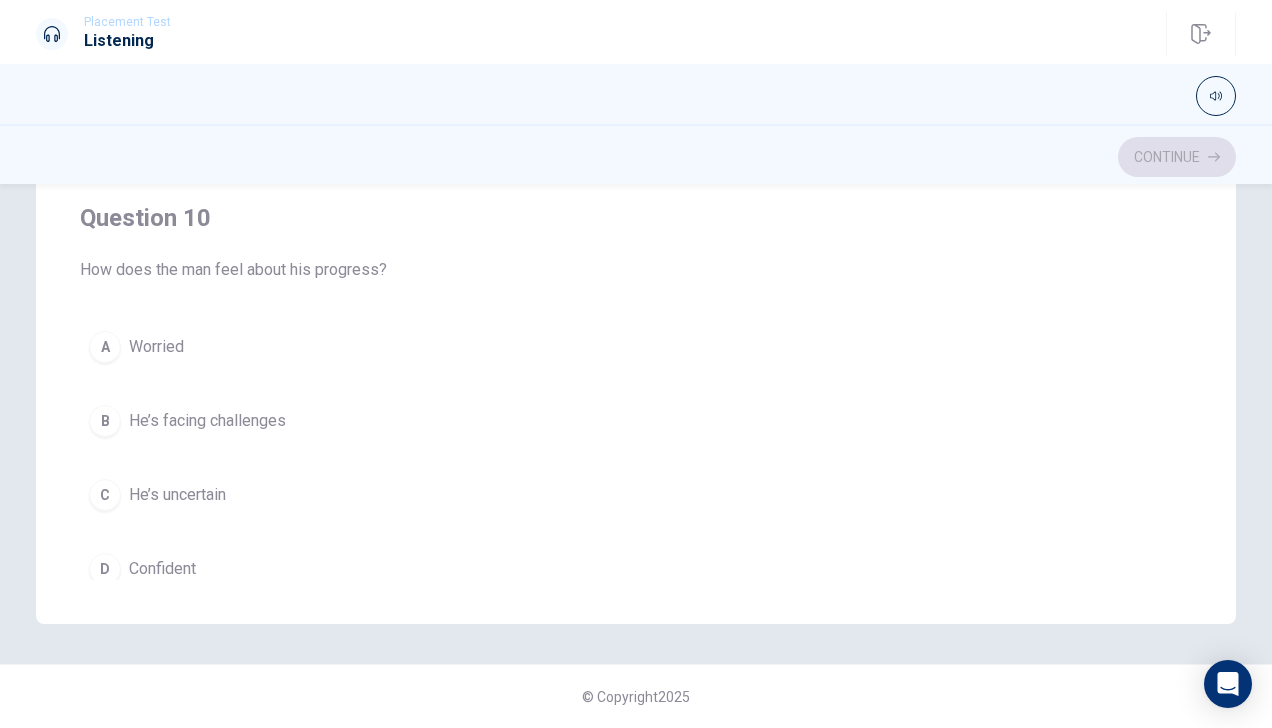 scroll, scrollTop: 1606, scrollLeft: 0, axis: vertical 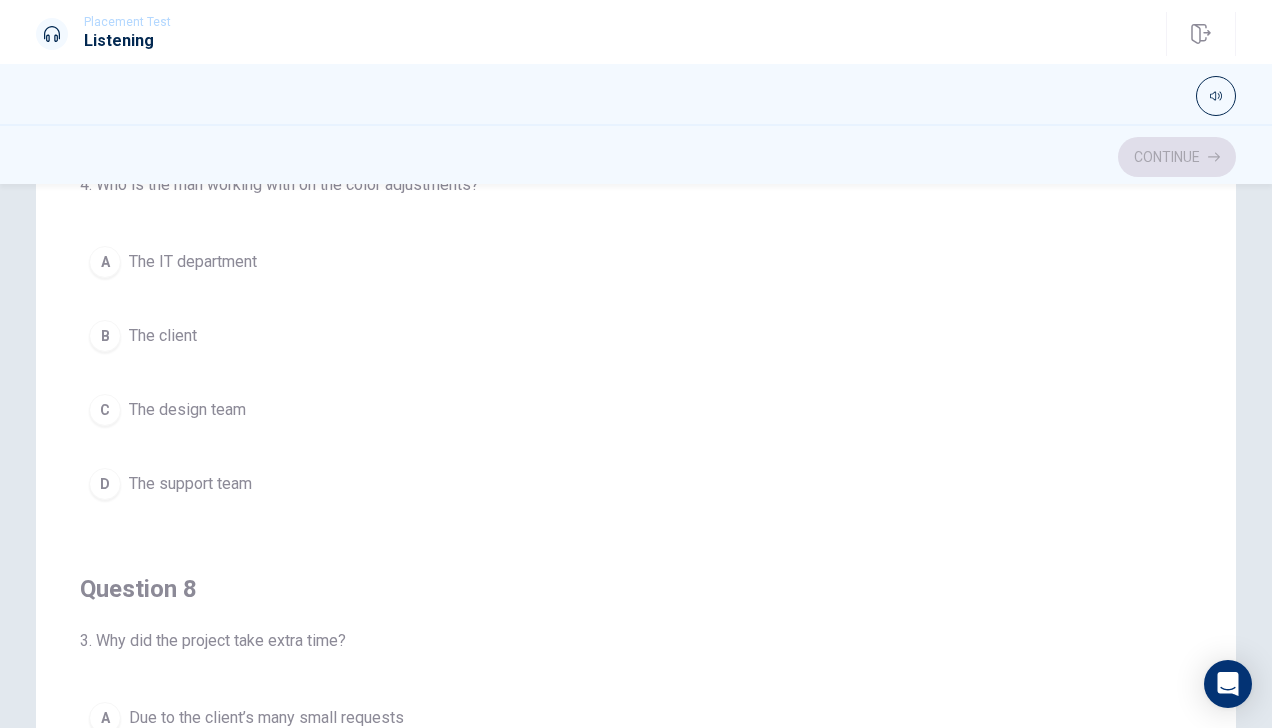 click on "C" at bounding box center [105, 410] 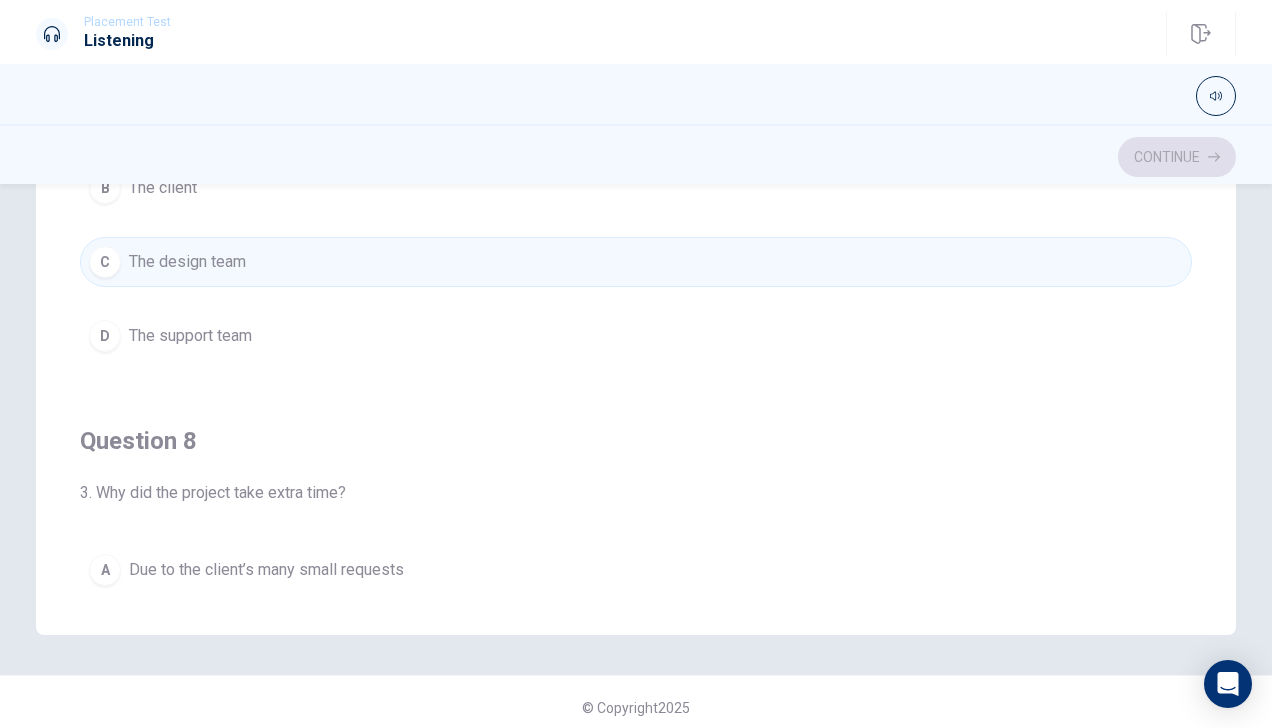 scroll, scrollTop: 404, scrollLeft: 0, axis: vertical 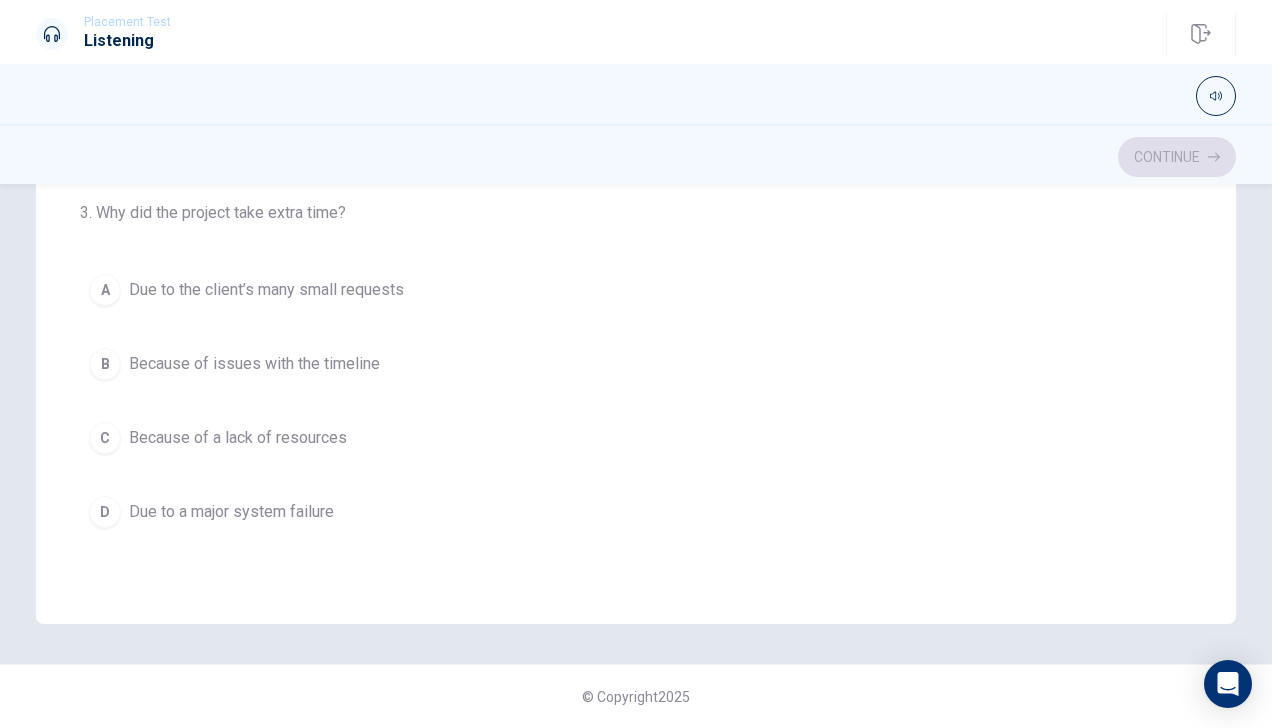 click on "C" at bounding box center [105, 438] 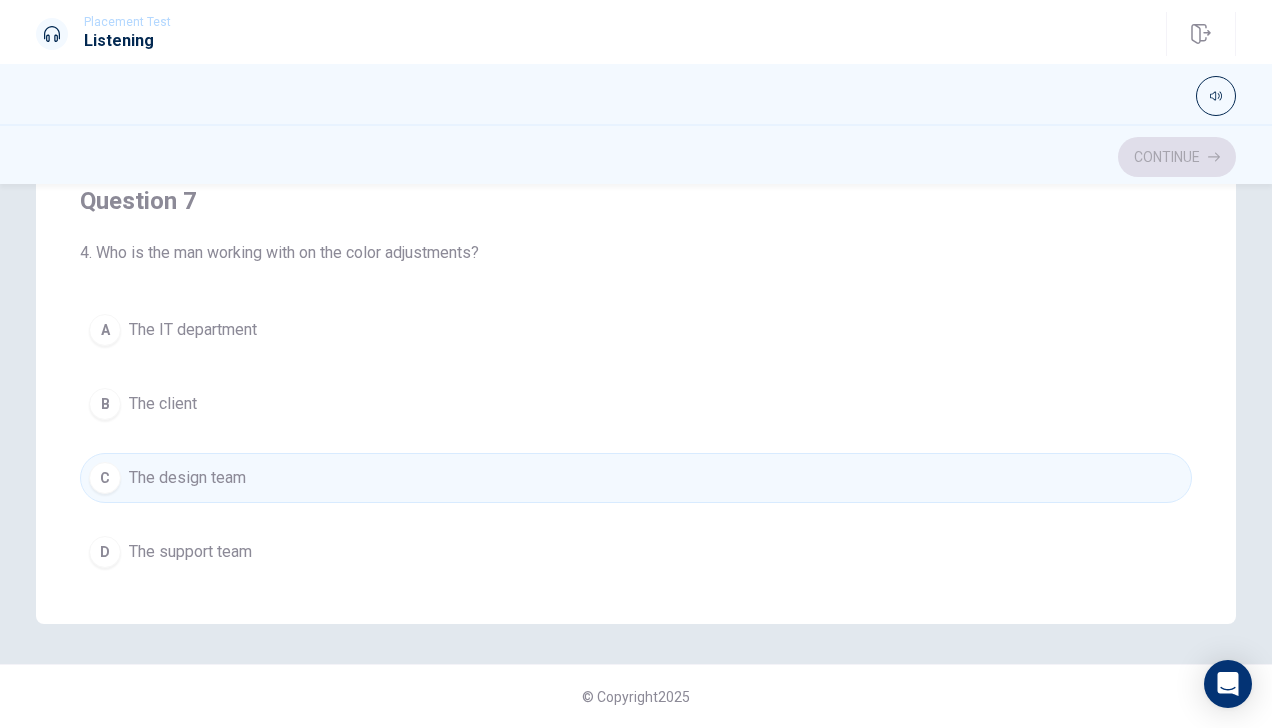 scroll, scrollTop: 0, scrollLeft: 0, axis: both 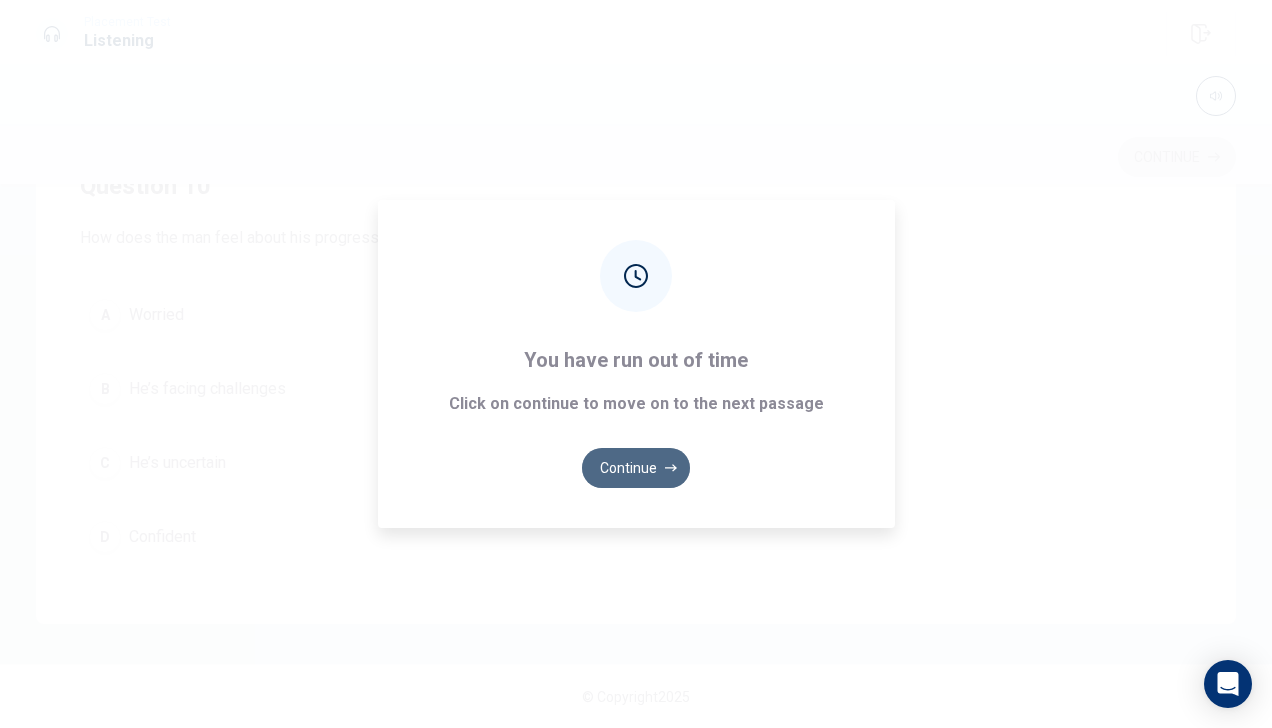 click on "Continue" at bounding box center [636, 468] 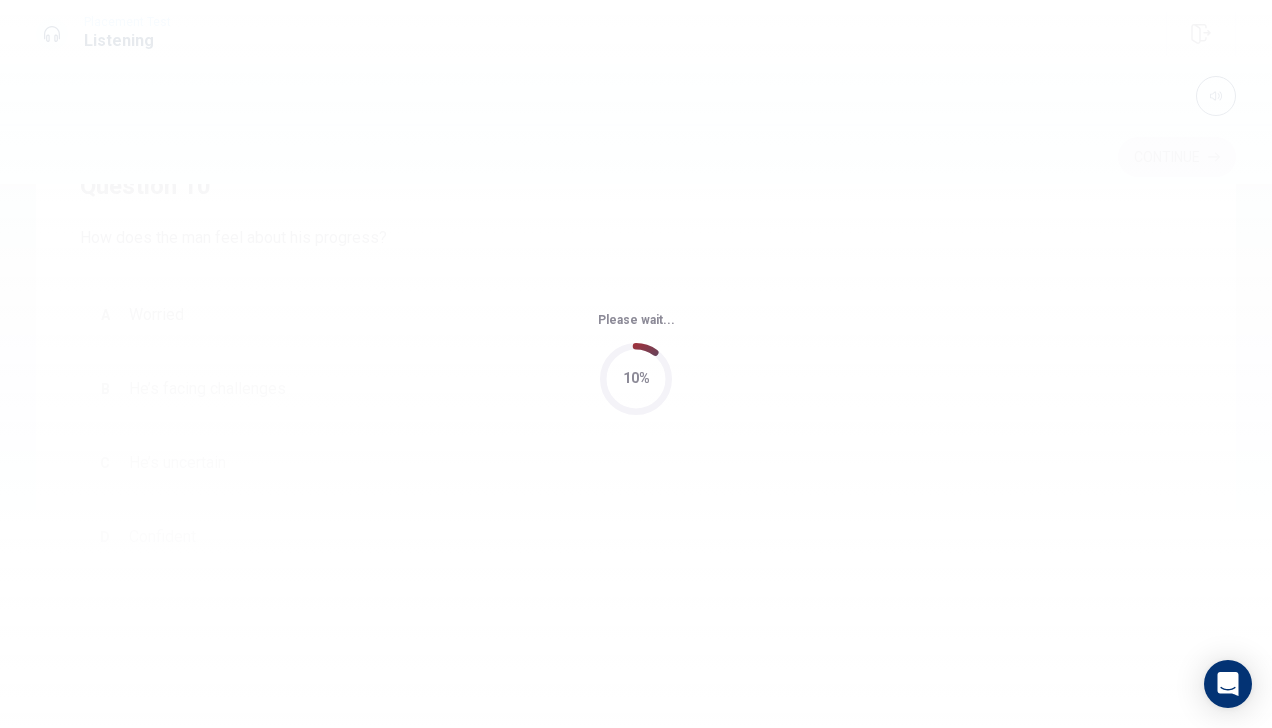 scroll, scrollTop: 0, scrollLeft: 0, axis: both 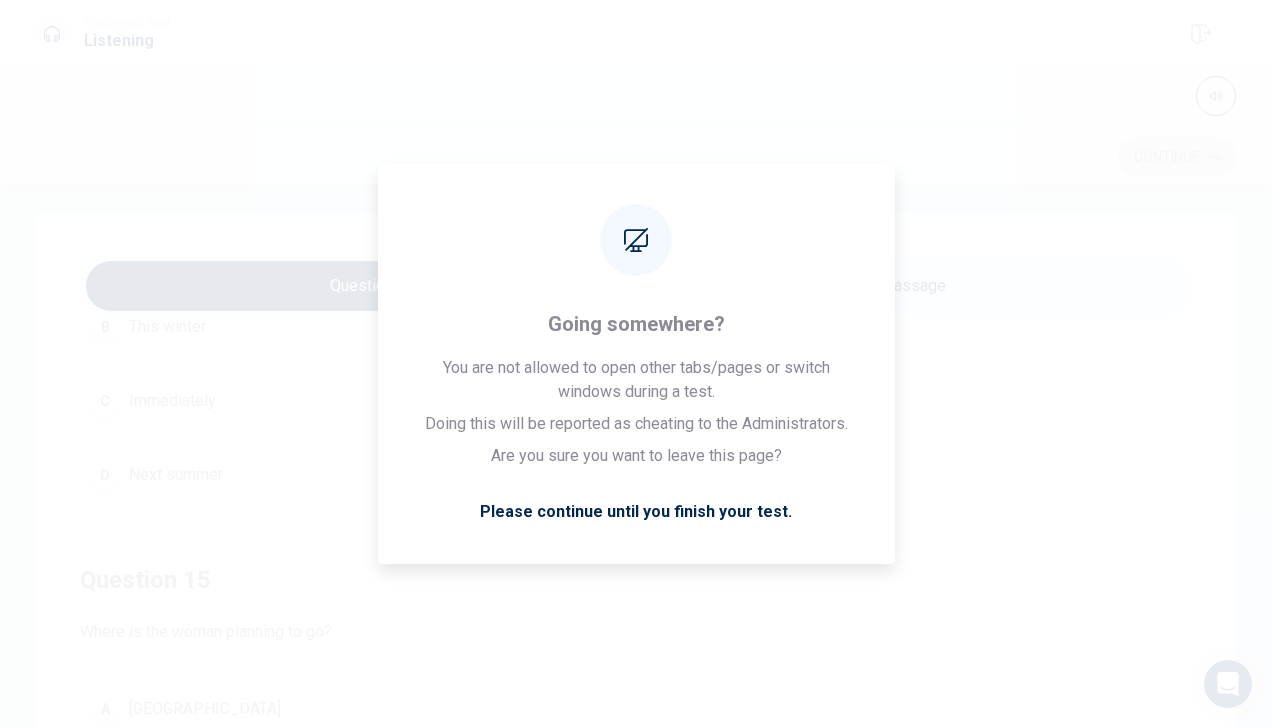 click on "Question Passage Question 11 How does the woman feel about traveling alone? A Excited but a bit nervous B Unsure C Confident D Anxious Question 12 What advice does the man give? A Avoid busy cities B Enjoy the solo experience at her own pace C Plan a short trip D Travel with a group Question 13 Which countries does she want to visit? A [GEOGRAPHIC_DATA] and [GEOGRAPHIC_DATA] B [GEOGRAPHIC_DATA] and [GEOGRAPHIC_DATA] C [GEOGRAPHIC_DATA] and [GEOGRAPHIC_DATA] D [GEOGRAPHIC_DATA] and [GEOGRAPHIC_DATA] Question 14 When does the woman plan to go? A In spring B This winter C Immediately D Next summer Question 15 Where is the woman planning to go? A [GEOGRAPHIC_DATA] B [GEOGRAPHIC_DATA] C [GEOGRAPHIC_DATA] D Asia B2 Recording 9: Discussing Travel Plans 04m 26s © Copyright  2025" at bounding box center [636, 456] 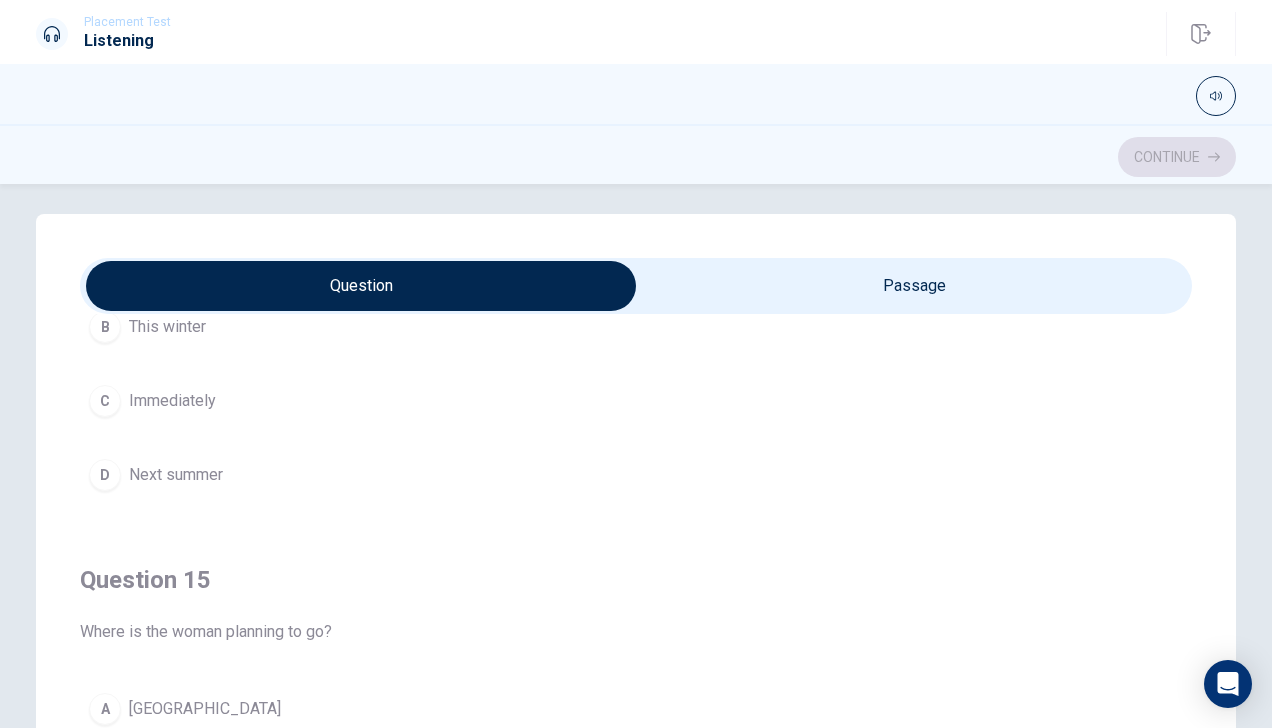 click on "Continue" at bounding box center (636, 157) 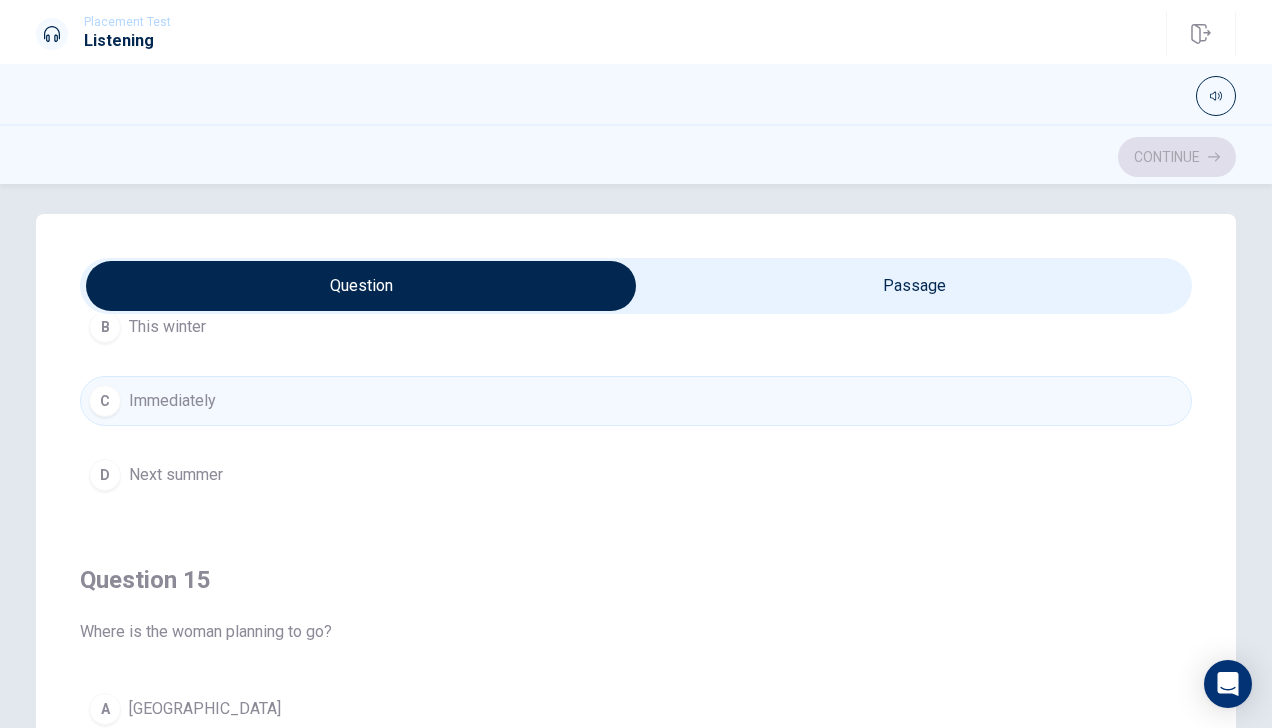 click on "Question 15 Where is the woman planning to go? A [GEOGRAPHIC_DATA] B [GEOGRAPHIC_DATA] C [GEOGRAPHIC_DATA] D [GEOGRAPHIC_DATA]" at bounding box center (636, 760) 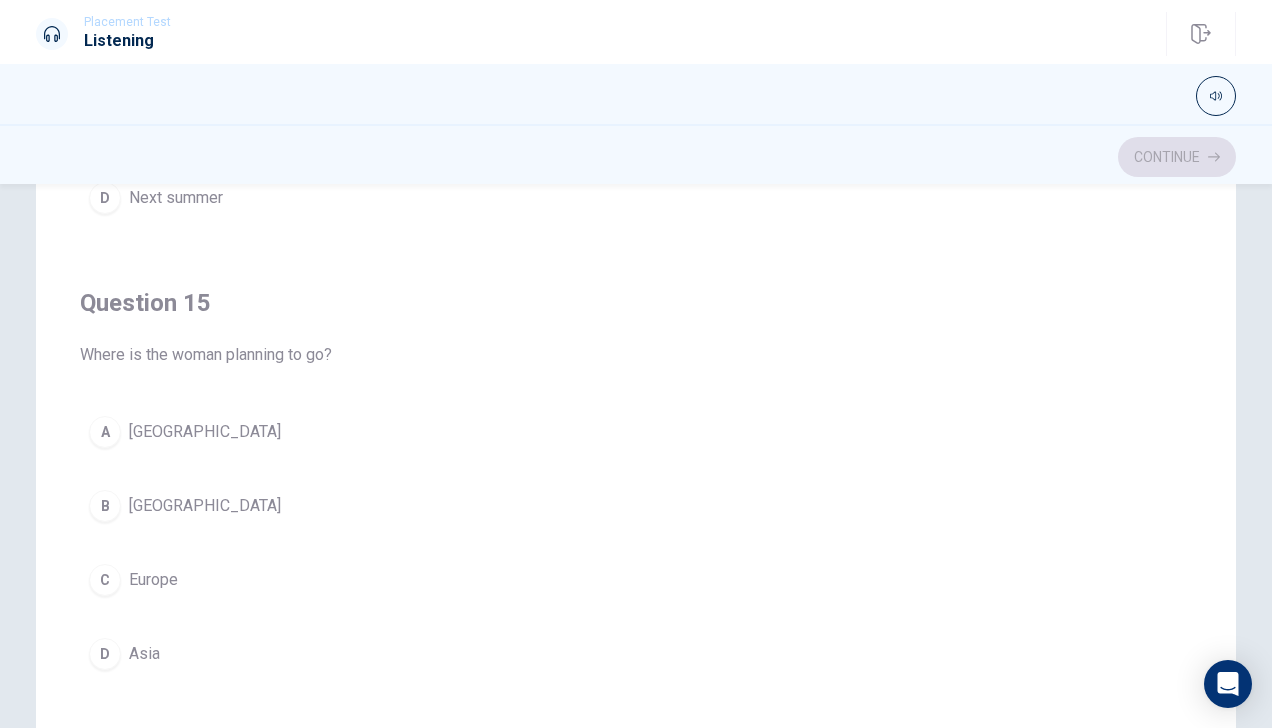 scroll, scrollTop: 404, scrollLeft: 0, axis: vertical 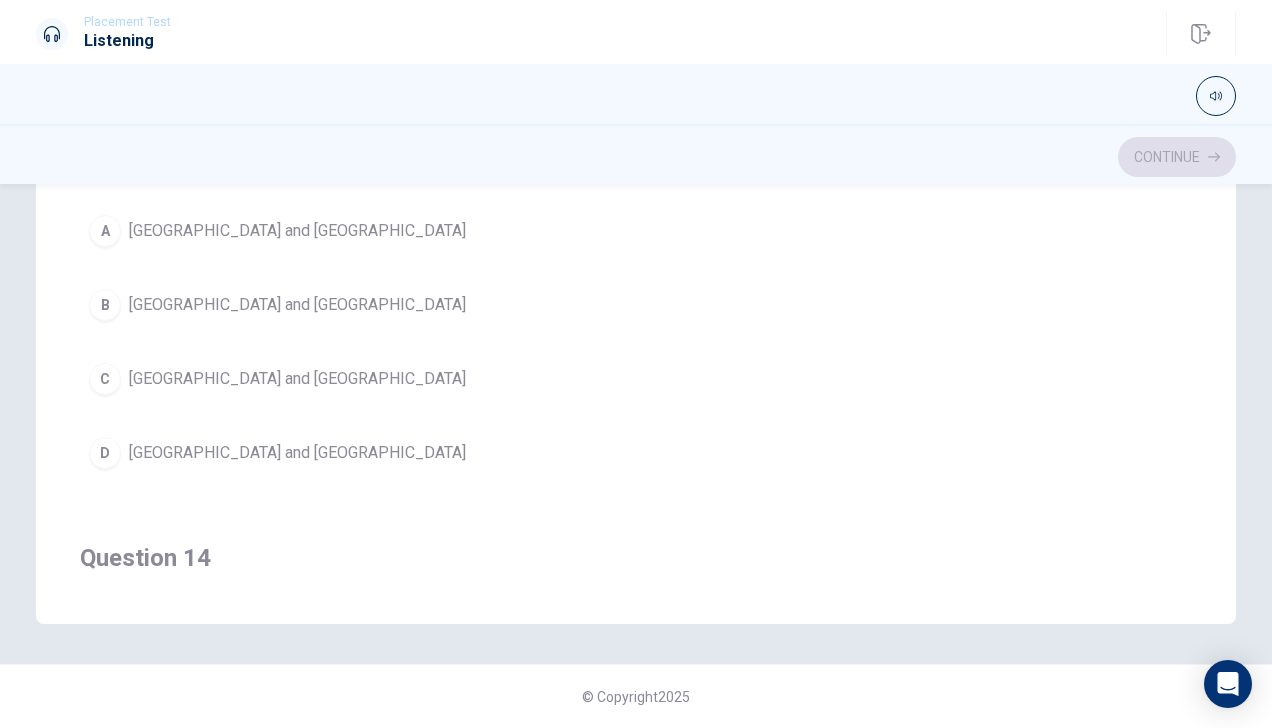 click on "D" at bounding box center (105, 453) 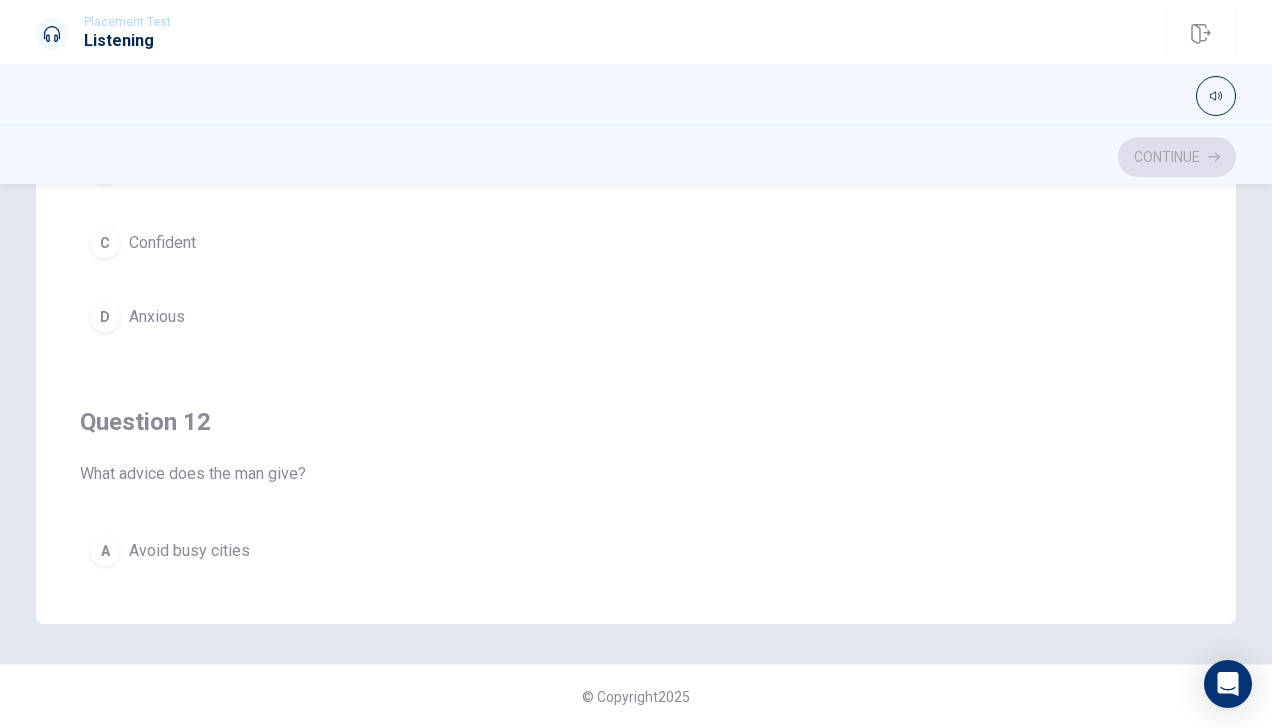 scroll, scrollTop: 0, scrollLeft: 0, axis: both 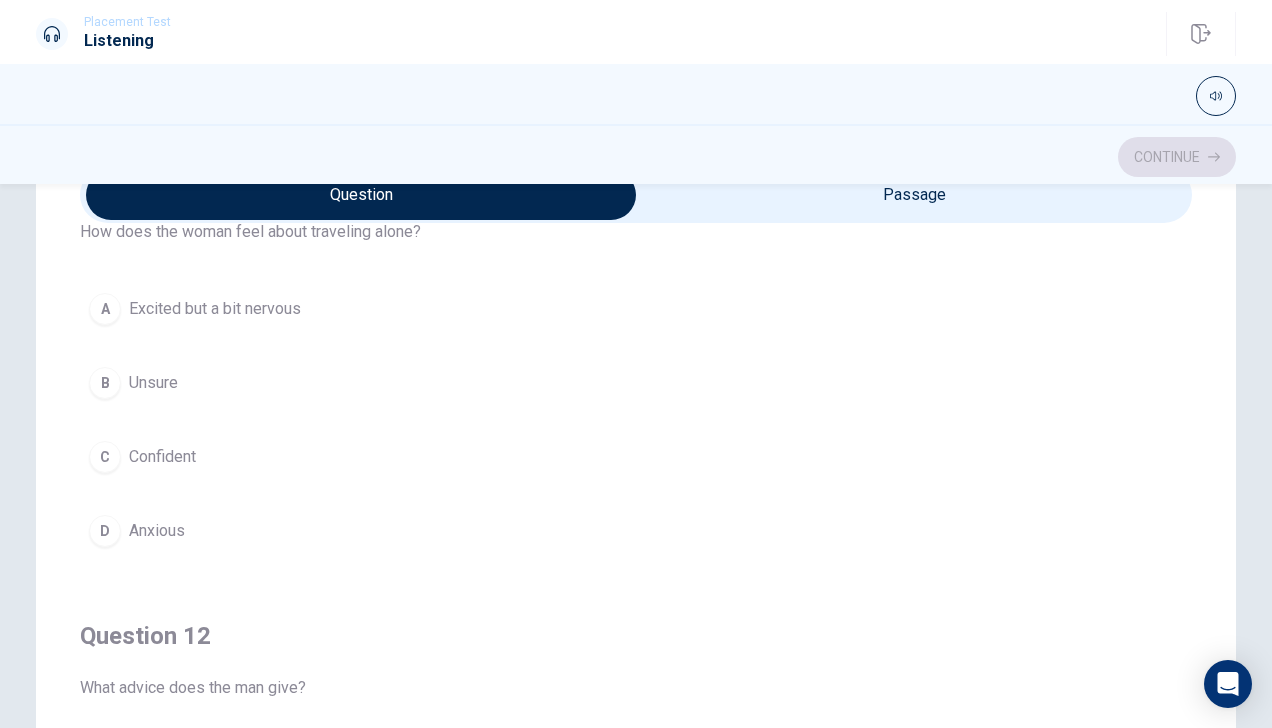 click on "A" at bounding box center (105, 309) 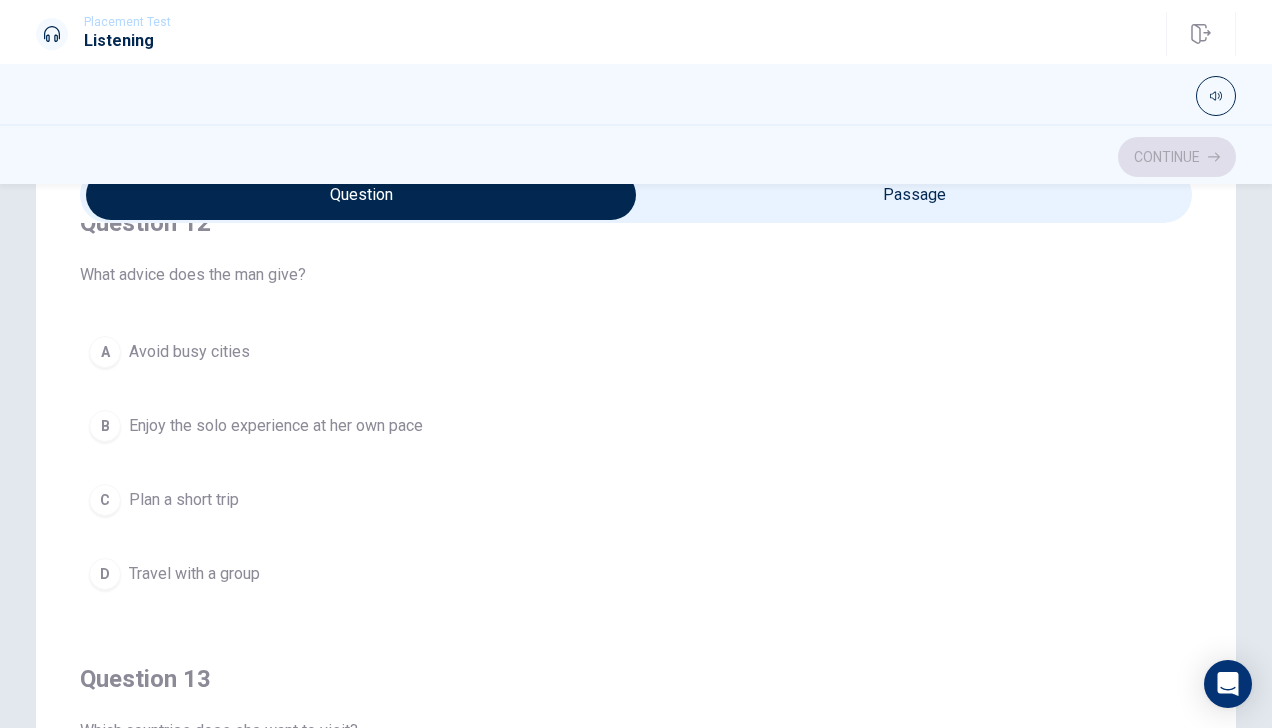scroll, scrollTop: 547, scrollLeft: 0, axis: vertical 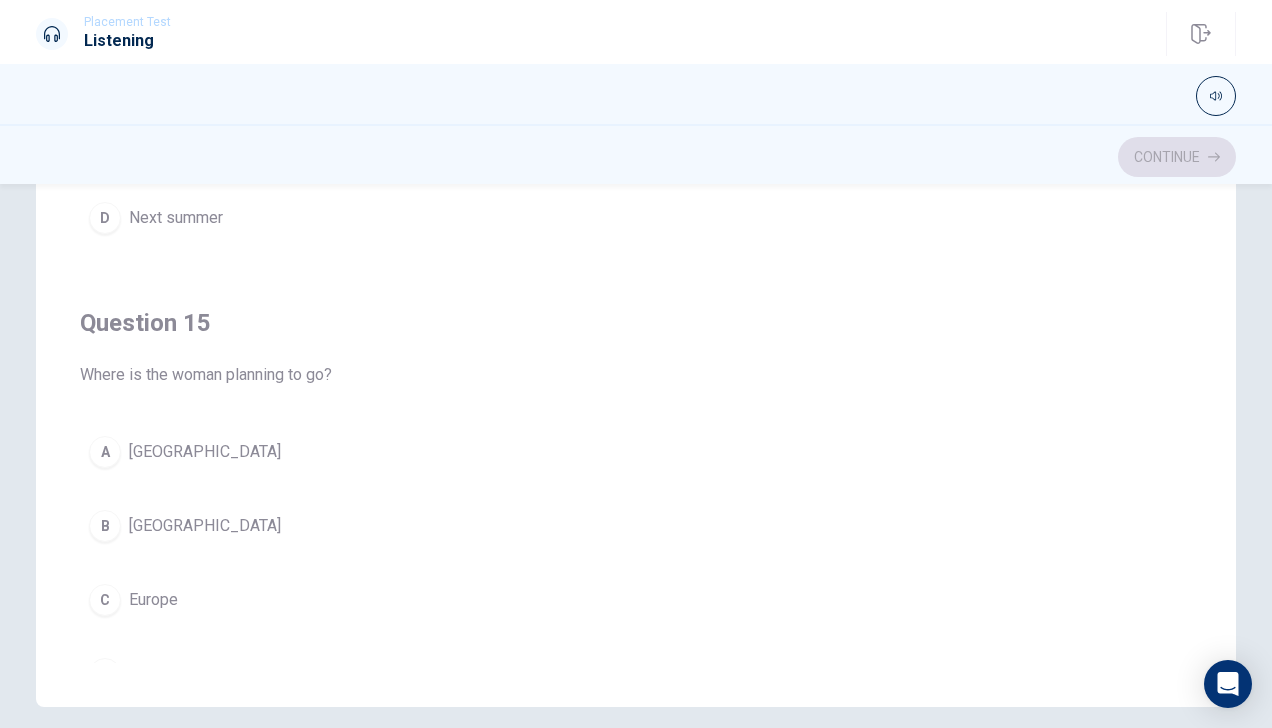 type 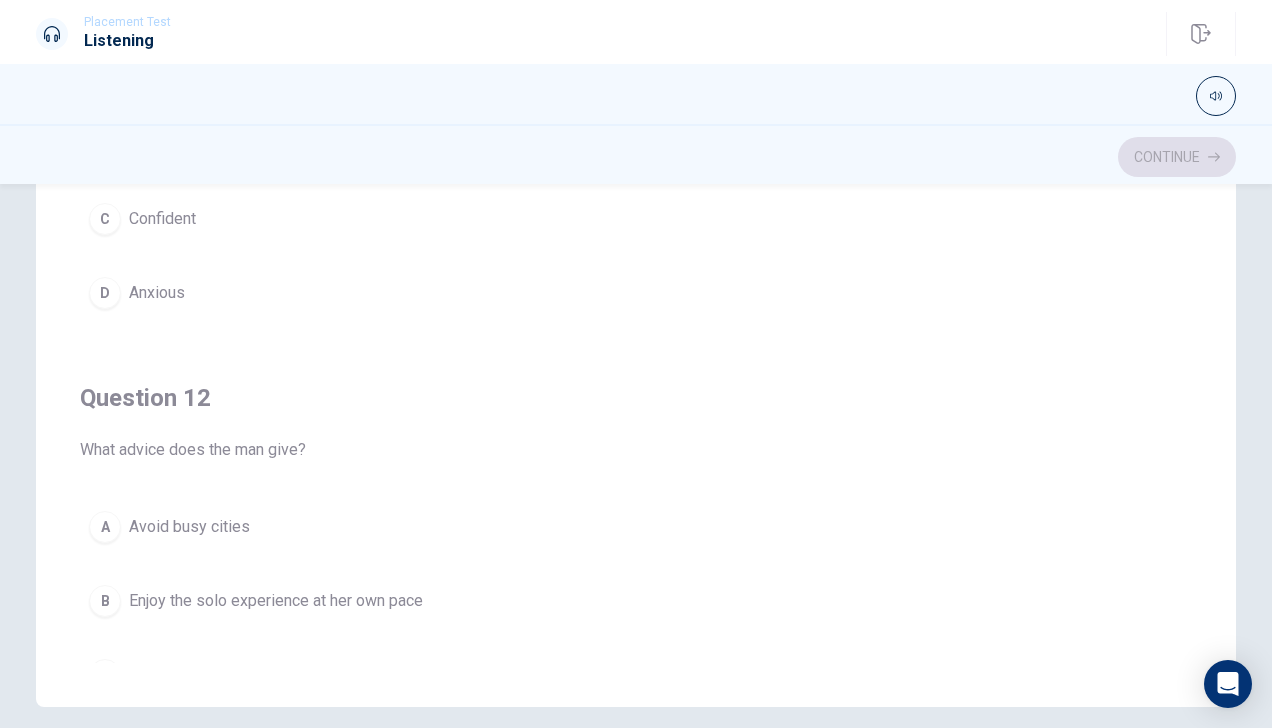 scroll, scrollTop: 0, scrollLeft: 0, axis: both 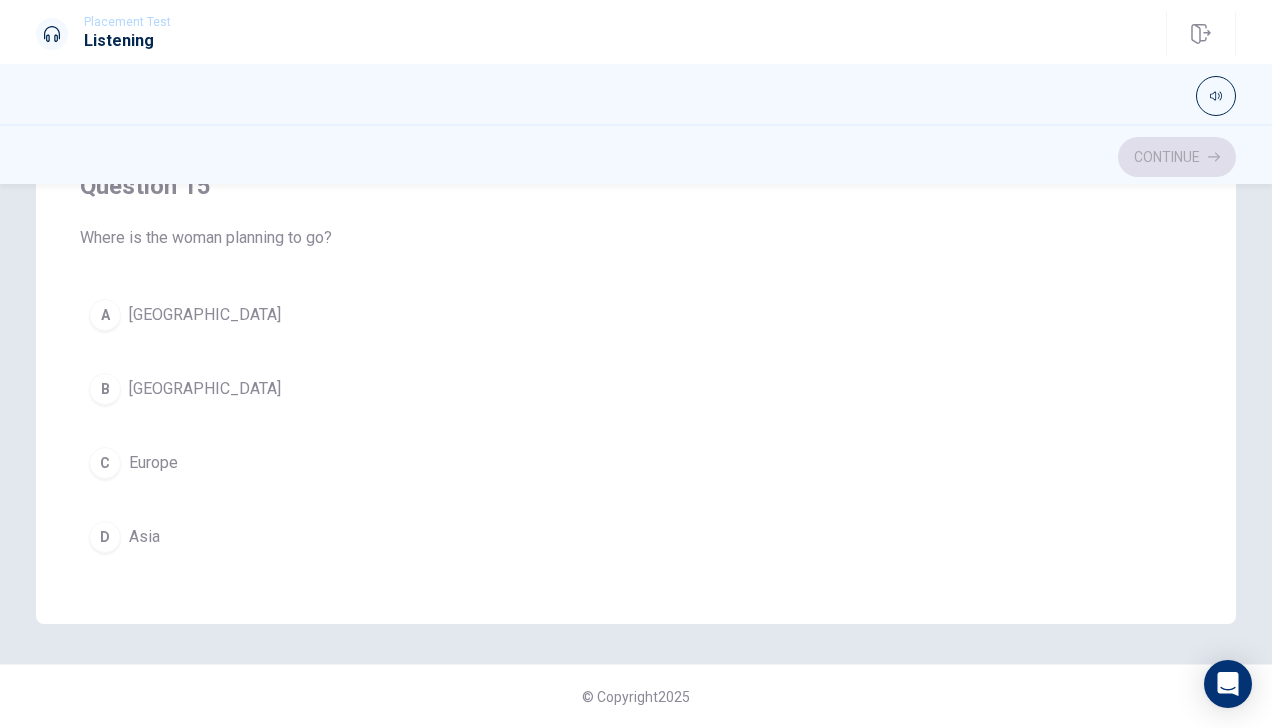 click on "C" at bounding box center (105, 463) 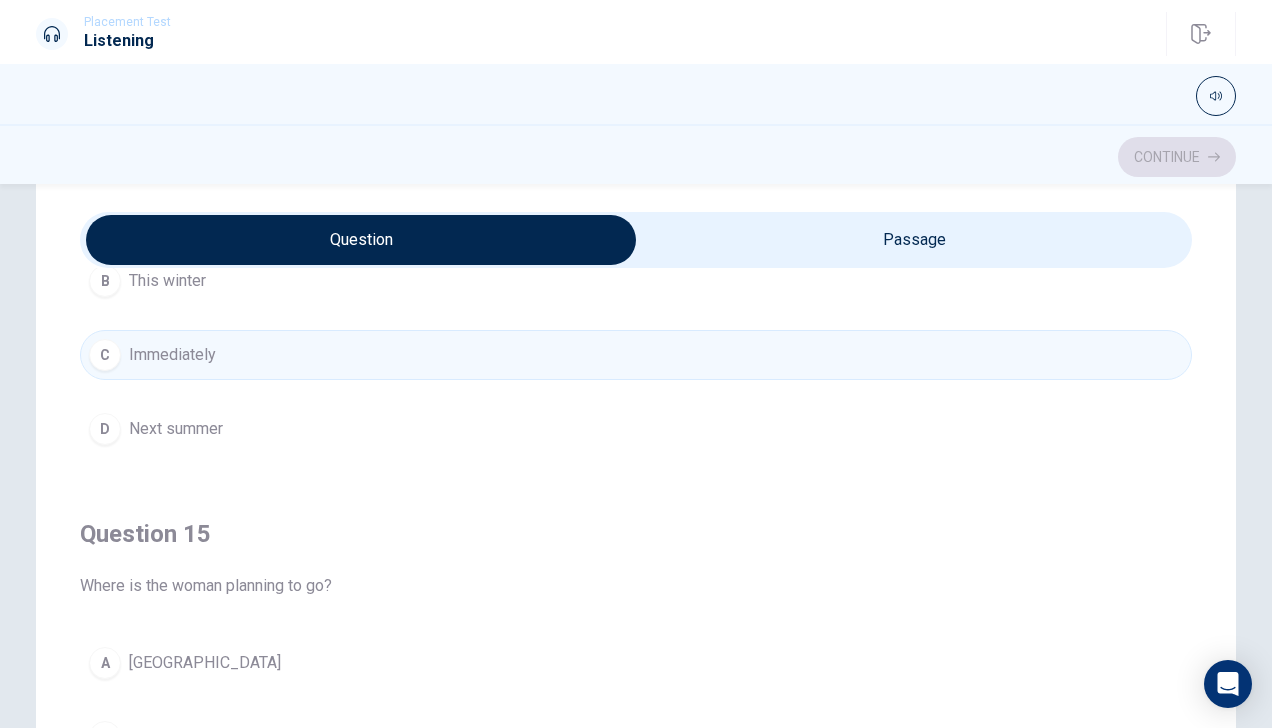 scroll, scrollTop: 44, scrollLeft: 0, axis: vertical 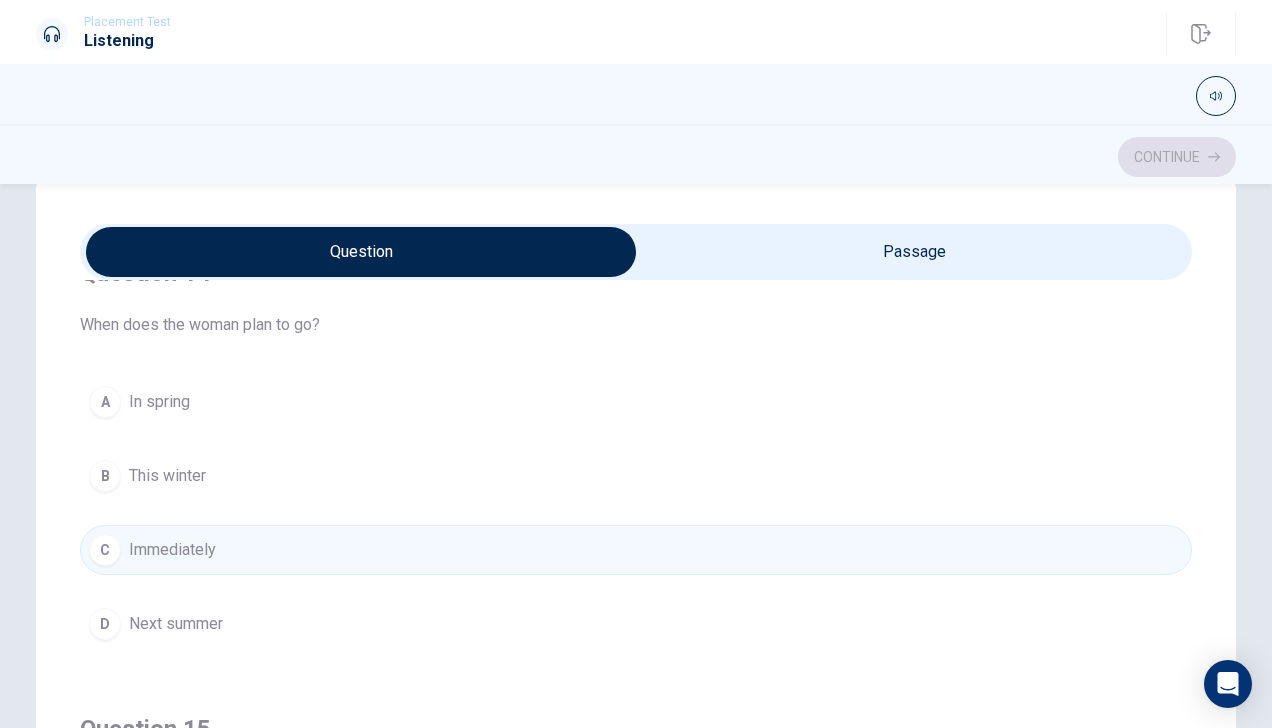 click on "A In spring B This winter C Immediately D Next summer" at bounding box center [636, 513] 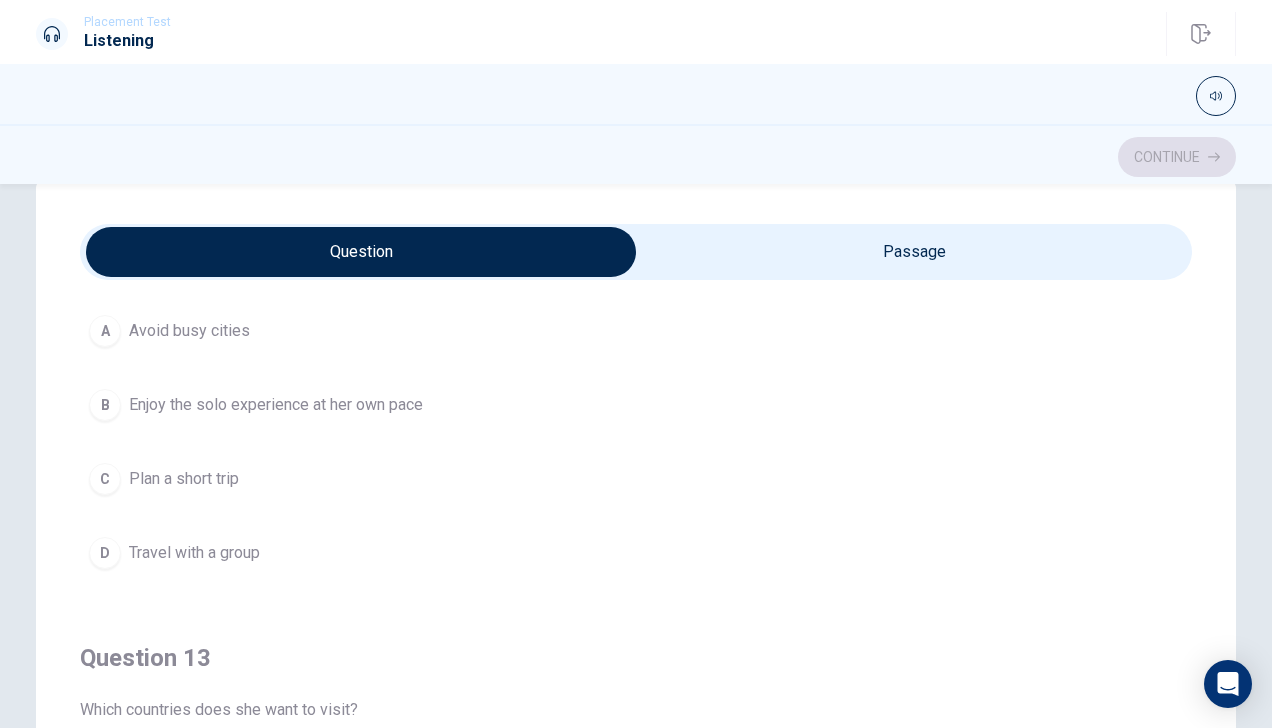 scroll, scrollTop: 581, scrollLeft: 0, axis: vertical 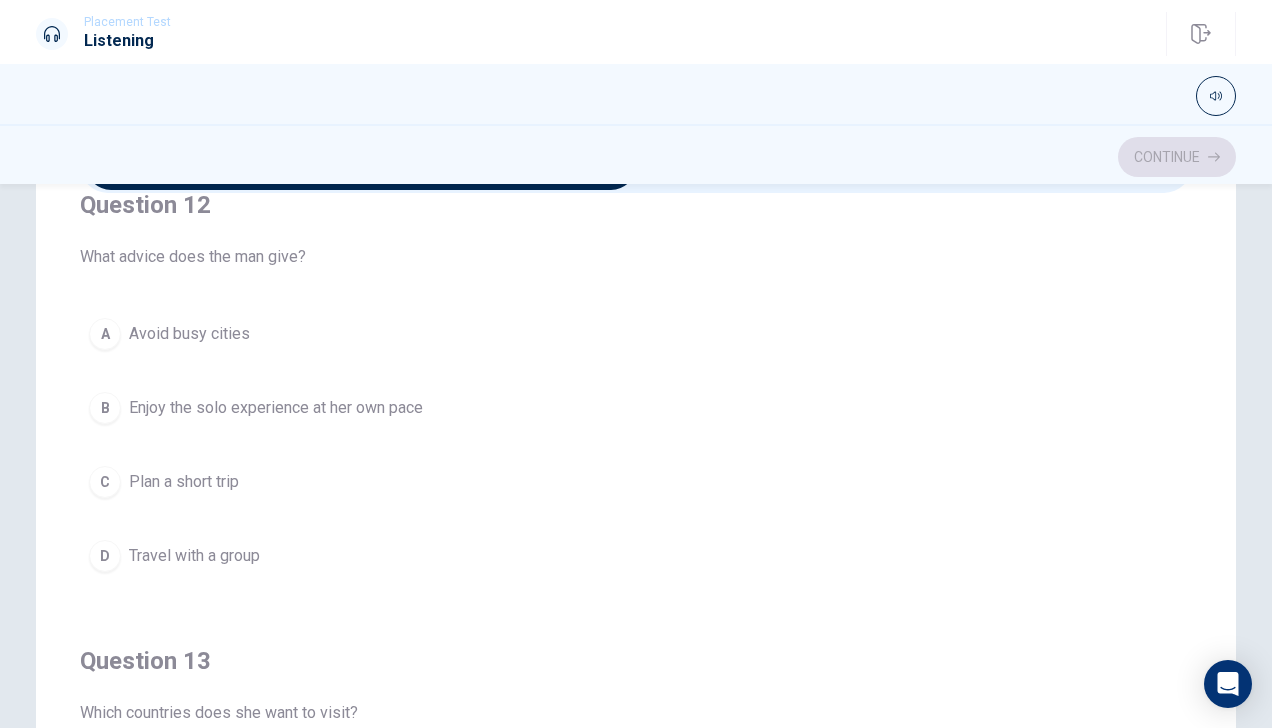 click on "Enjoy the solo experience at her own pace" at bounding box center (276, 408) 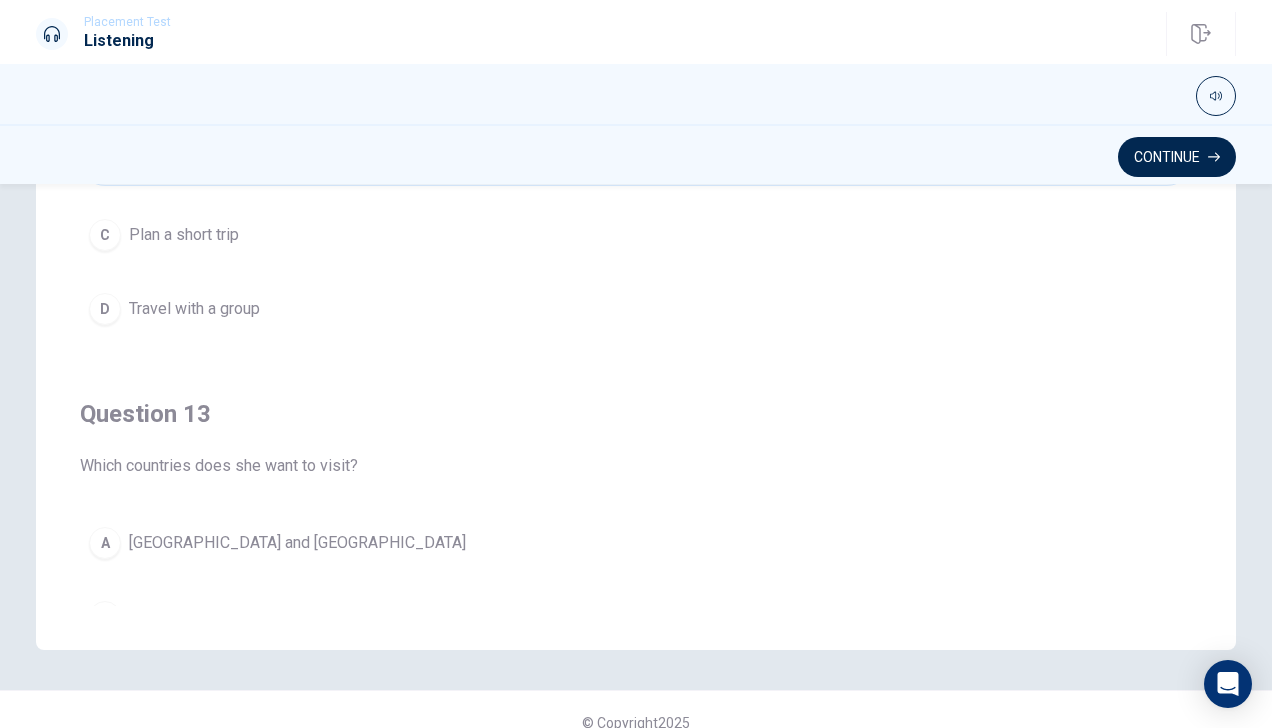 scroll, scrollTop: 404, scrollLeft: 0, axis: vertical 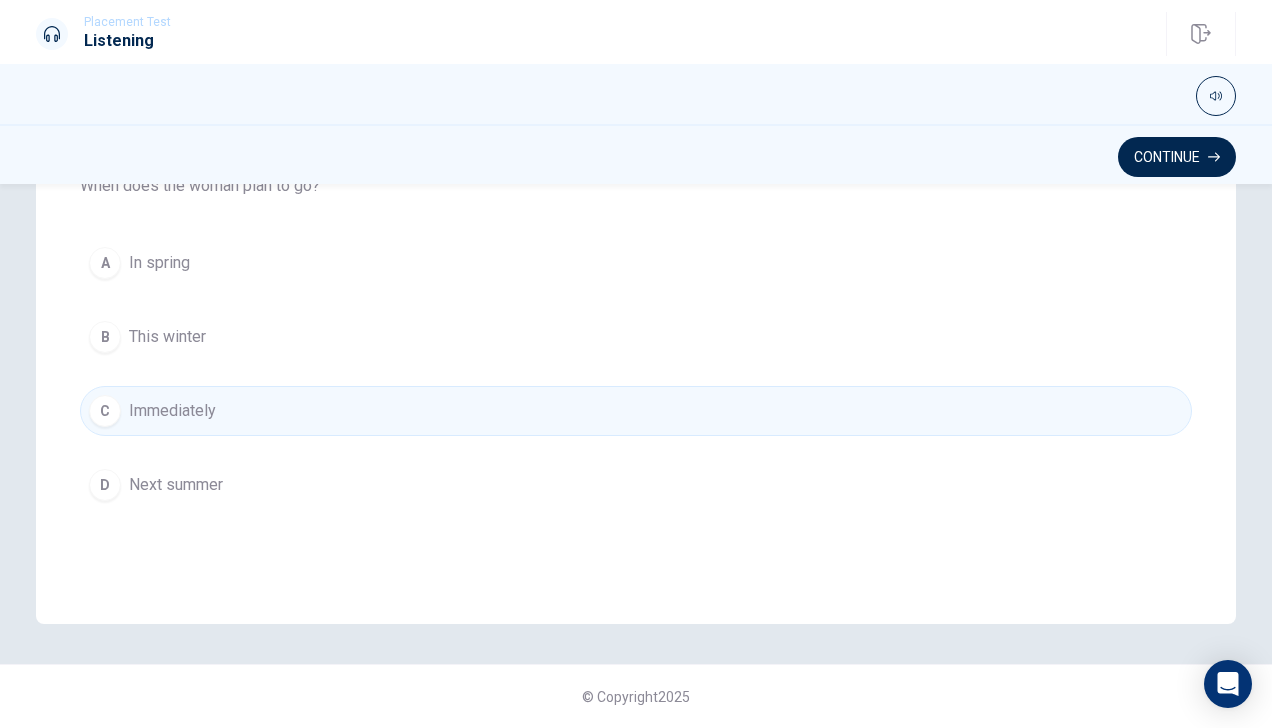 click on "D" at bounding box center [105, 485] 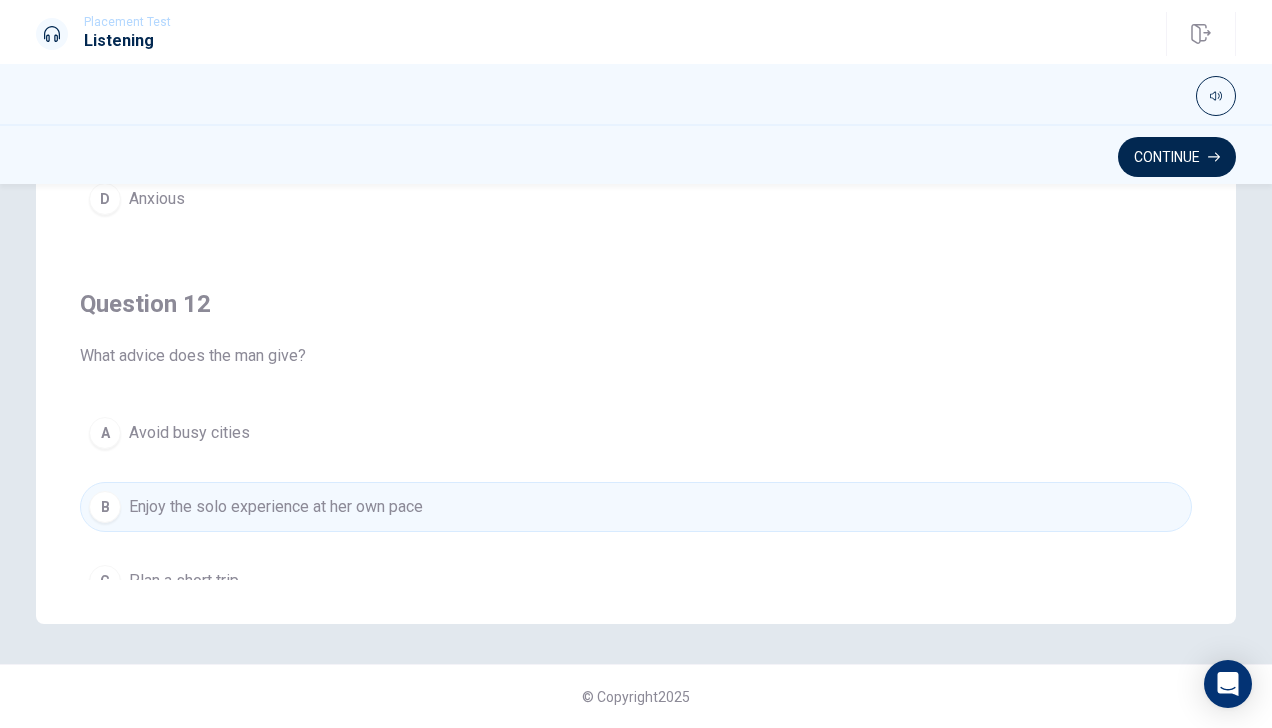 scroll, scrollTop: 0, scrollLeft: 0, axis: both 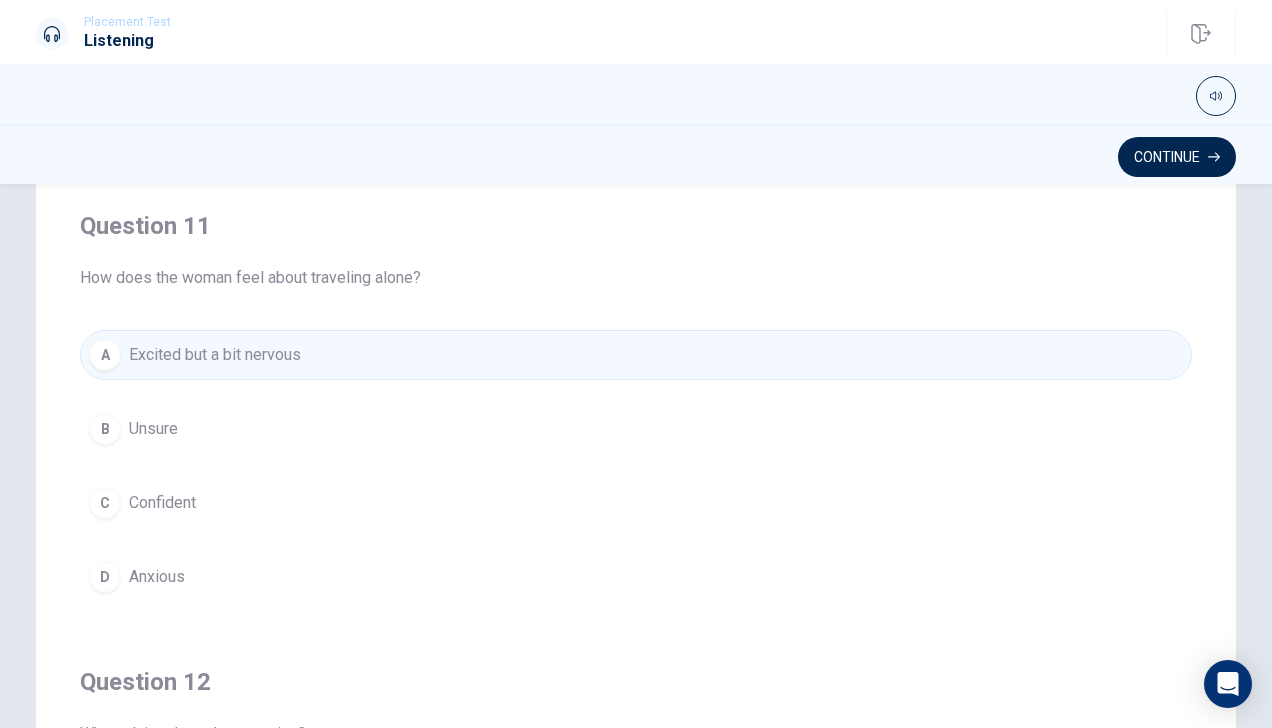 click on "Continue" at bounding box center (1177, 157) 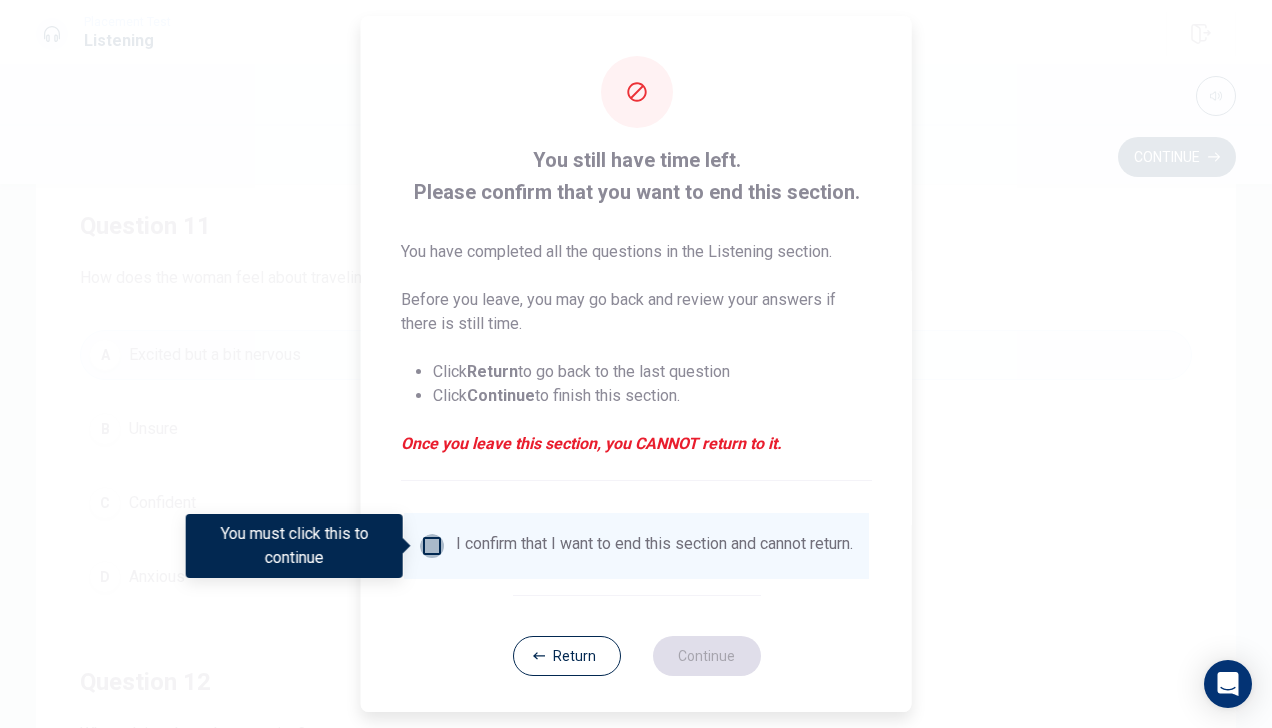 click at bounding box center [432, 546] 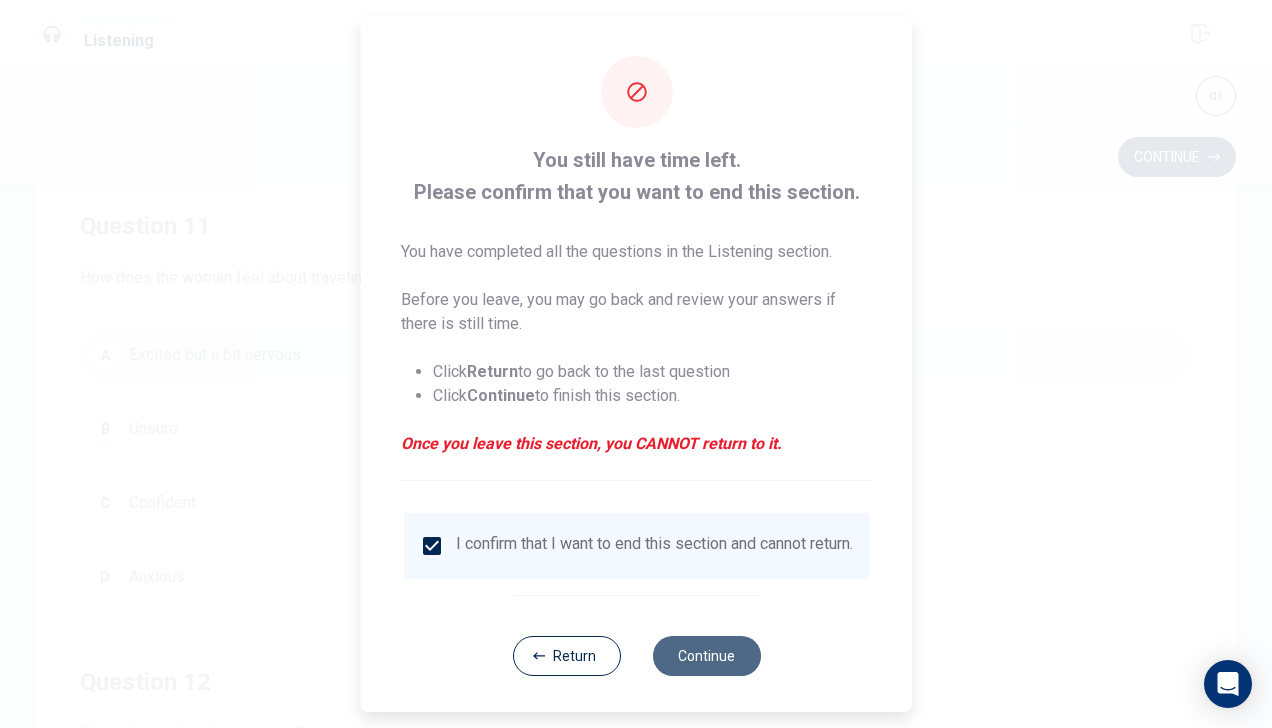 click on "Continue" at bounding box center [706, 656] 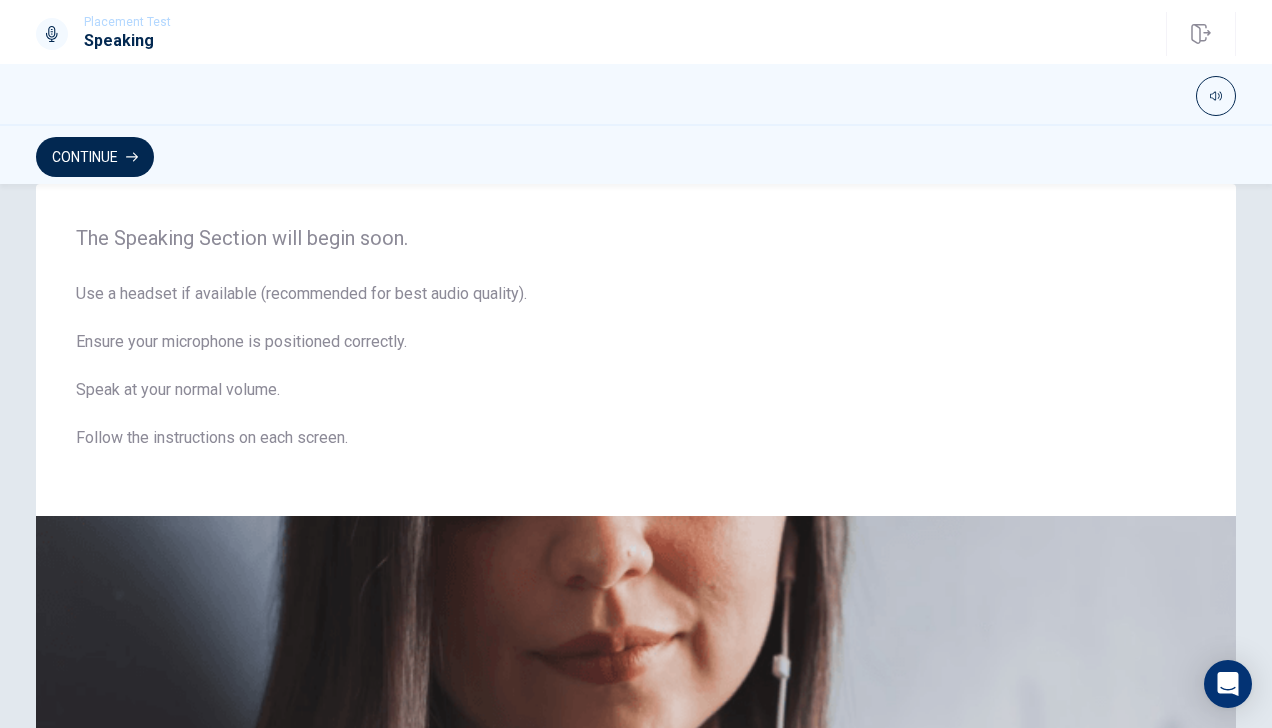 scroll, scrollTop: 0, scrollLeft: 0, axis: both 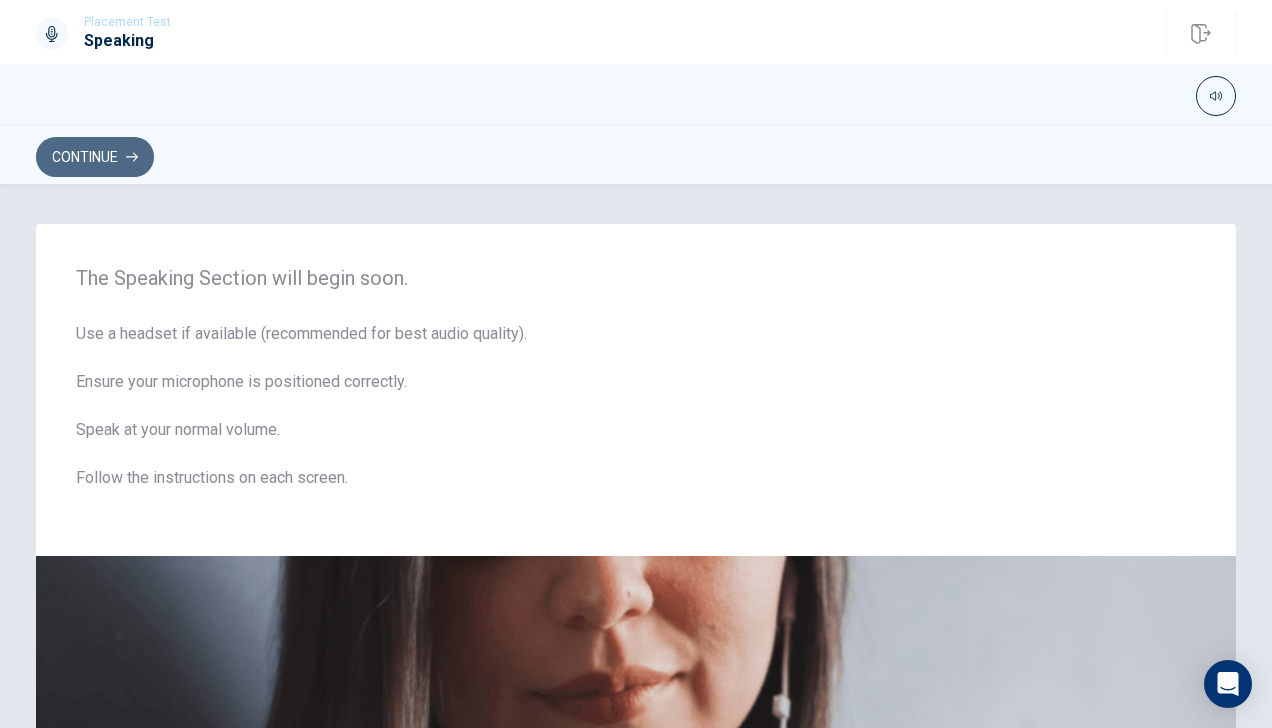 click on "Continue" at bounding box center [95, 157] 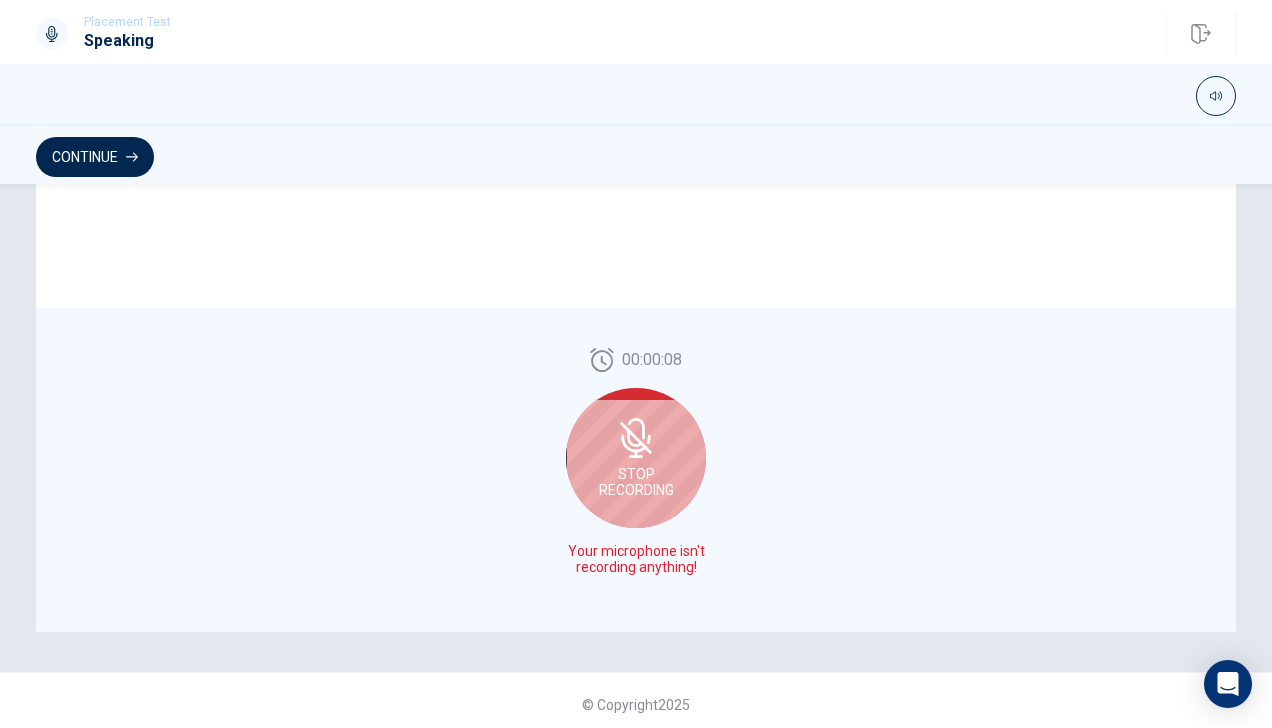 scroll, scrollTop: 468, scrollLeft: 0, axis: vertical 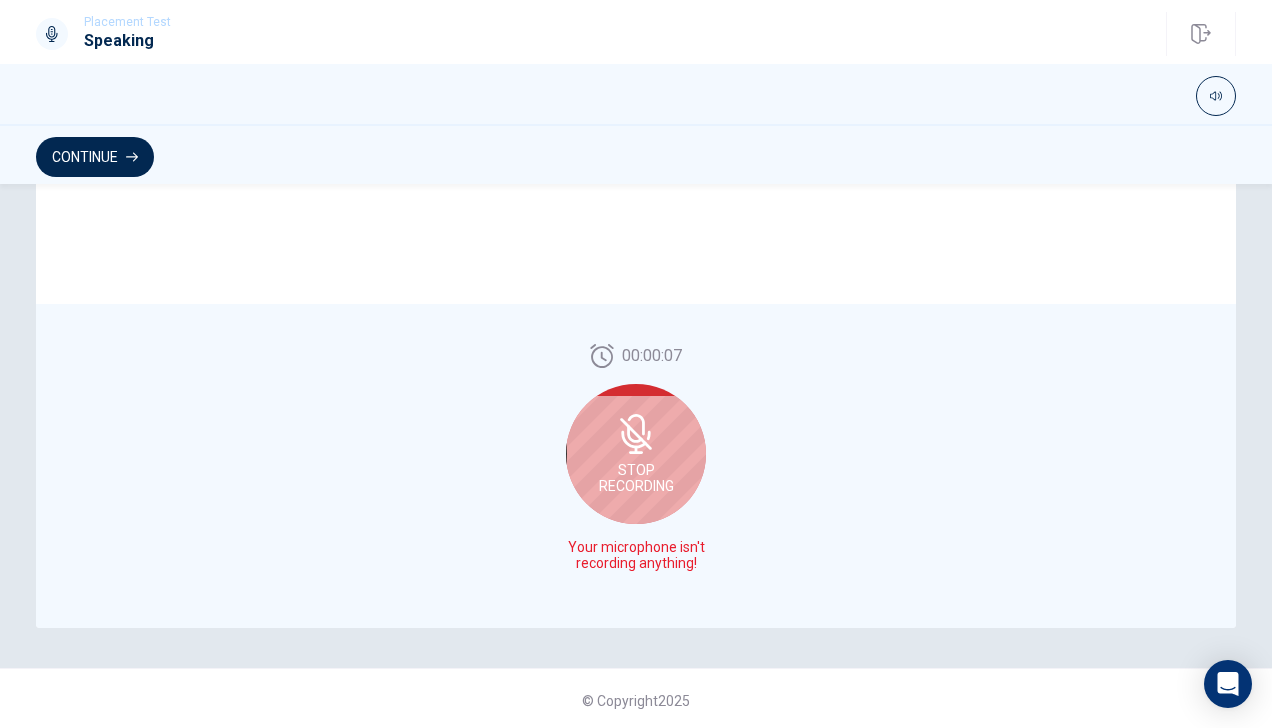 click on "Stop   Recording" at bounding box center [636, 454] 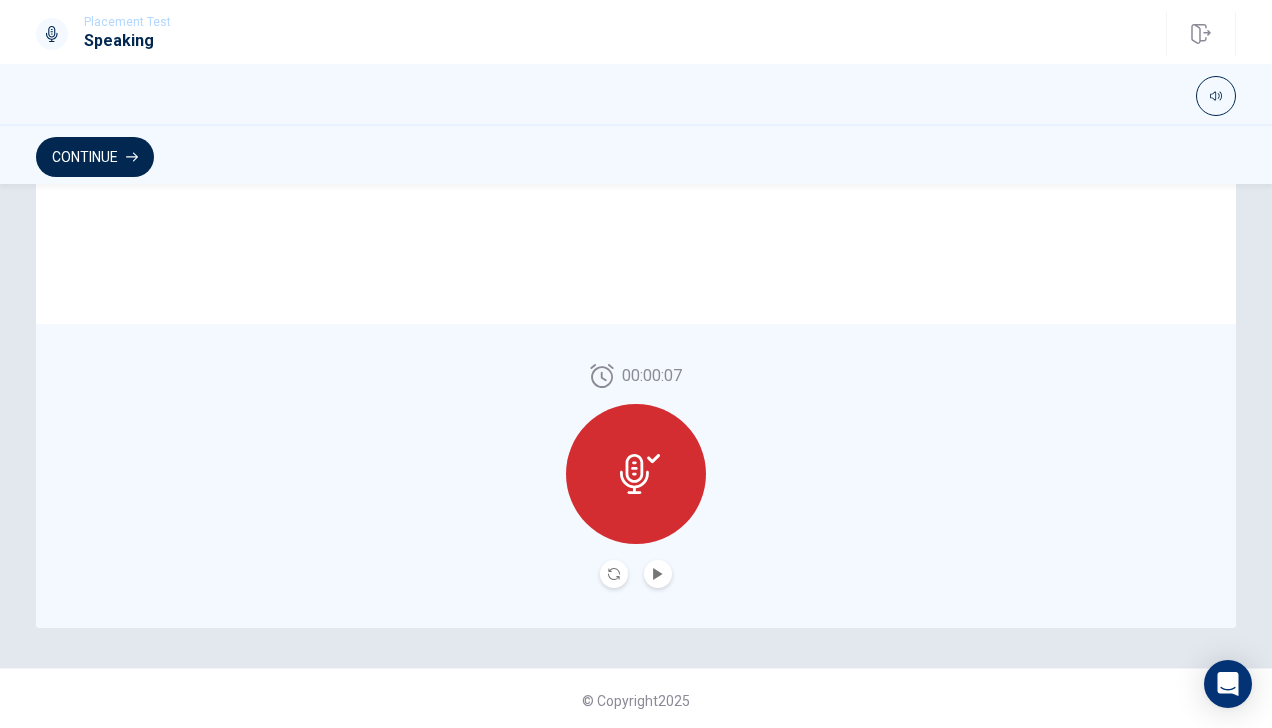 click 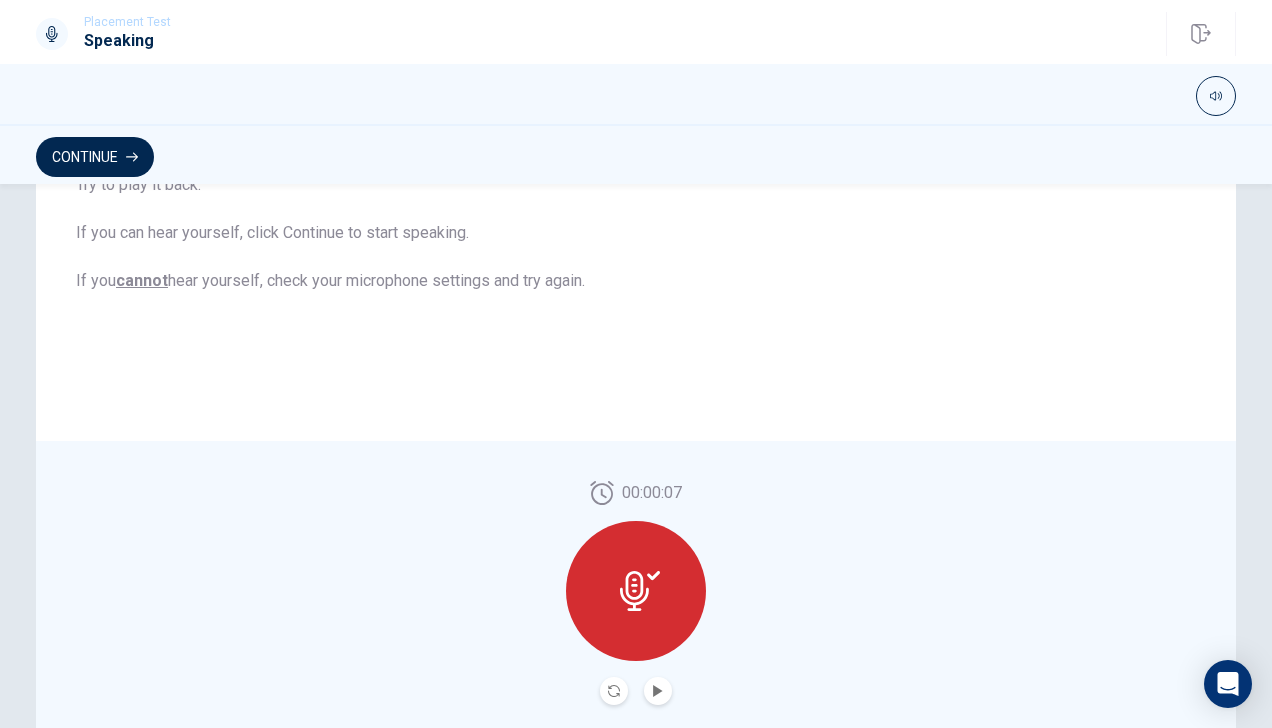 scroll, scrollTop: 472, scrollLeft: 0, axis: vertical 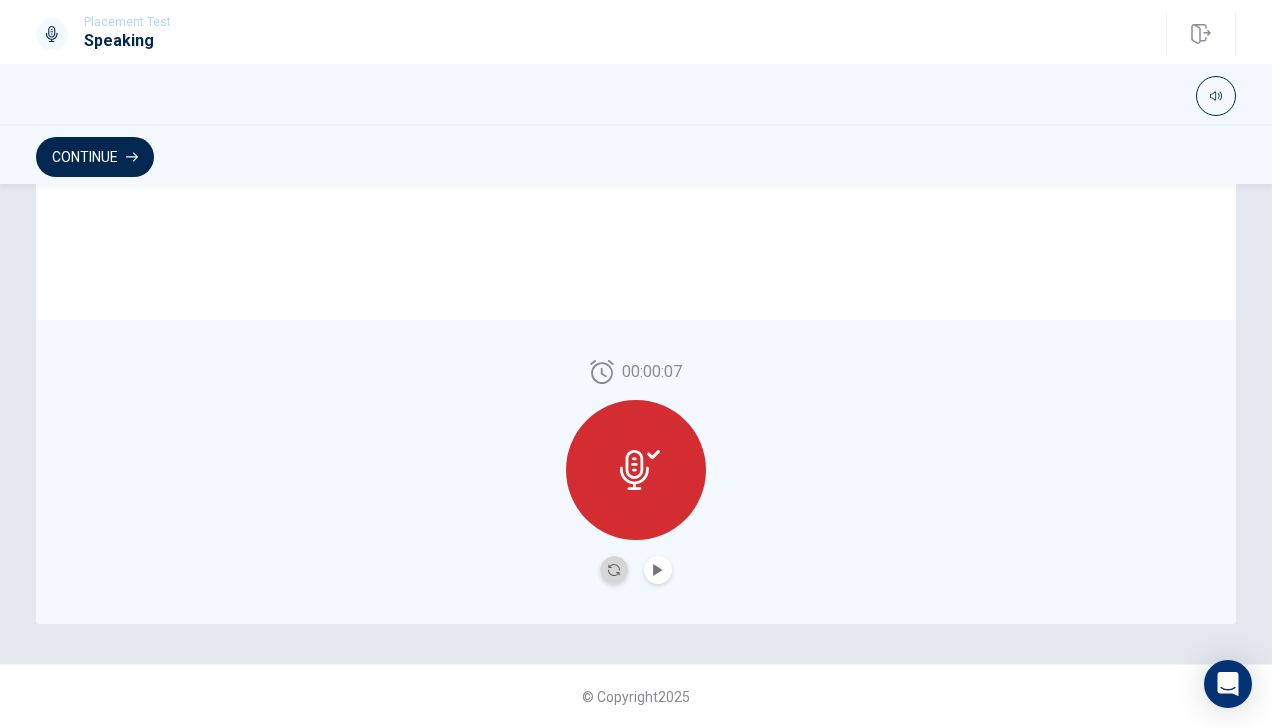click 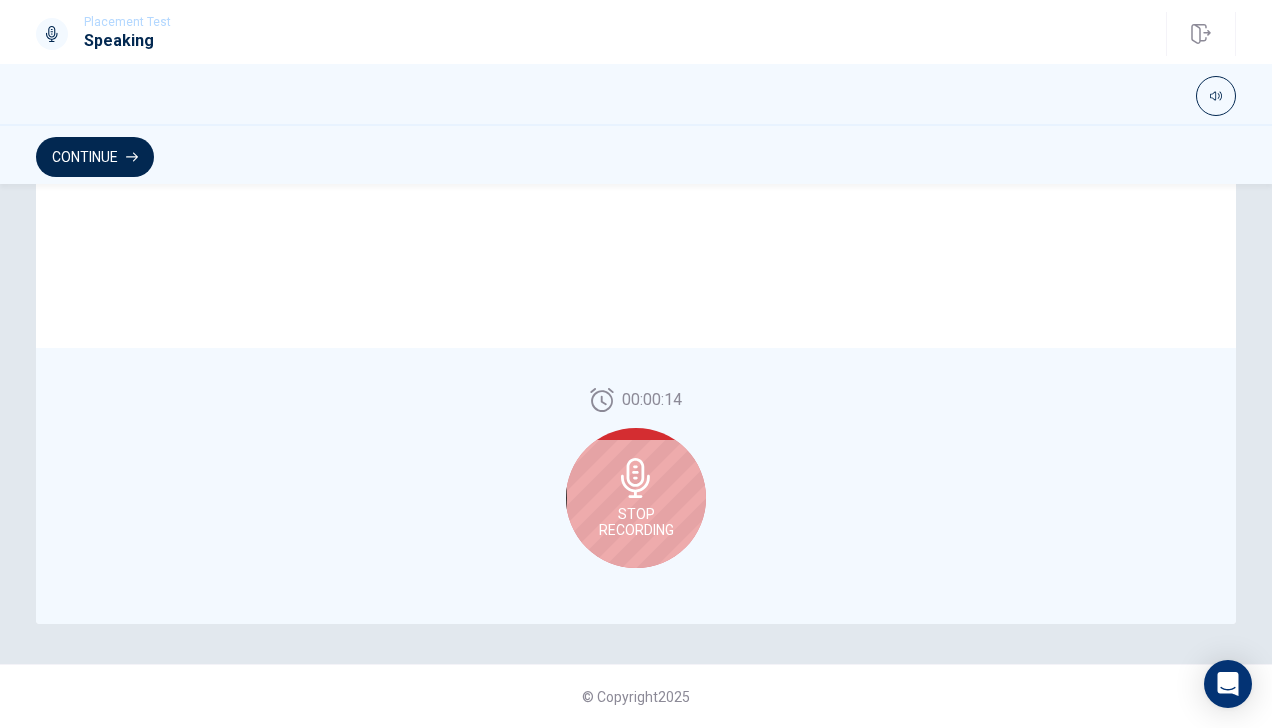 scroll, scrollTop: 0, scrollLeft: 0, axis: both 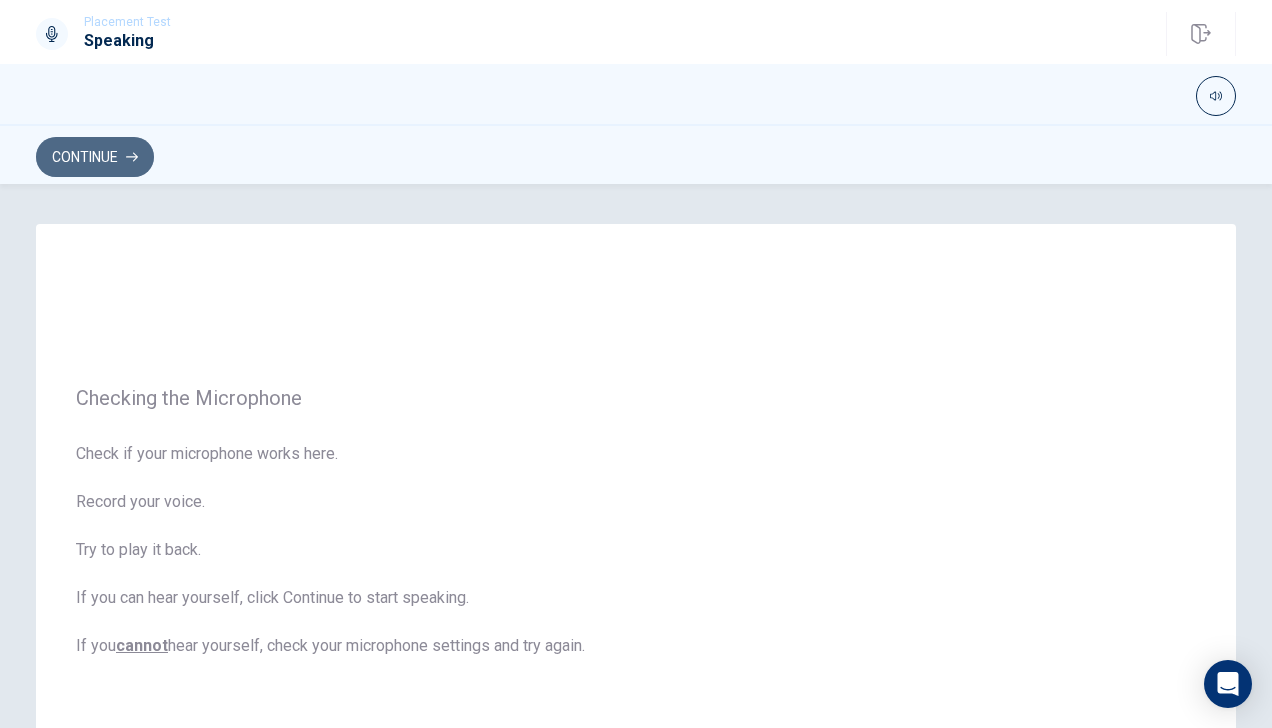 click on "Continue" at bounding box center (95, 157) 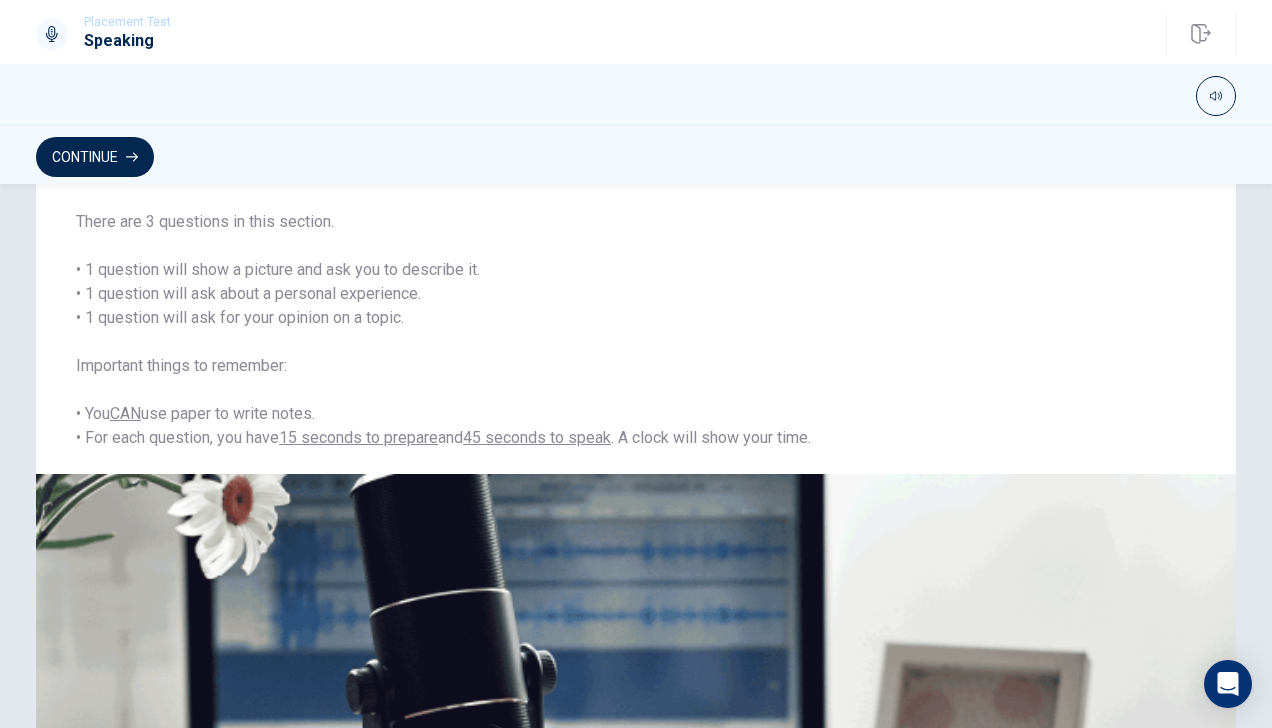 scroll, scrollTop: 0, scrollLeft: 0, axis: both 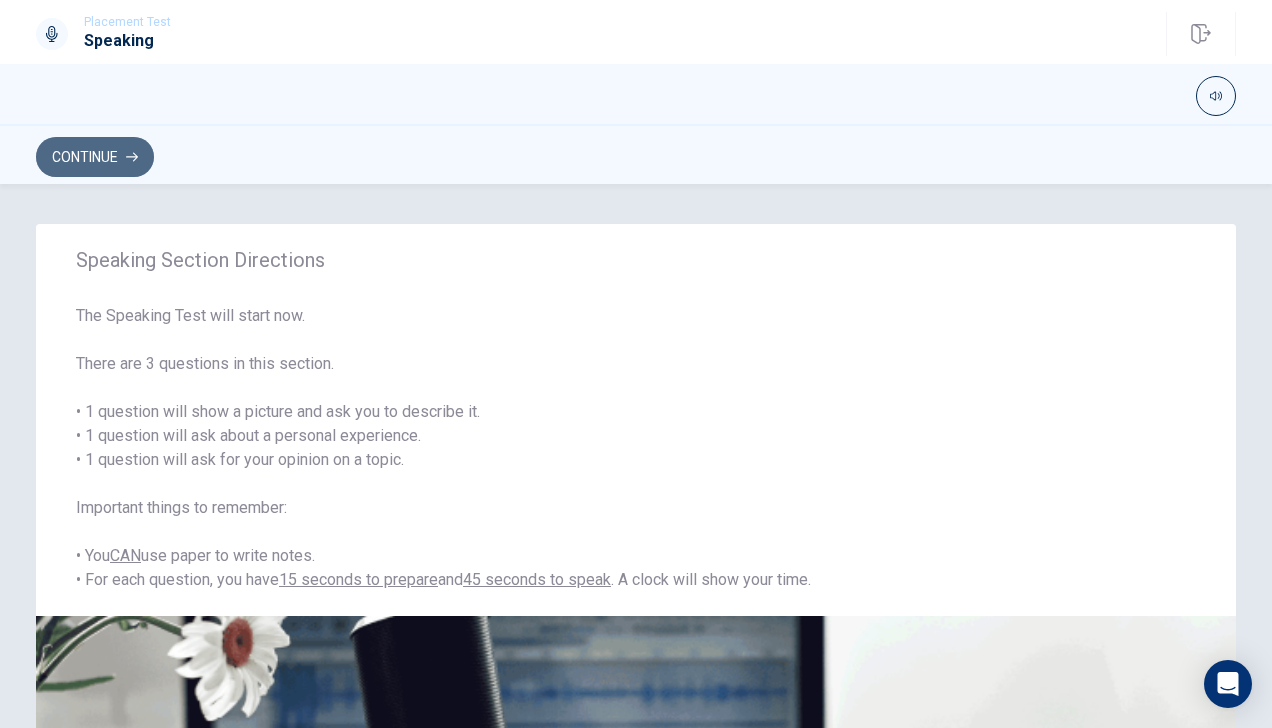 click on "Continue" at bounding box center [95, 157] 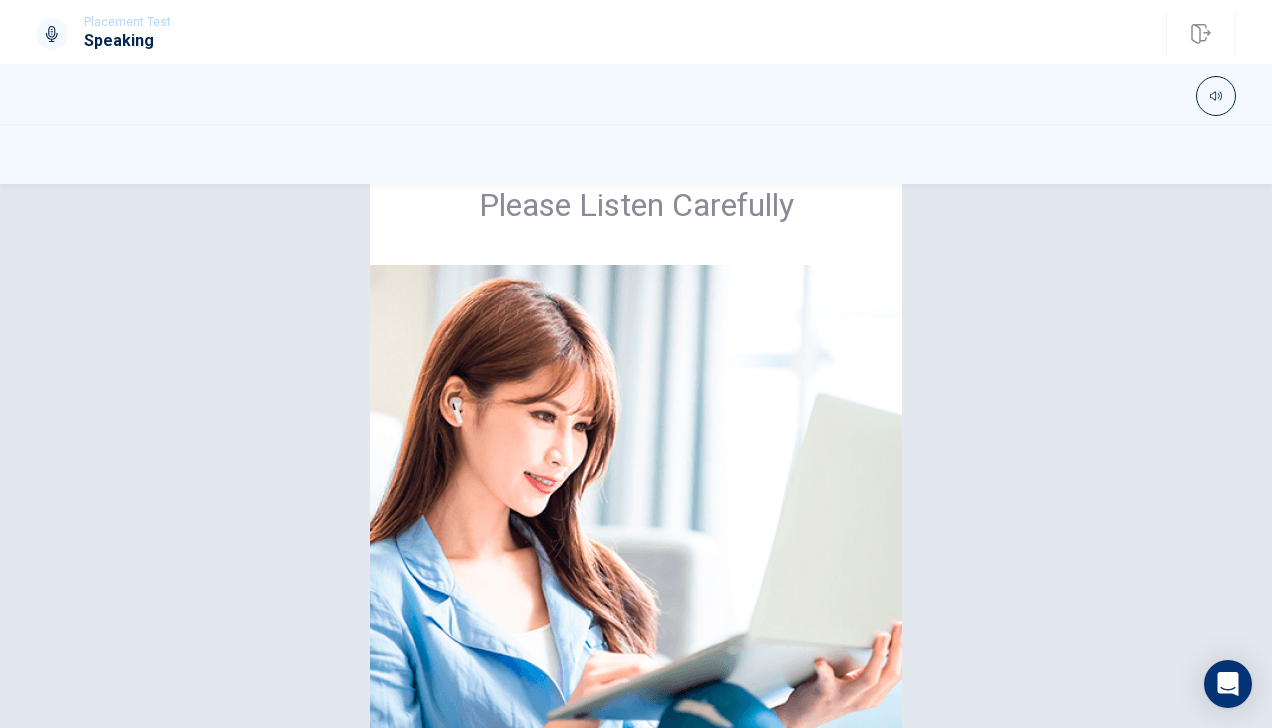 scroll, scrollTop: 0, scrollLeft: 0, axis: both 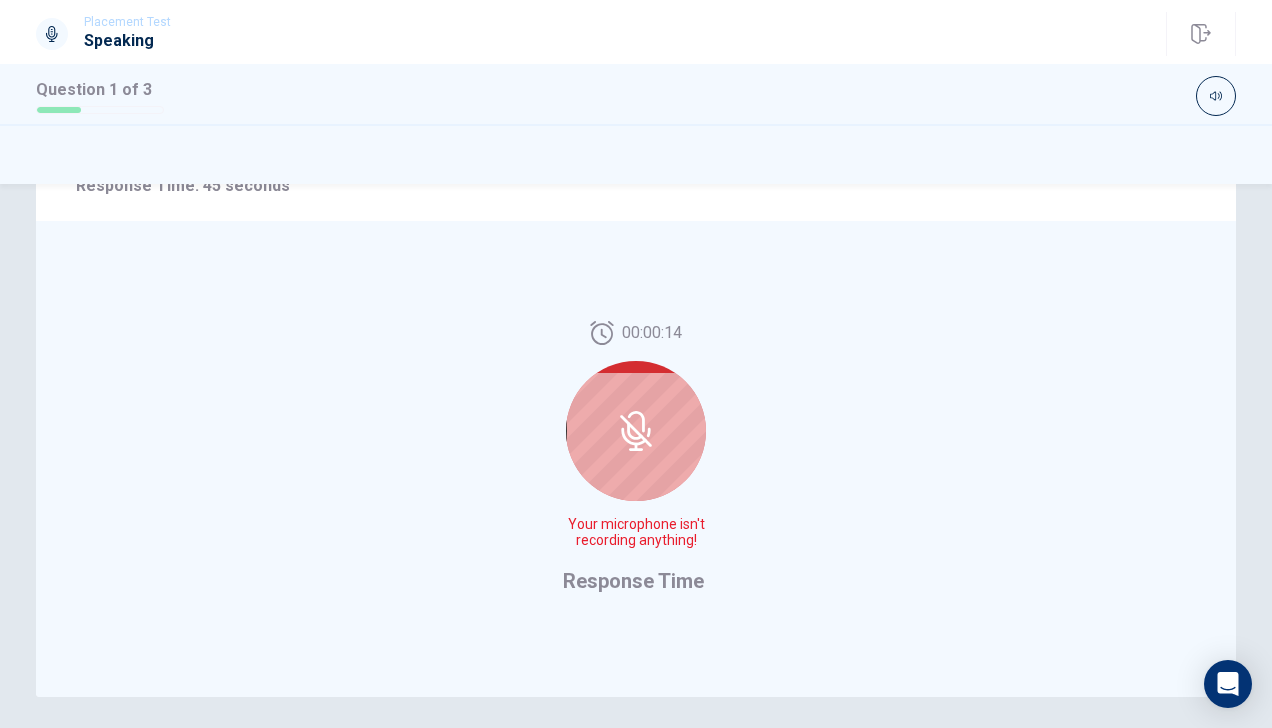 click 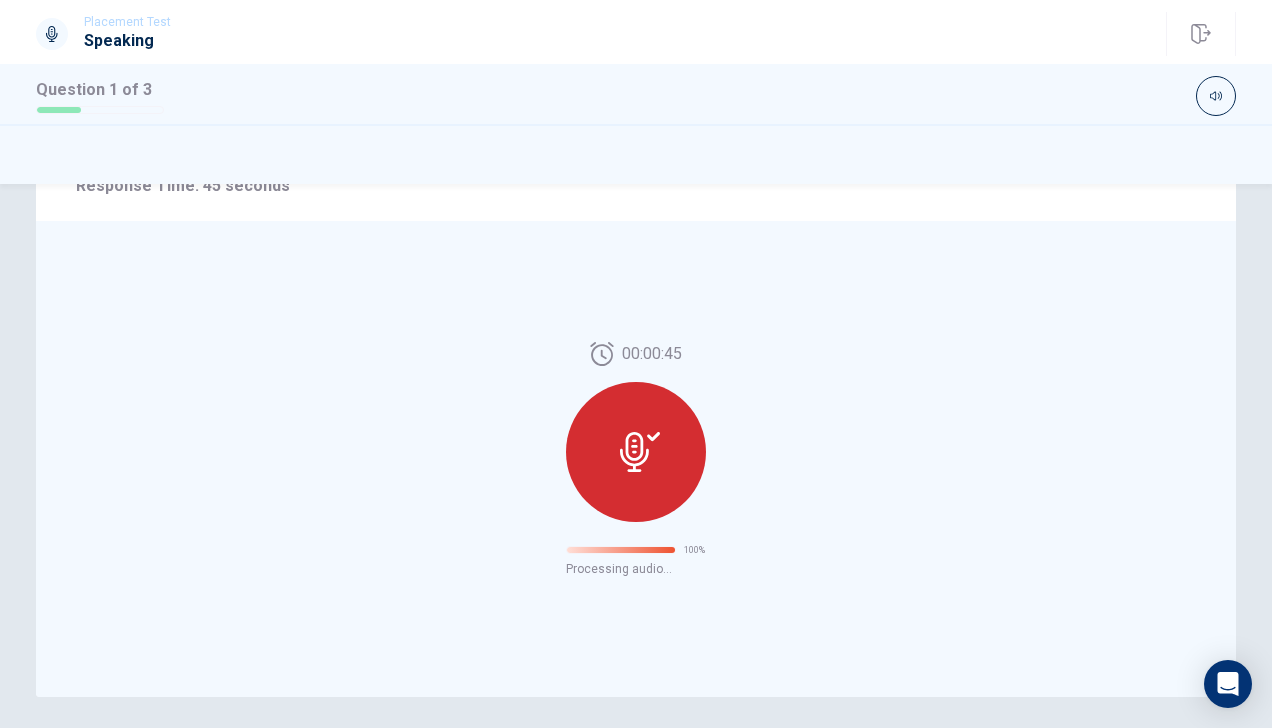 scroll, scrollTop: 0, scrollLeft: 0, axis: both 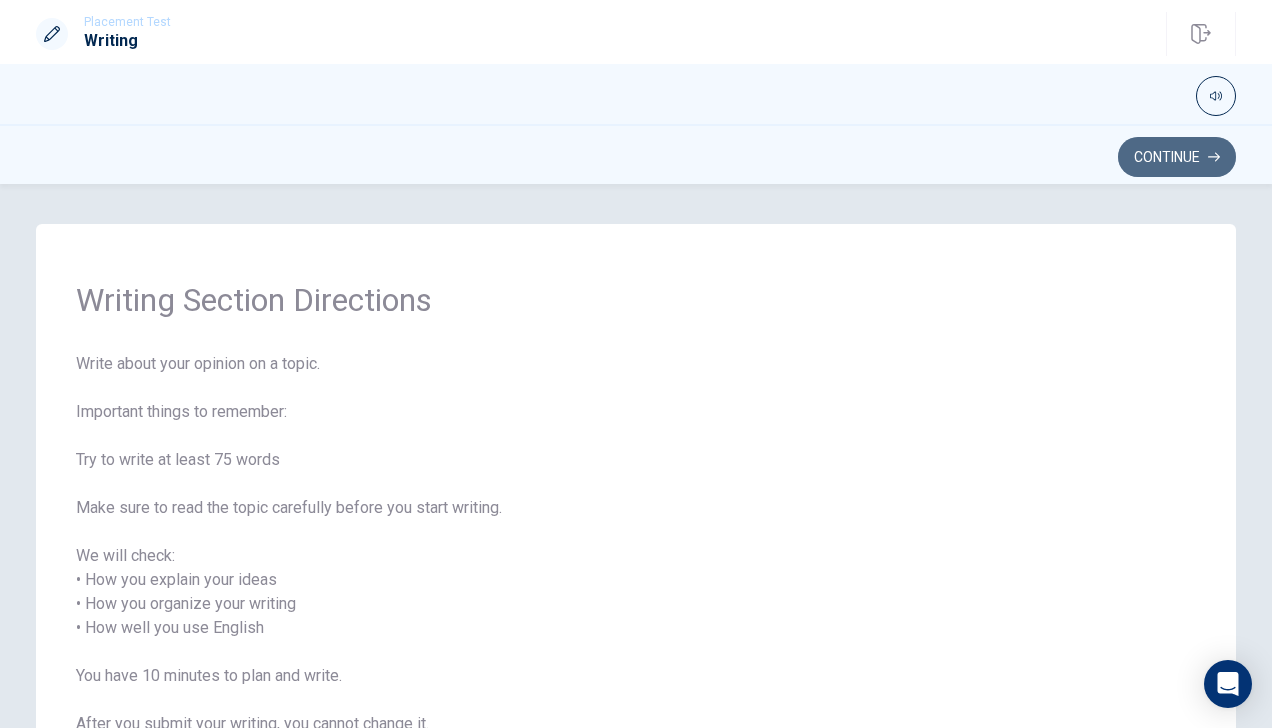 click on "Continue" at bounding box center [1177, 157] 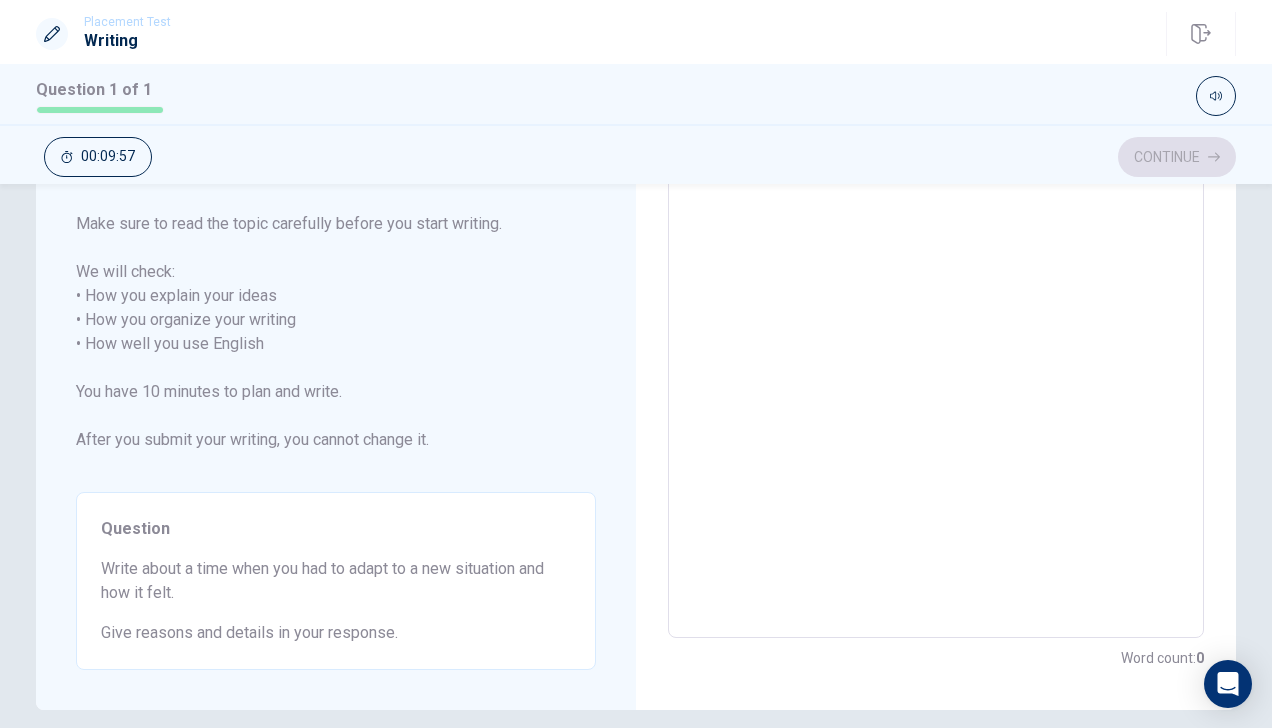 scroll, scrollTop: 329, scrollLeft: 0, axis: vertical 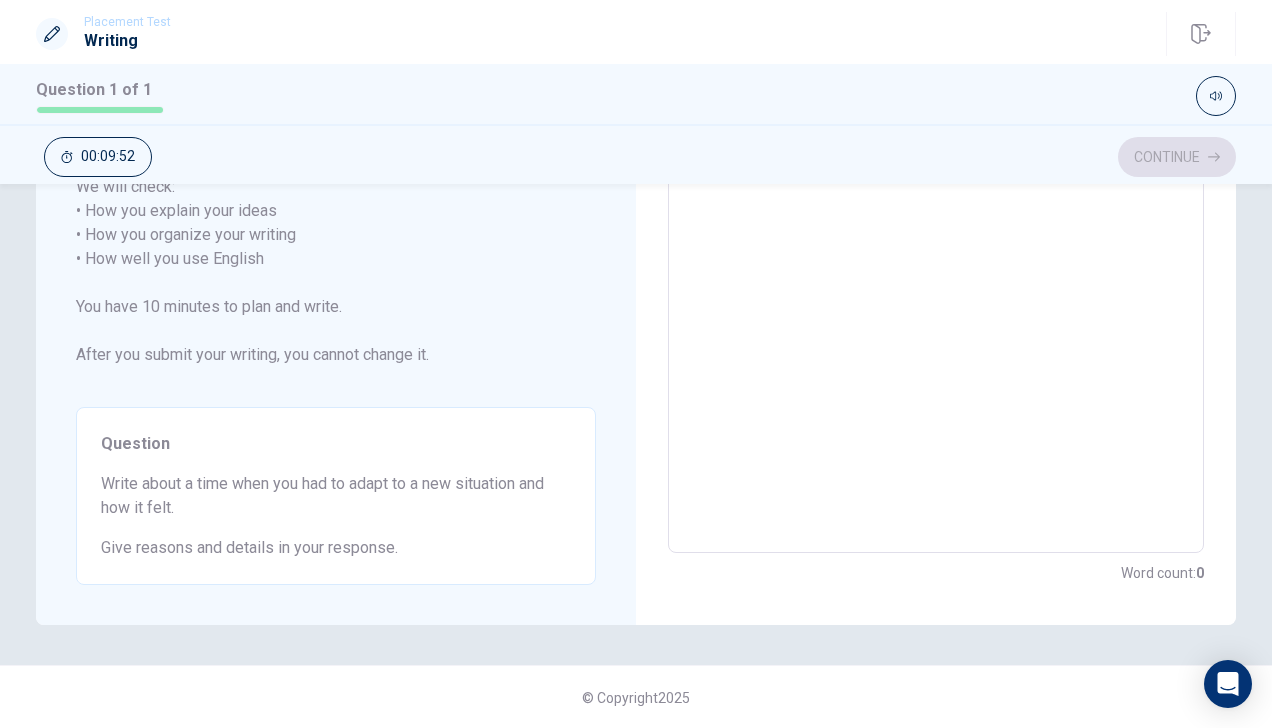 drag, startPoint x: 96, startPoint y: 483, endPoint x: 158, endPoint y: 511, distance: 68.0294 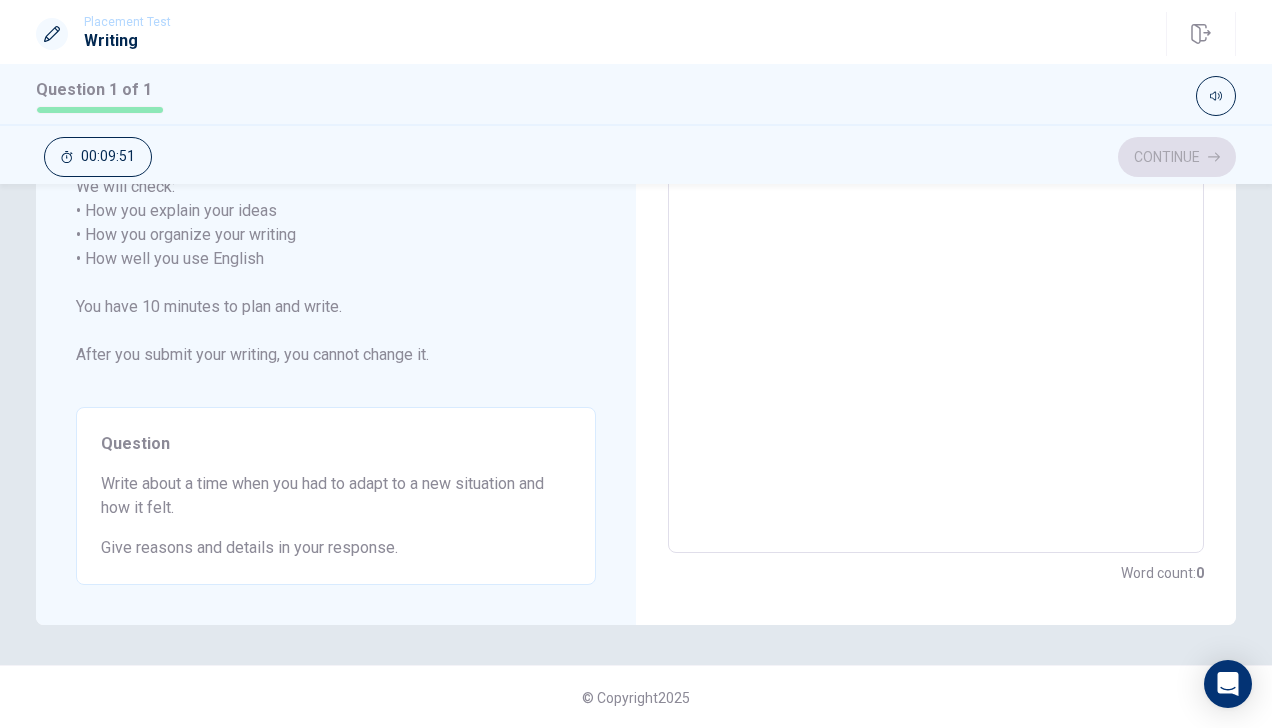 click on "Write about a time when you had to adapt to a new situation and how it felt." at bounding box center (336, 496) 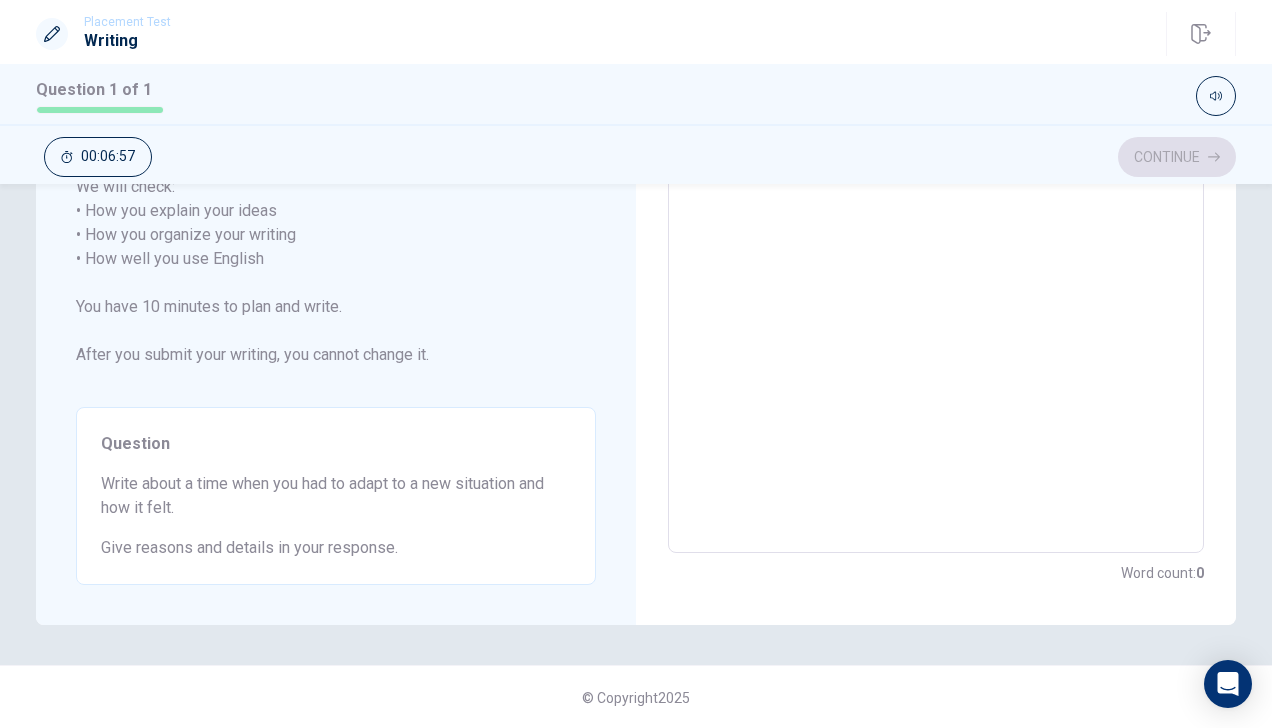 scroll, scrollTop: 0, scrollLeft: 0, axis: both 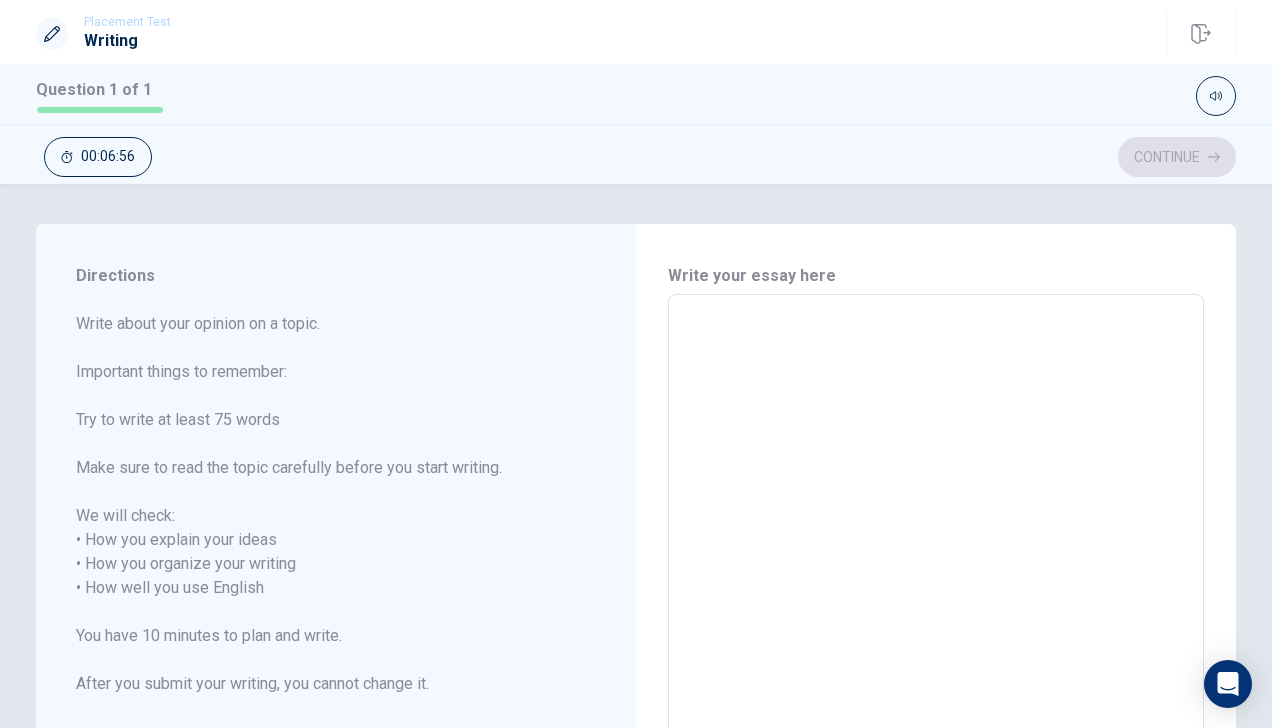 click at bounding box center (936, 588) 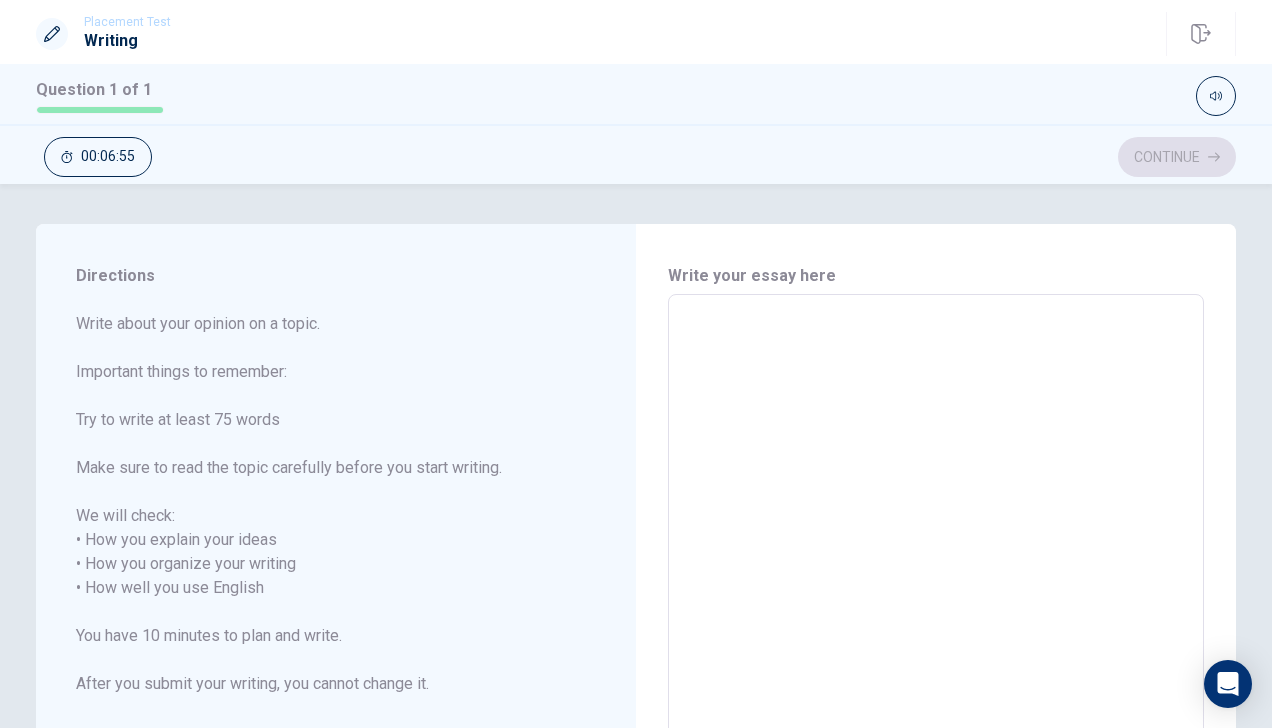 type on "W" 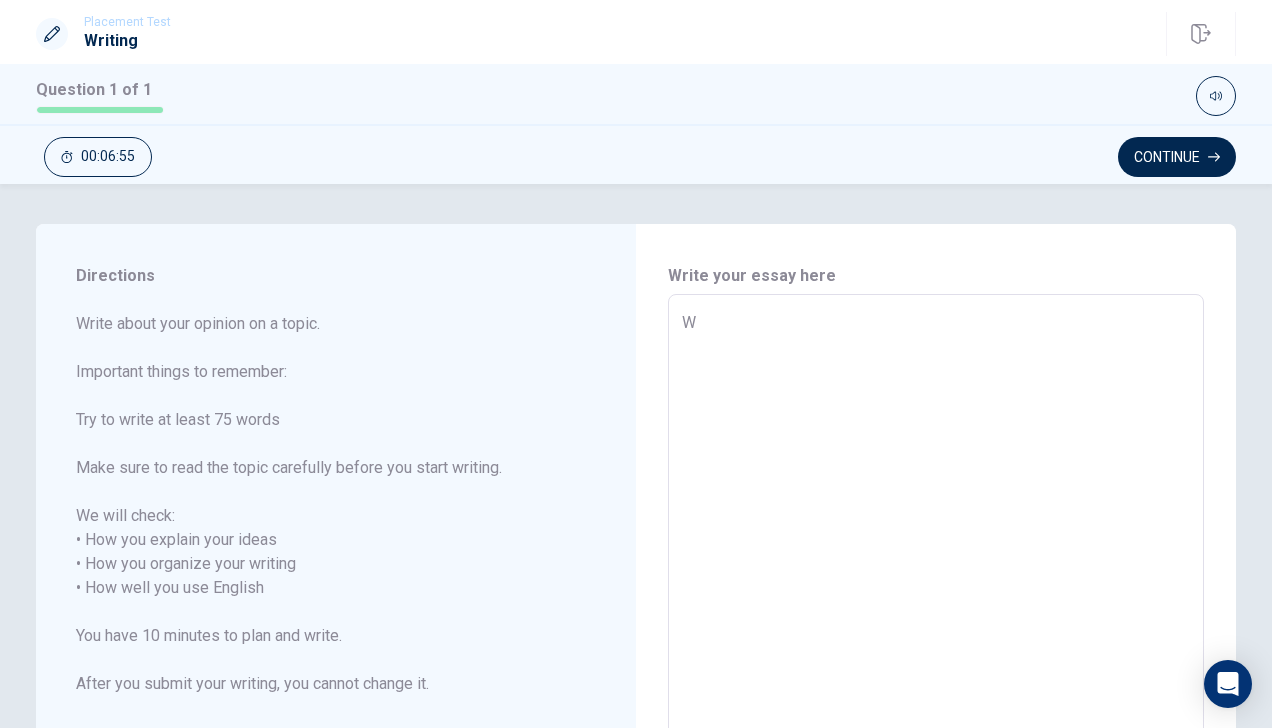 type on "x" 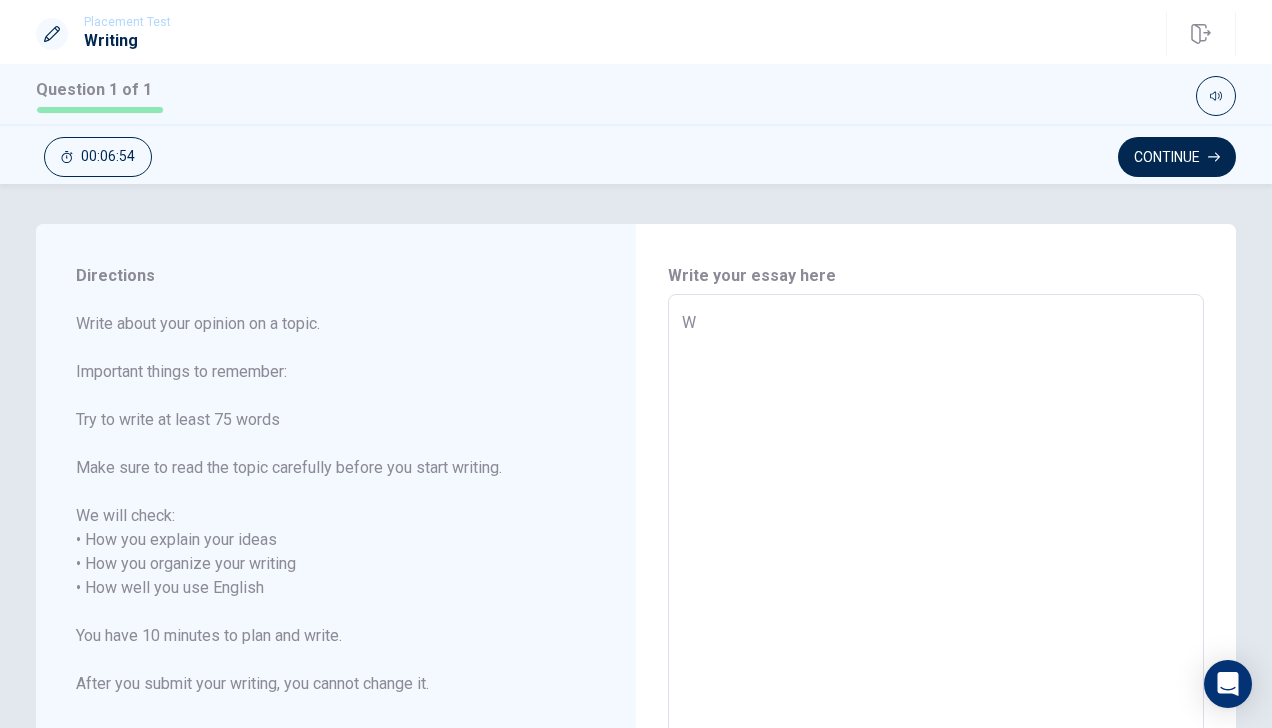 type on "Wh" 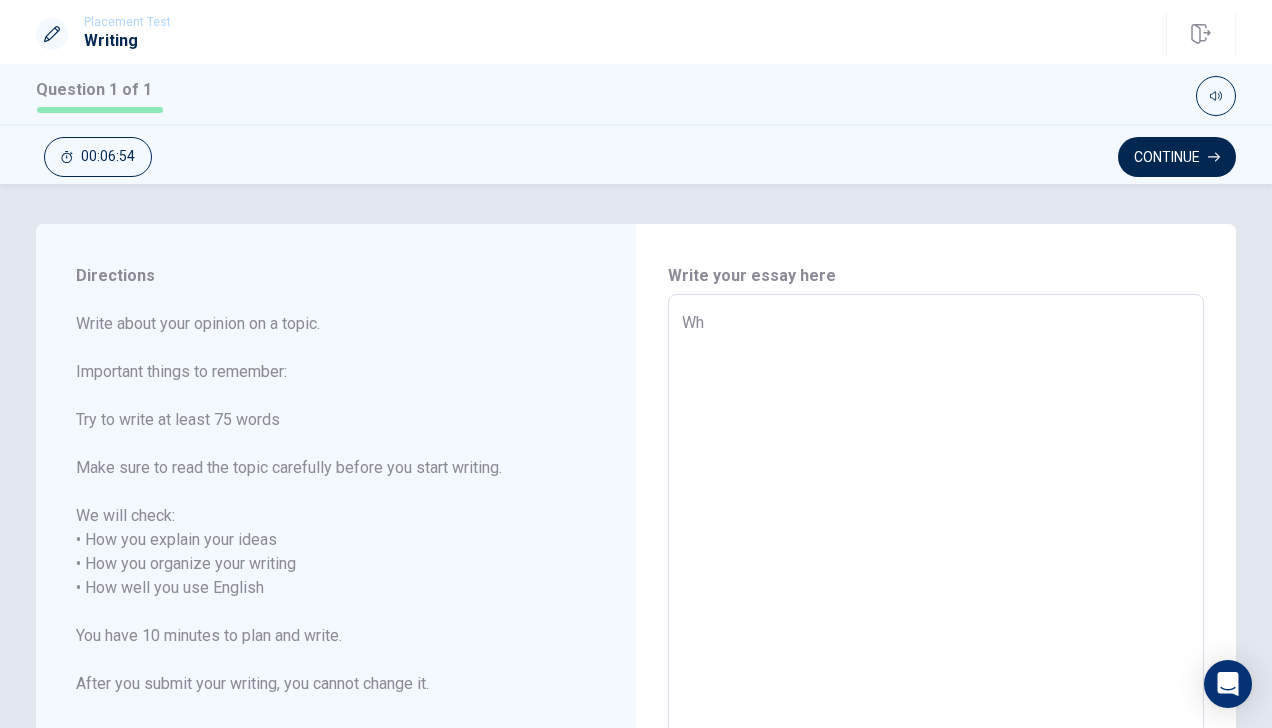 type on "x" 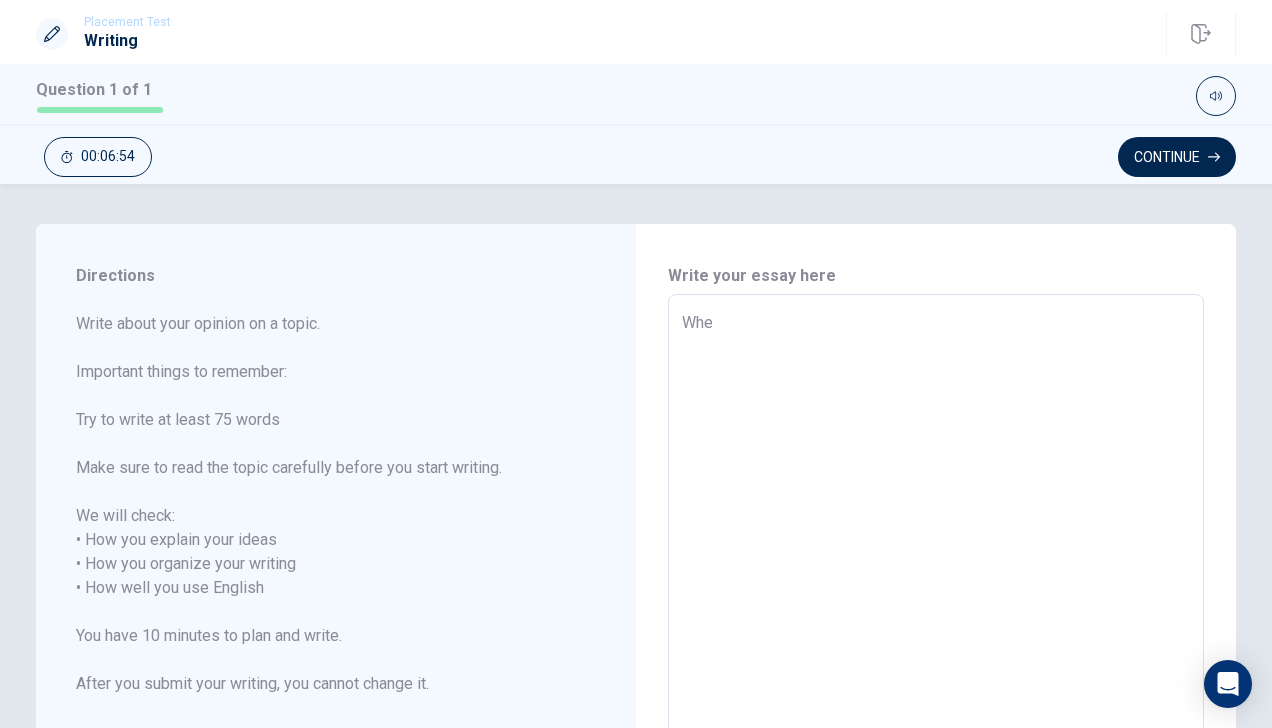 type on "x" 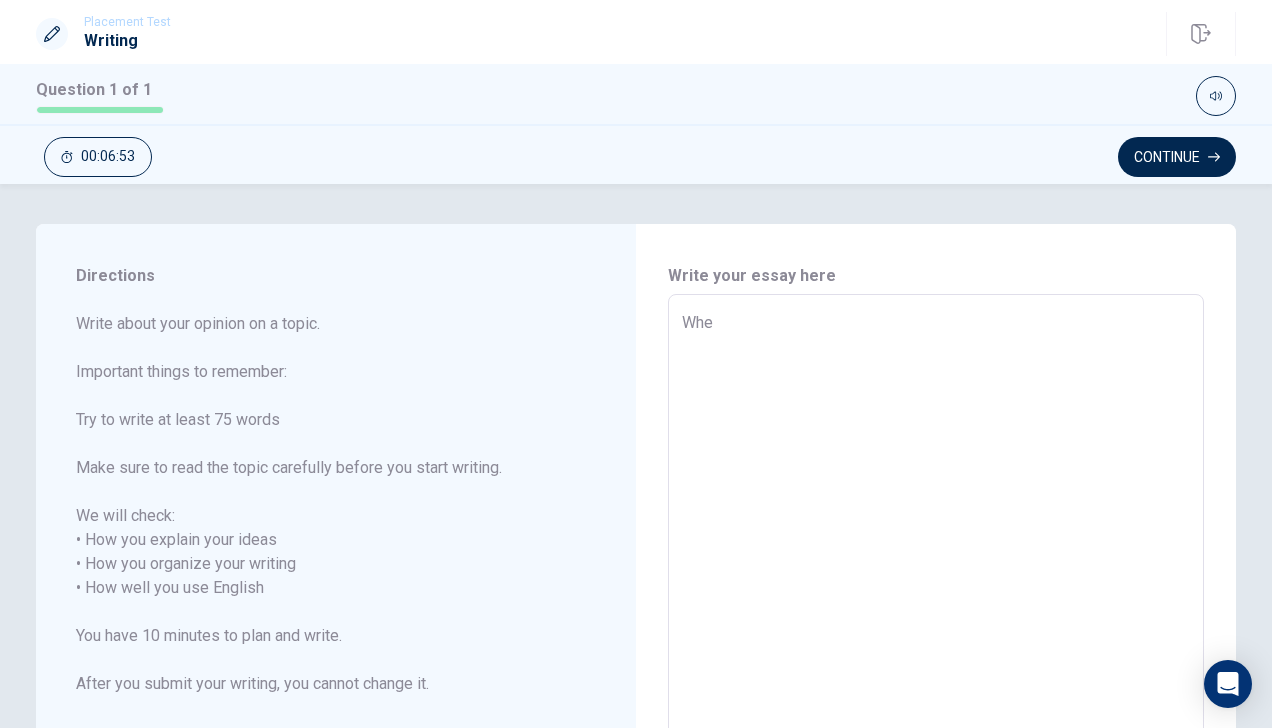 type on "When" 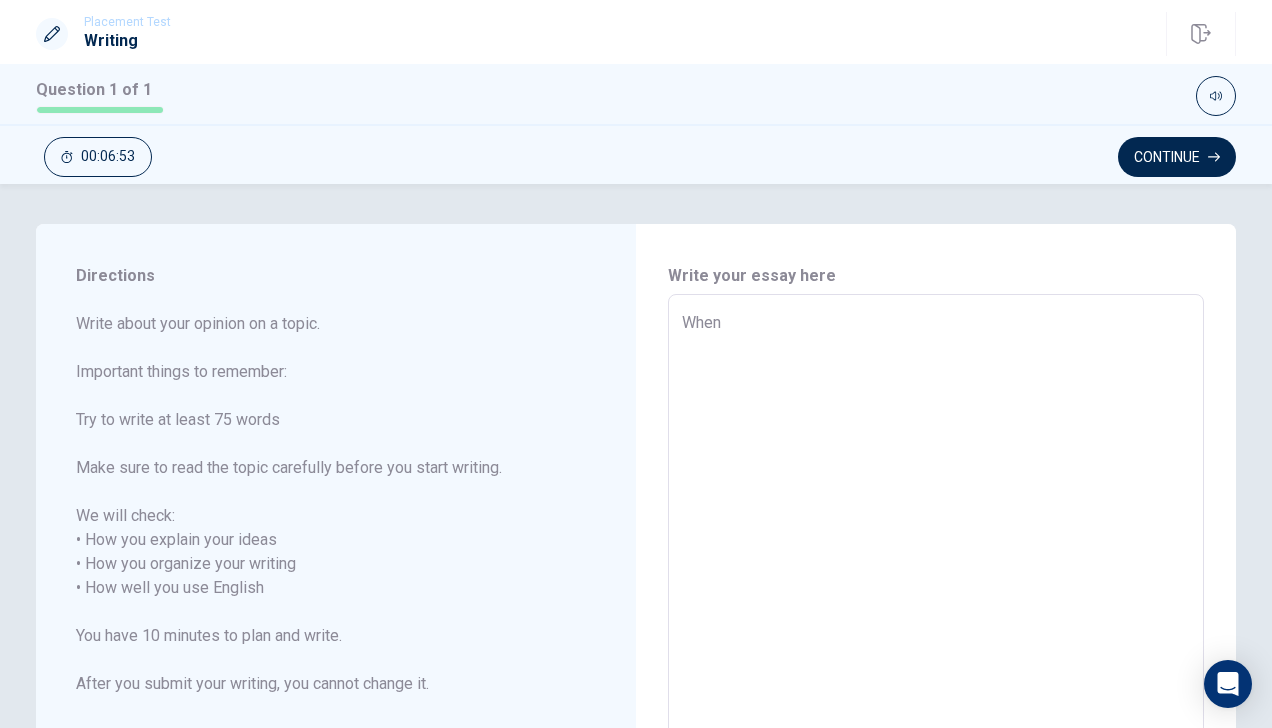 type on "x" 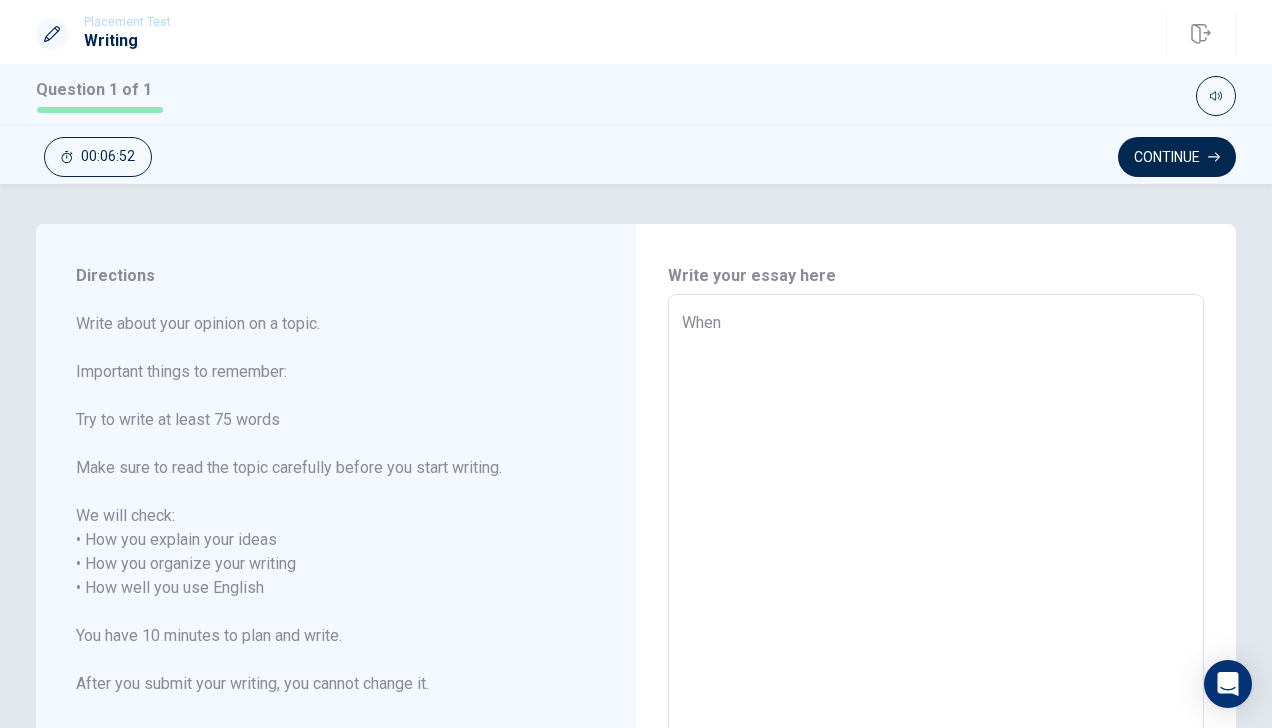 type on "When I" 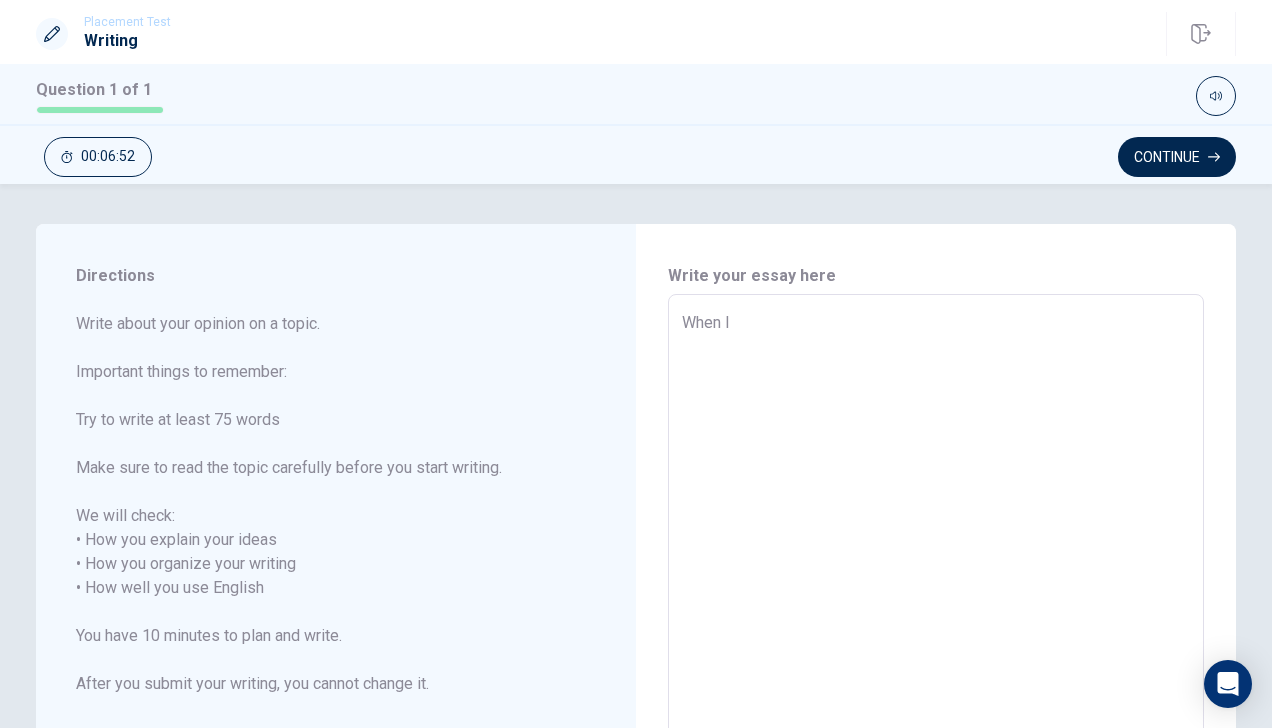 type on "x" 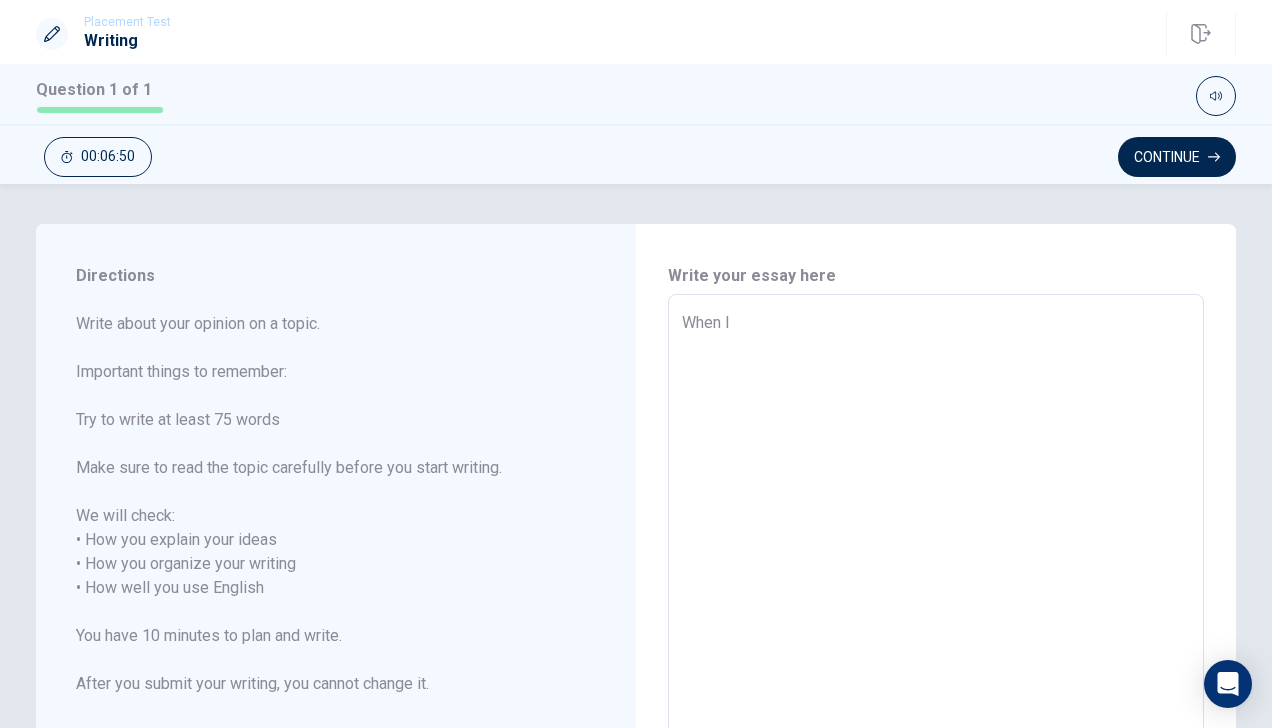 type on "x" 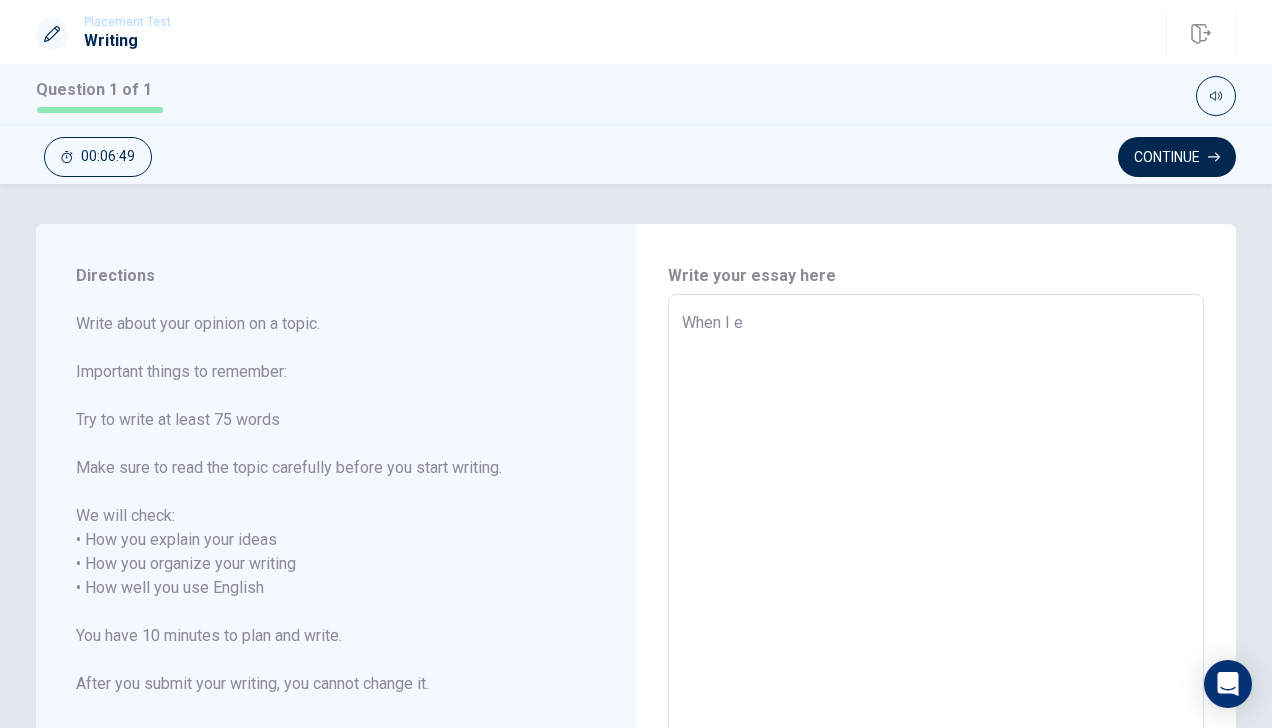 type on "x" 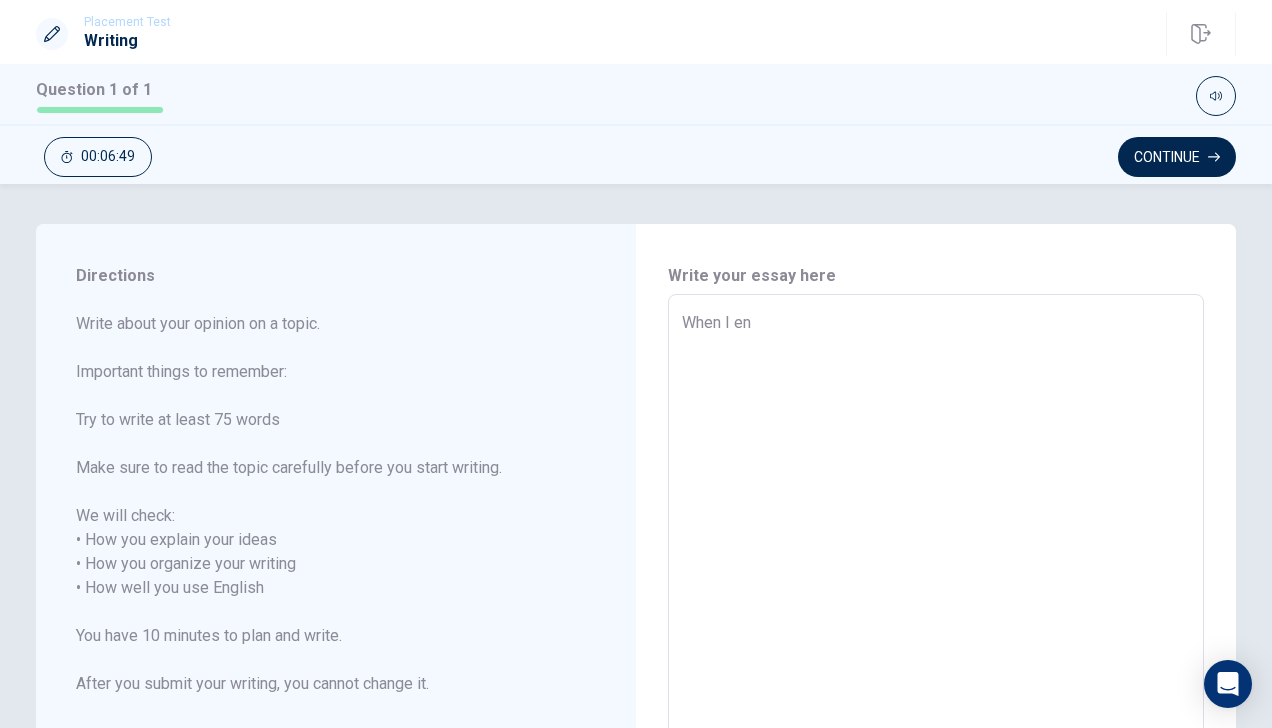 type on "x" 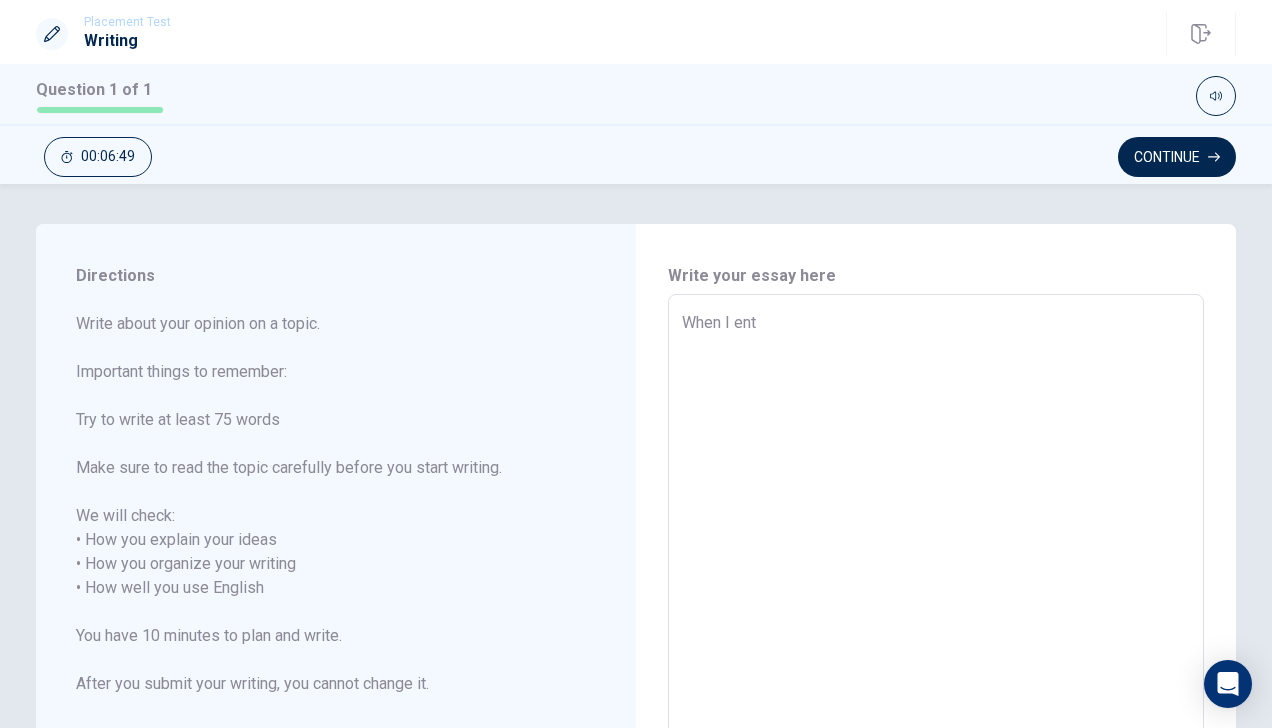type on "x" 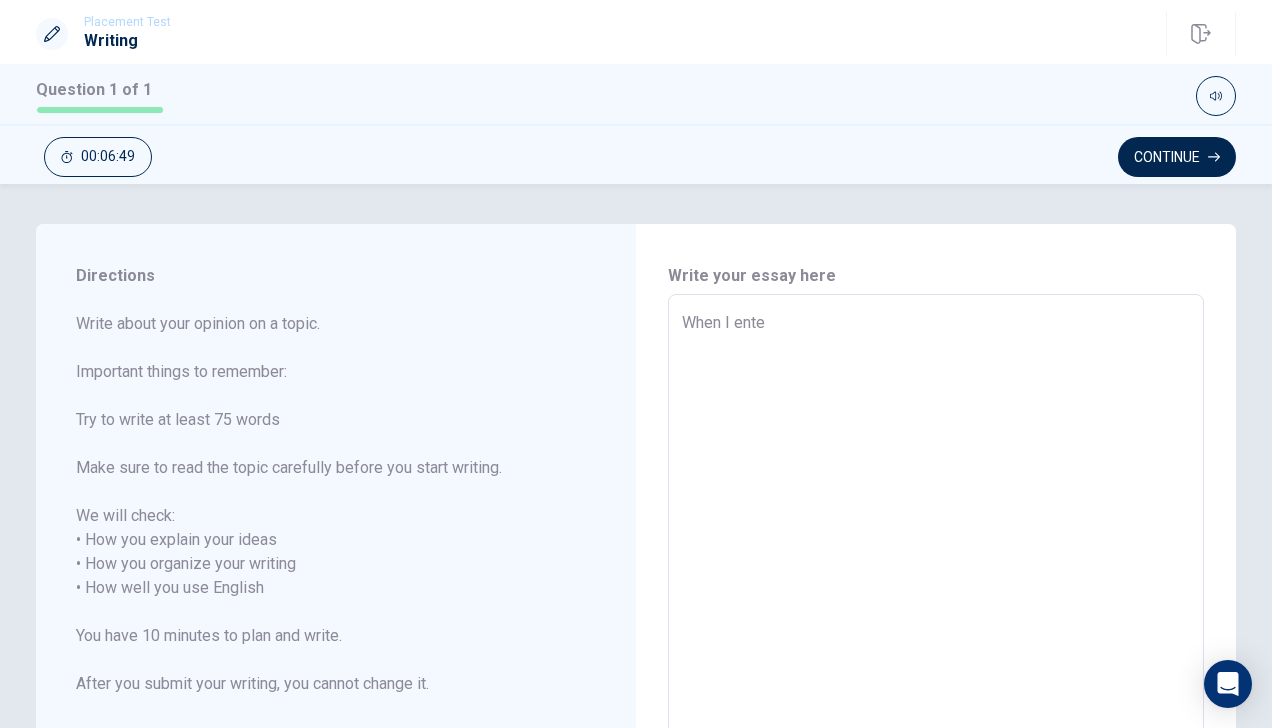 type on "x" 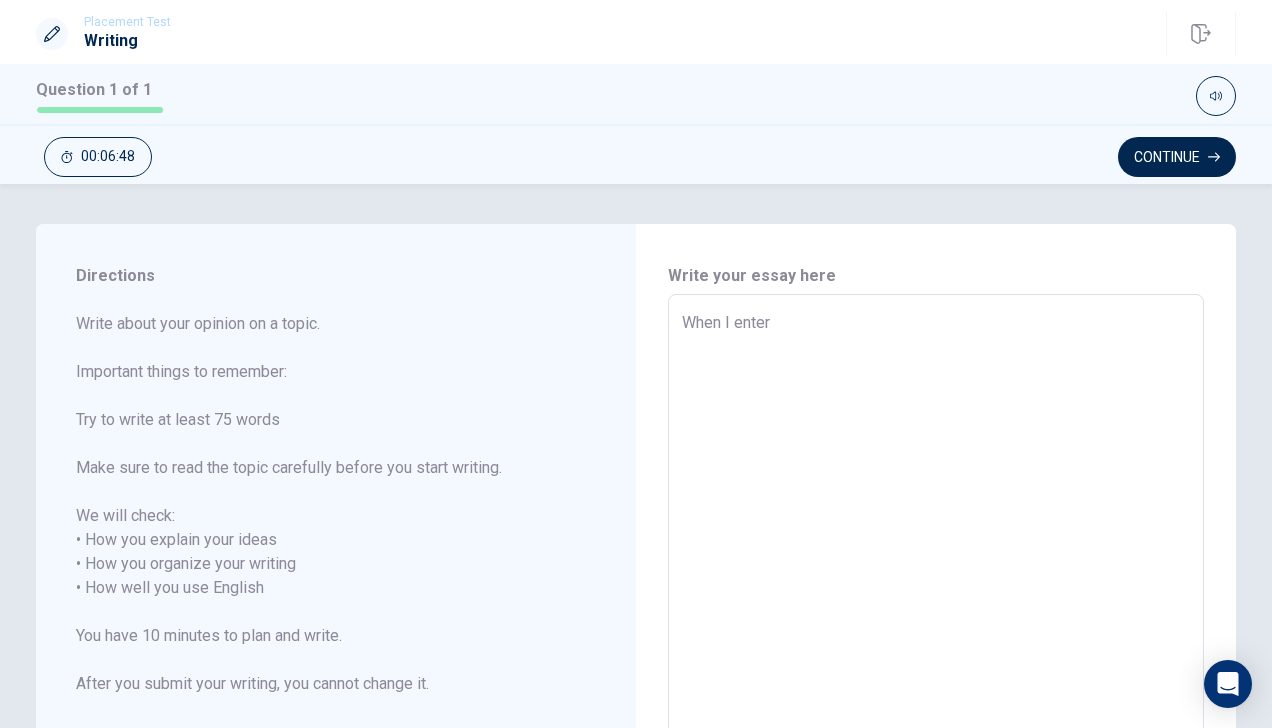type on "x" 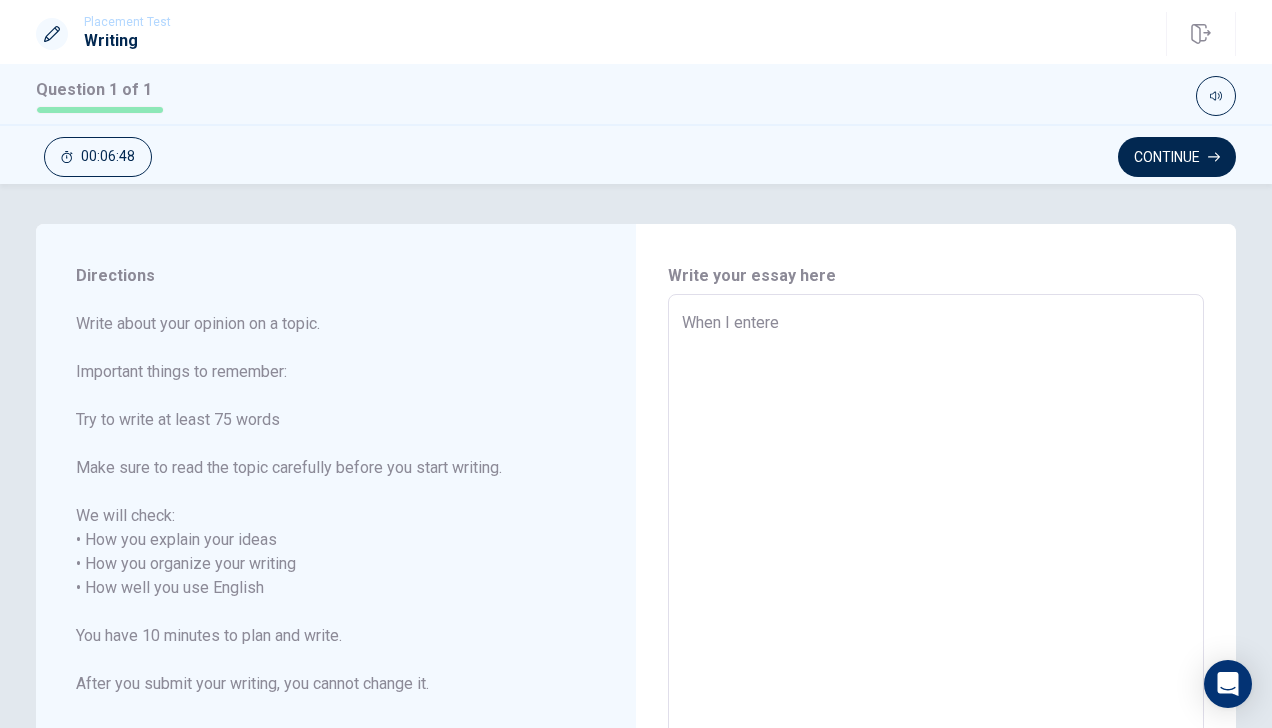 type on "x" 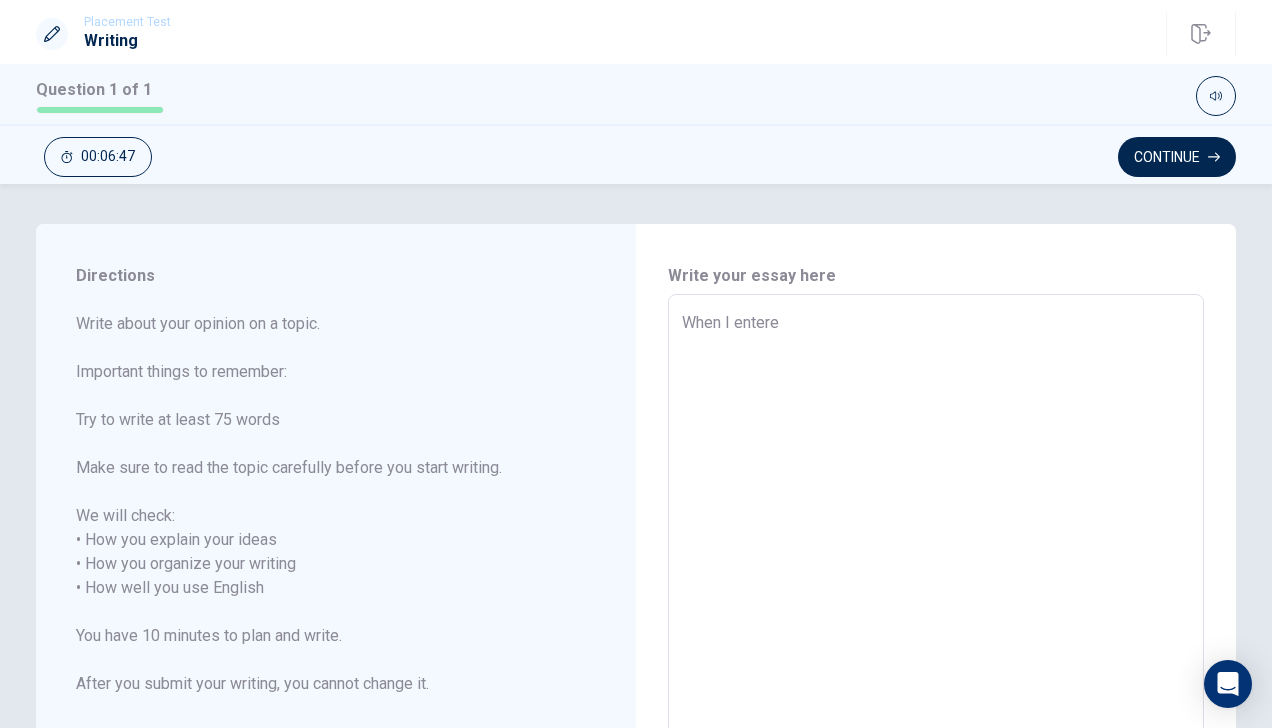 type on "When I entered" 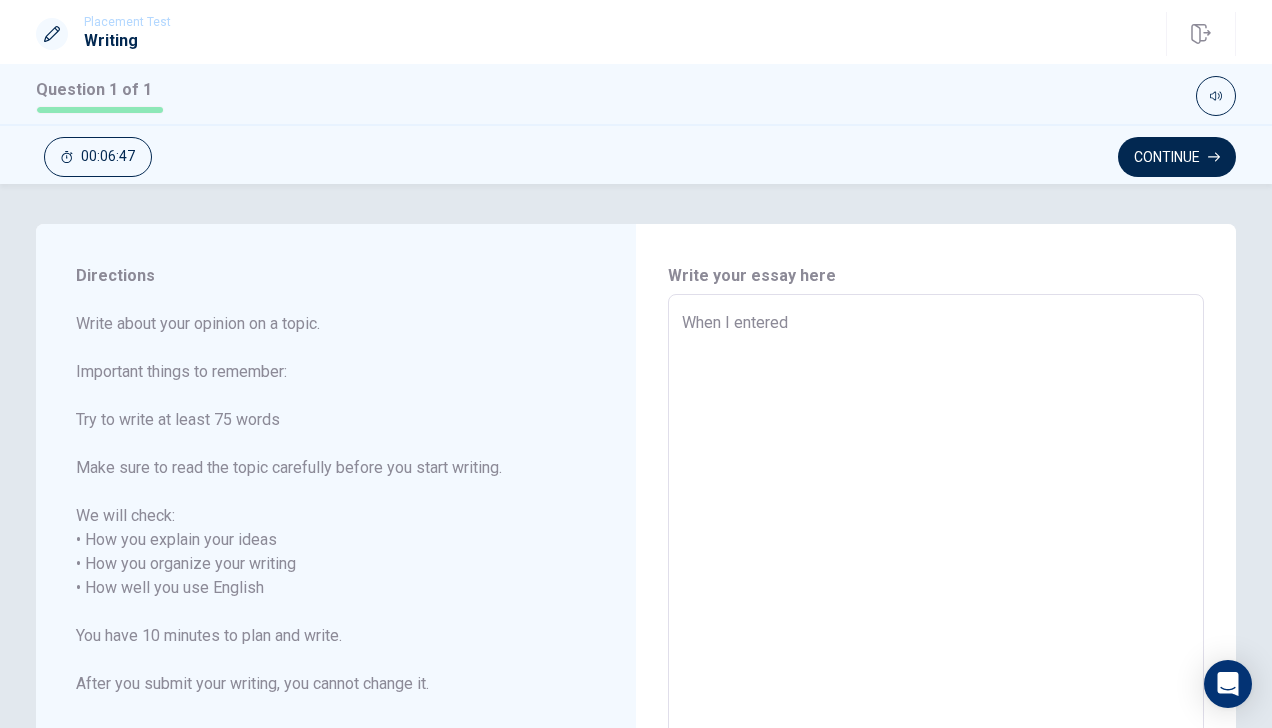 type on "x" 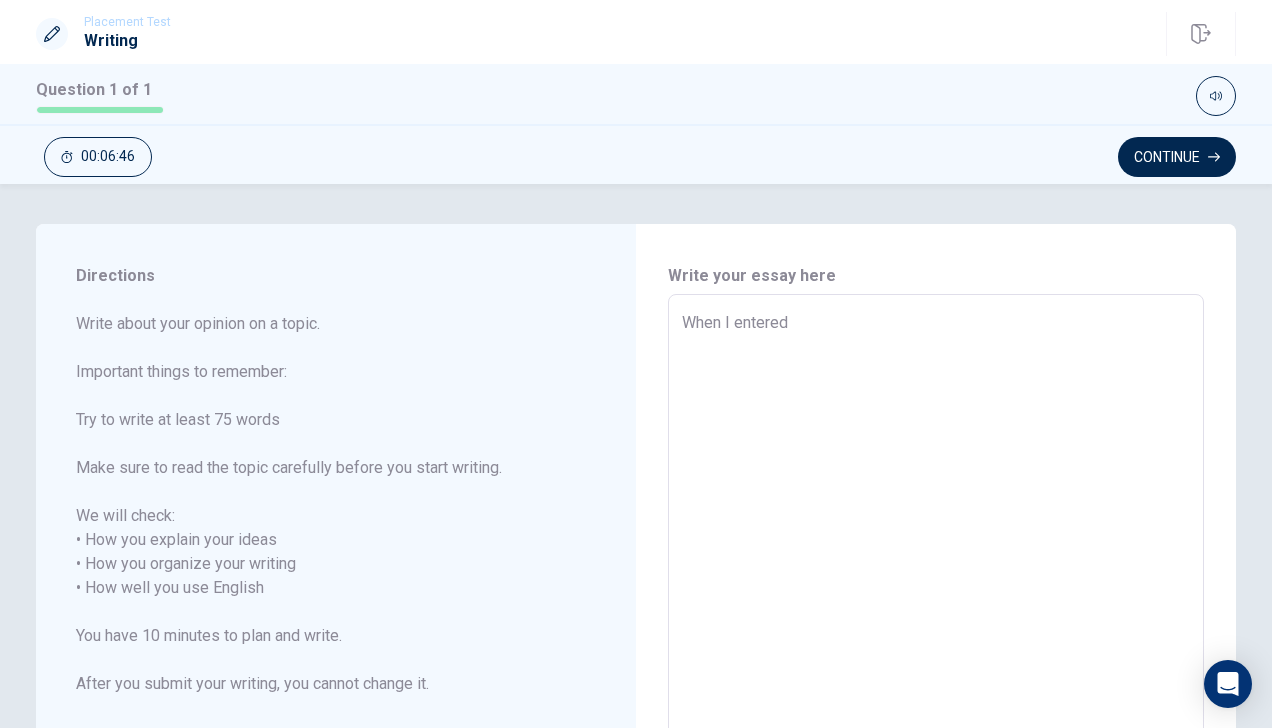 type on "x" 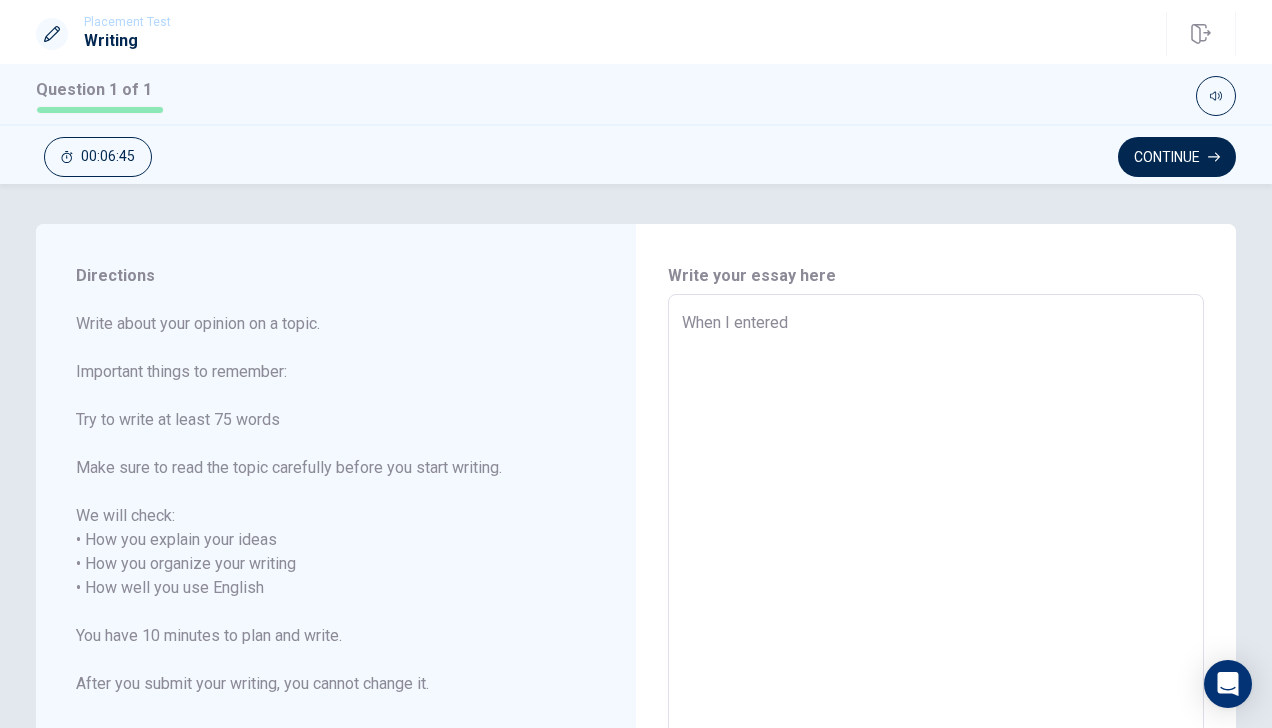 type on "When I entered u" 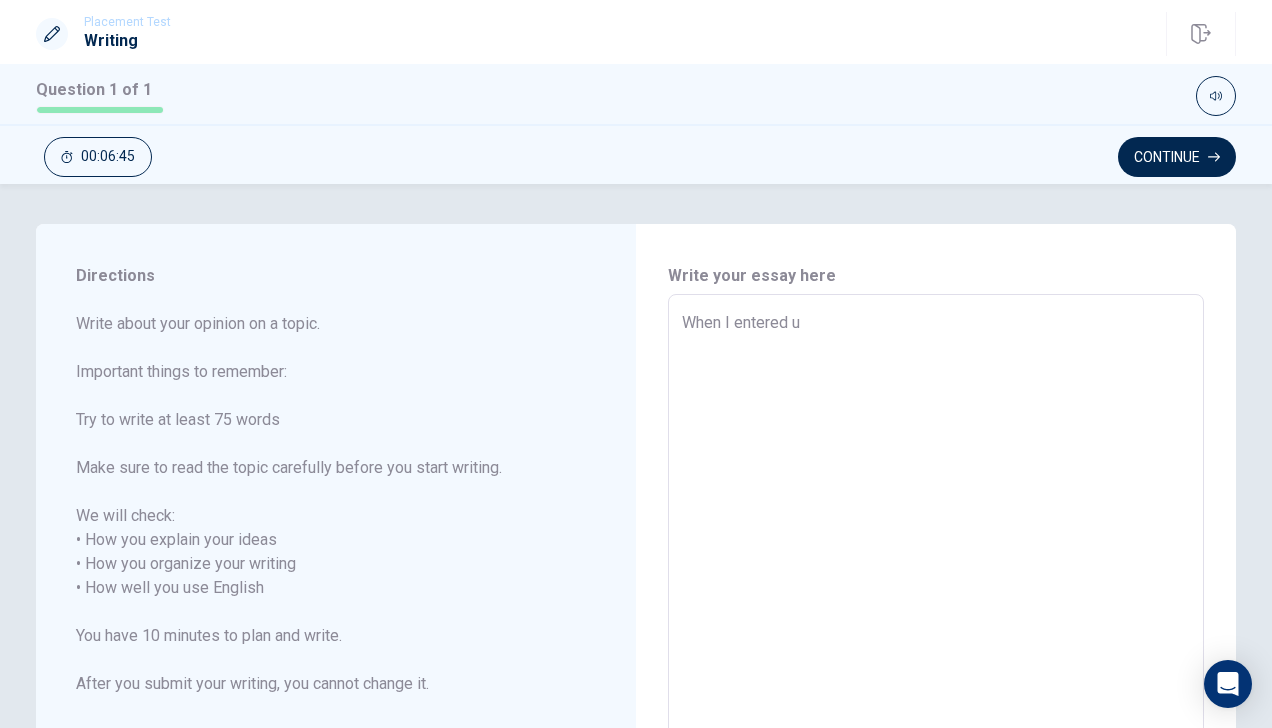 type on "x" 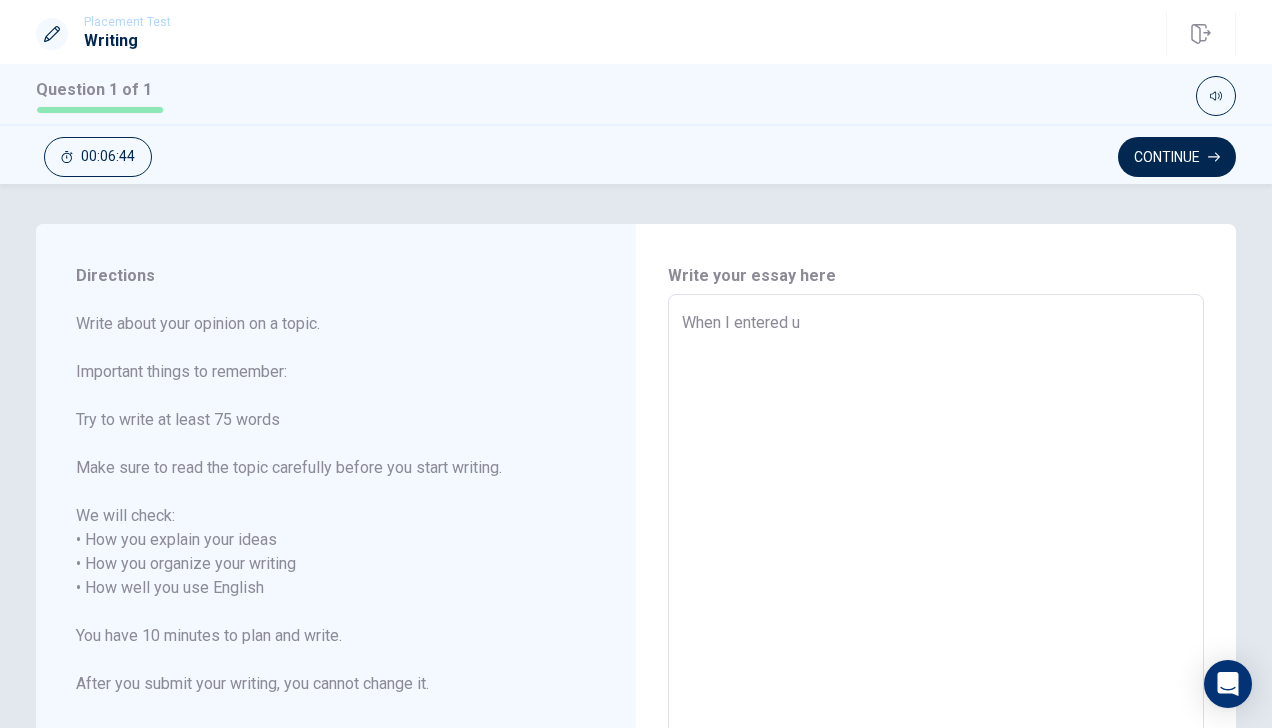 type on "When I entered un" 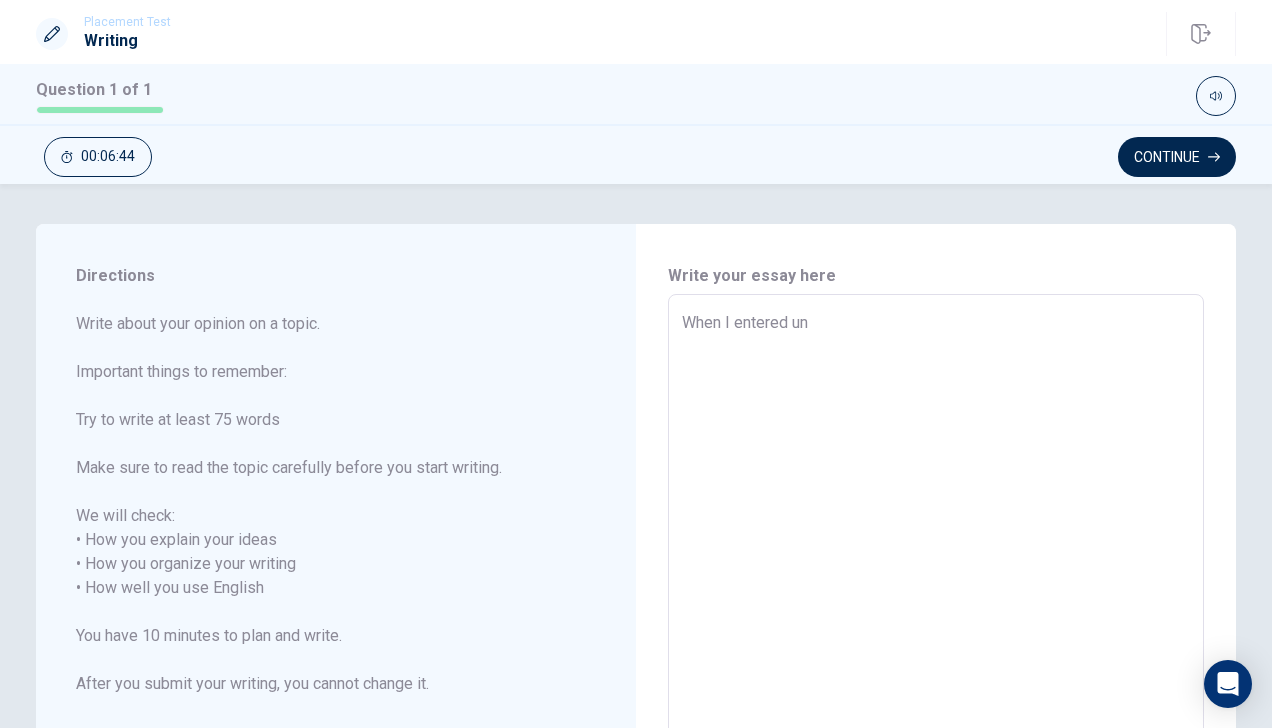 type on "x" 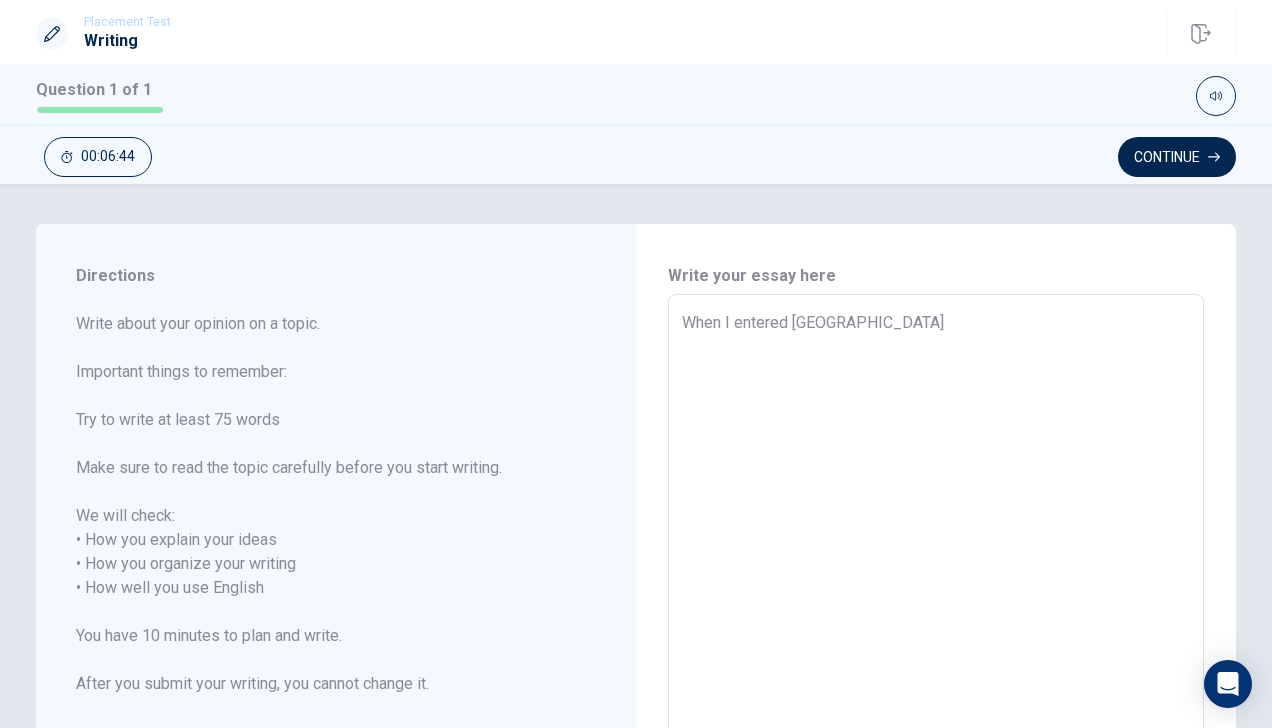 type on "x" 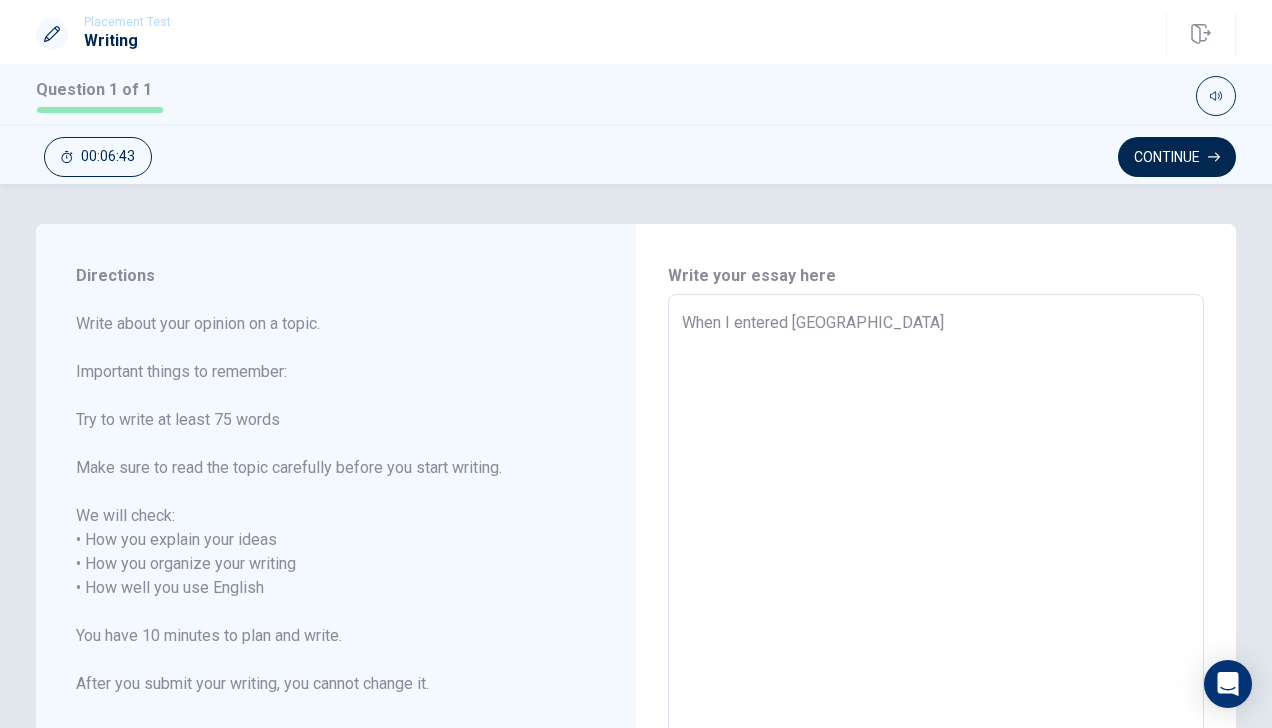 type on "When I entered univ" 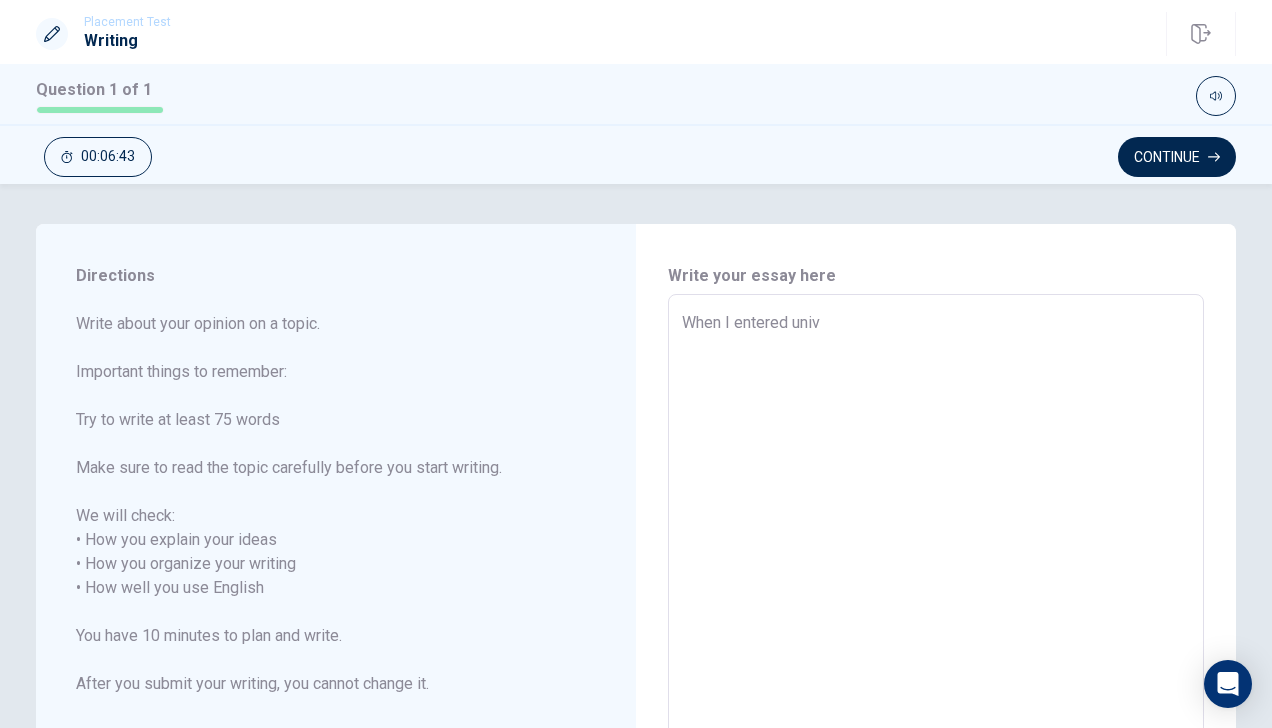 type on "x" 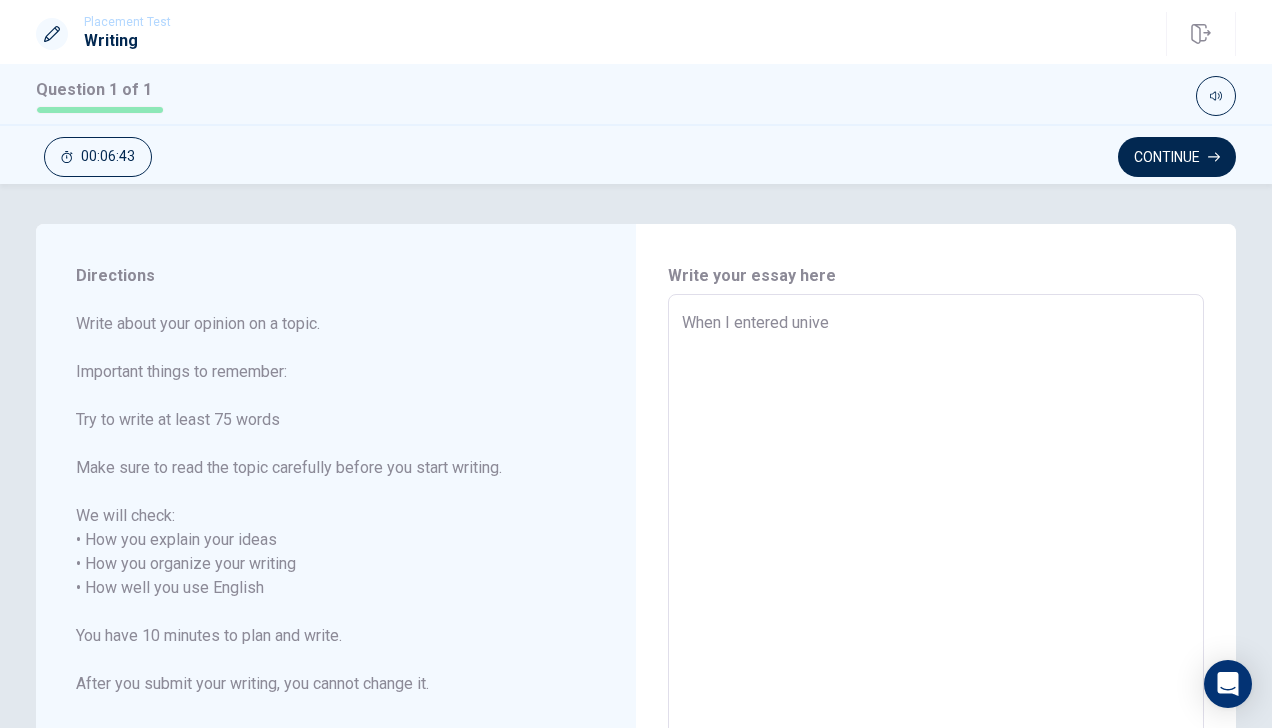 type on "x" 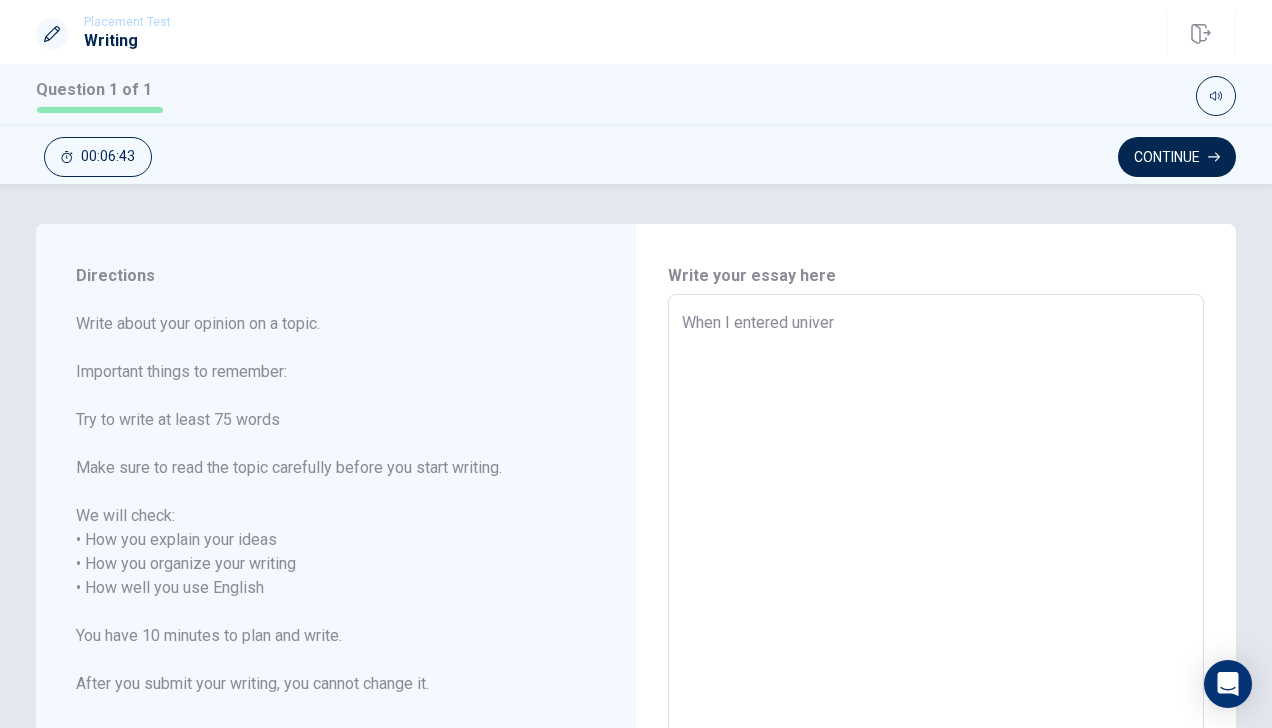 type on "x" 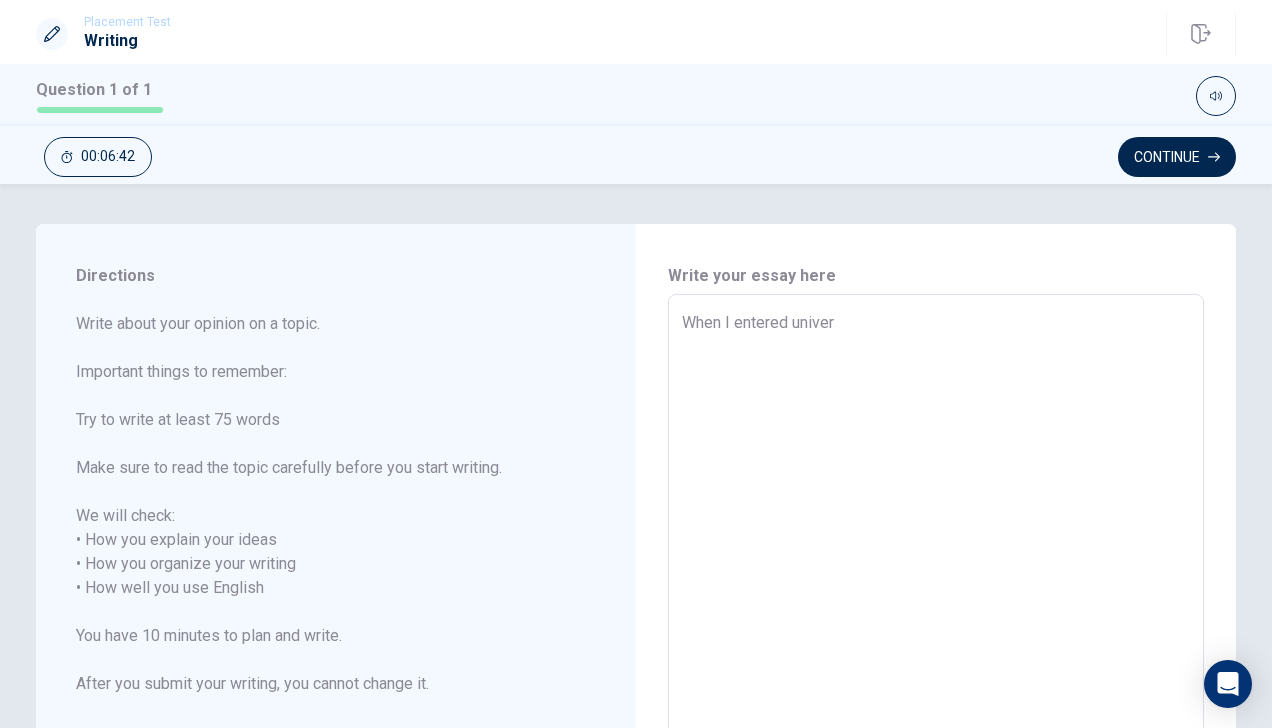 type on "When I entered univers" 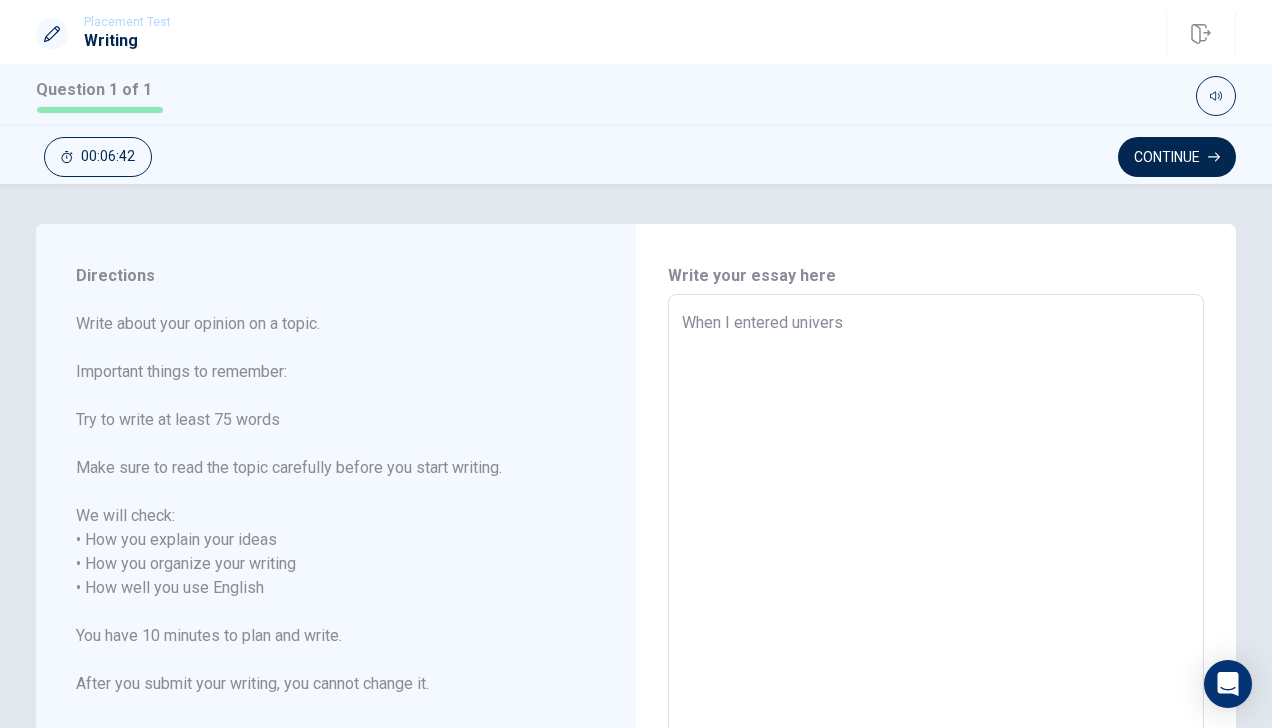 type on "x" 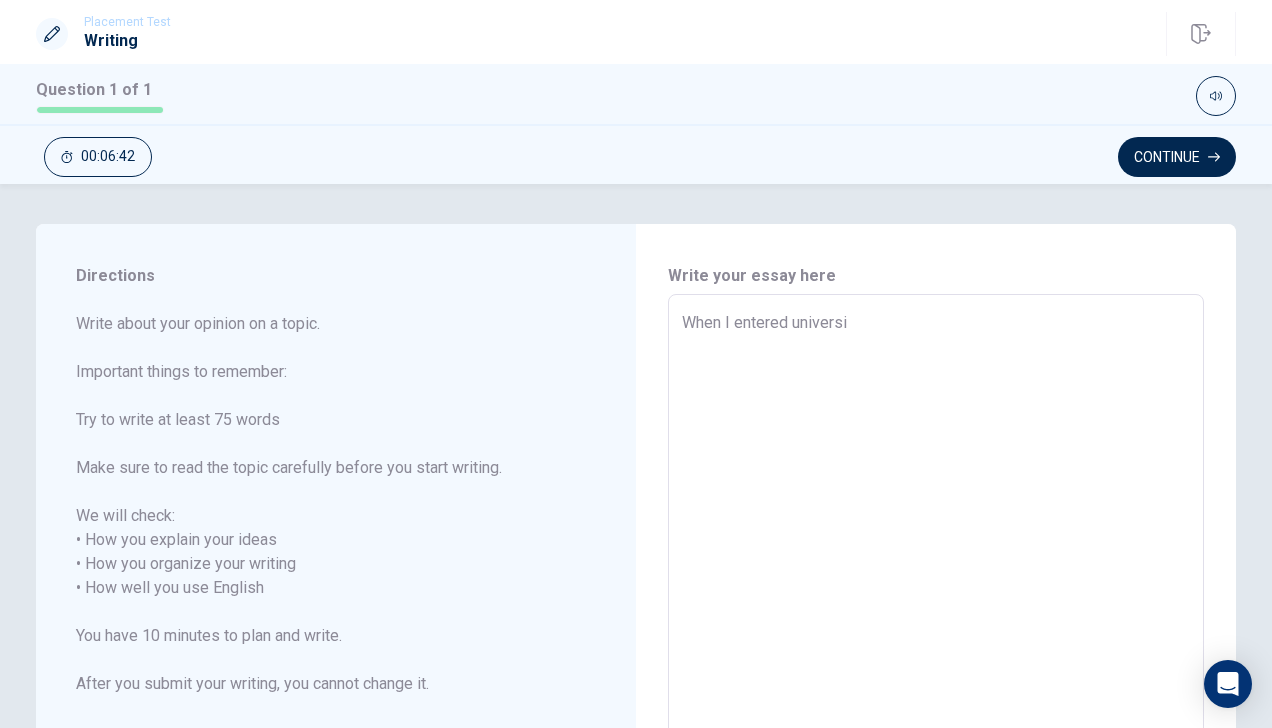 type on "x" 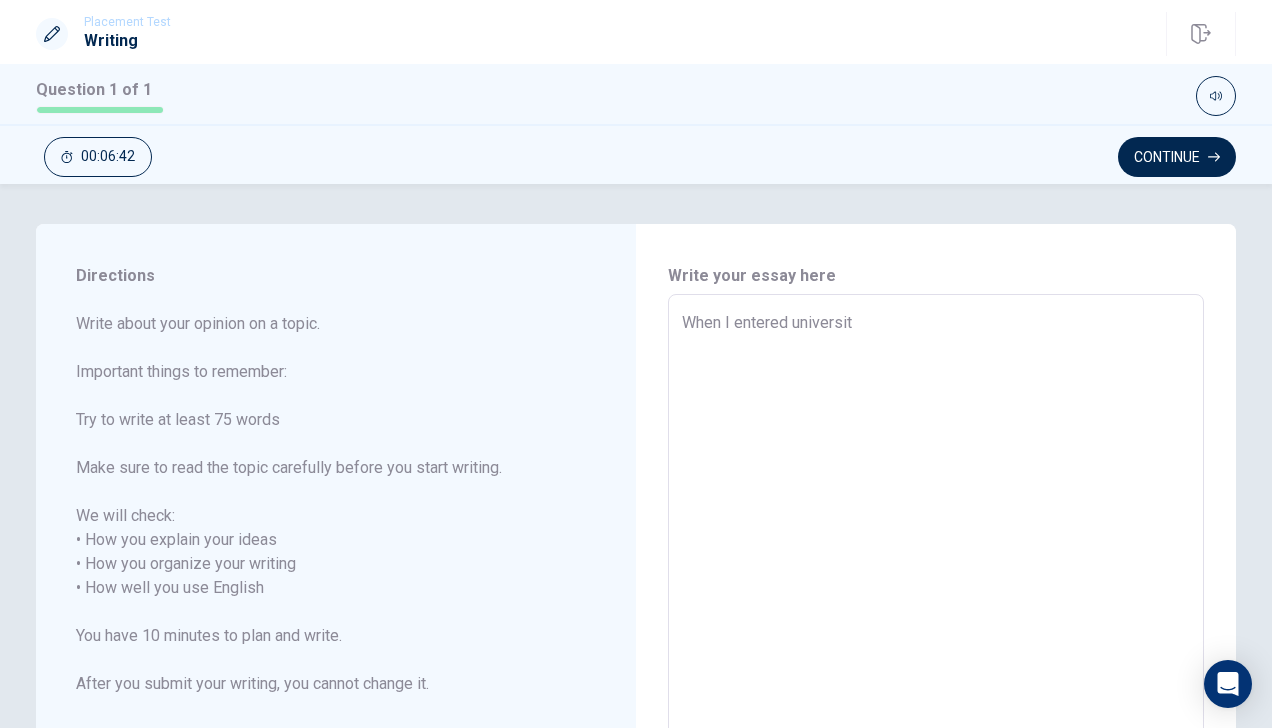 type on "x" 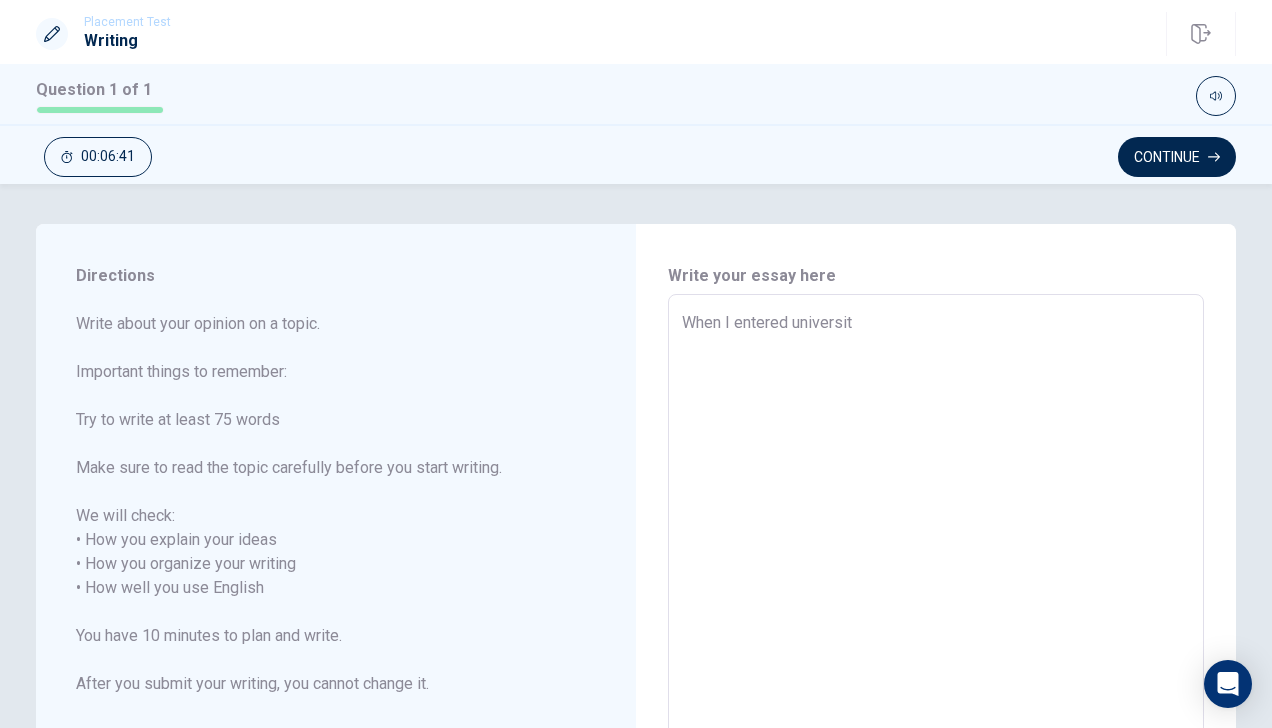 type on "When I entered university" 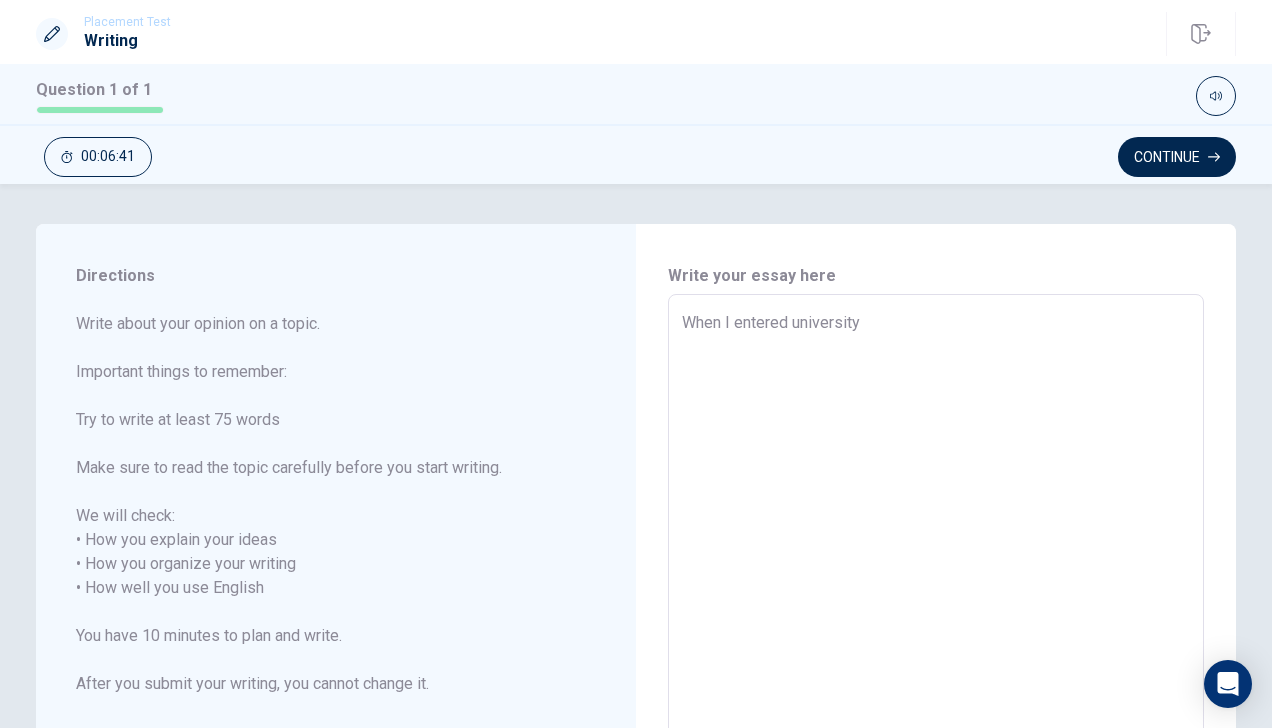 type on "x" 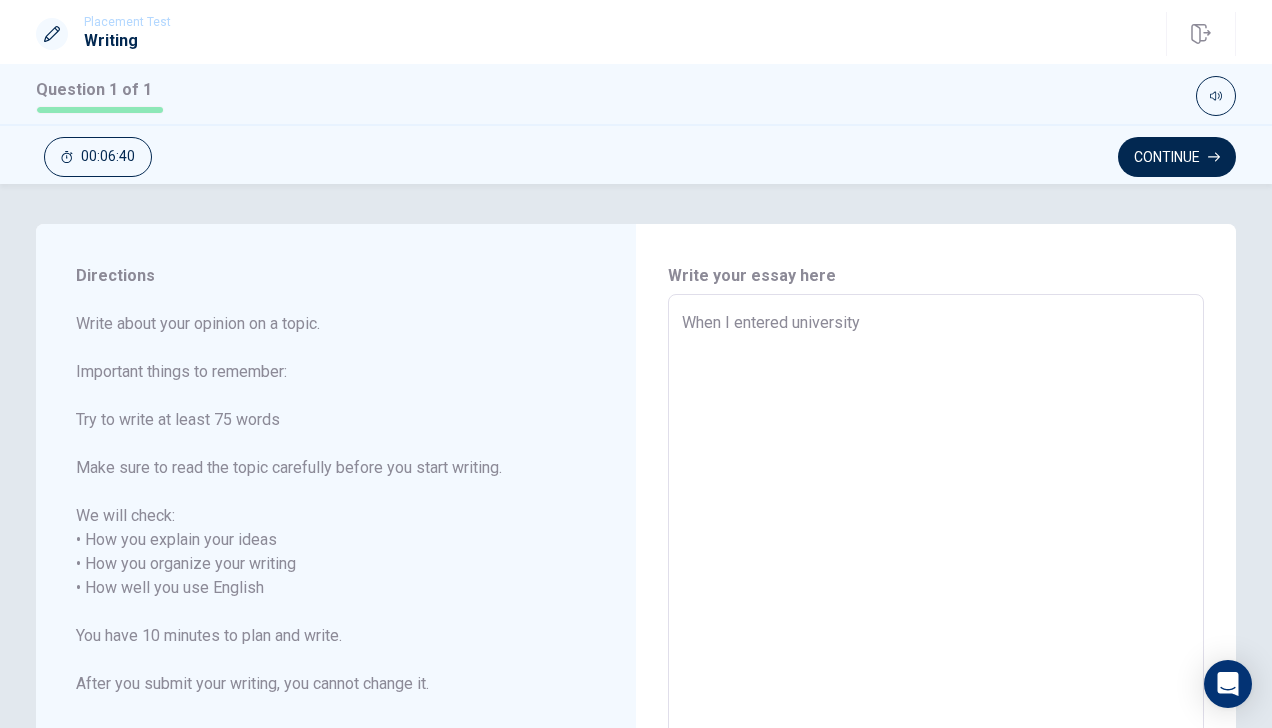 type on "When I entered university," 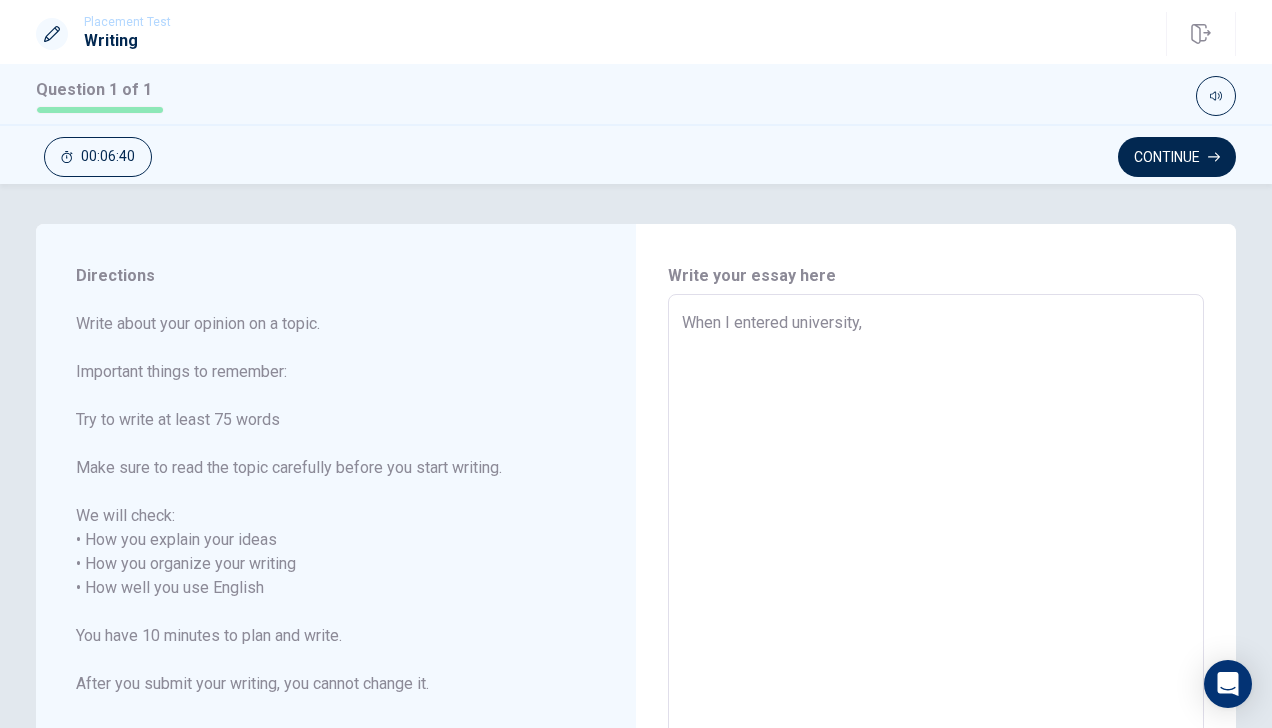 type on "x" 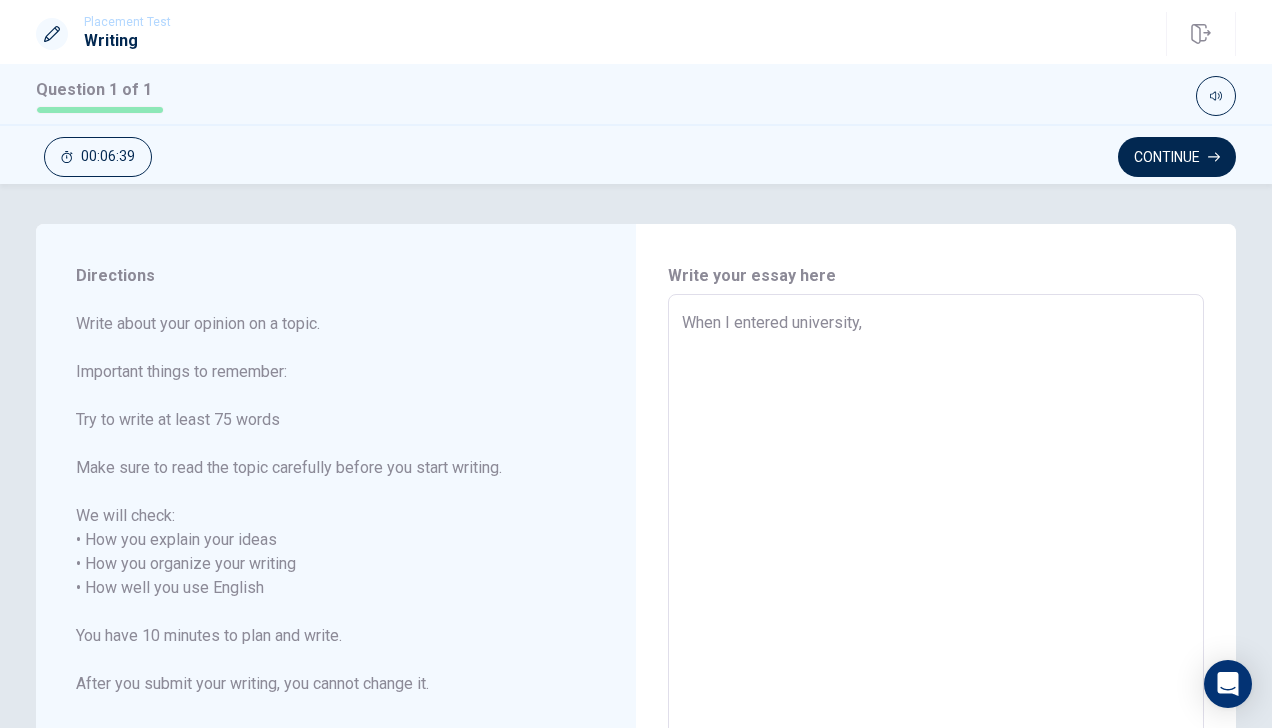 type on "x" 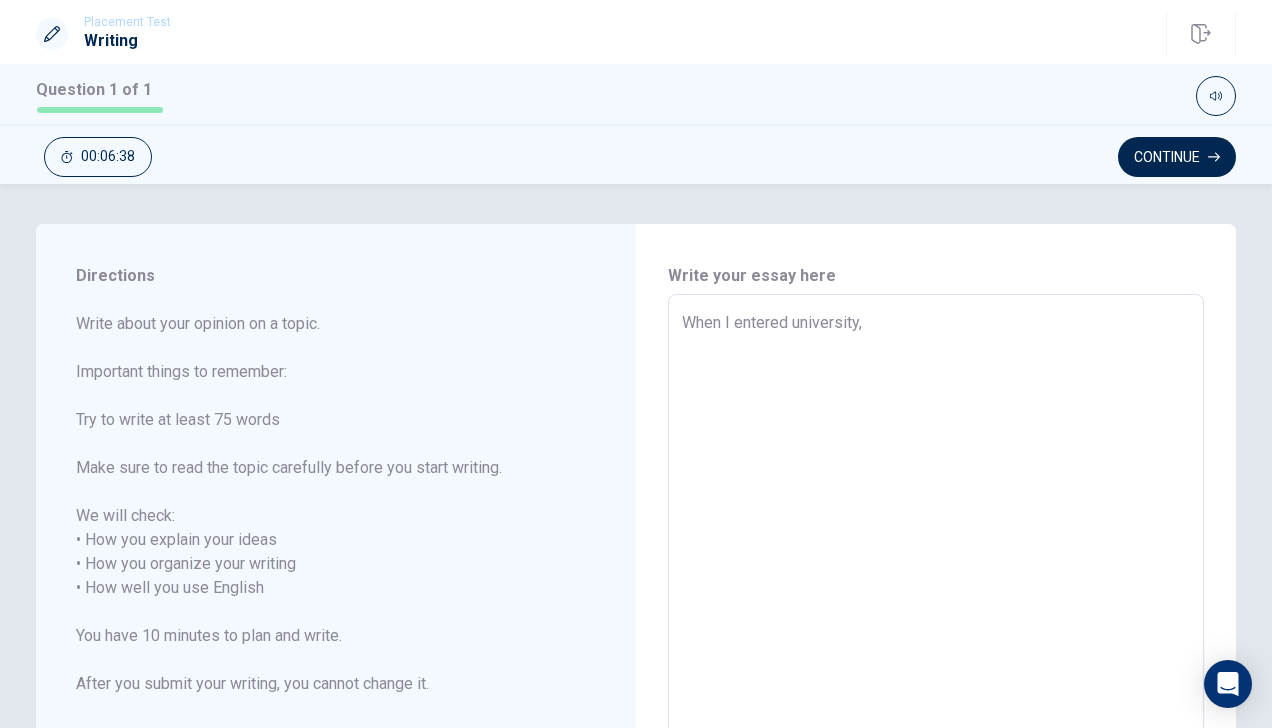 type on "When I entered university, I" 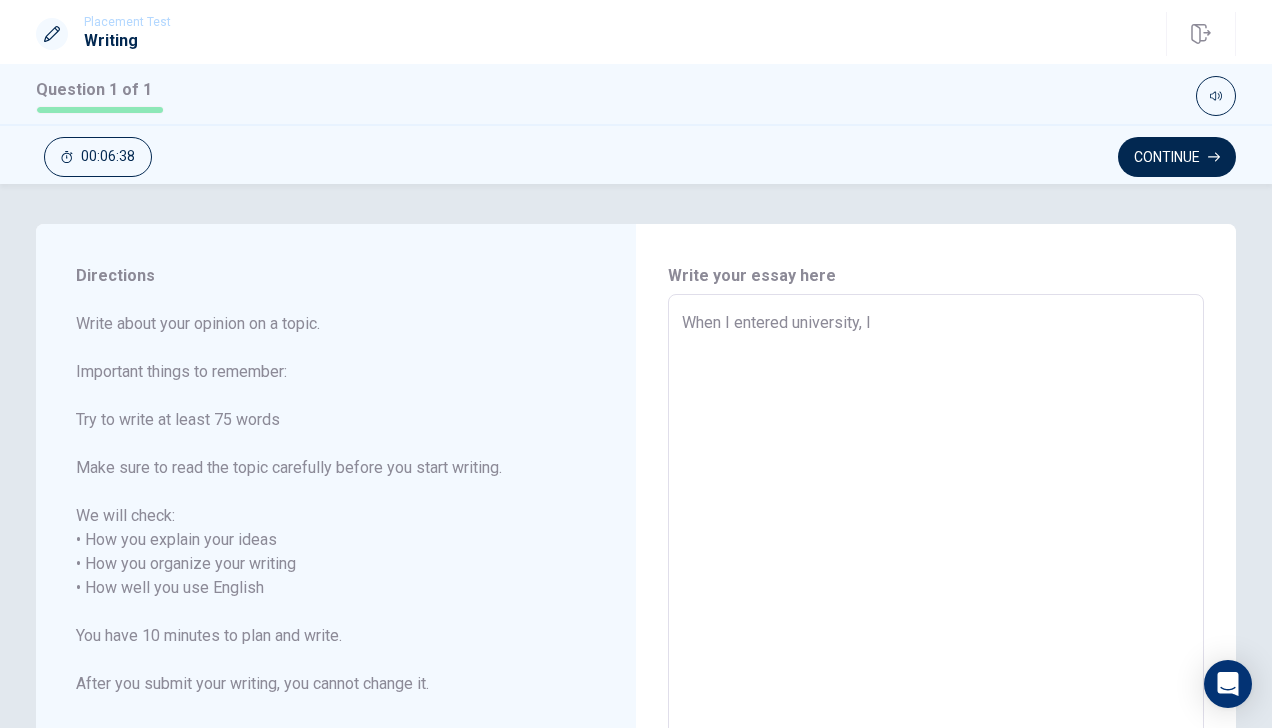 type on "x" 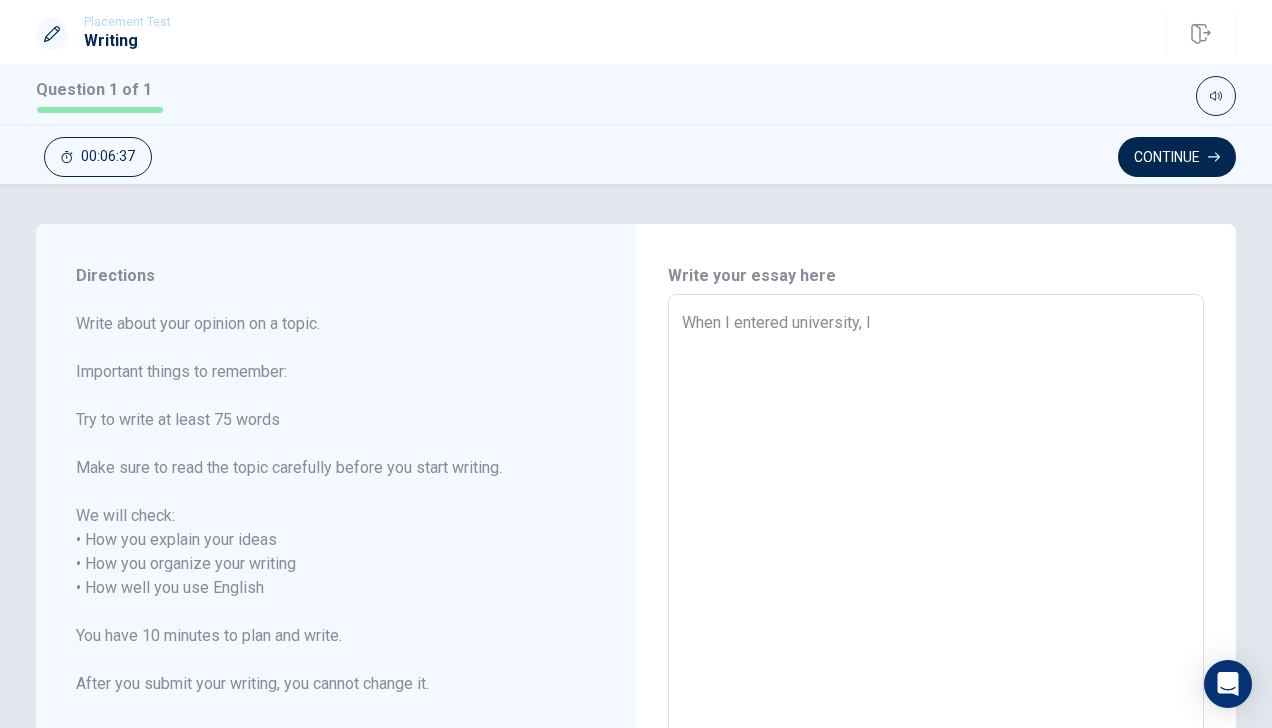 type on "x" 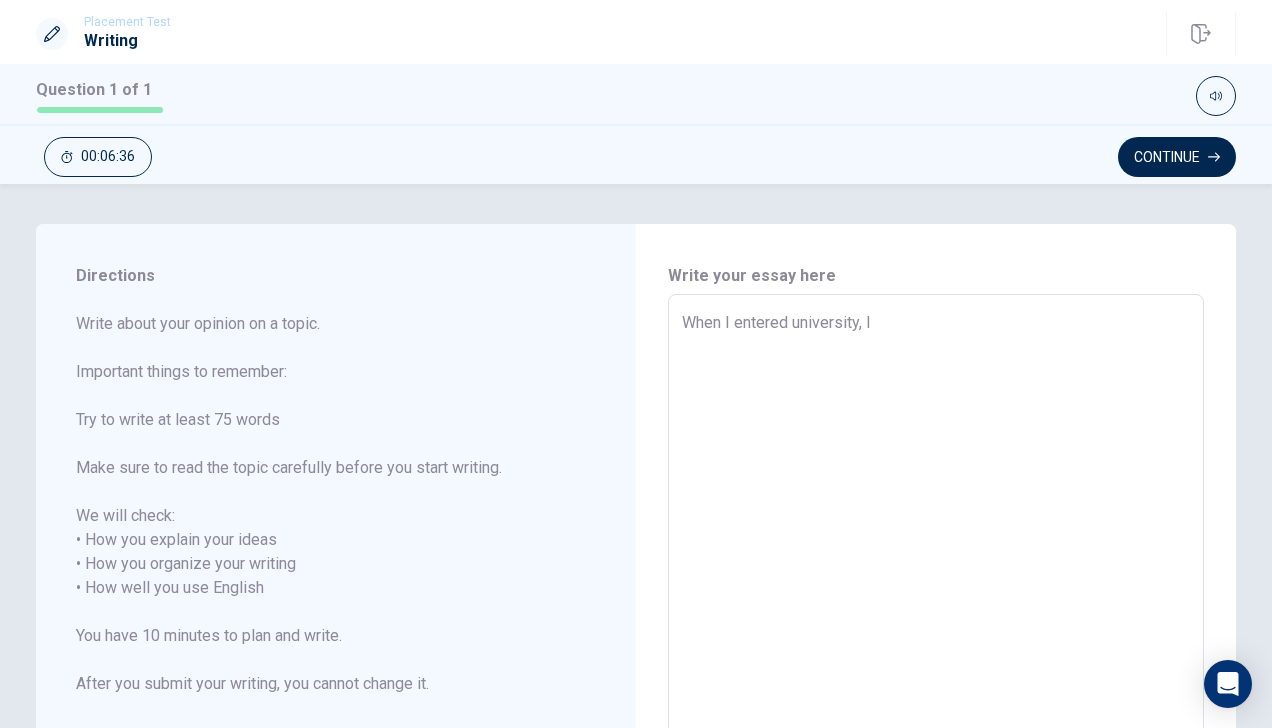 type on "When I entered university, I h" 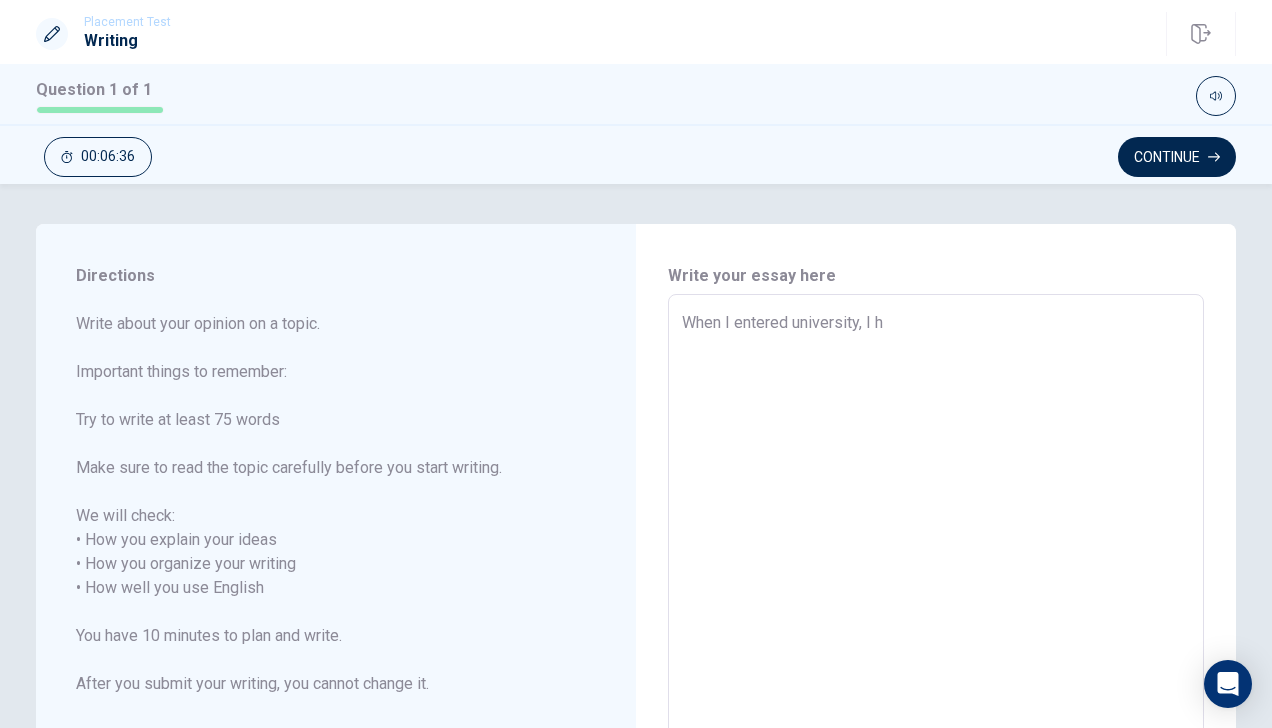type on "x" 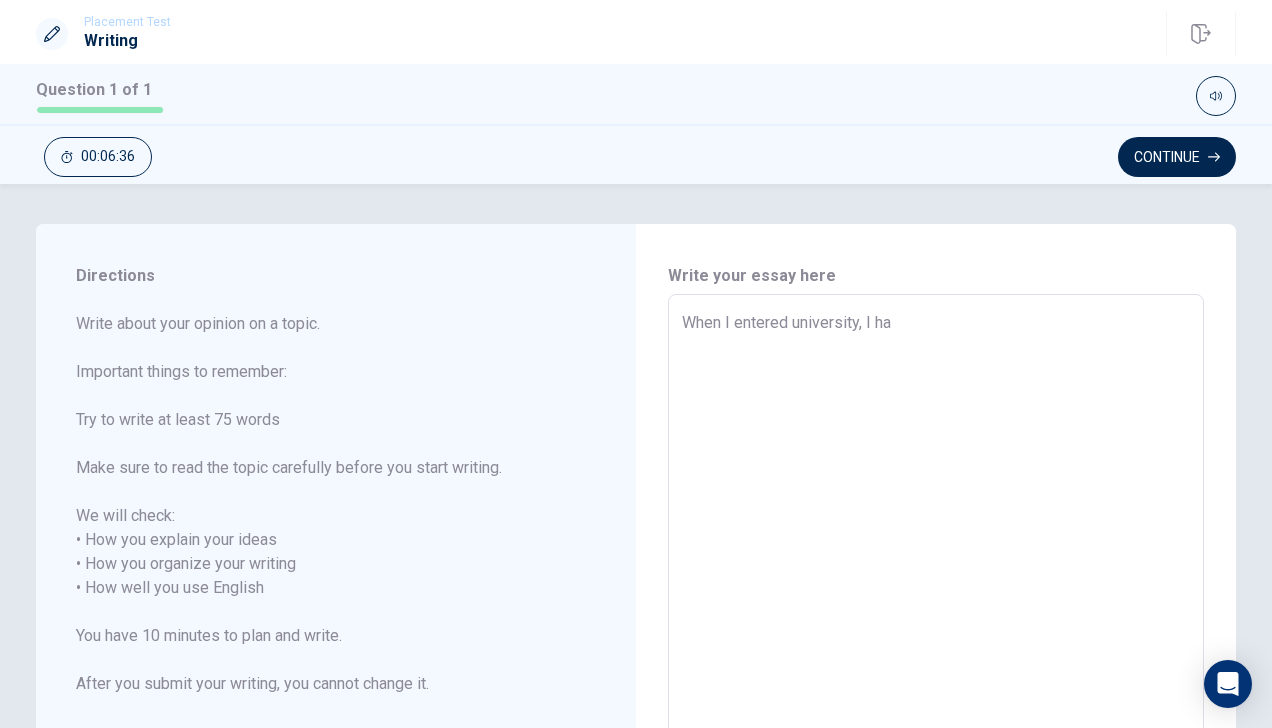 type on "x" 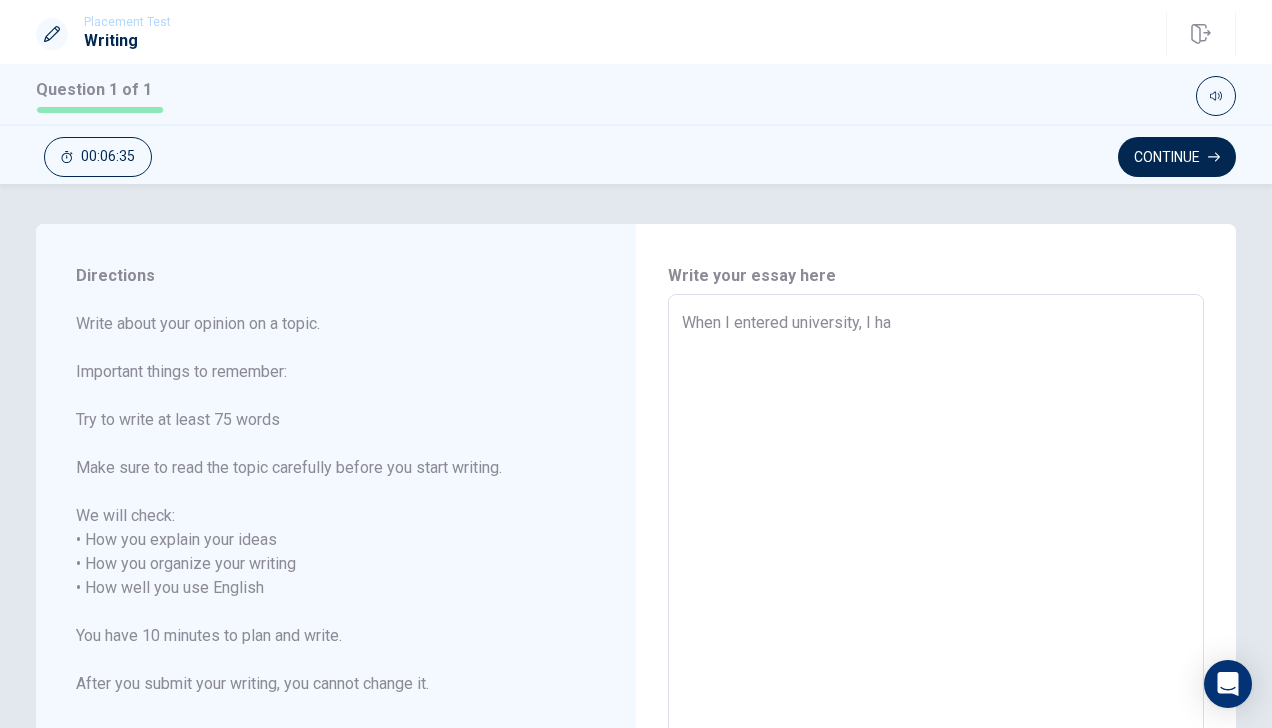 type on "When I entered university, I had" 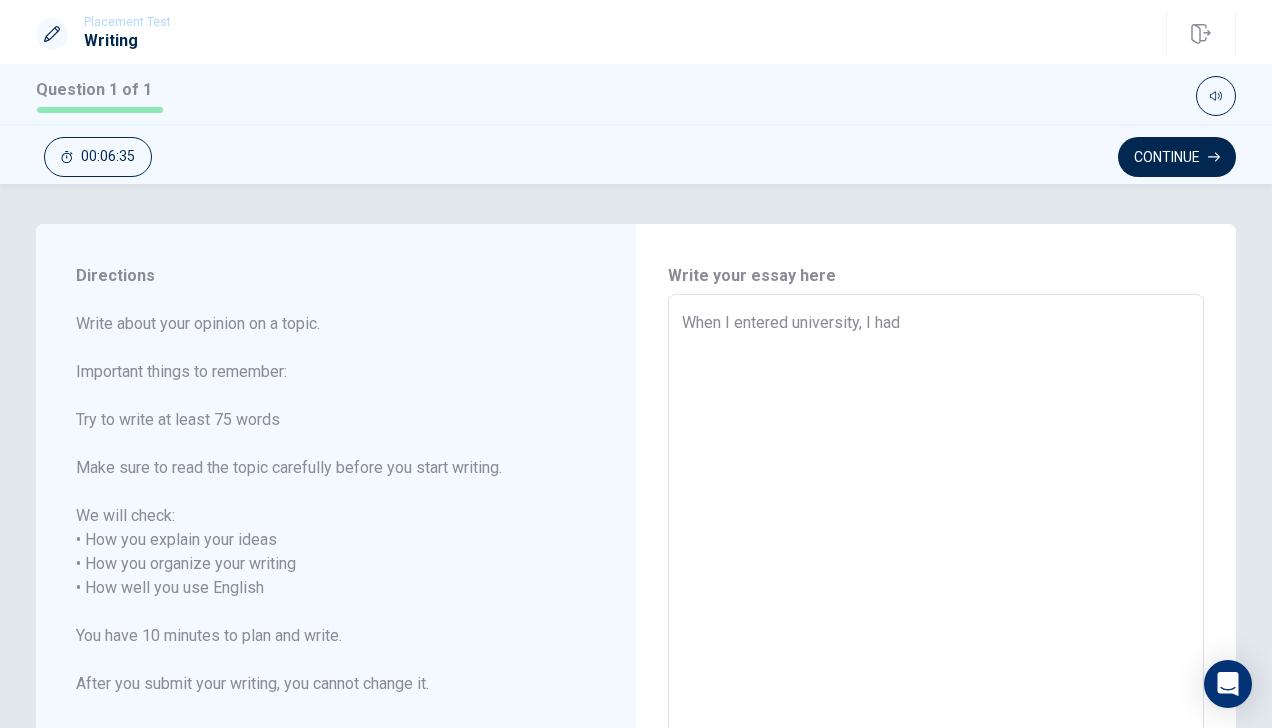 type on "x" 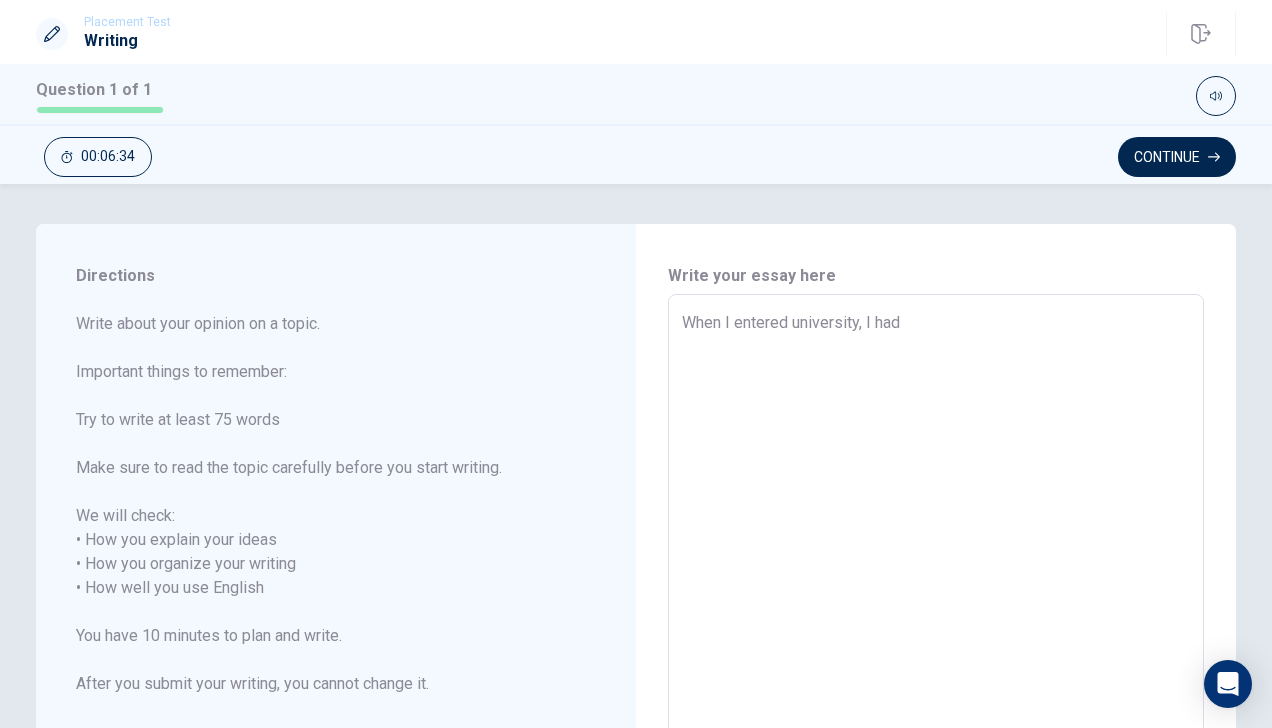 type on "x" 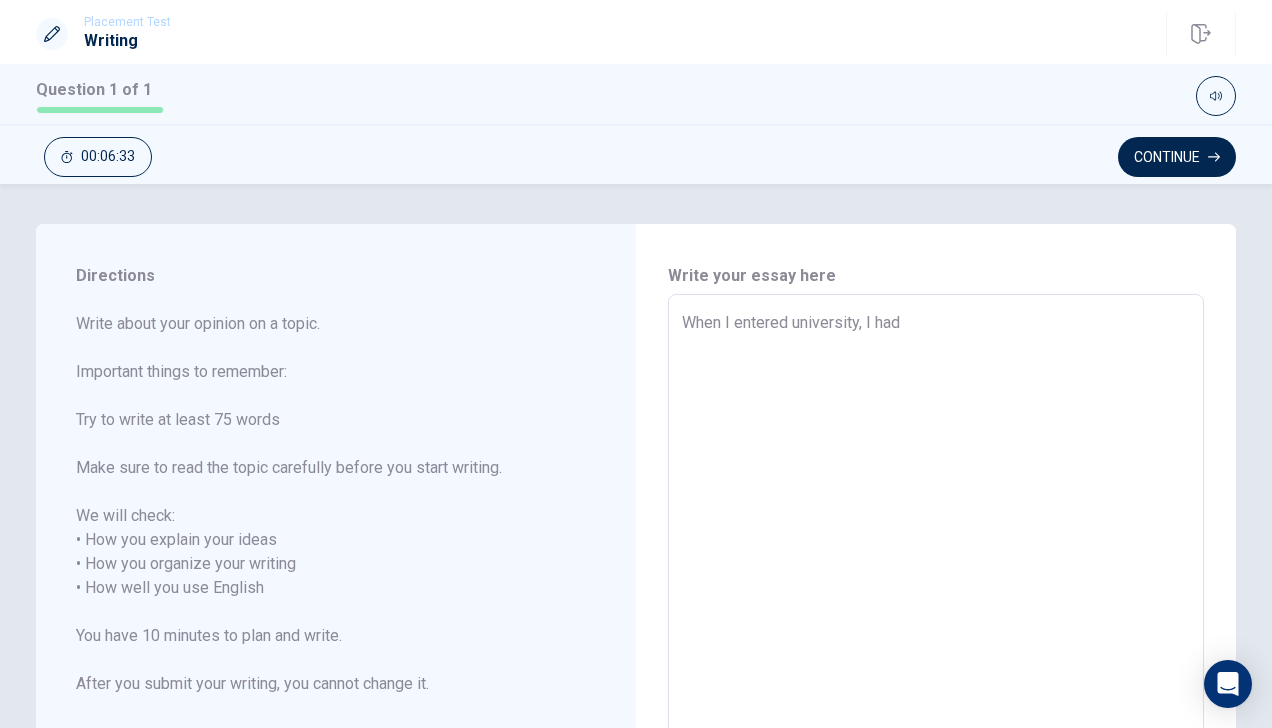 type on "When I entered university, I had t" 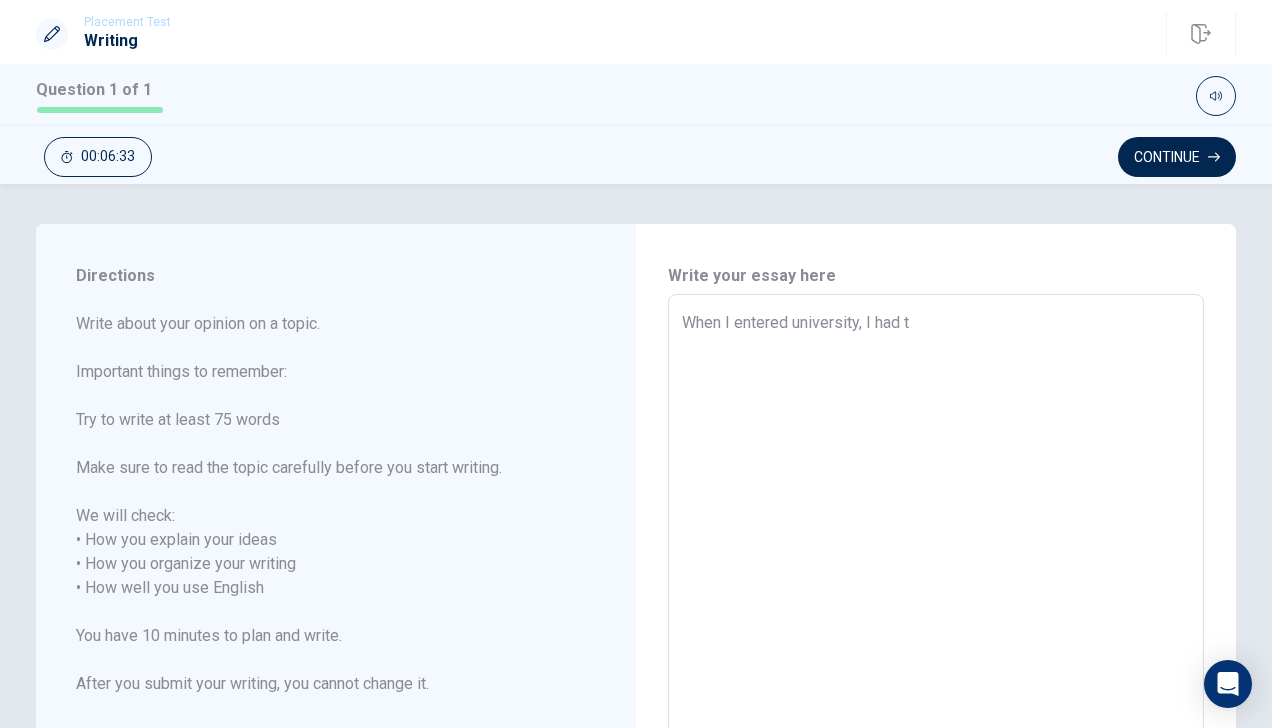 type on "x" 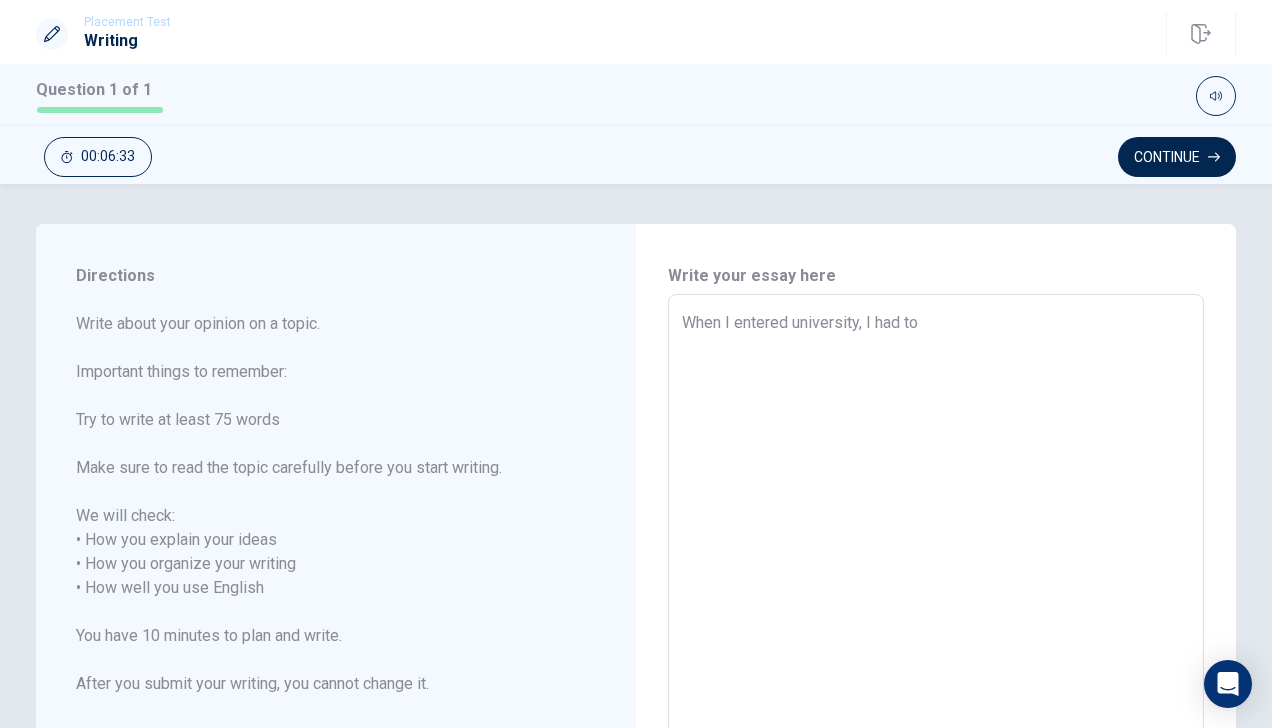 type on "x" 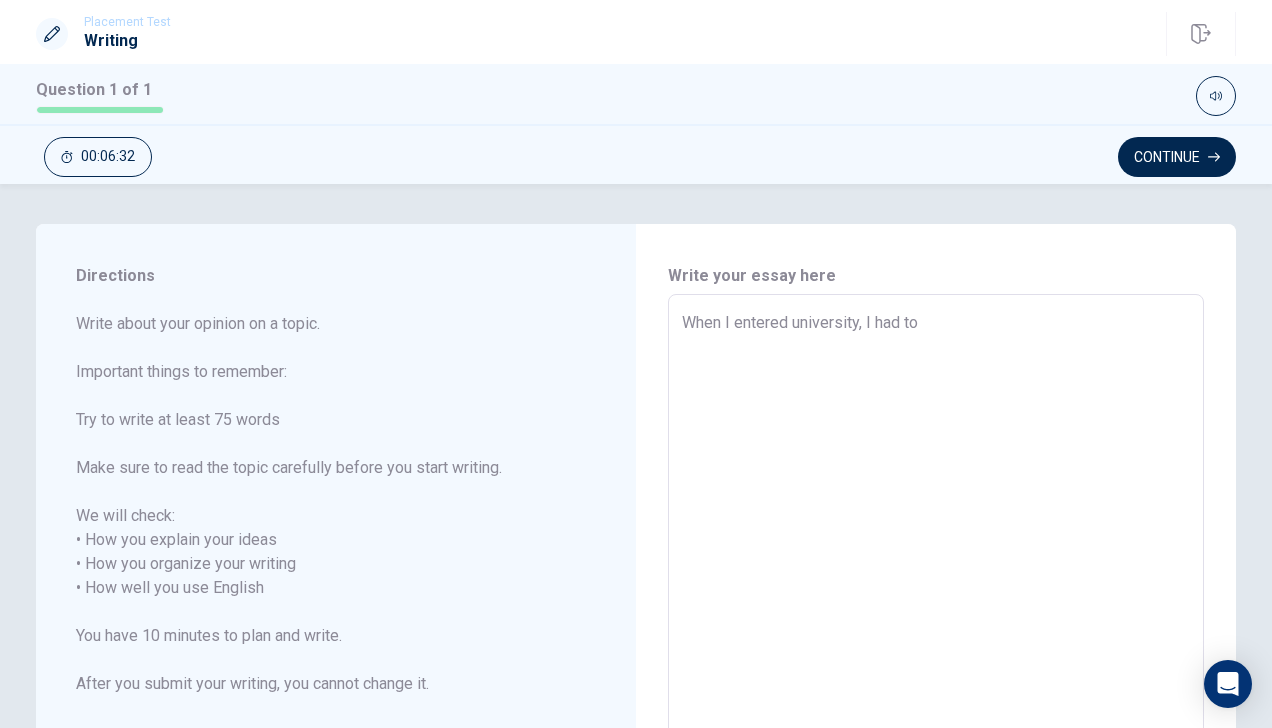 type on "When I entered university, I had to m" 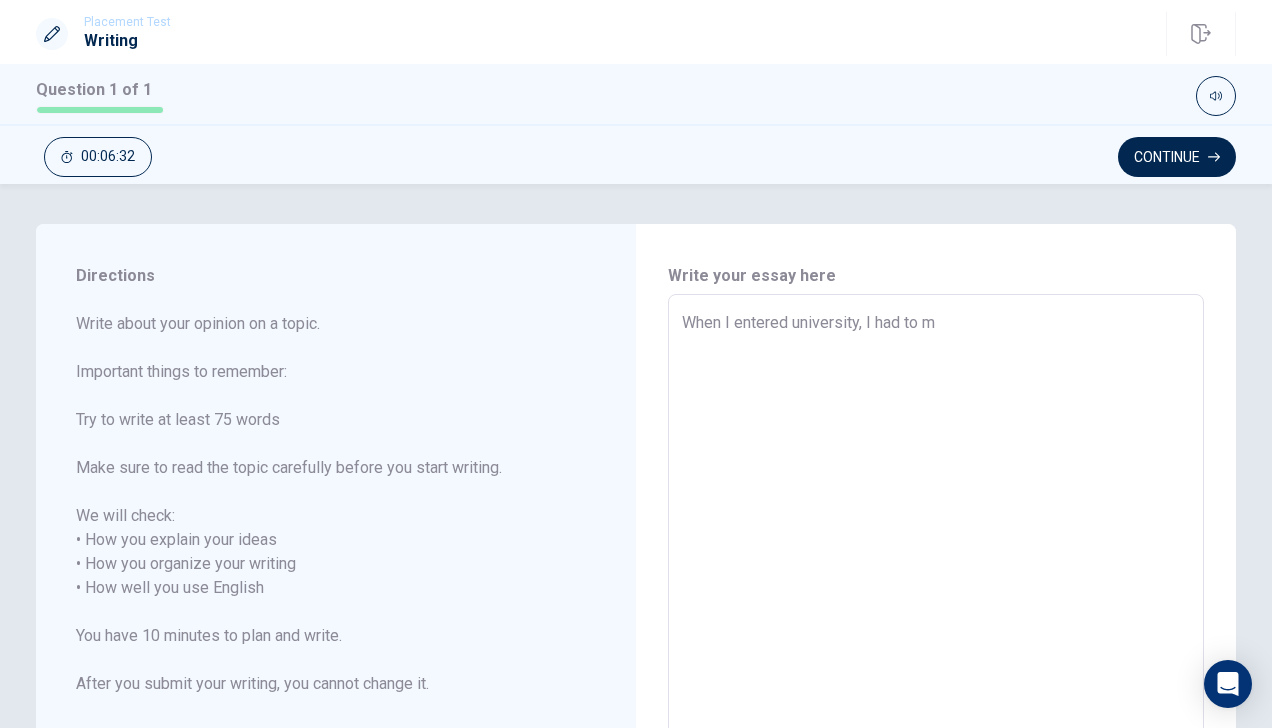 type on "x" 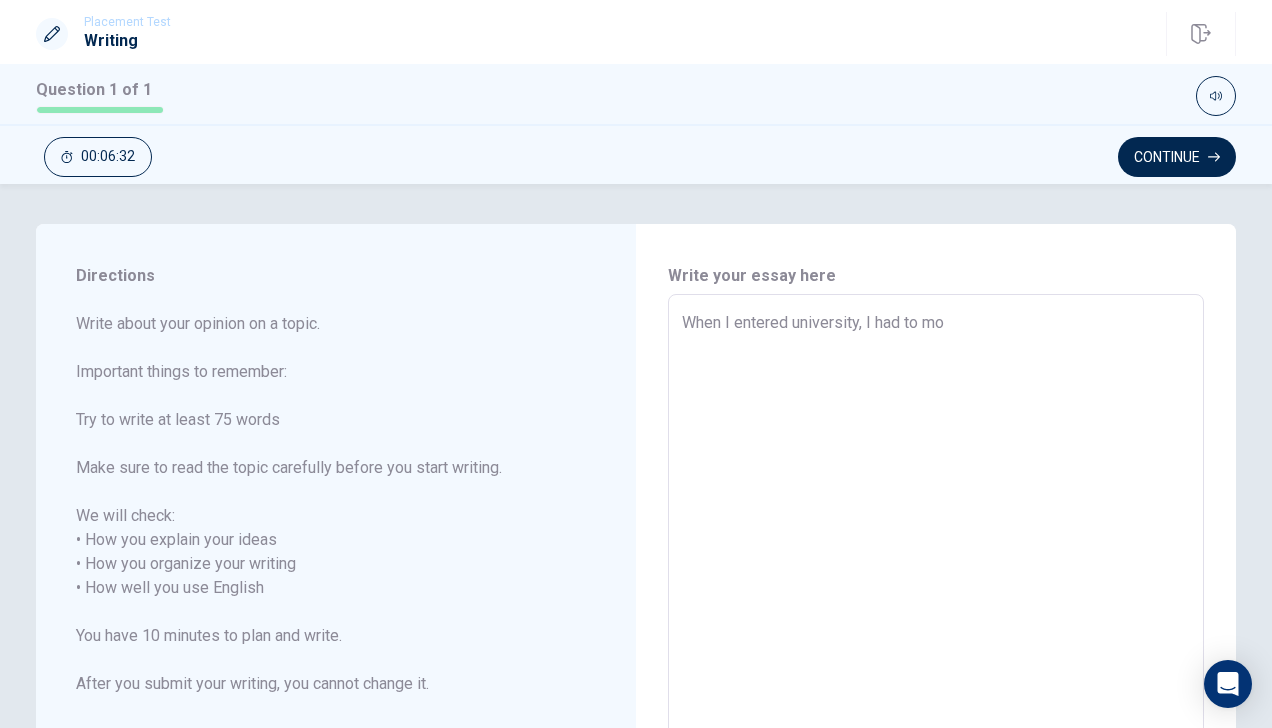 type on "x" 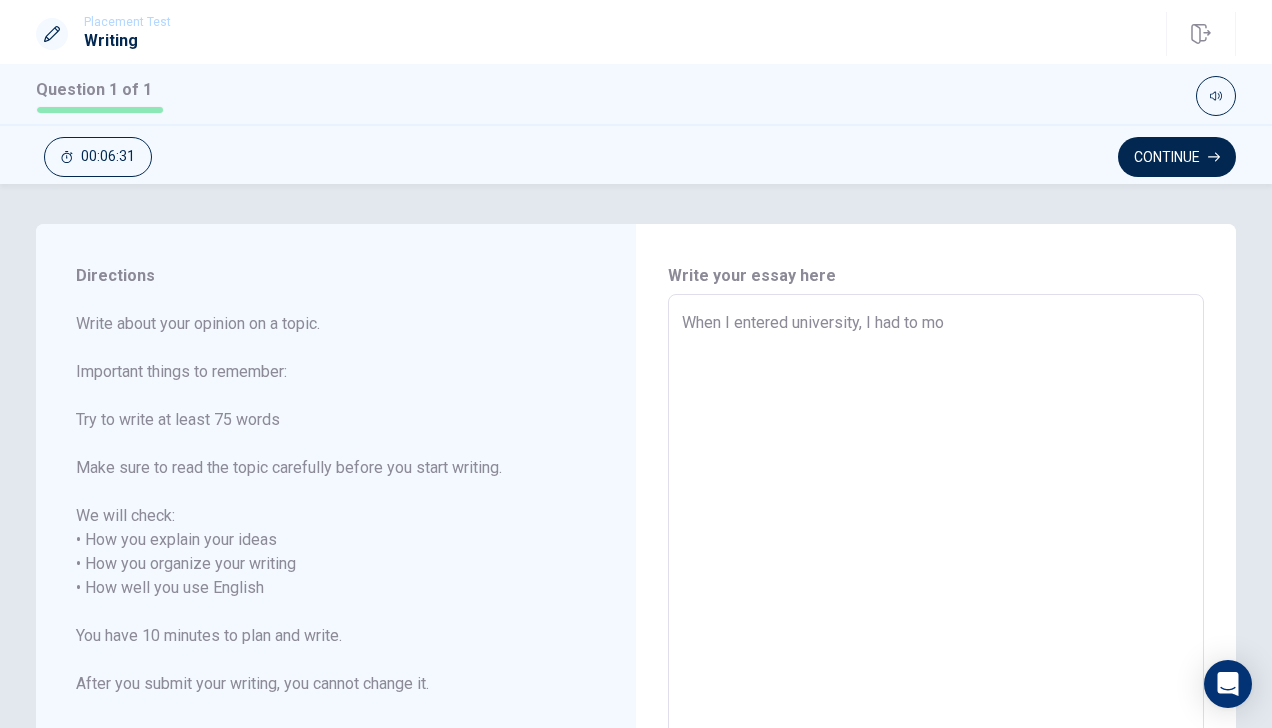 type on "When I entered university, I had to mov" 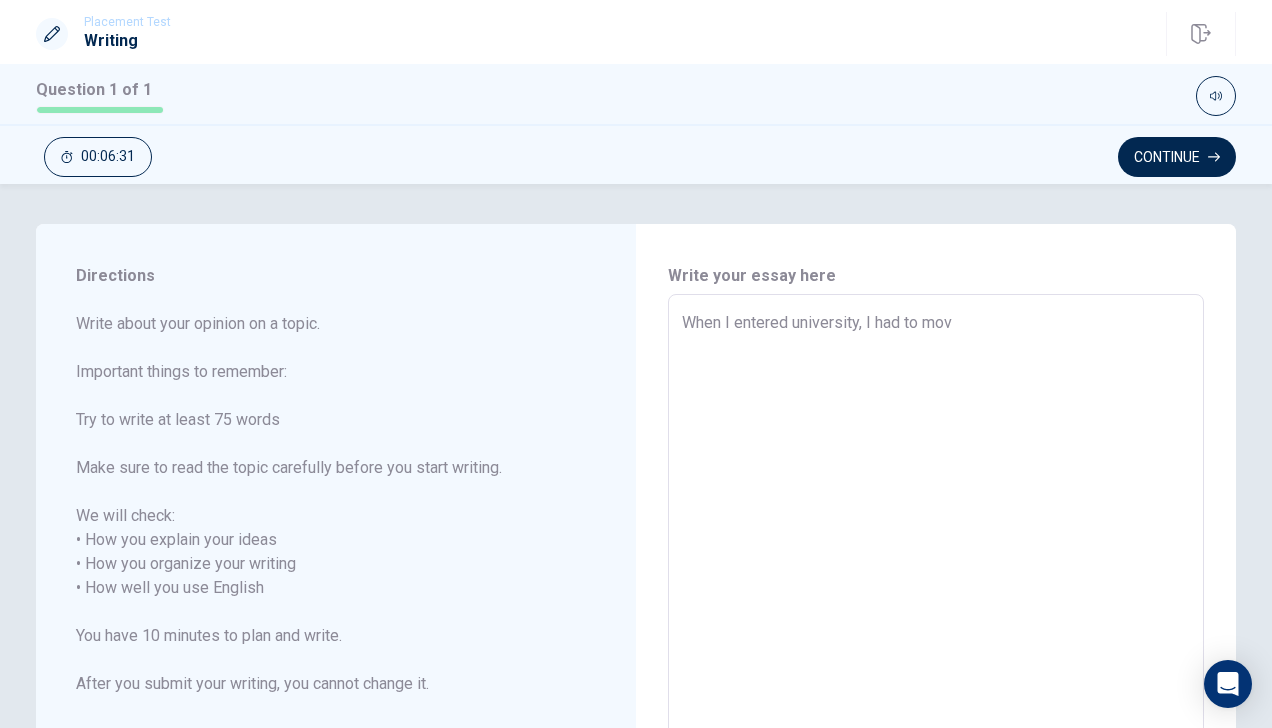 type on "x" 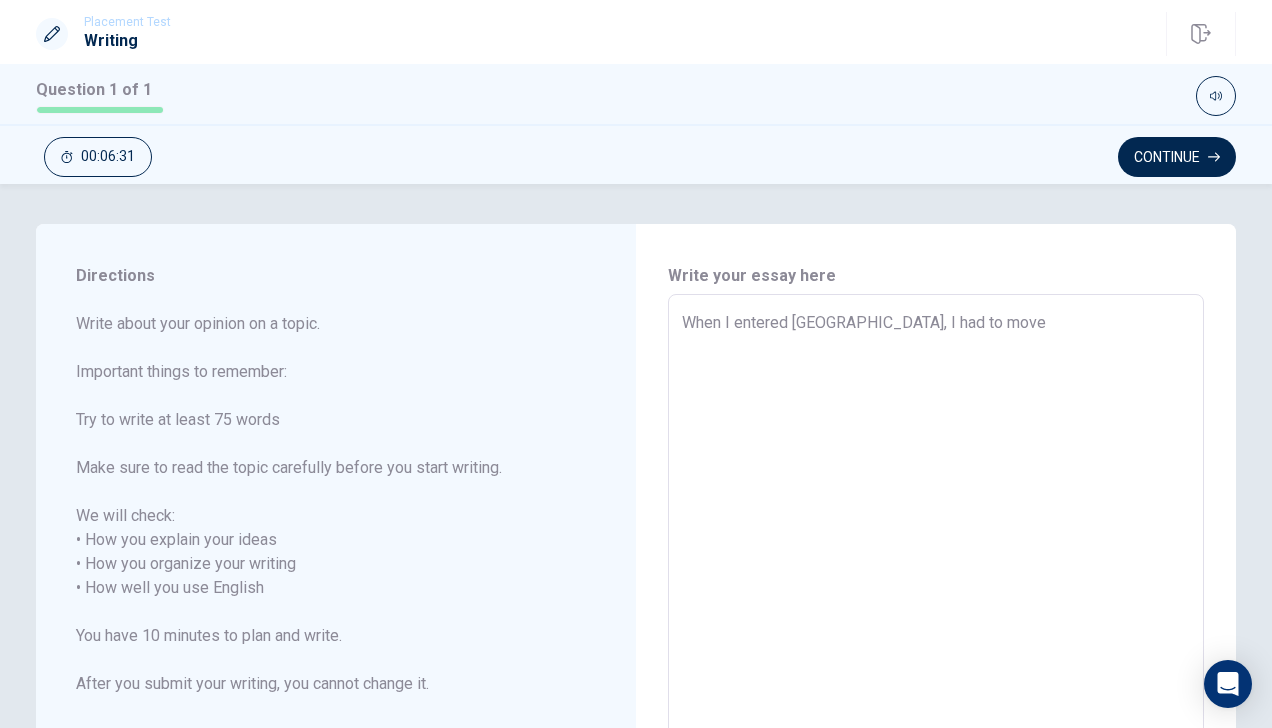 type on "x" 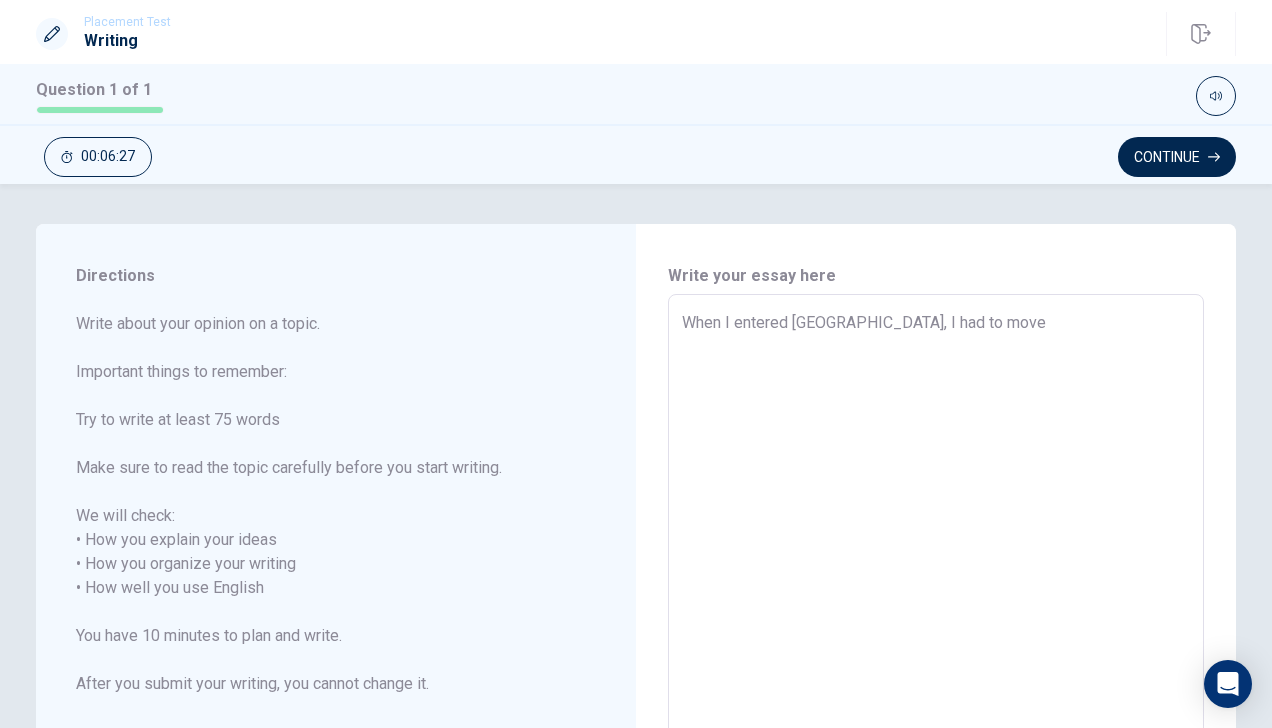 type on "x" 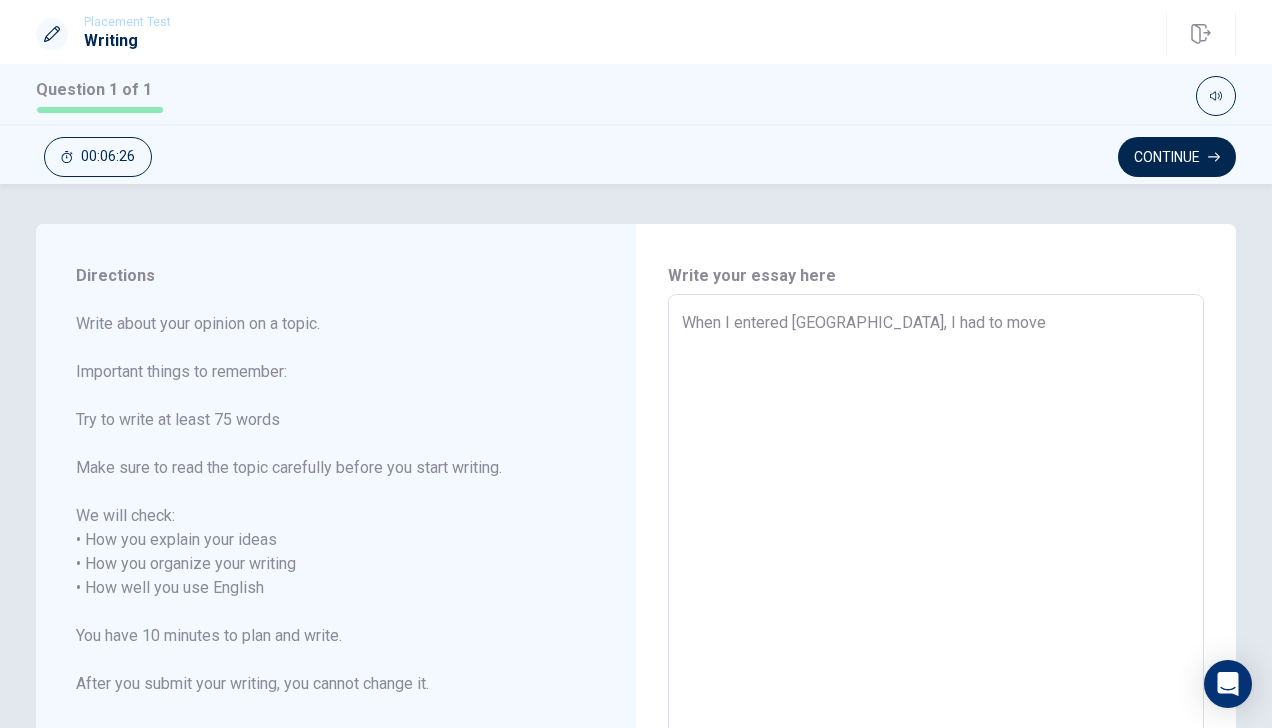 type on "When I entered university, I had to move f" 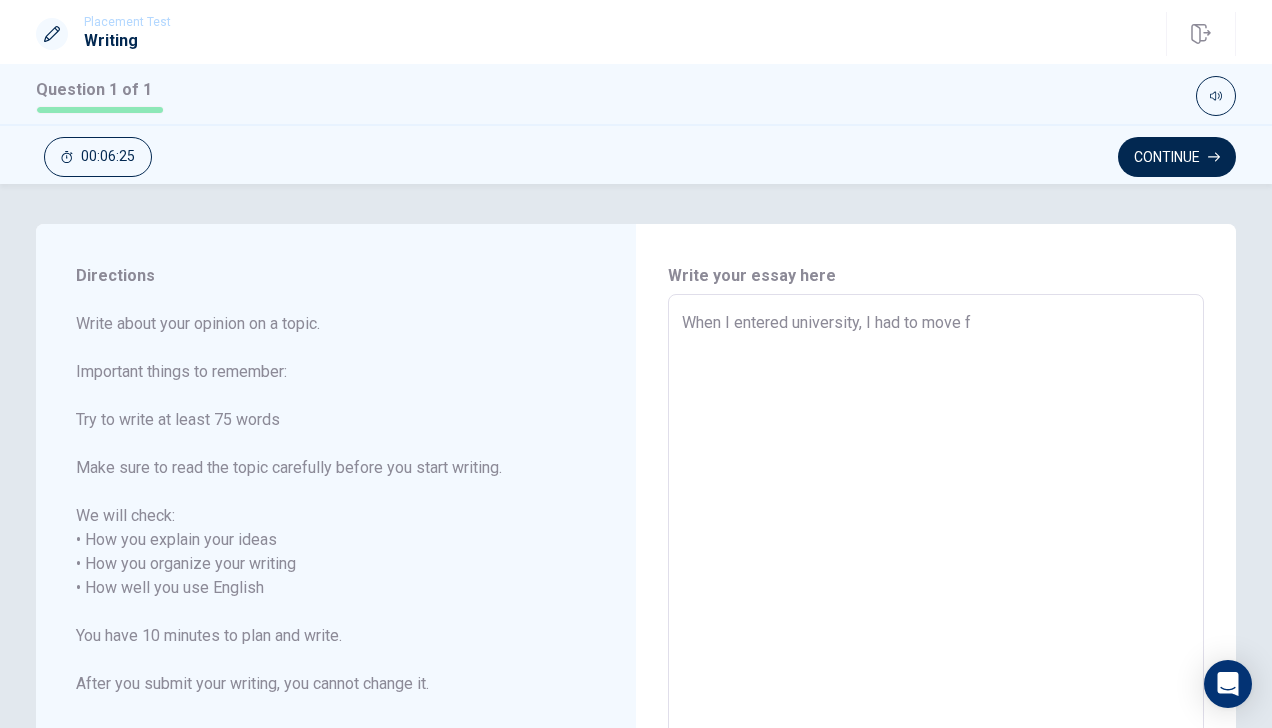 type on "x" 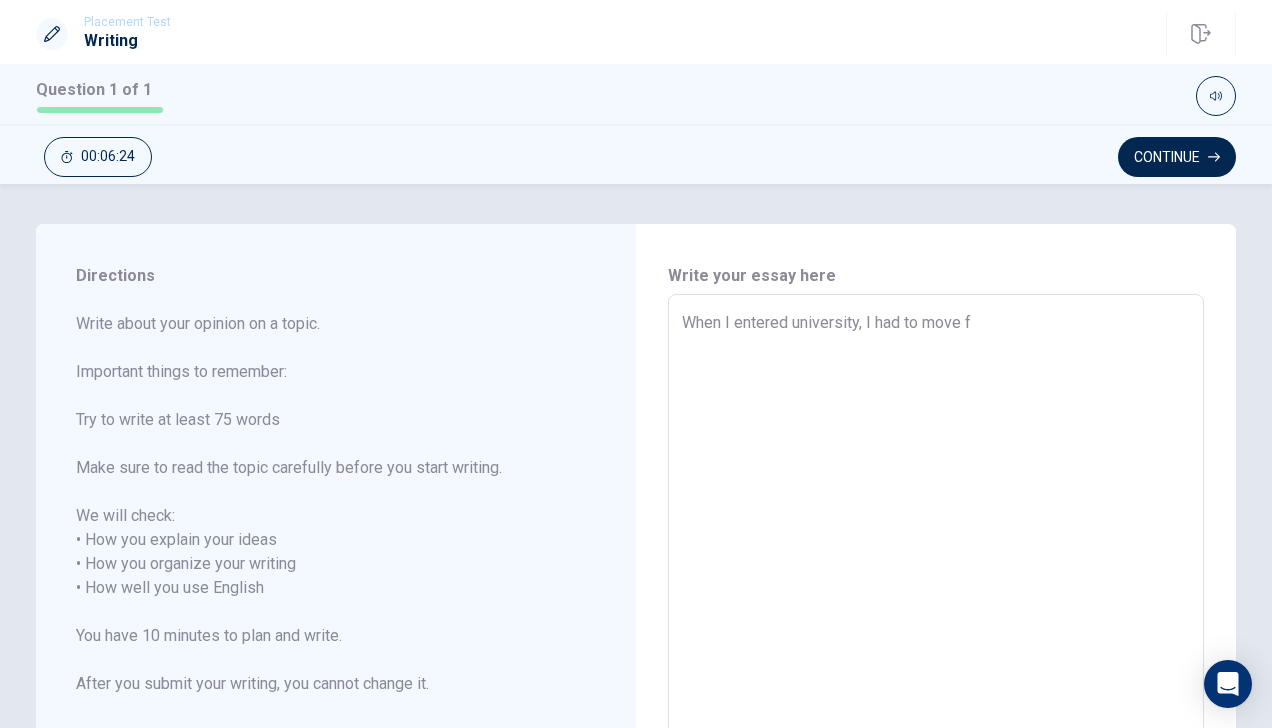 type on "When I entered university, I had to move fr" 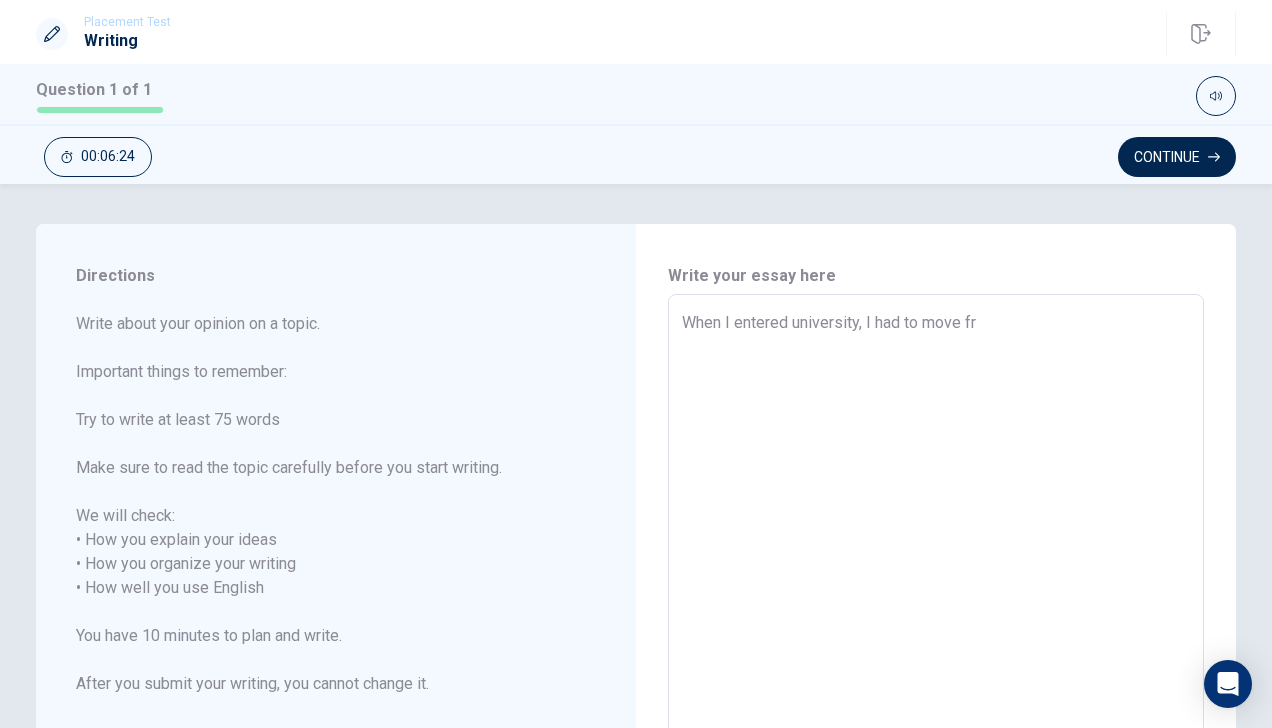 type on "x" 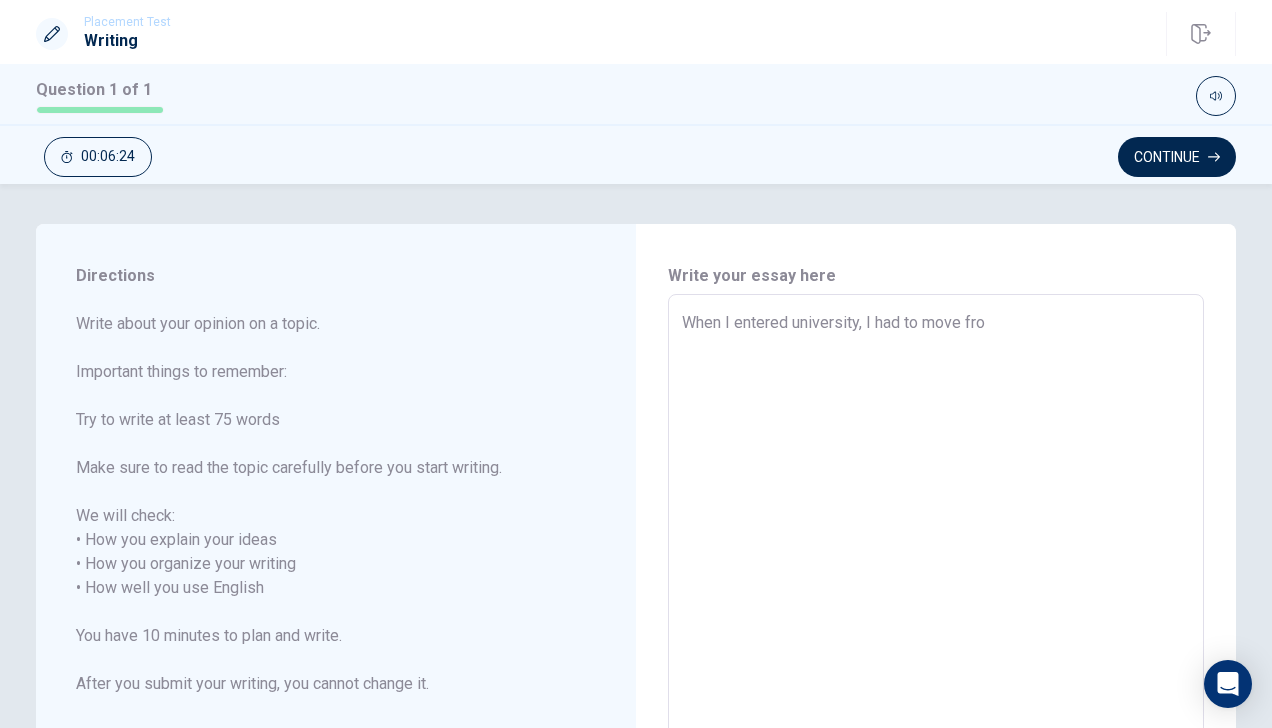 type on "x" 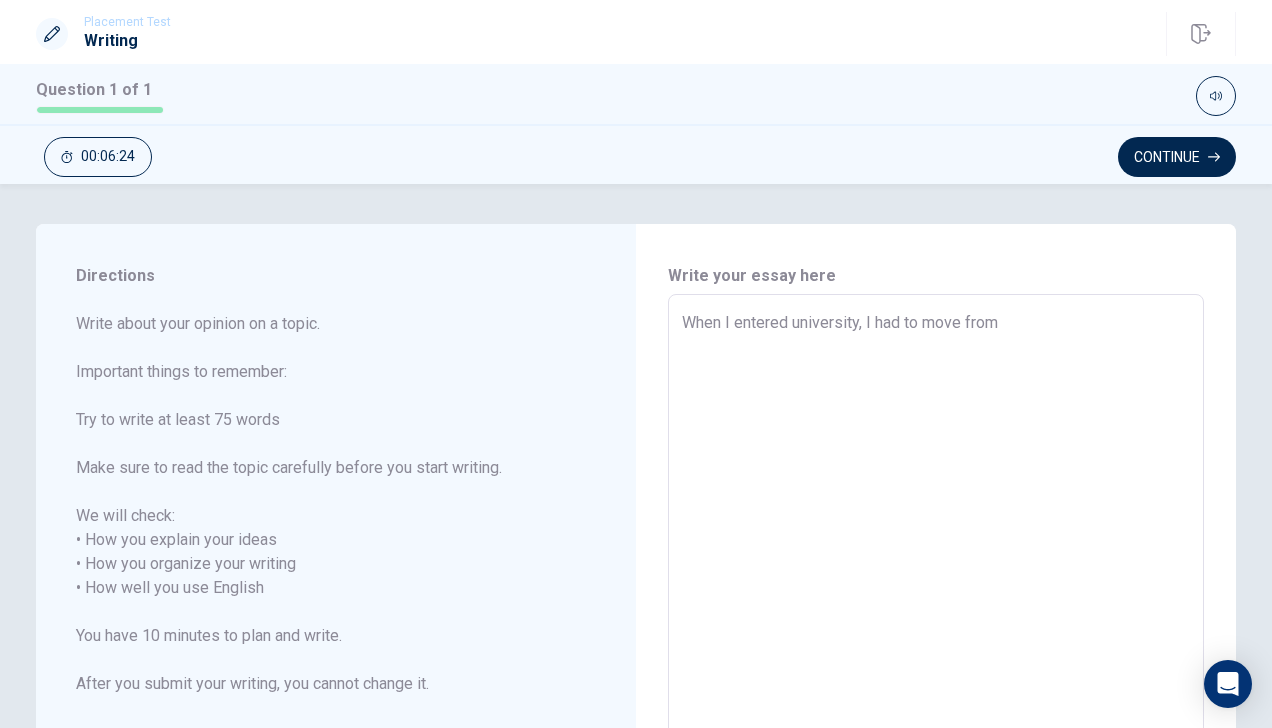 type on "x" 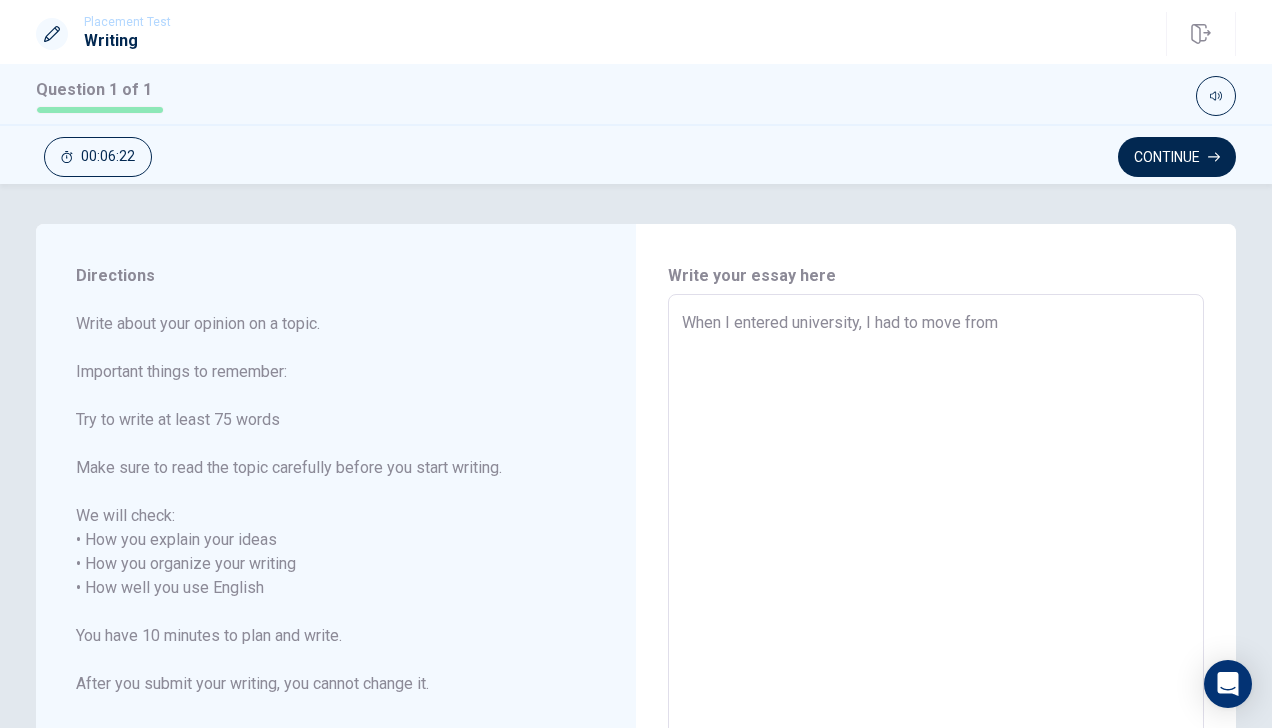 type on "x" 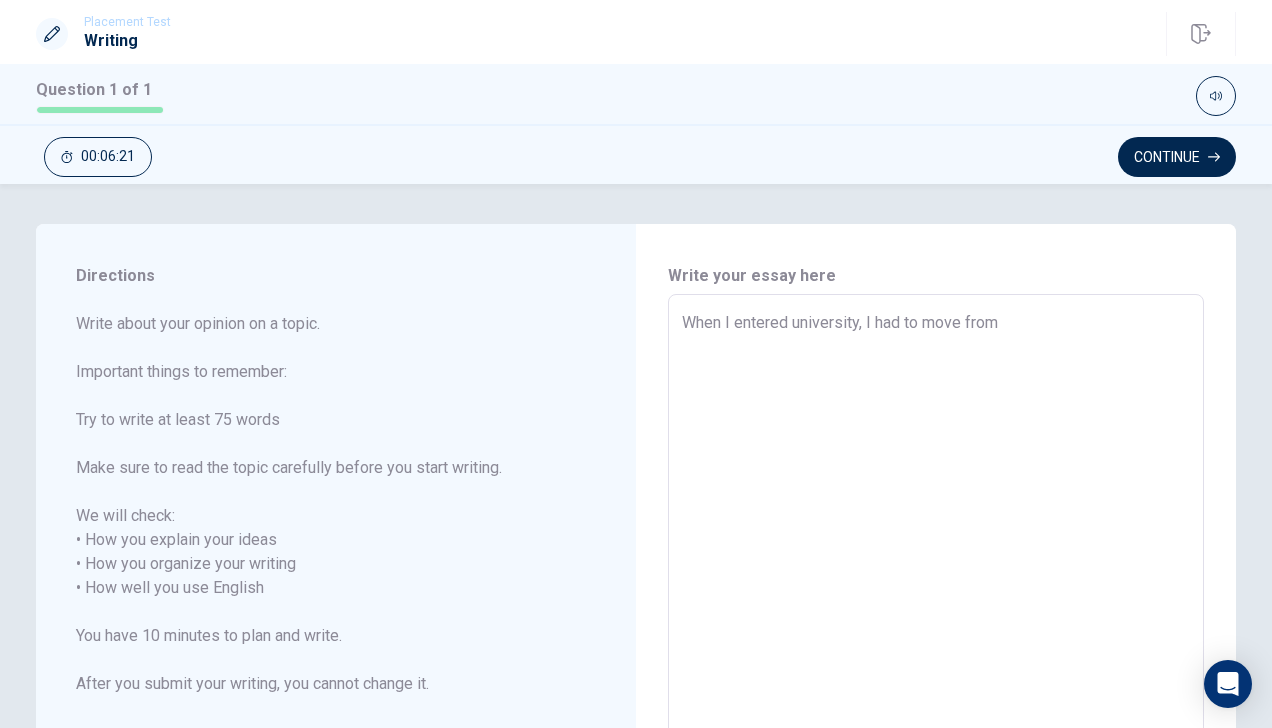 type on "When I entered university, I had to move from m" 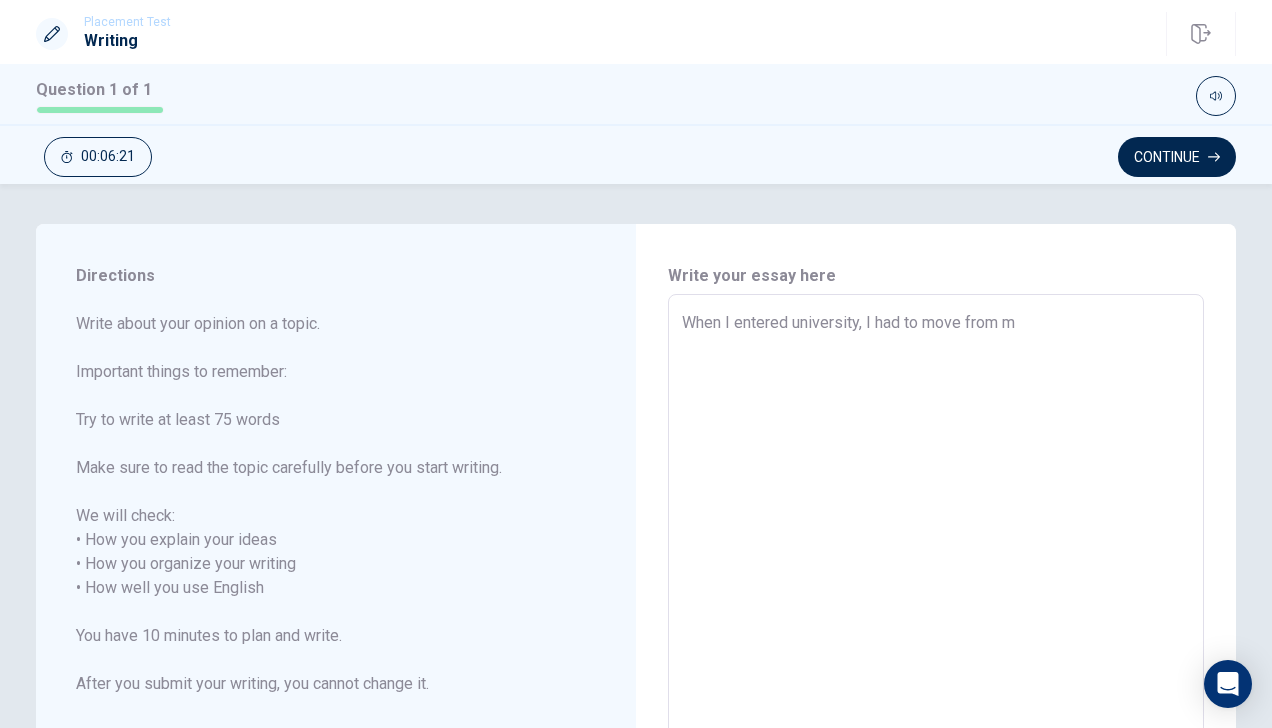 type on "x" 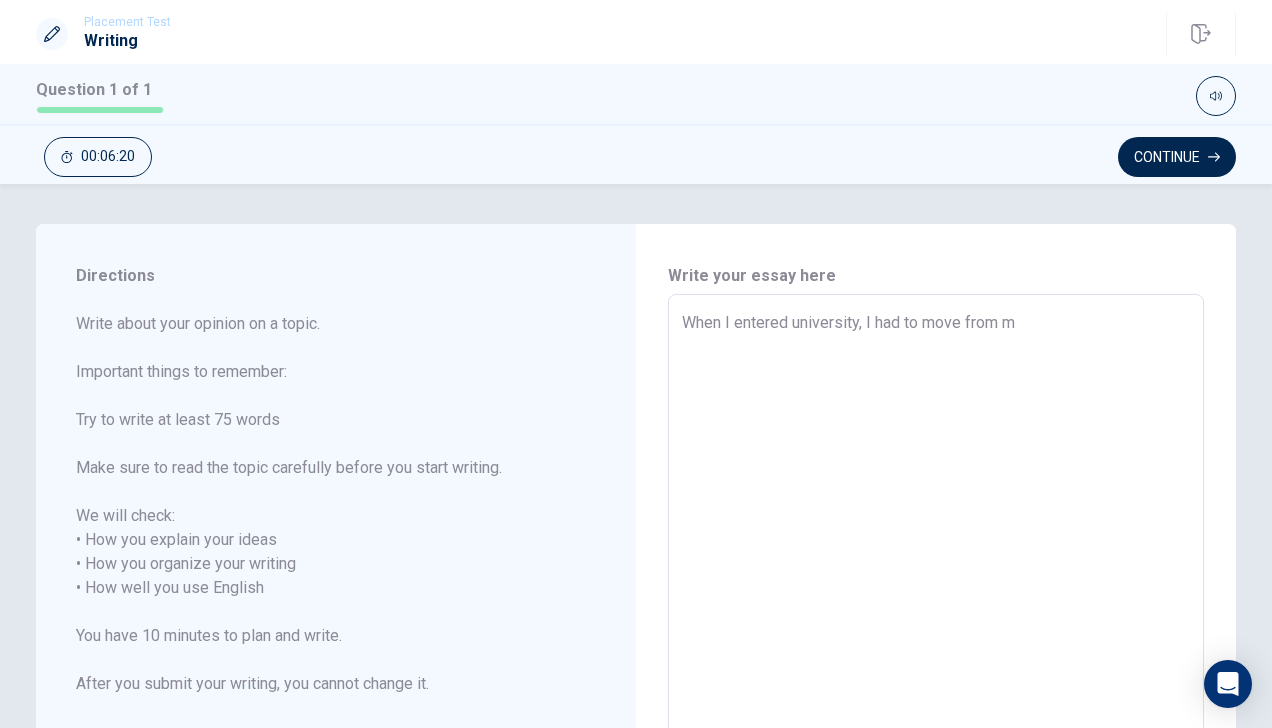type on "When I entered university, I had to move from my" 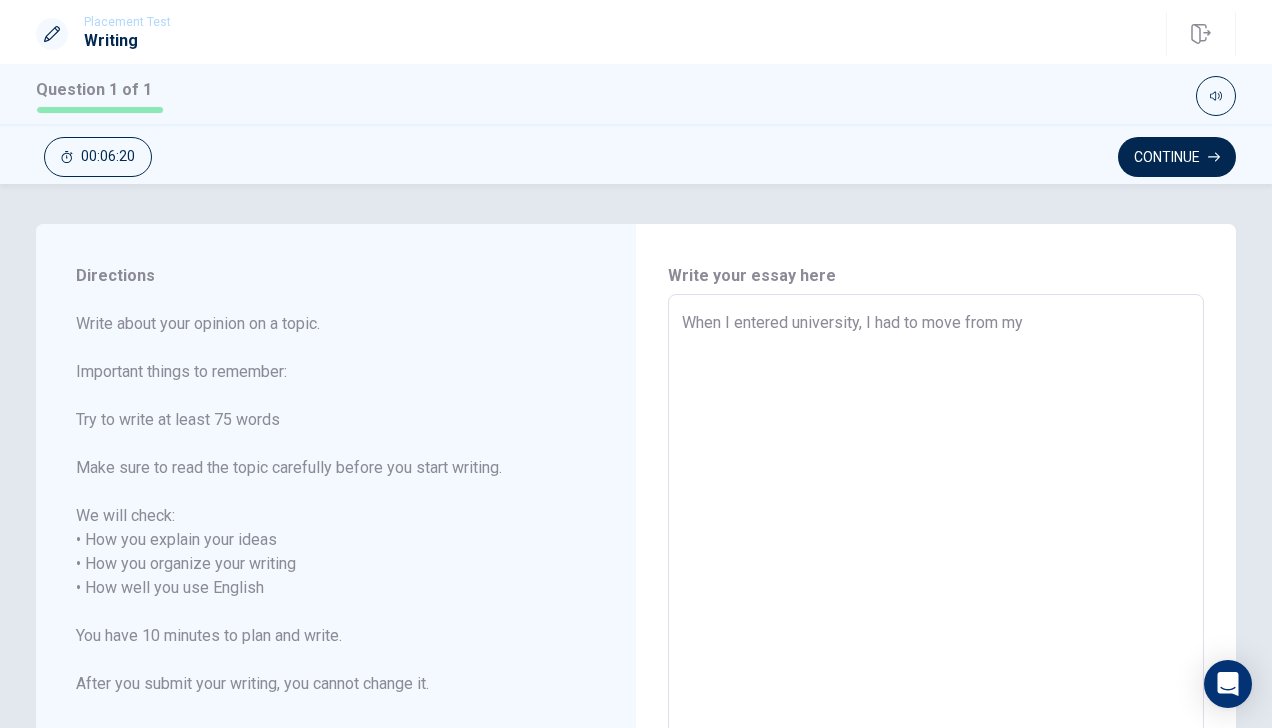type on "x" 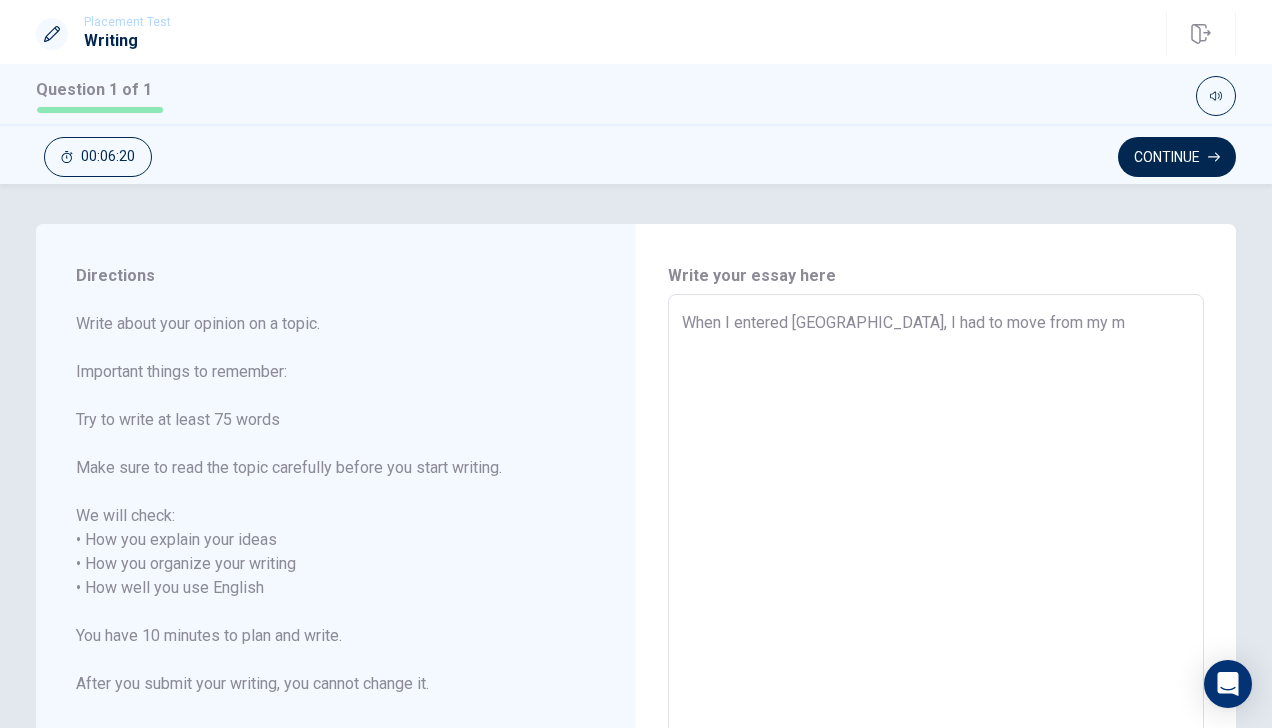 type on "x" 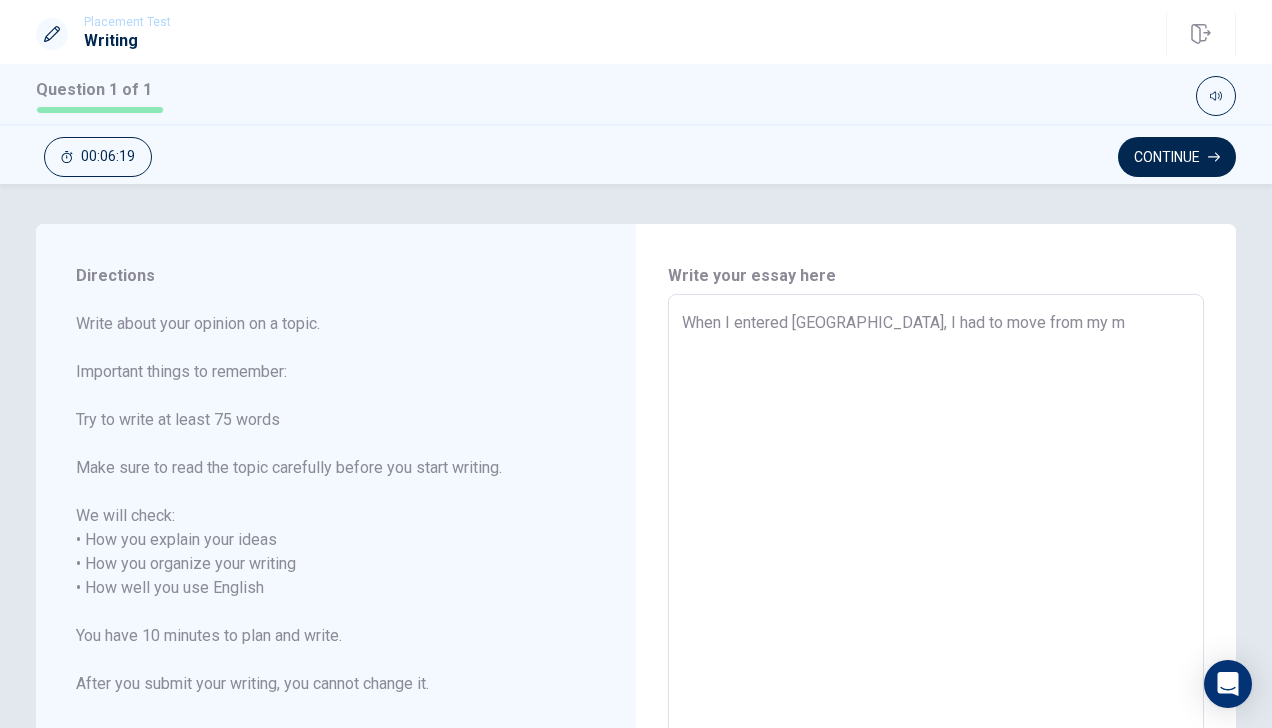 type on "When I entered university, I had to move from my" 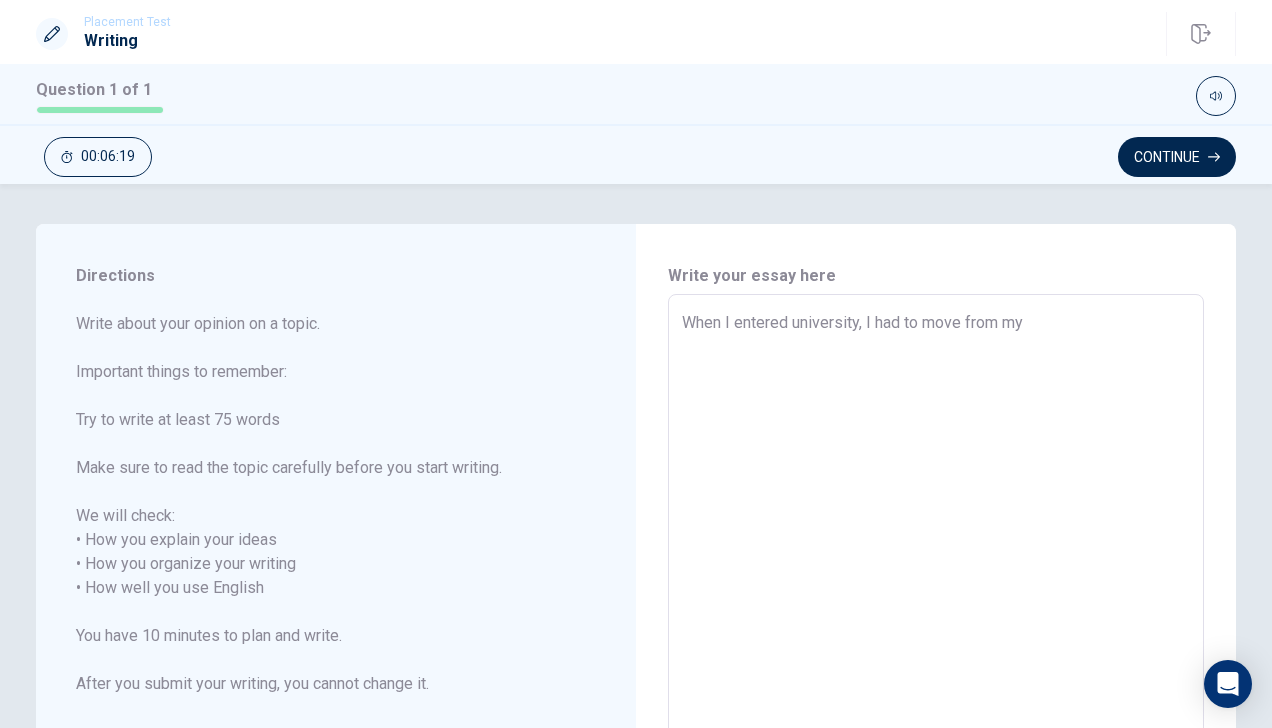 type on "x" 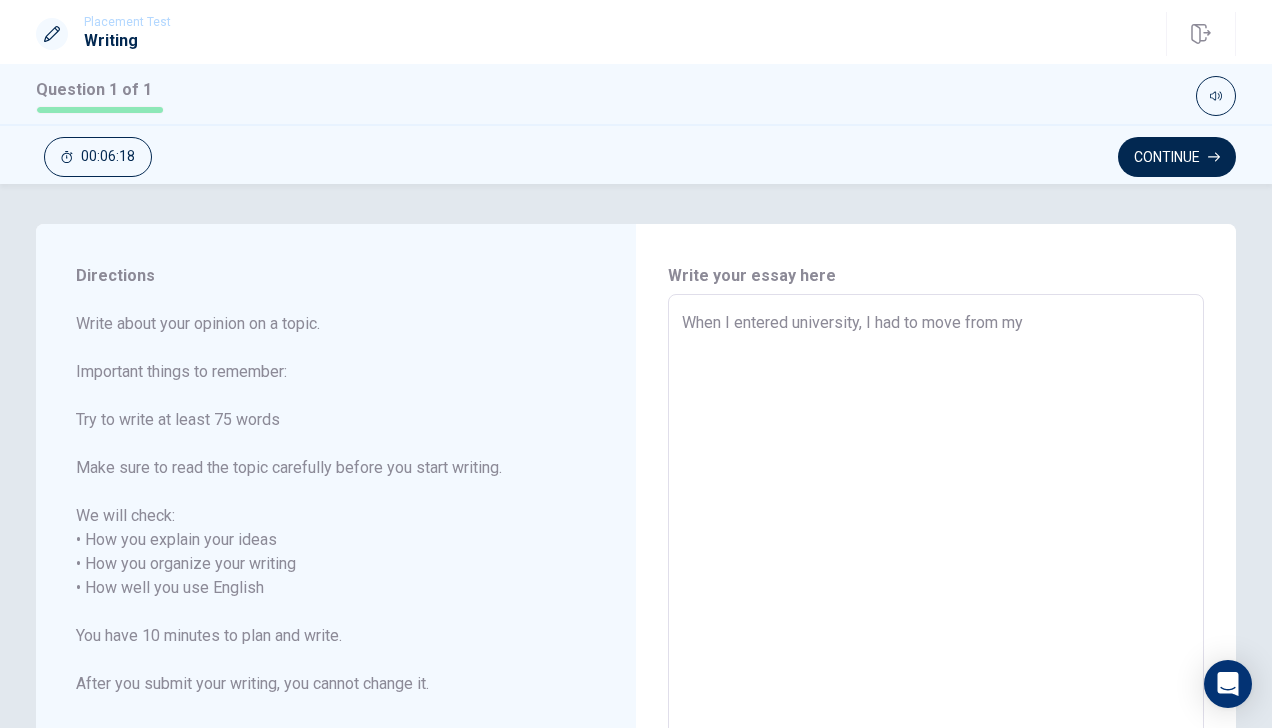 type on "When I entered university, I had to move from my h" 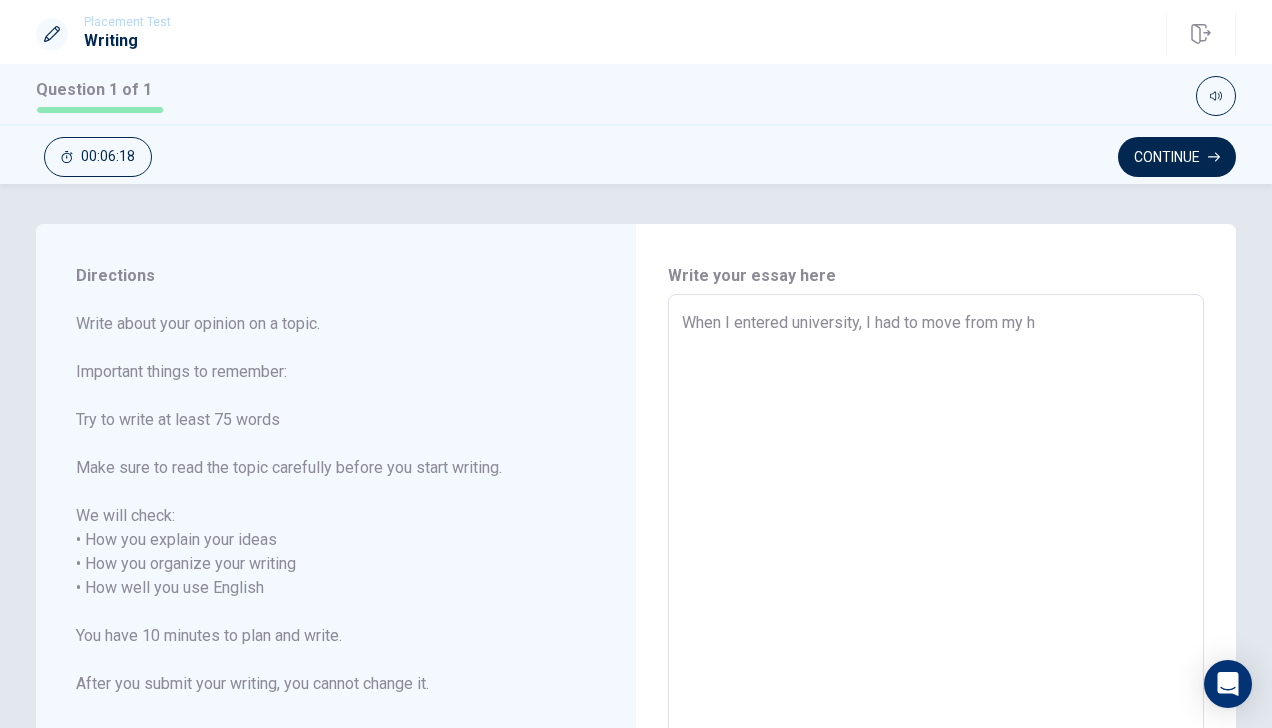 type on "x" 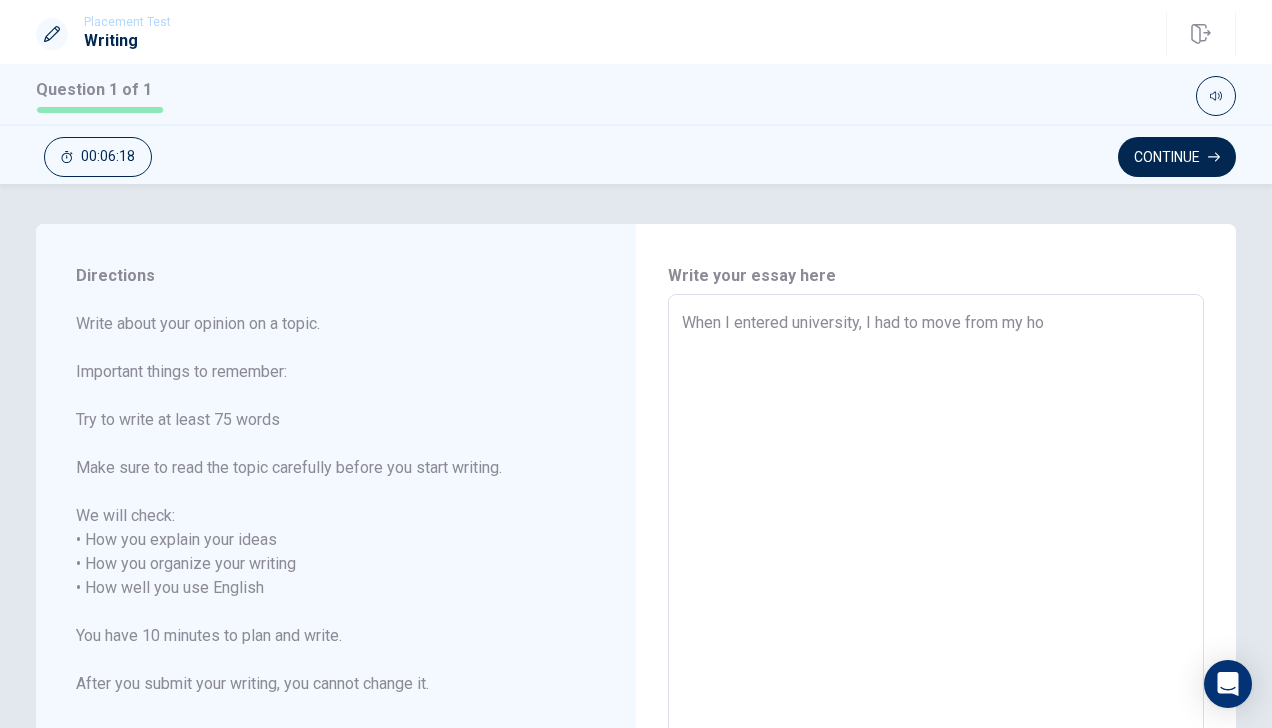 type on "x" 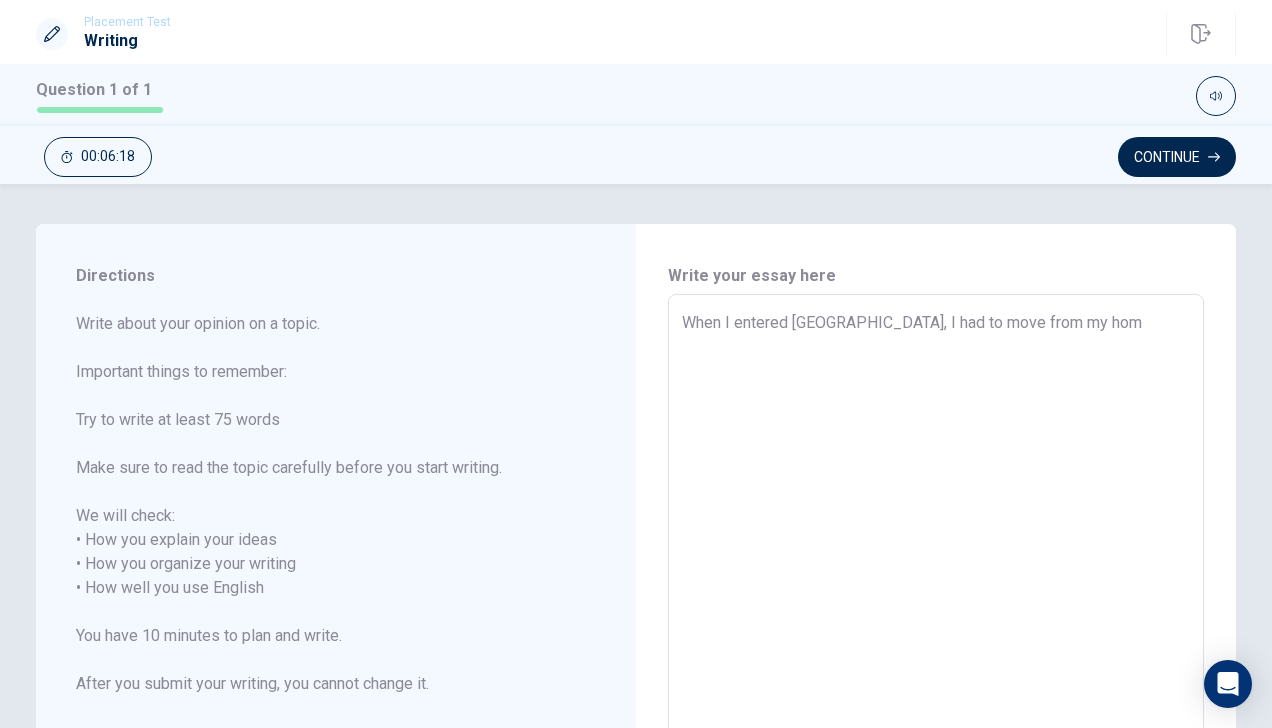 type on "x" 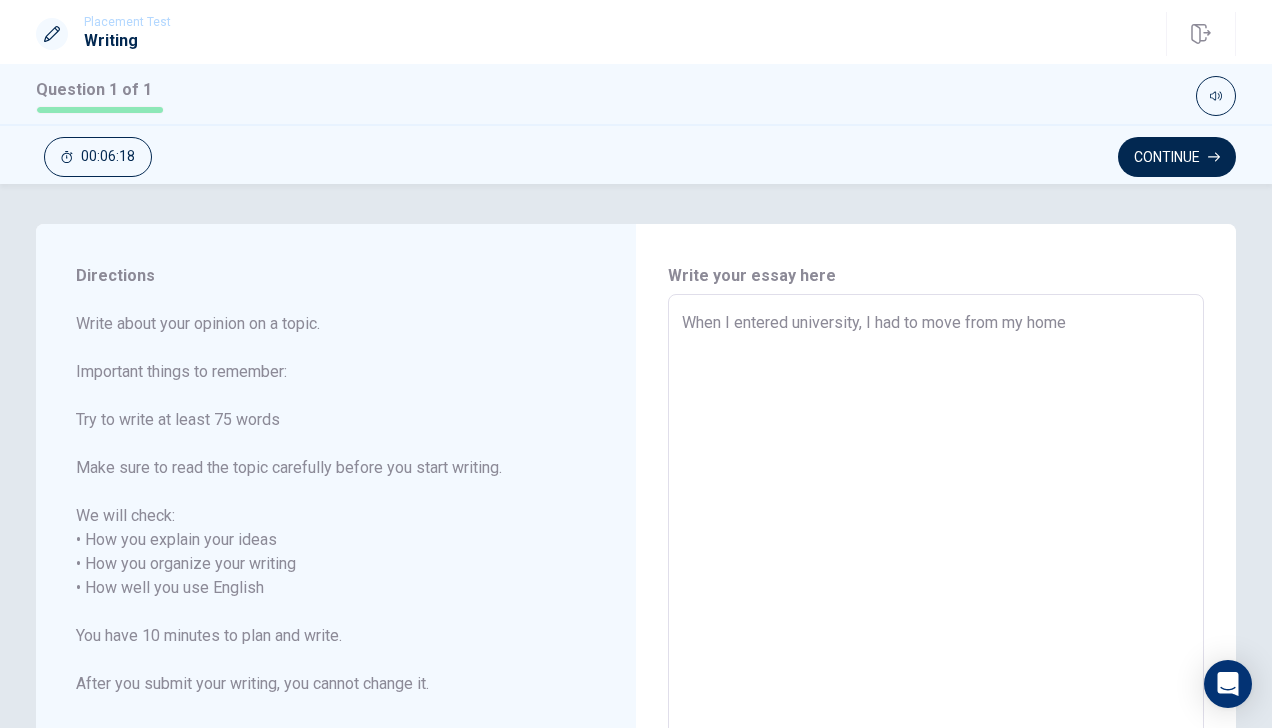 type on "x" 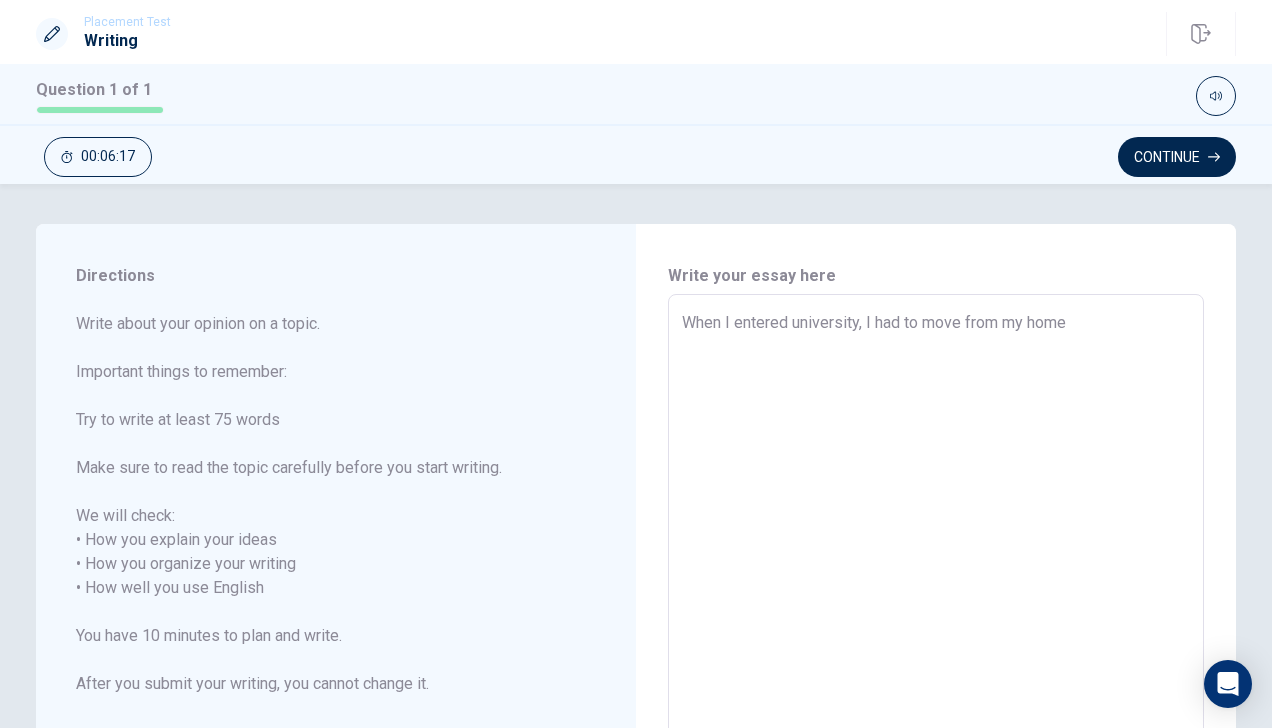 type on "When I entered university, I had to move from my homet" 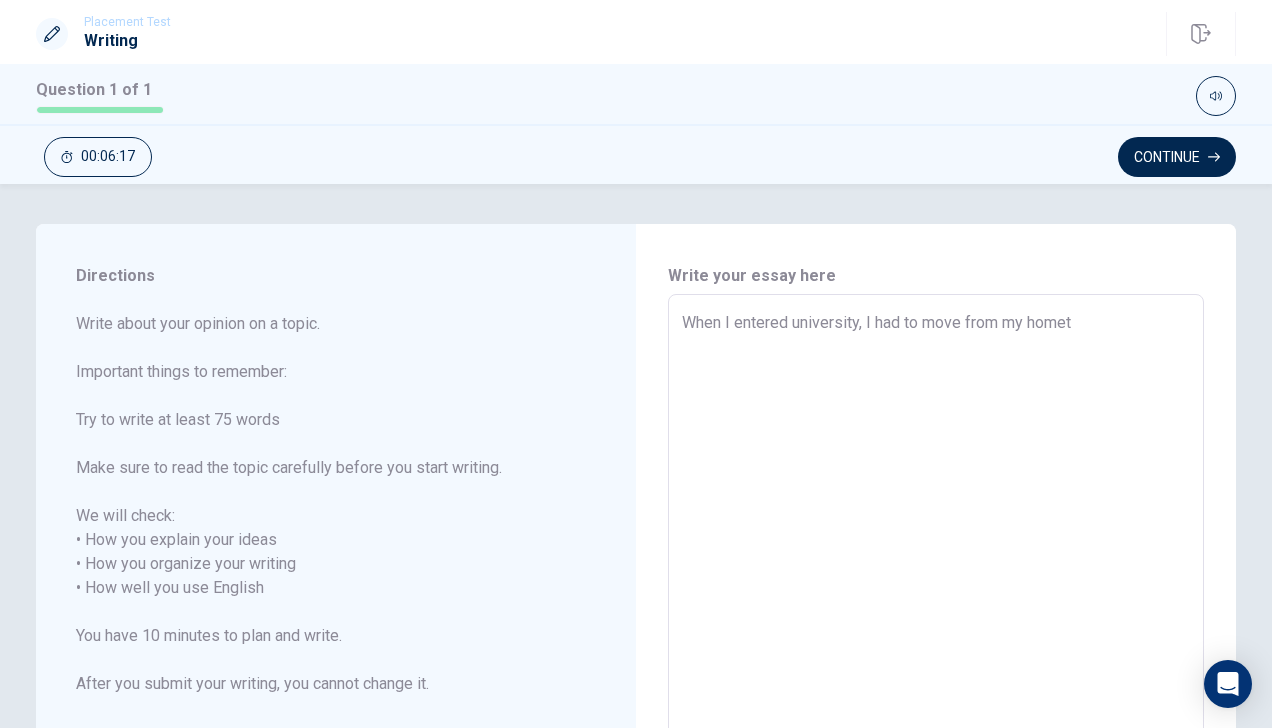 type on "x" 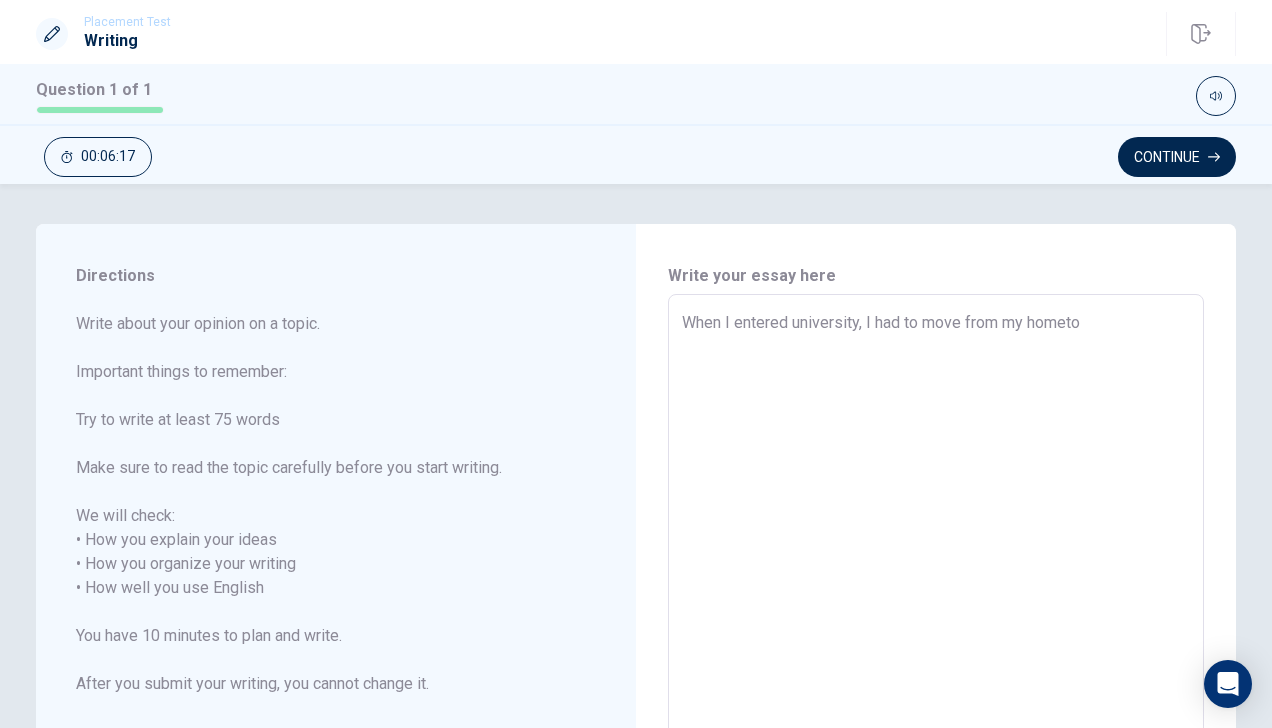 type on "x" 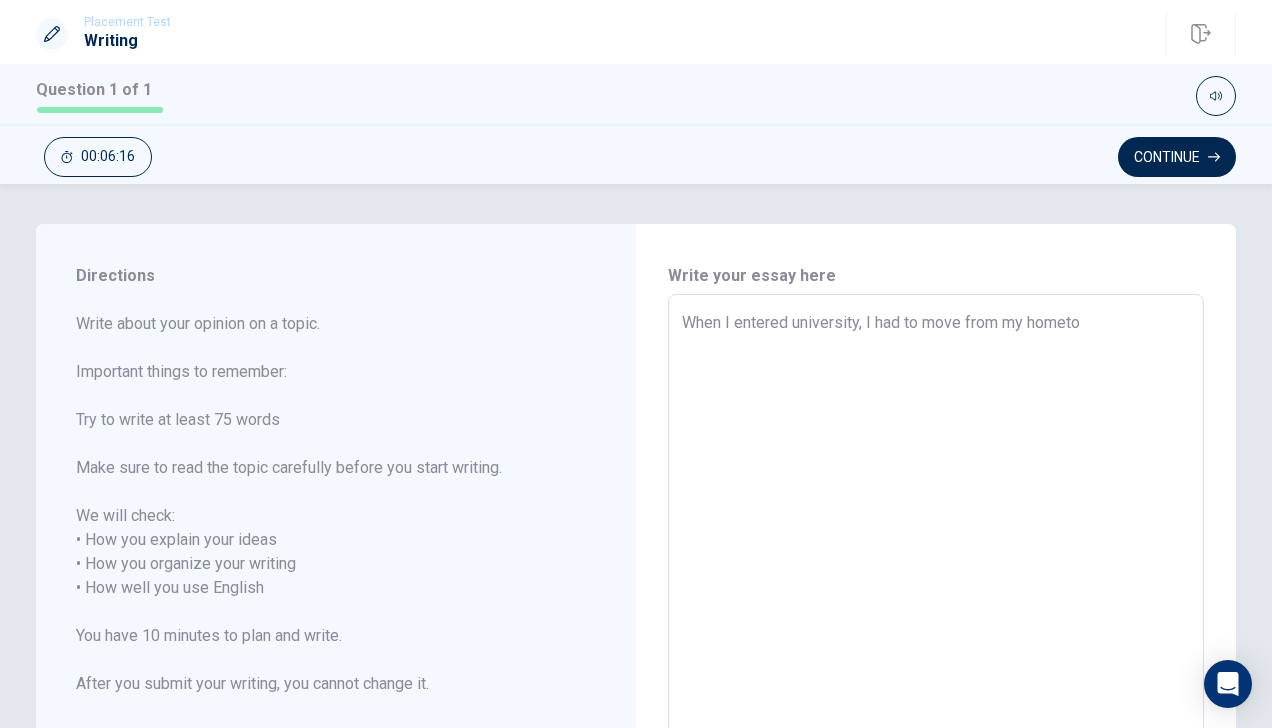 type on "When I entered university, I had to move from my hometow" 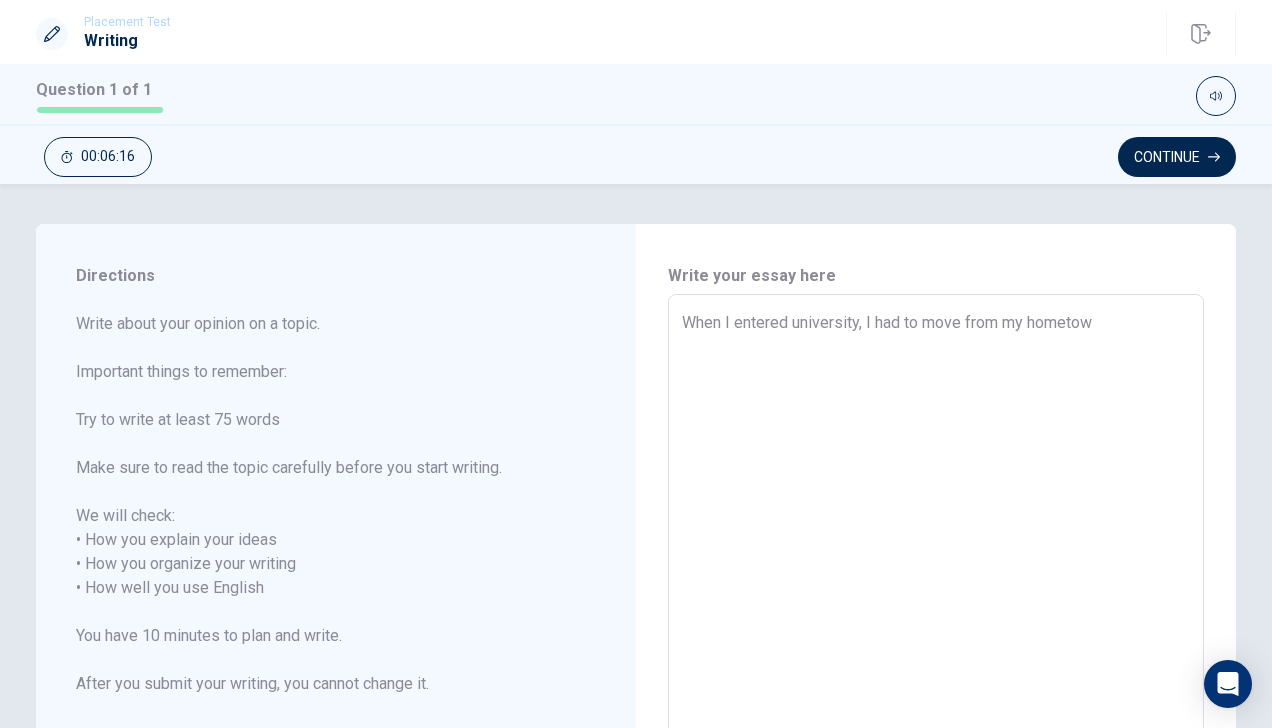 type on "x" 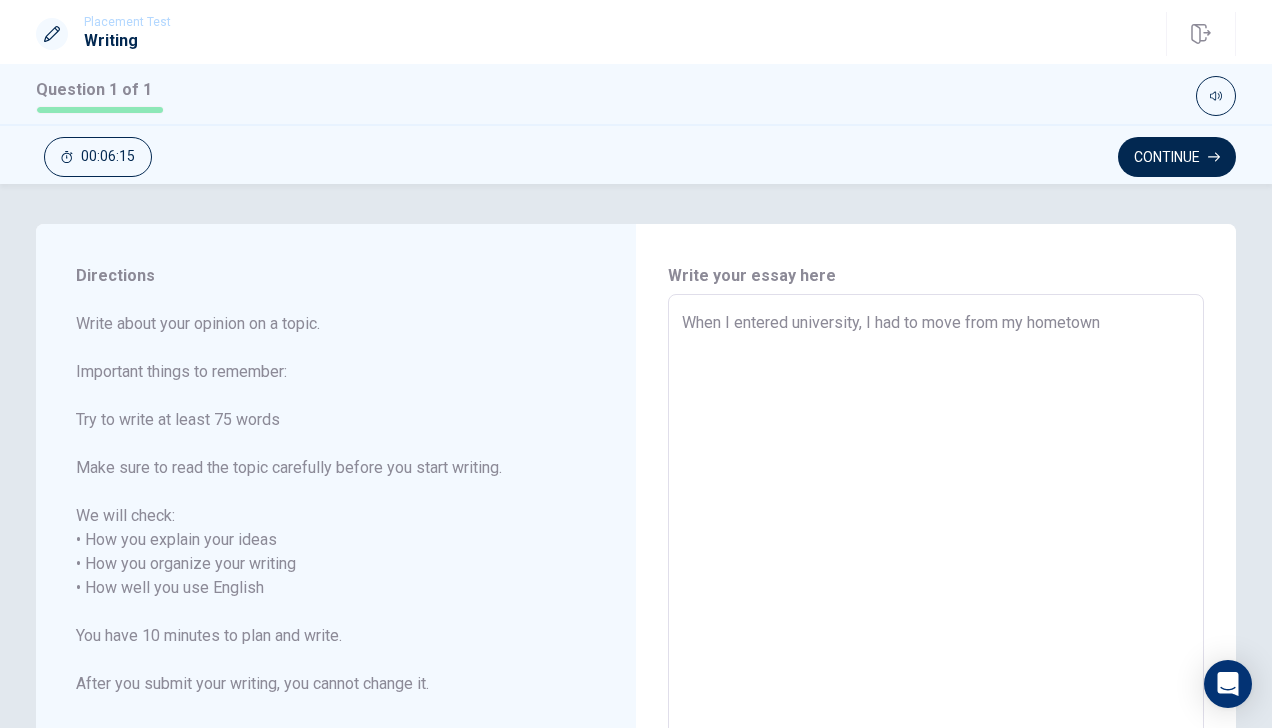 type on "x" 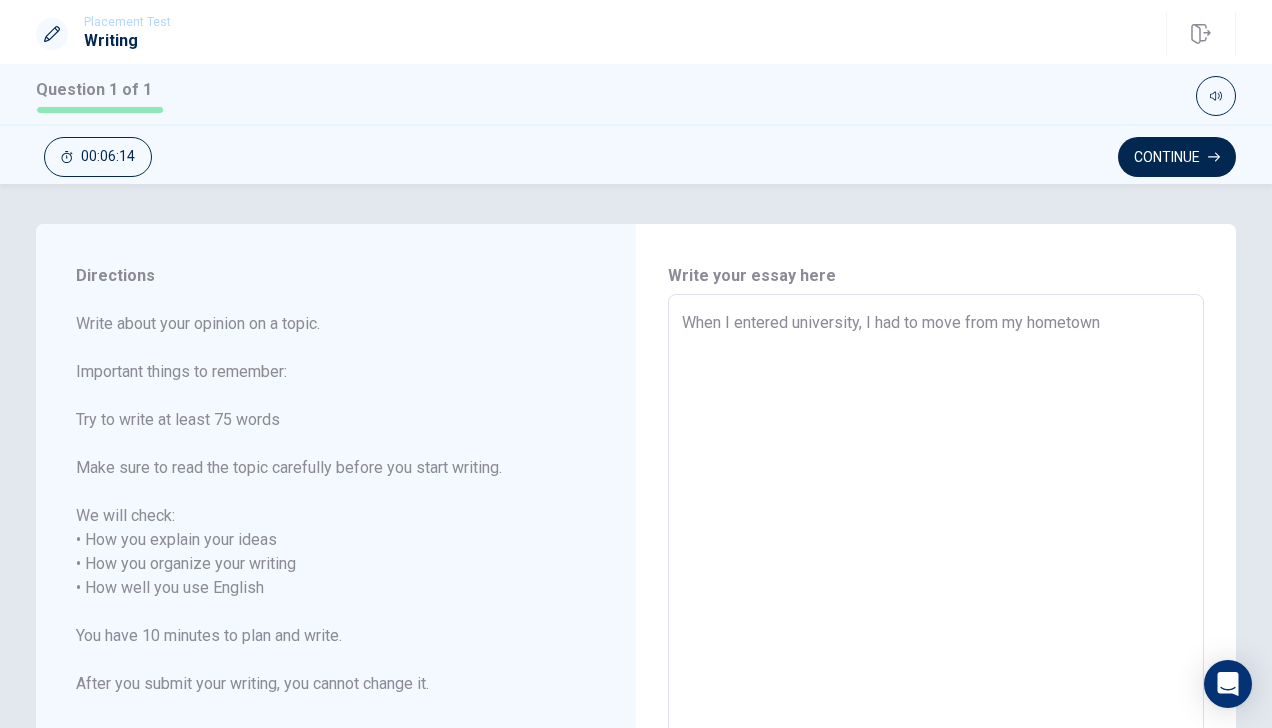 type on "When I entered university, I had to move from my hometown" 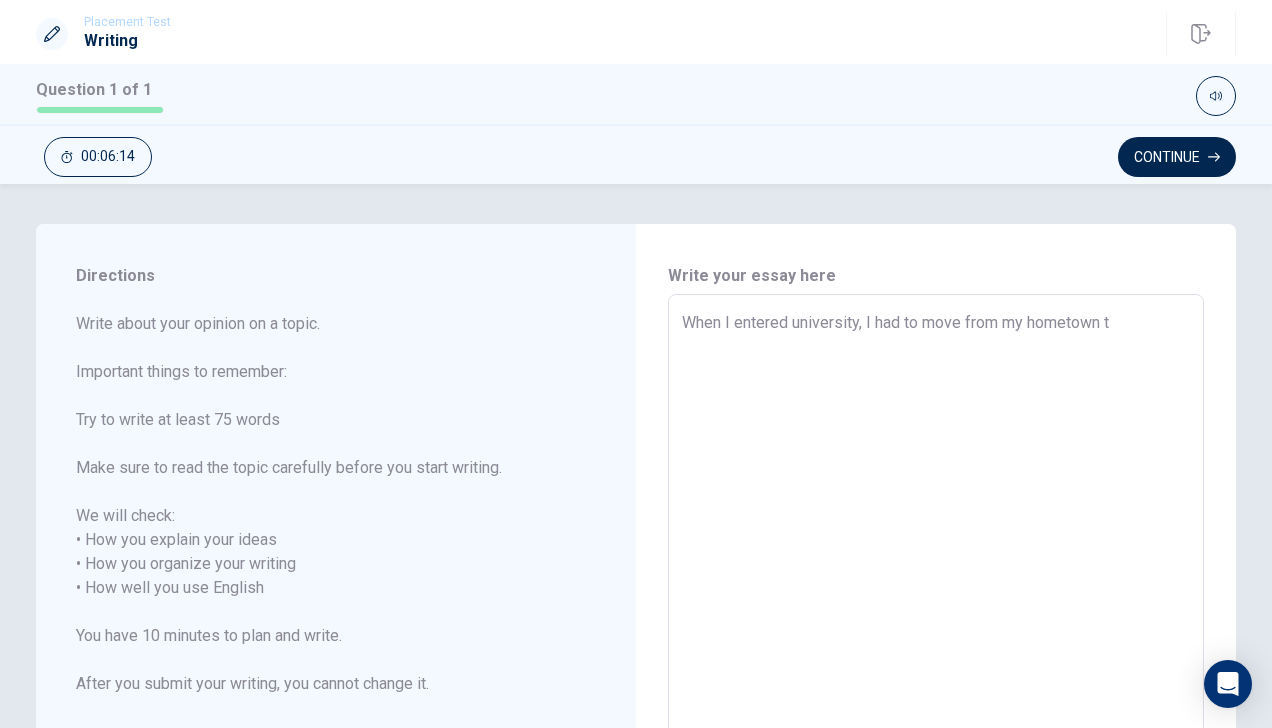 type on "x" 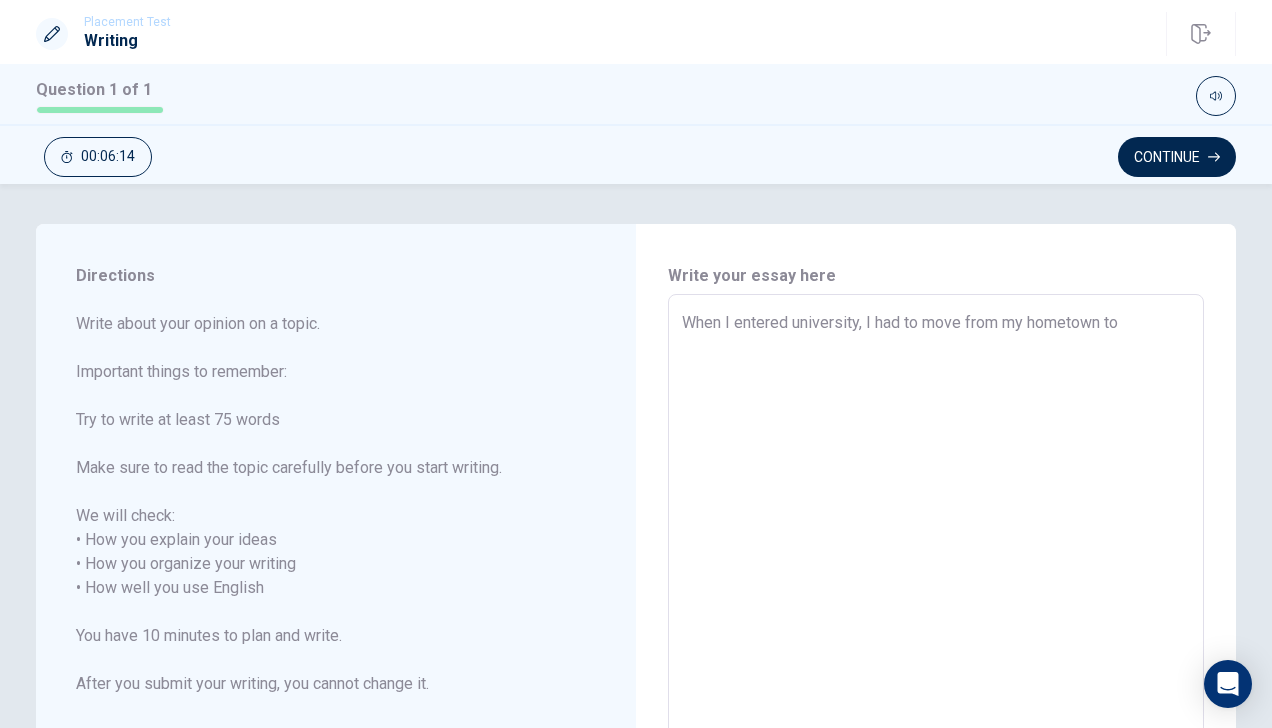 type on "x" 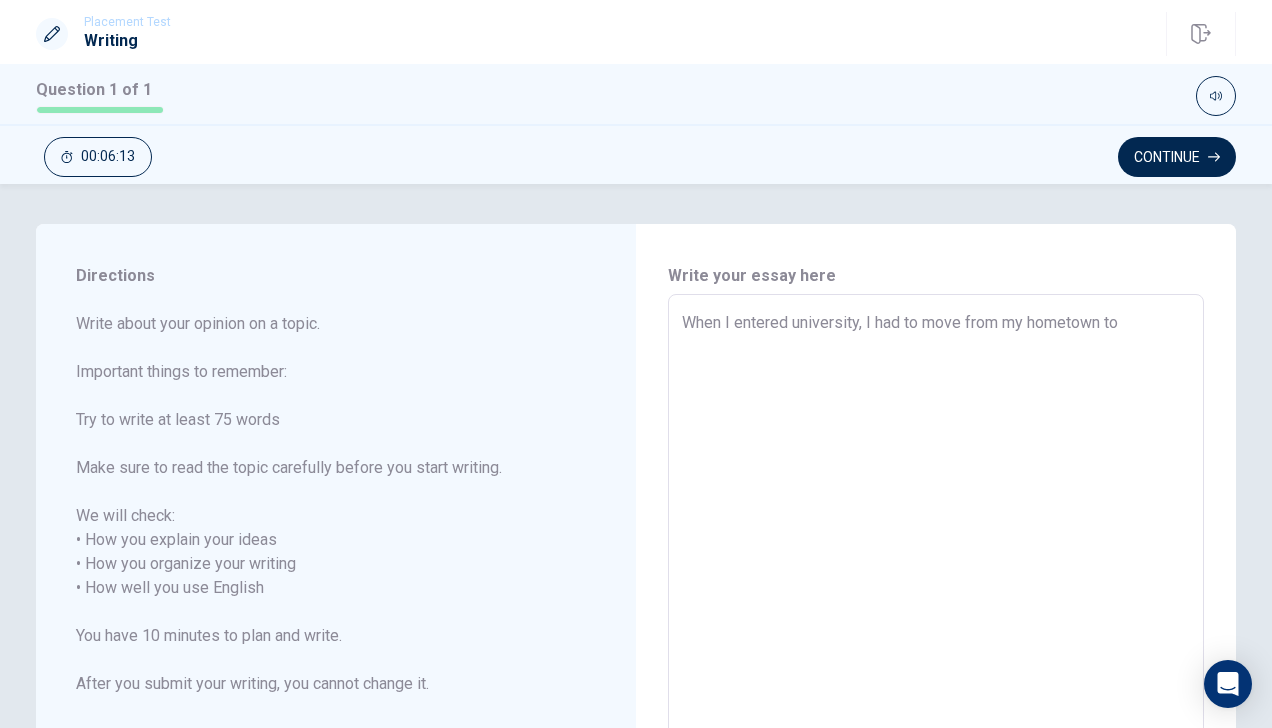 type on "When I entered university, I had to move from my hometown to a" 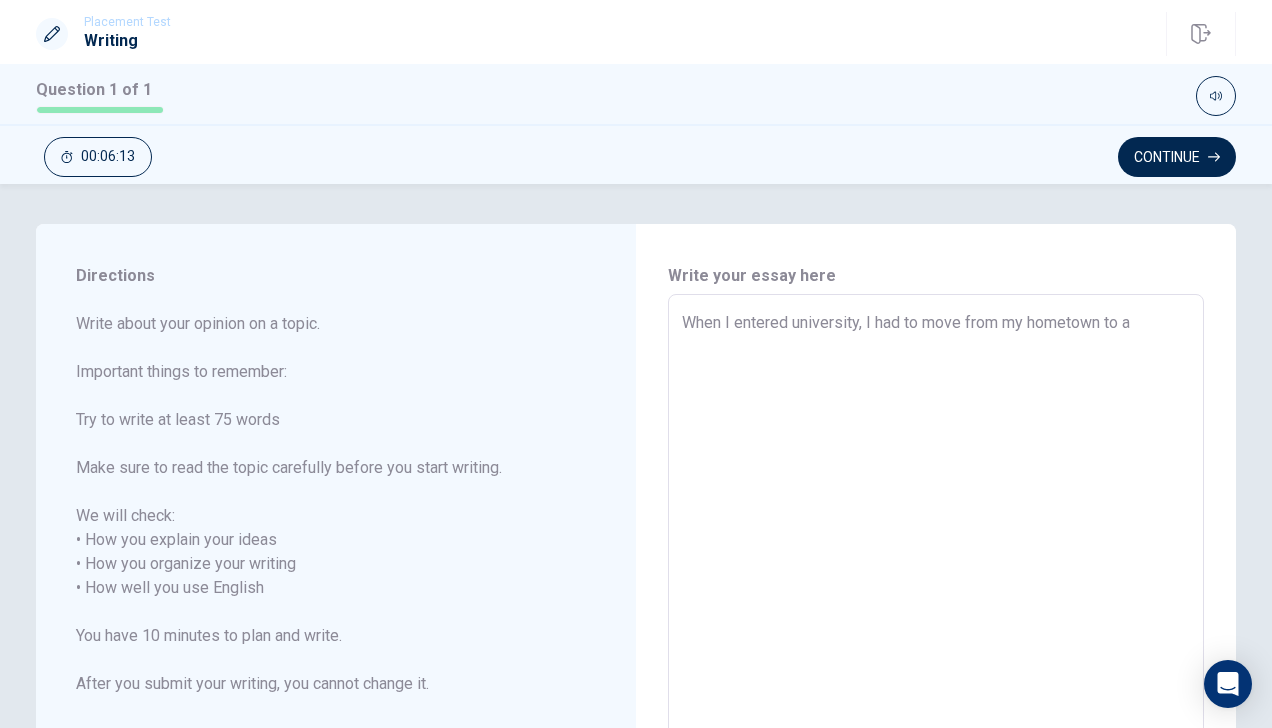 type on "x" 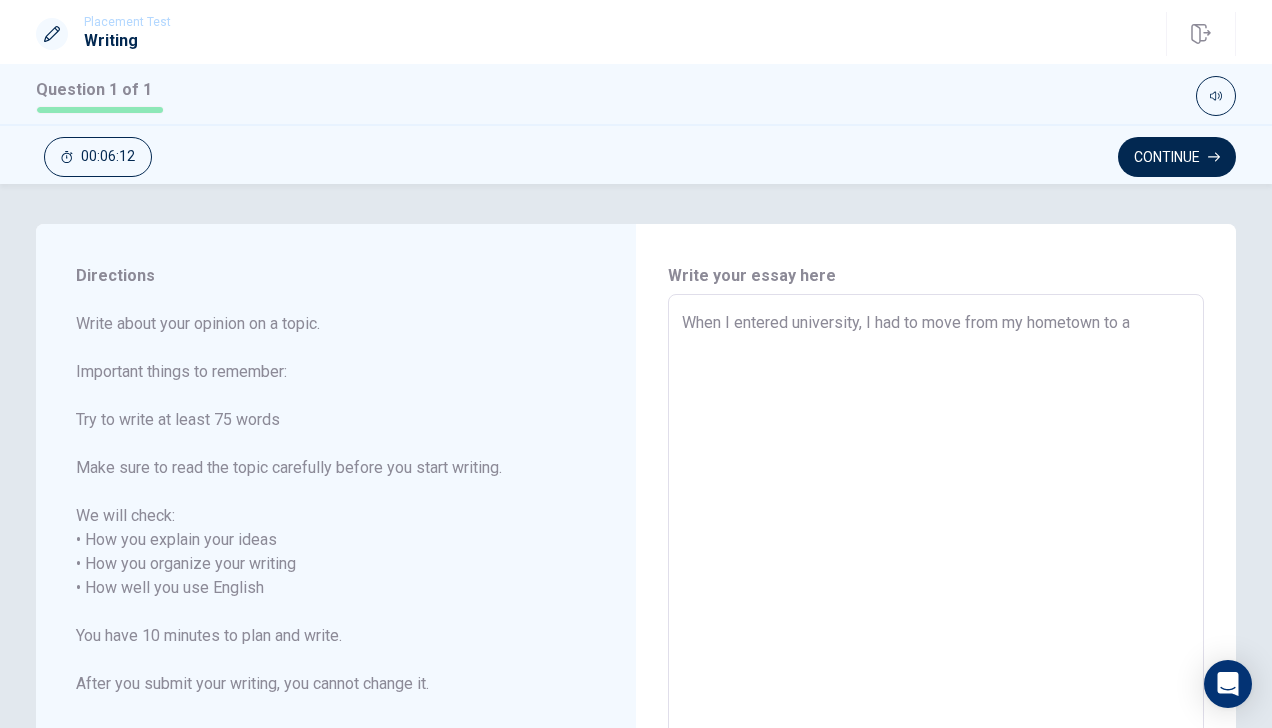 type on "When I entered university, I had to move from my hometown to a b" 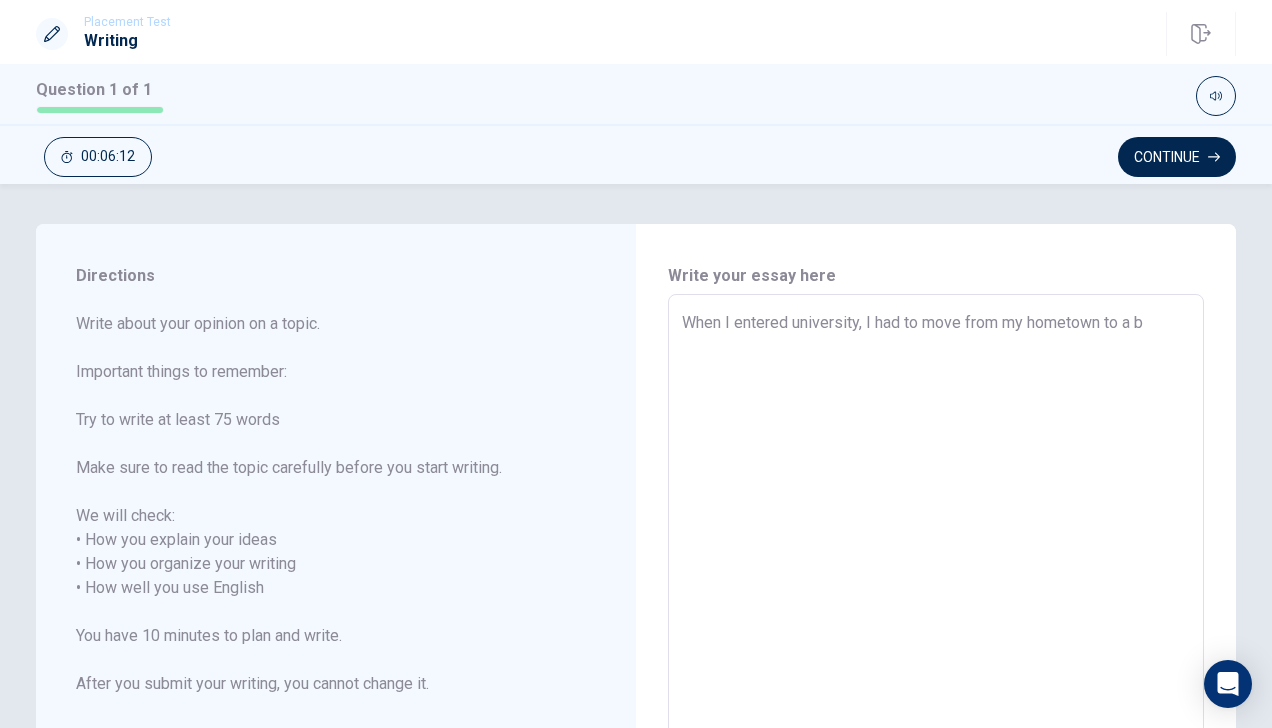 type on "x" 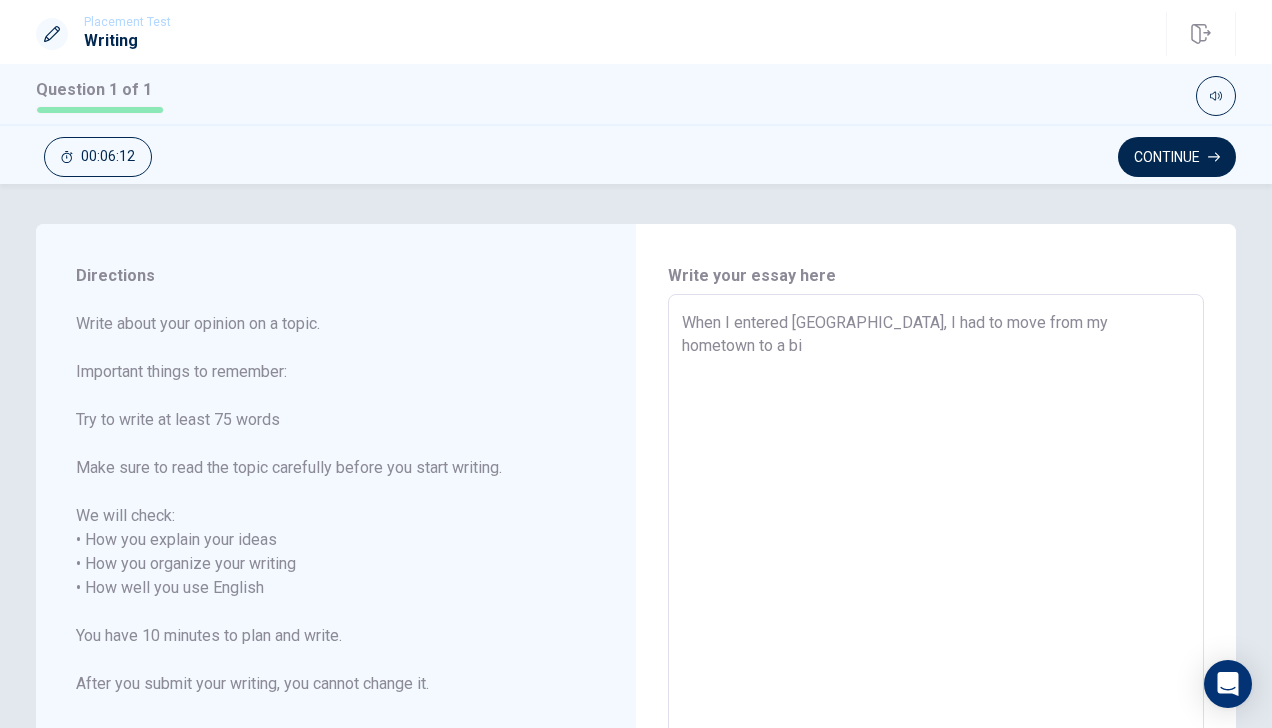 type on "x" 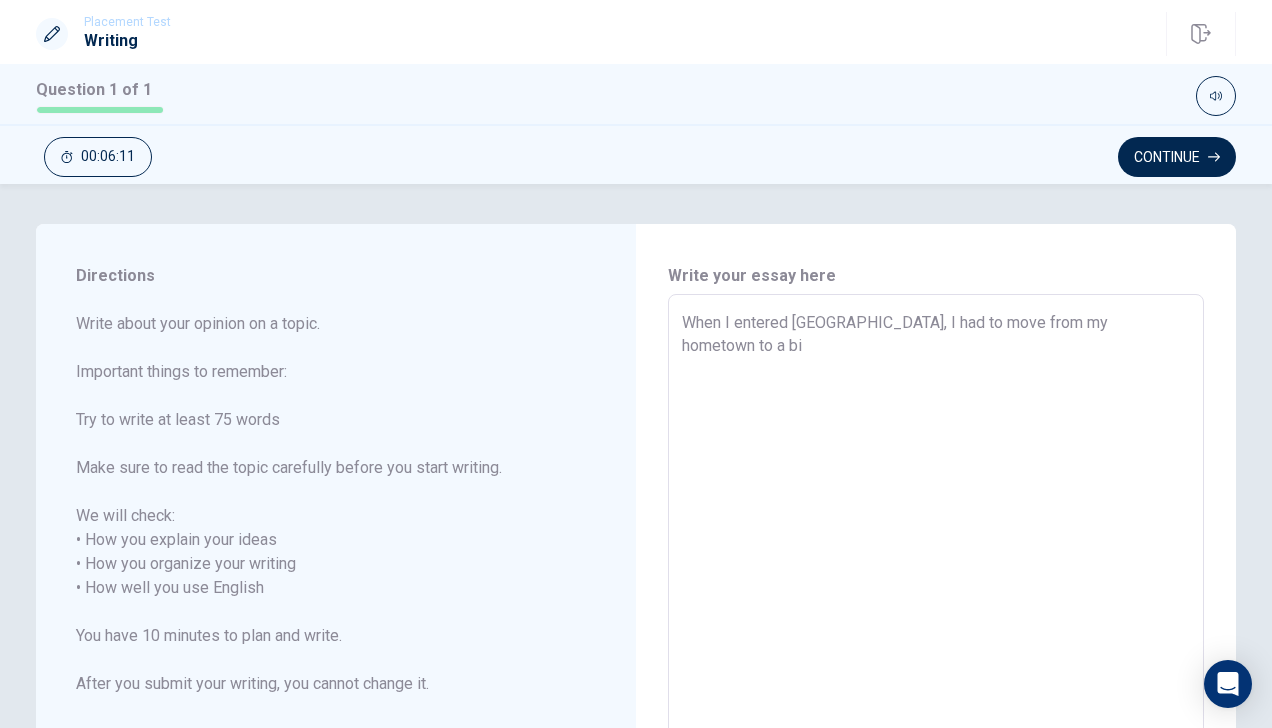 type on "When I entered university, I had to move from my hometown to a big" 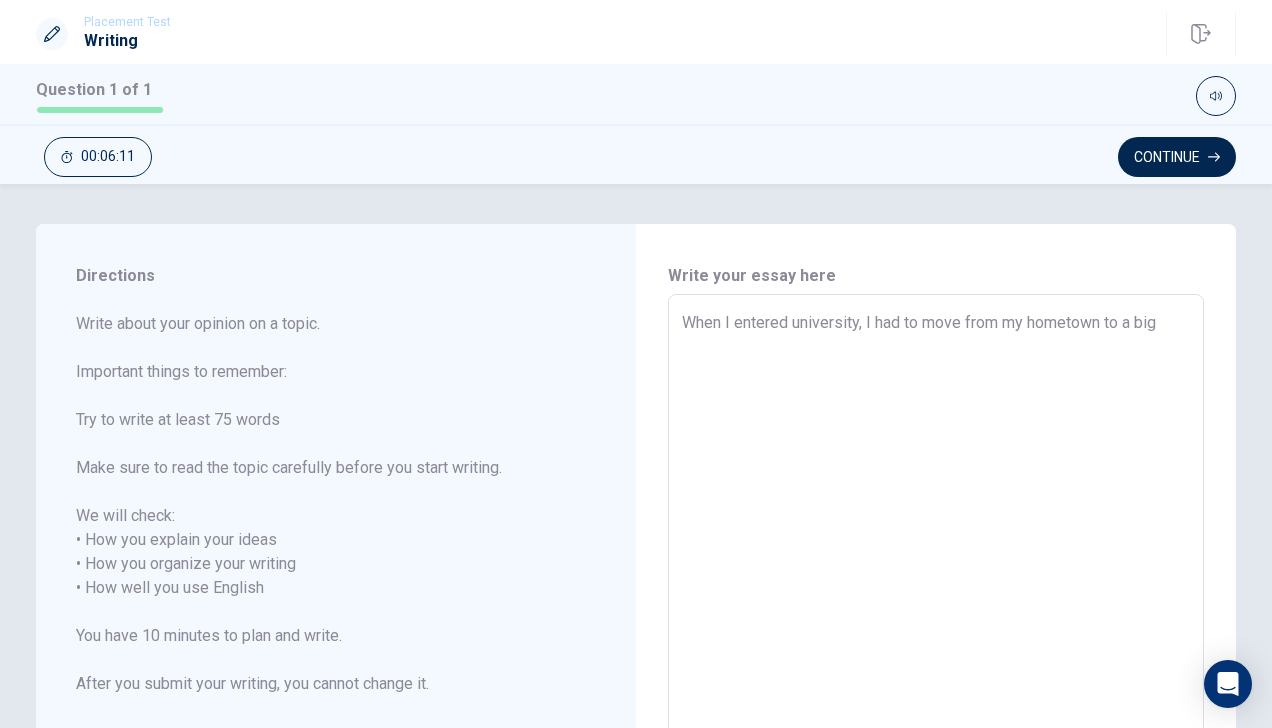 type on "x" 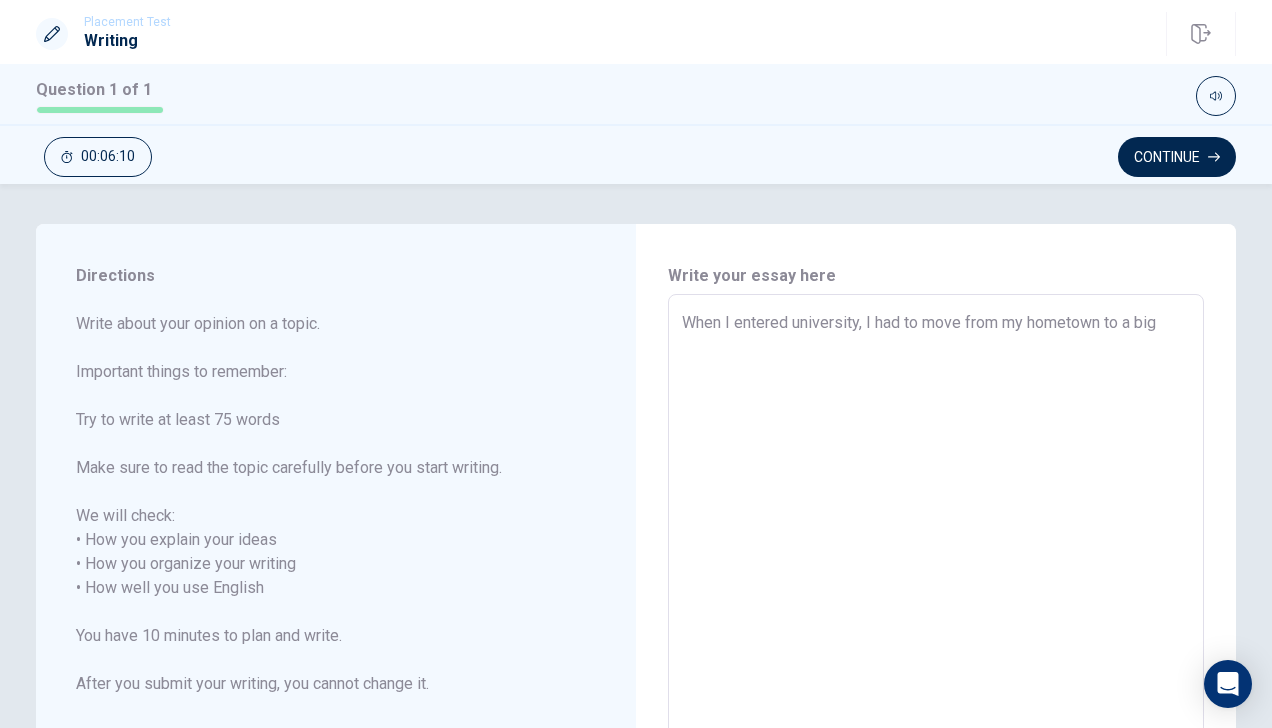 type on "x" 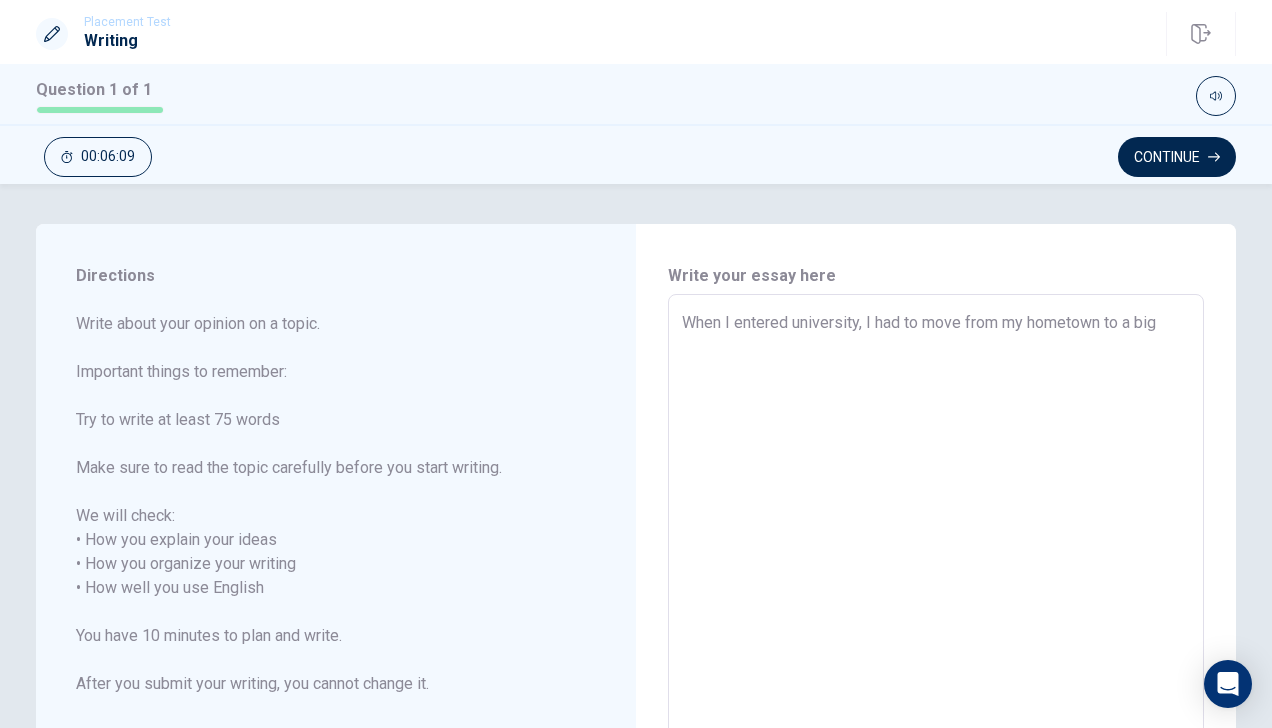 type on "When I entered [GEOGRAPHIC_DATA], I had to move from my hometown to a big c" 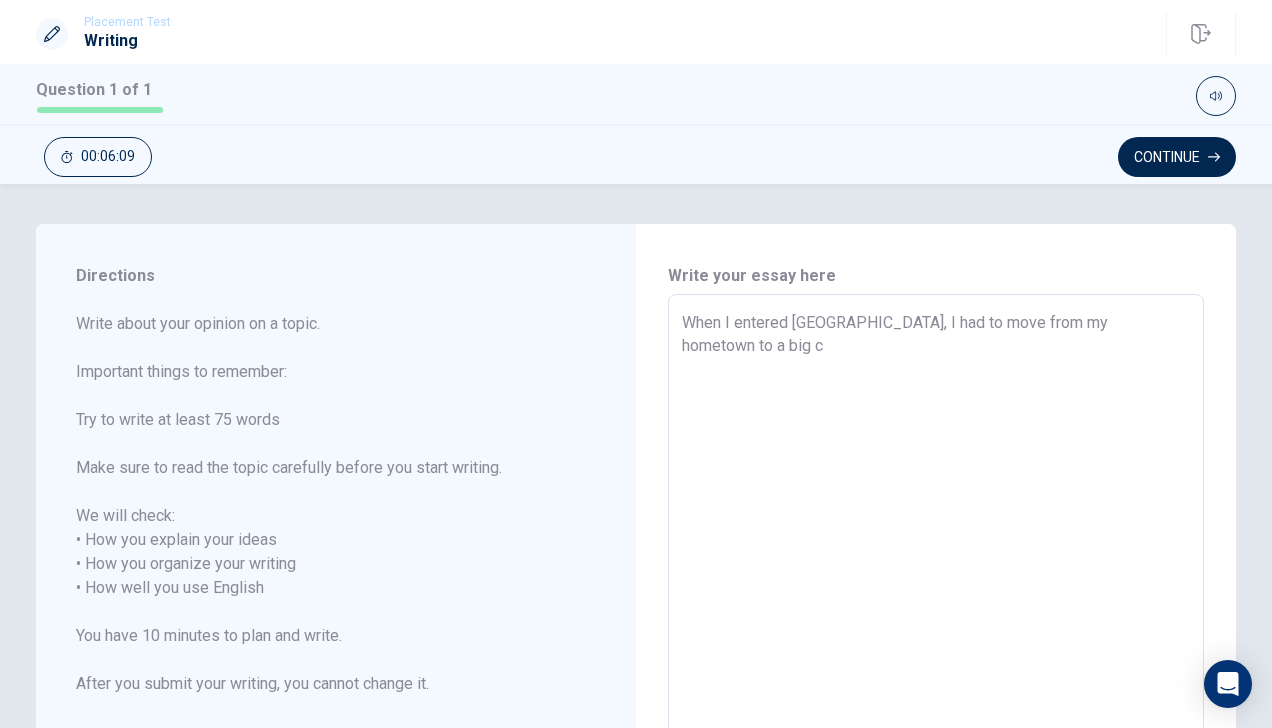 type on "x" 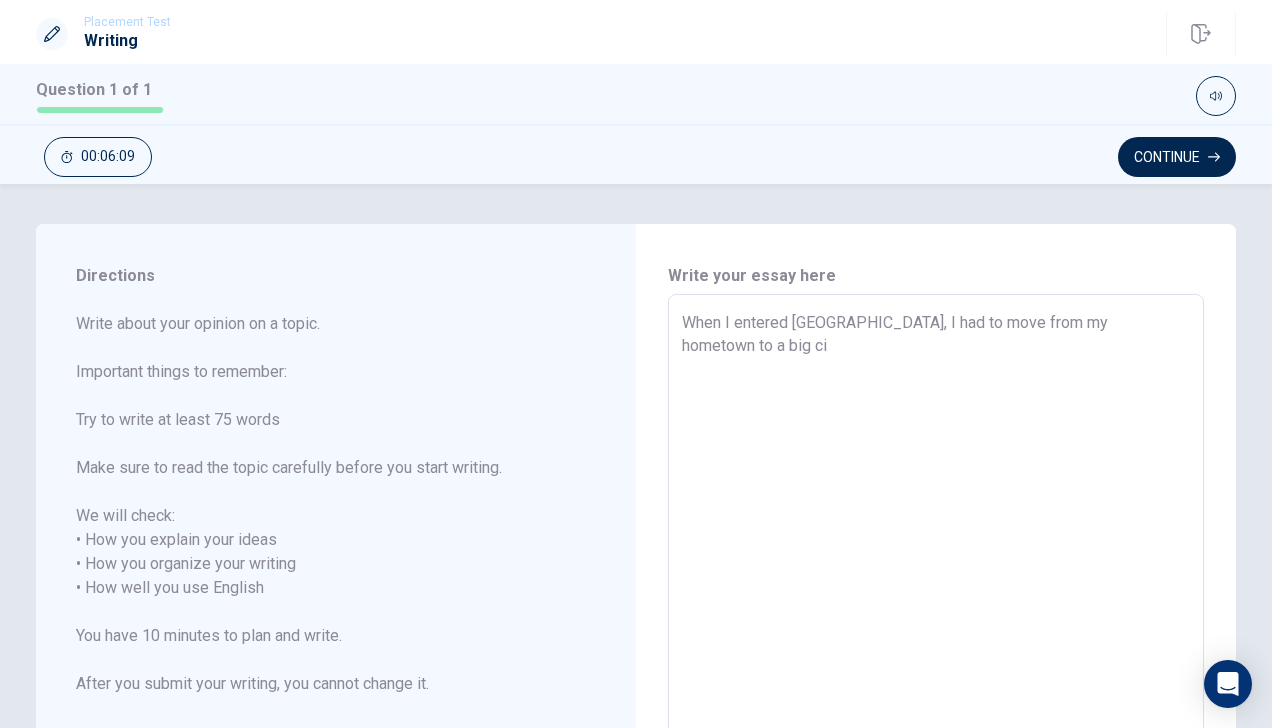 type on "x" 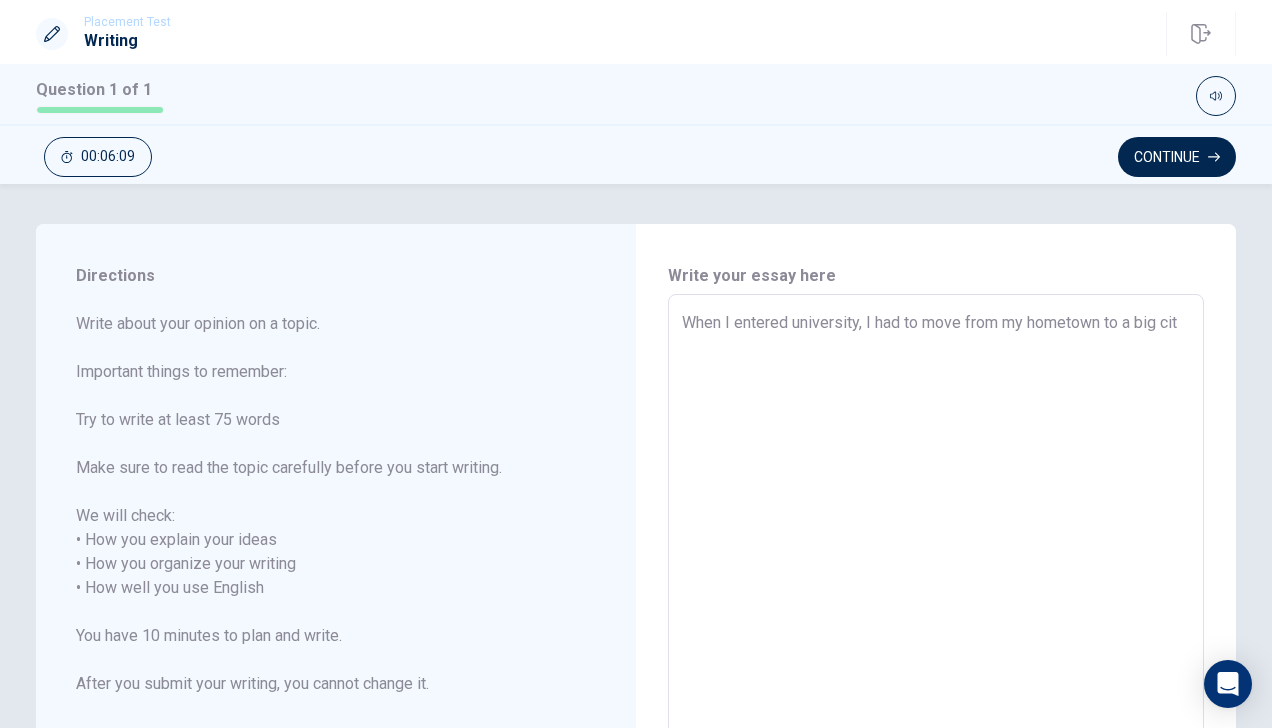 type on "x" 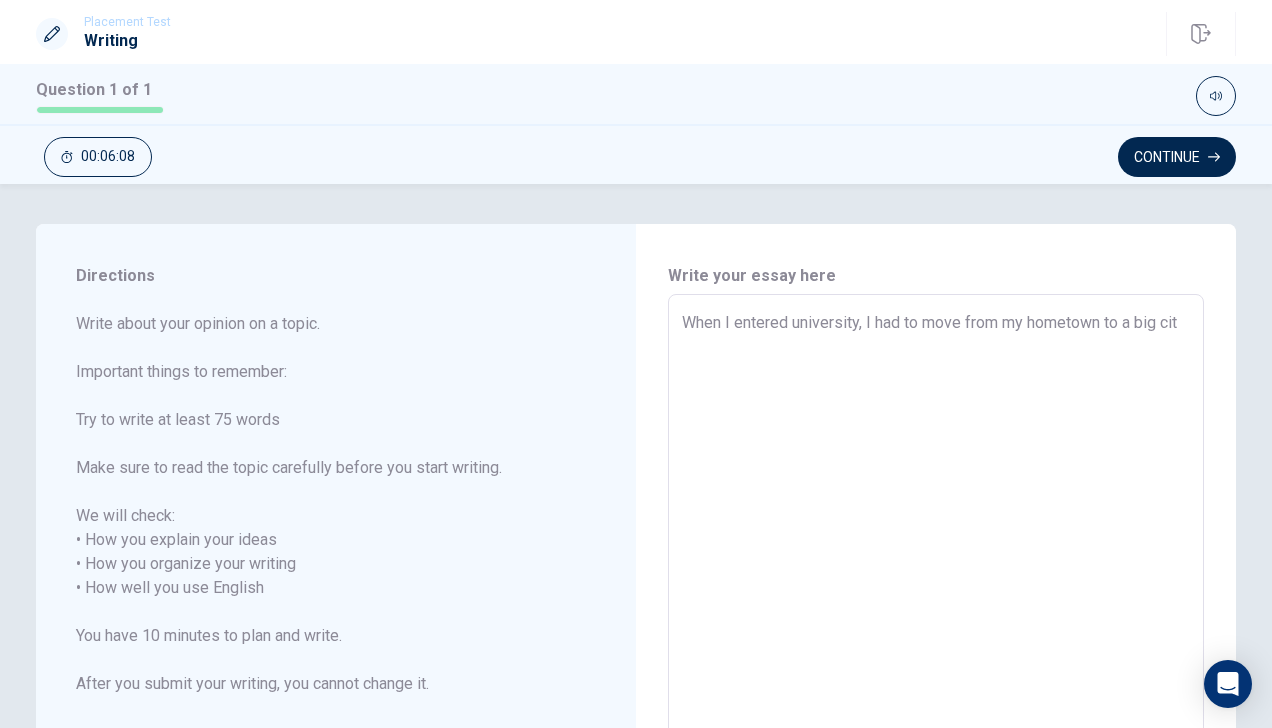 type on "When I entered university, I had to move from my hometown to a [GEOGRAPHIC_DATA]" 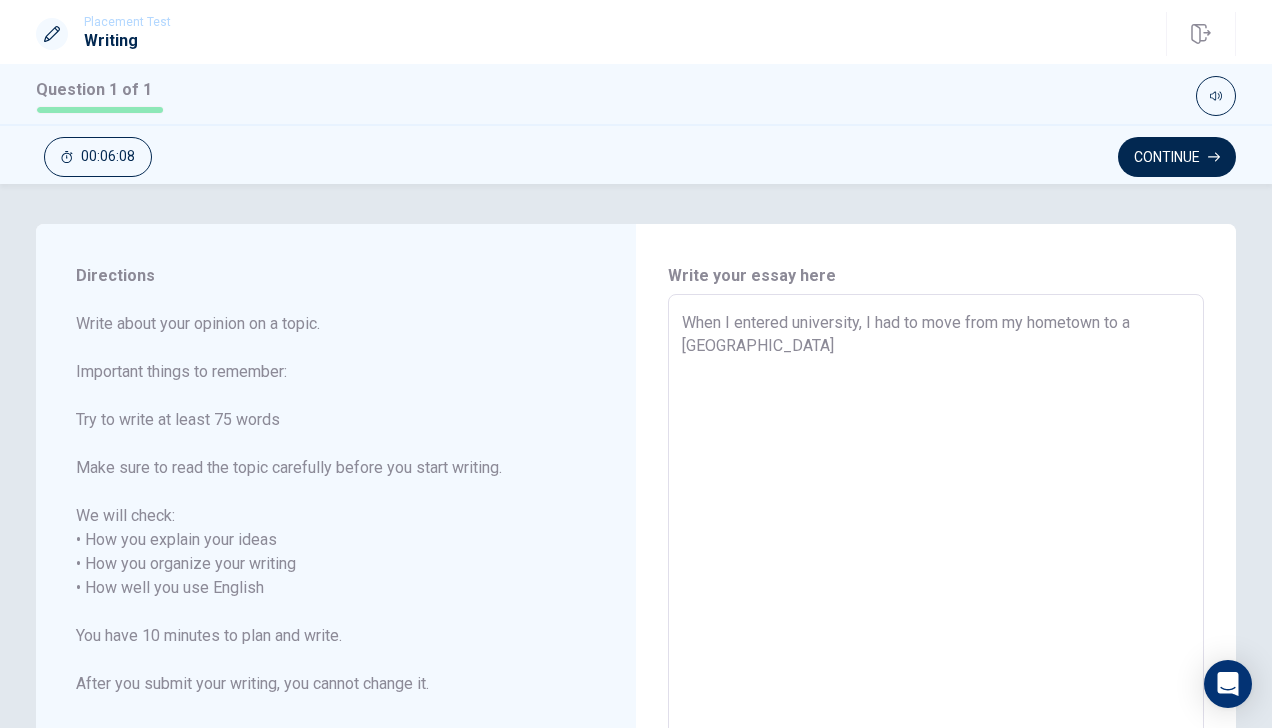 type on "x" 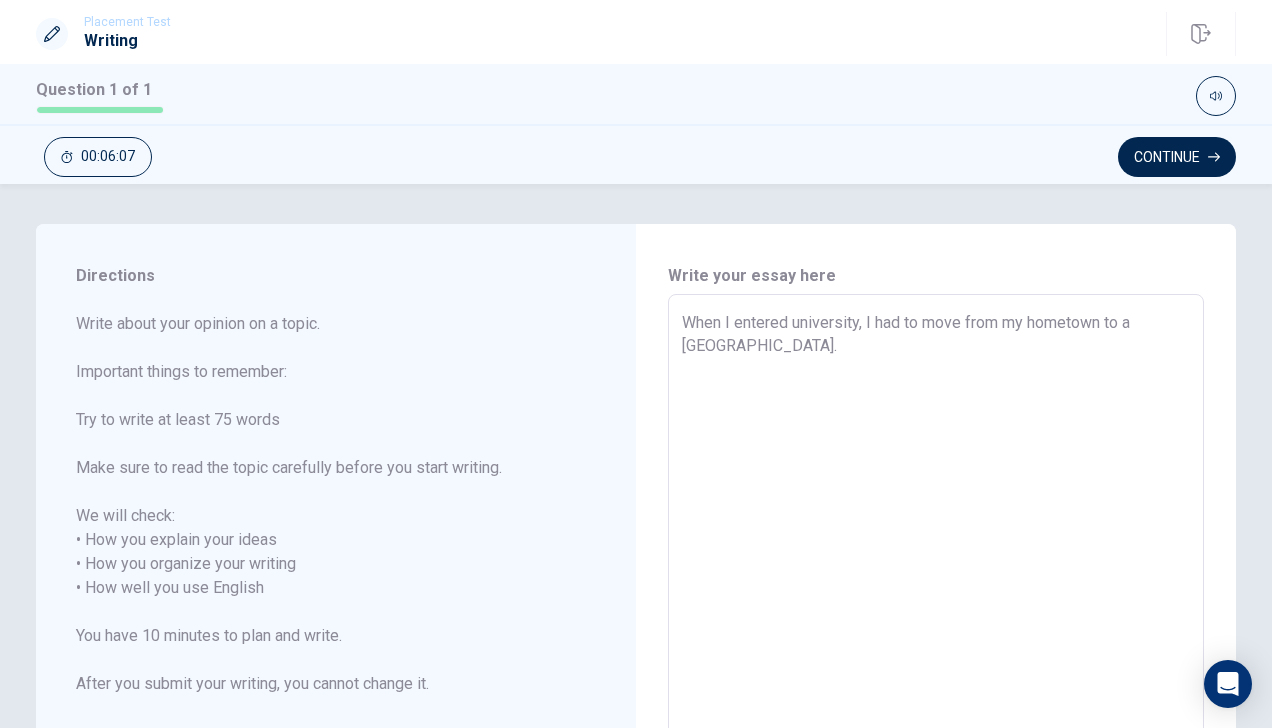 type on "x" 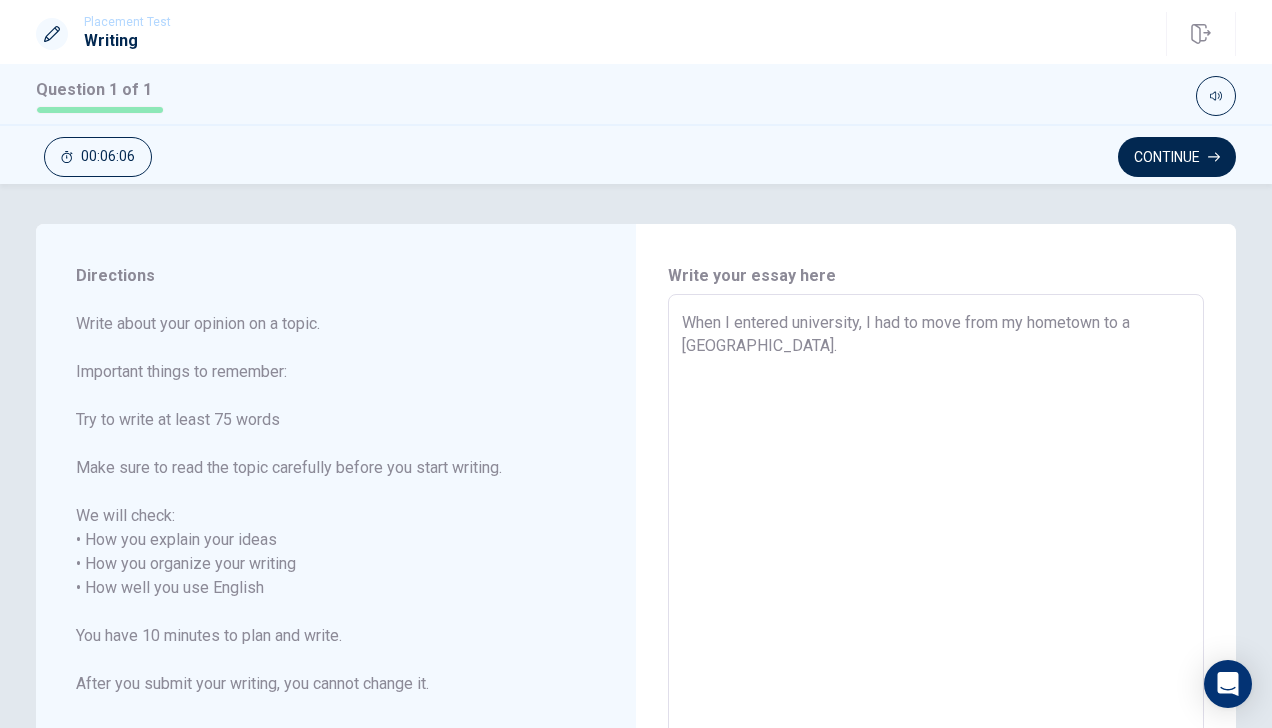 type on "When I entered university, I had to move from my hometown to a [GEOGRAPHIC_DATA]." 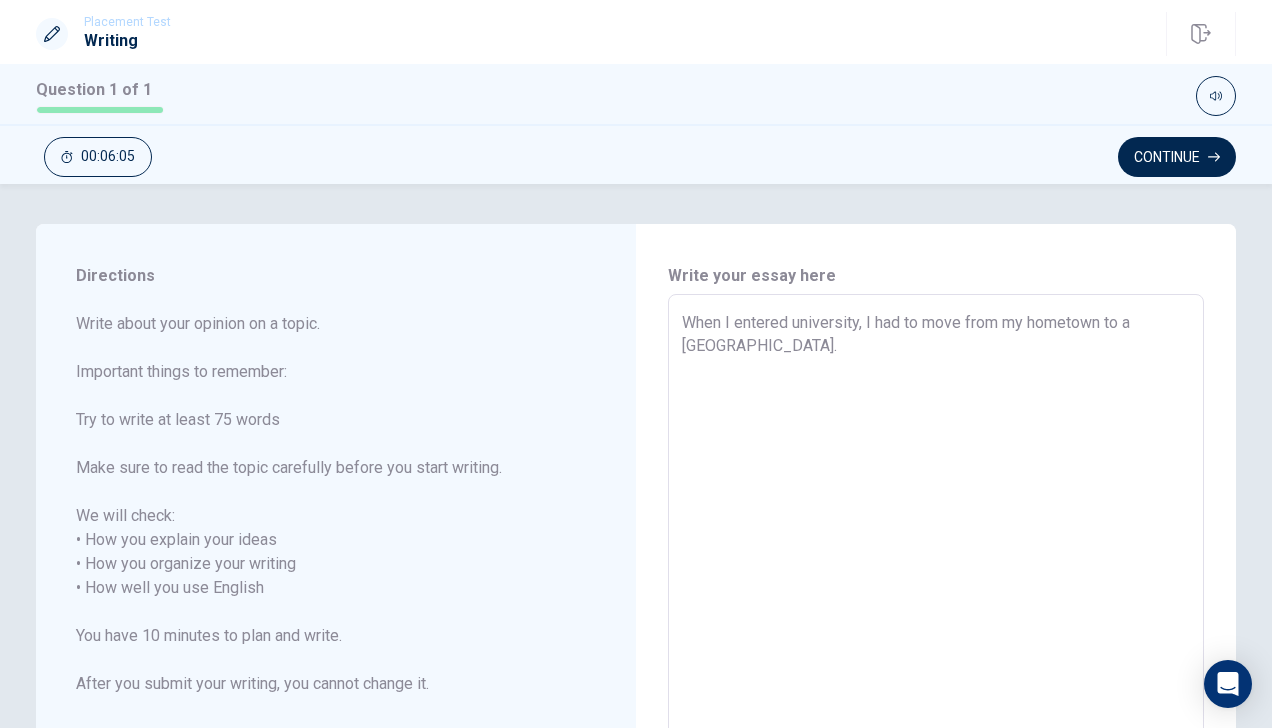type on "When I entered university, I had to move from my hometown to a [GEOGRAPHIC_DATA]. A" 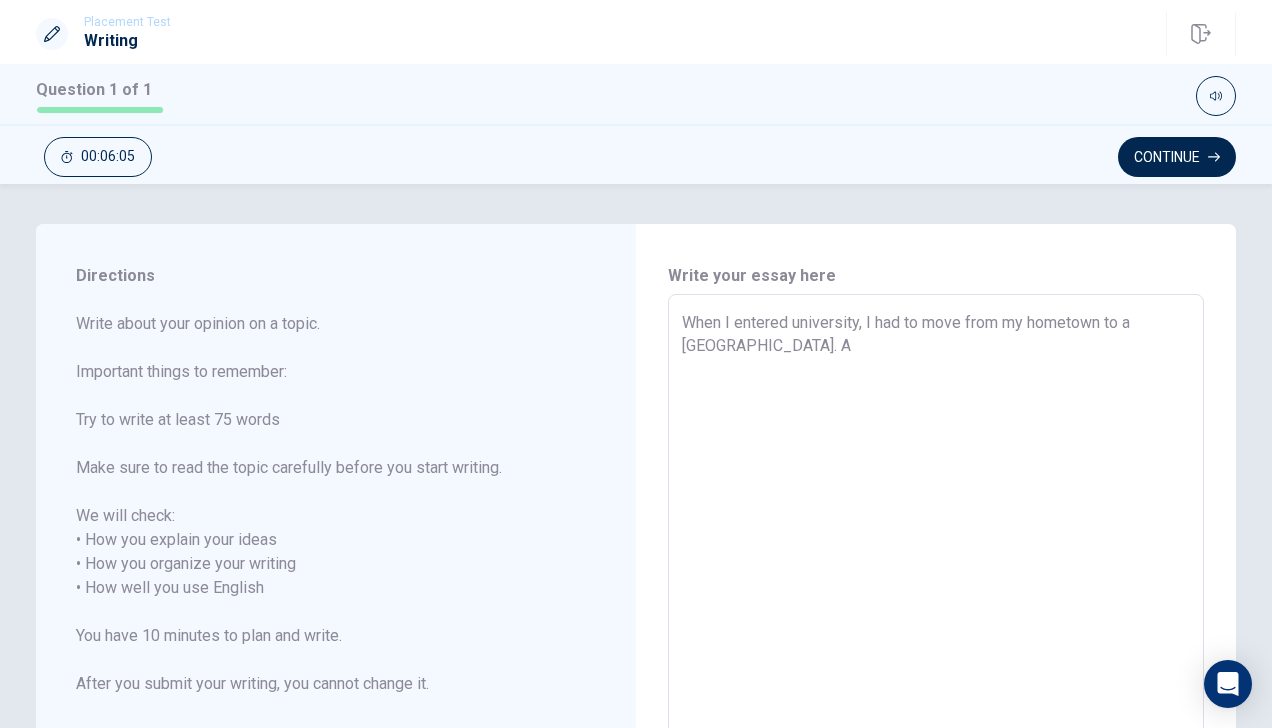 type on "x" 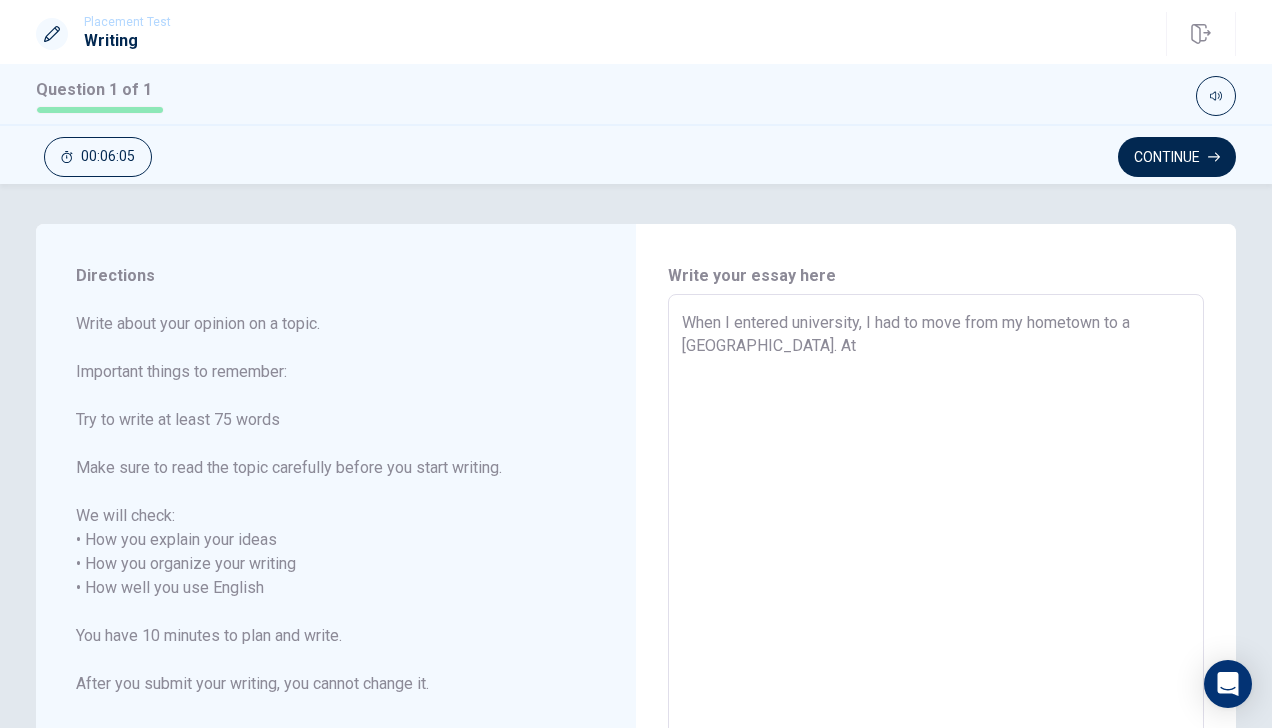 type on "x" 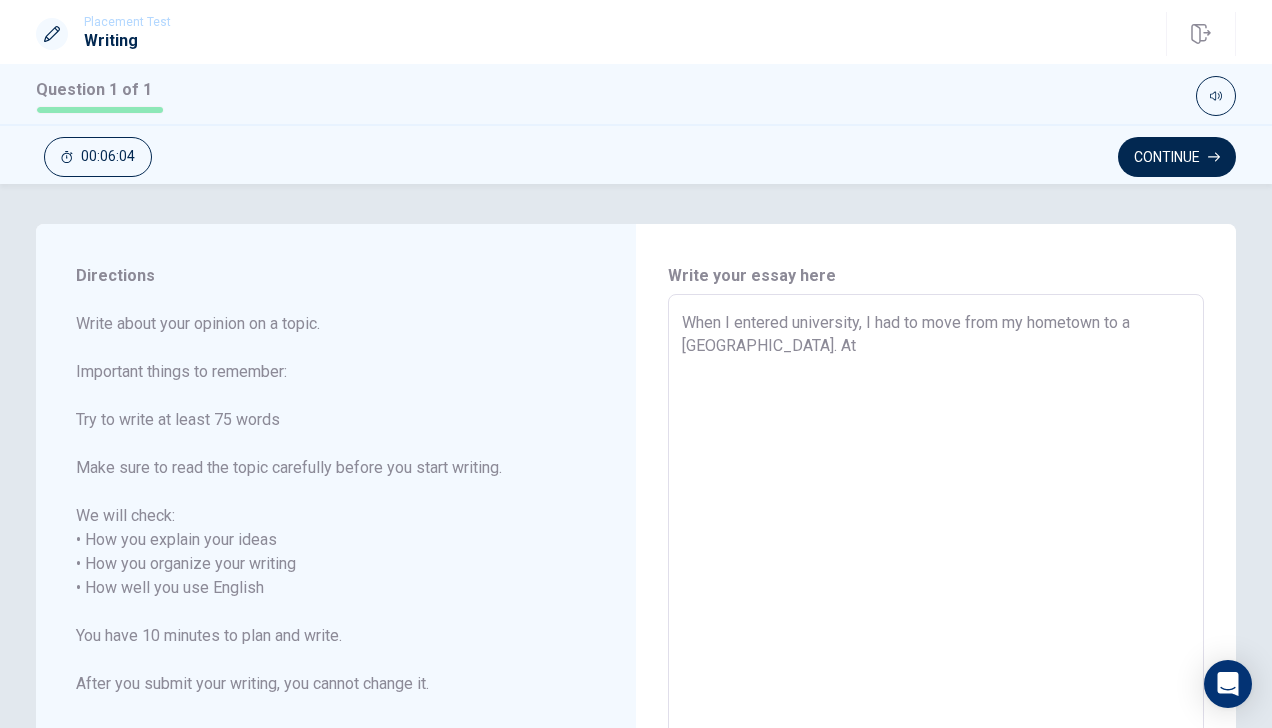 type on "When I entered university, I had to move from my hometown to a [GEOGRAPHIC_DATA]. At" 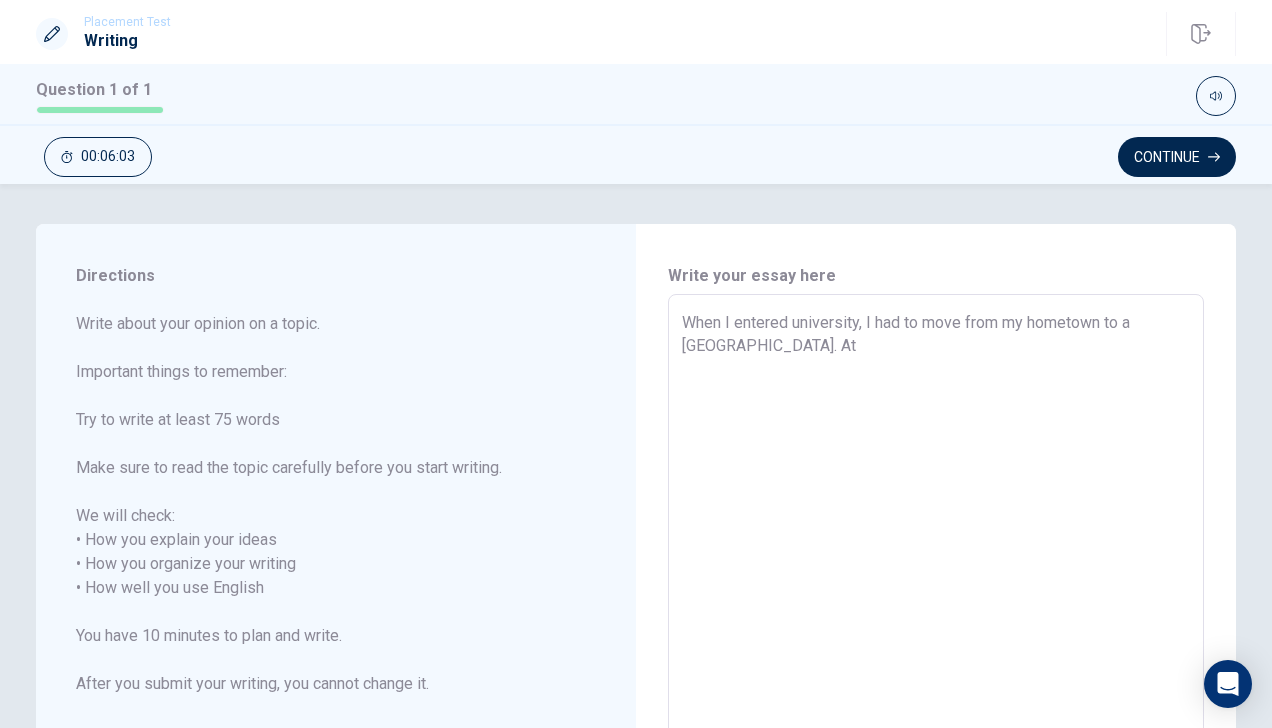 type on "When I entered university, I had to move from my hometown to a [GEOGRAPHIC_DATA]. At f" 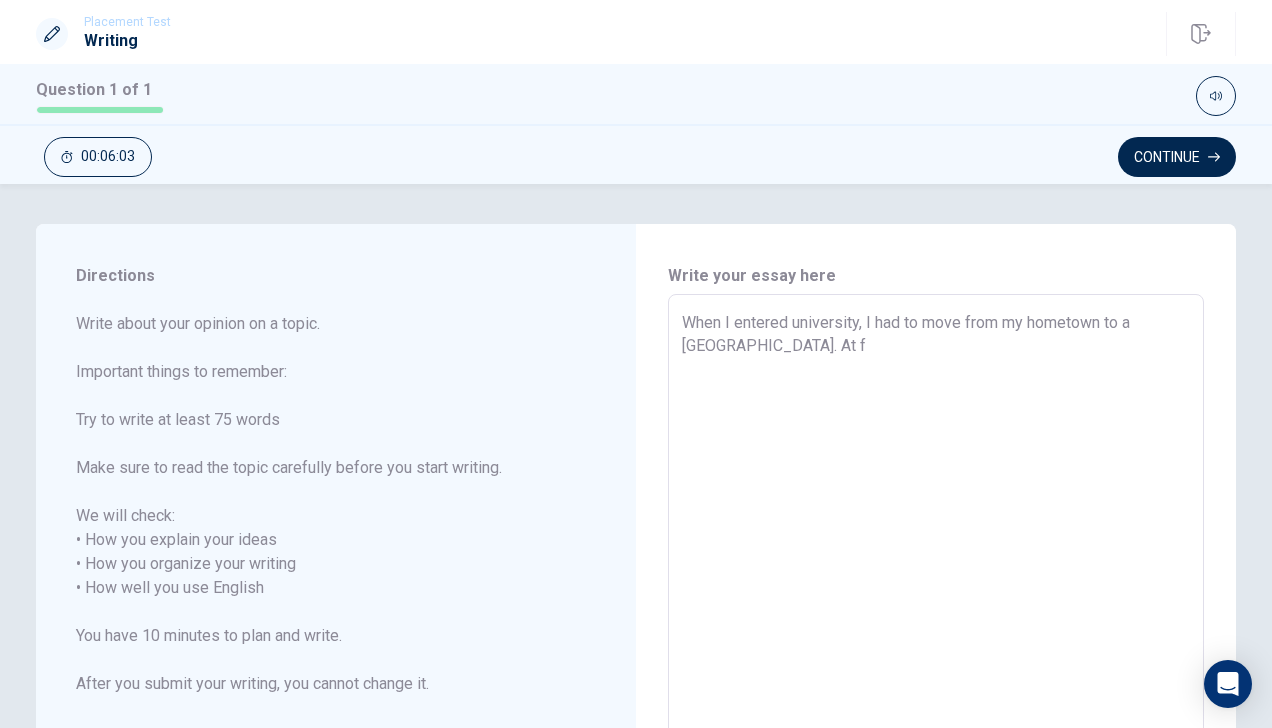 type on "x" 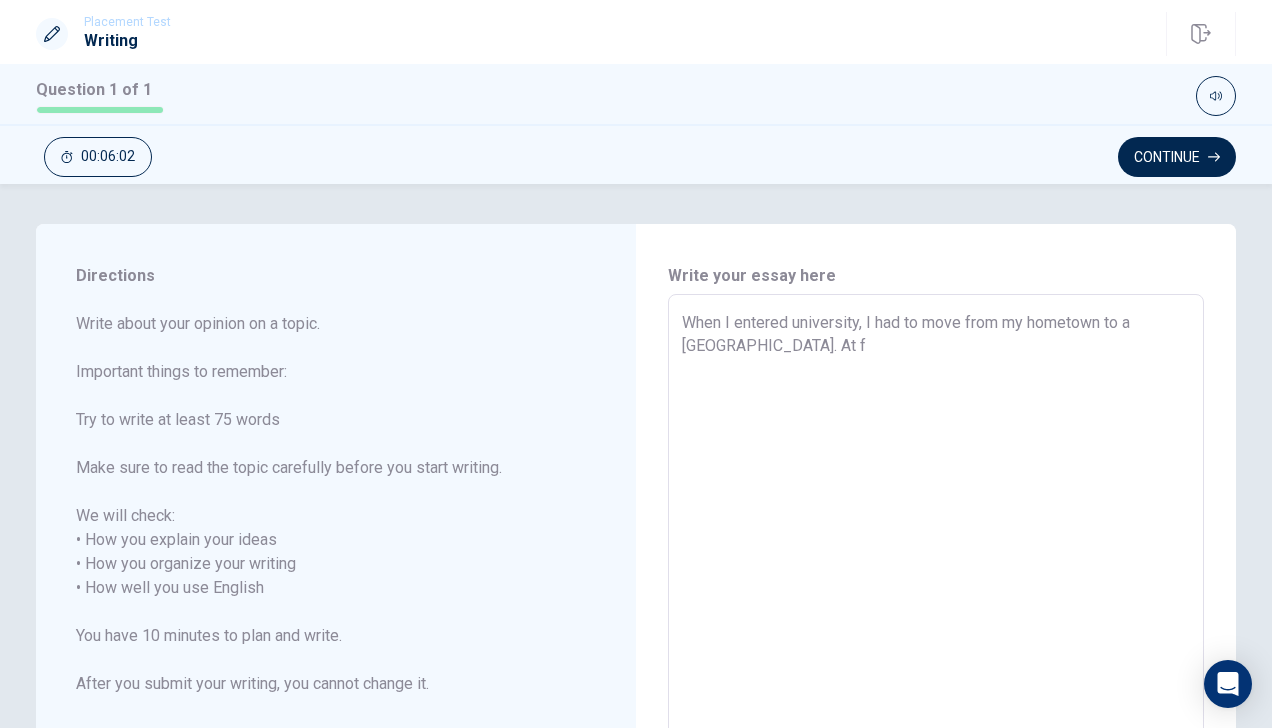 type on "When I entered university, I had to move from my hometown to a [GEOGRAPHIC_DATA]. At fi" 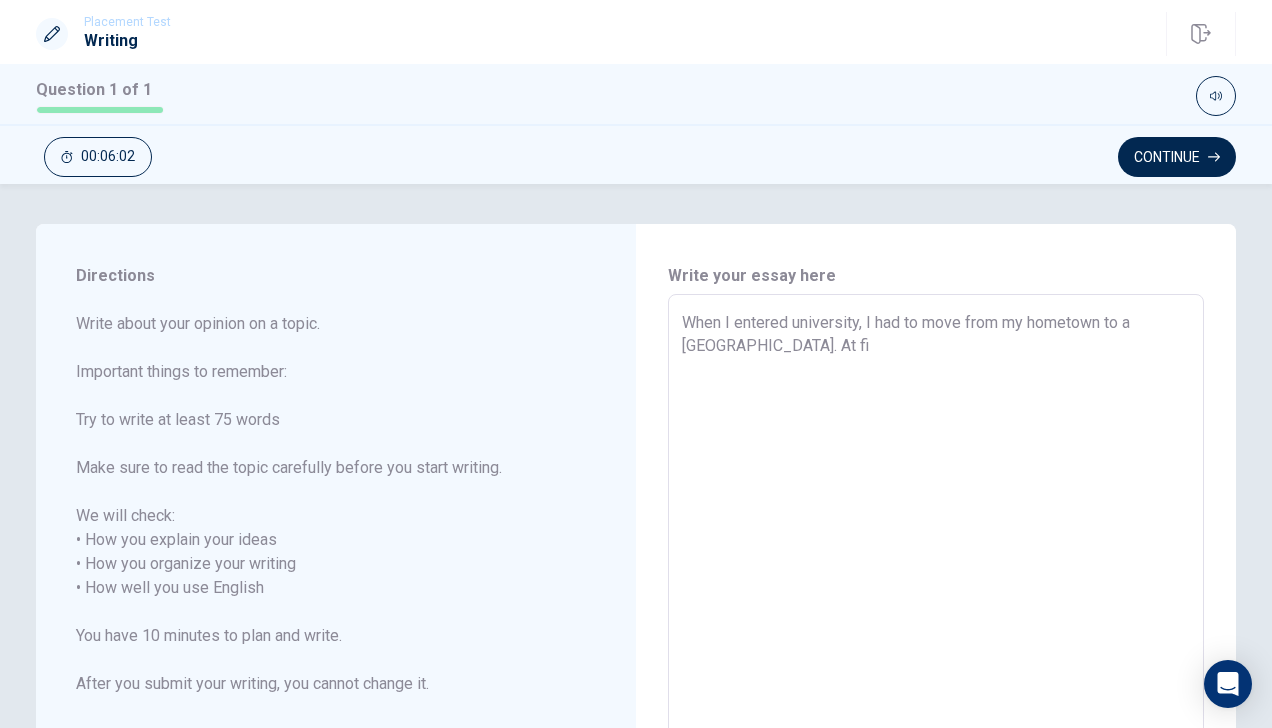 type on "x" 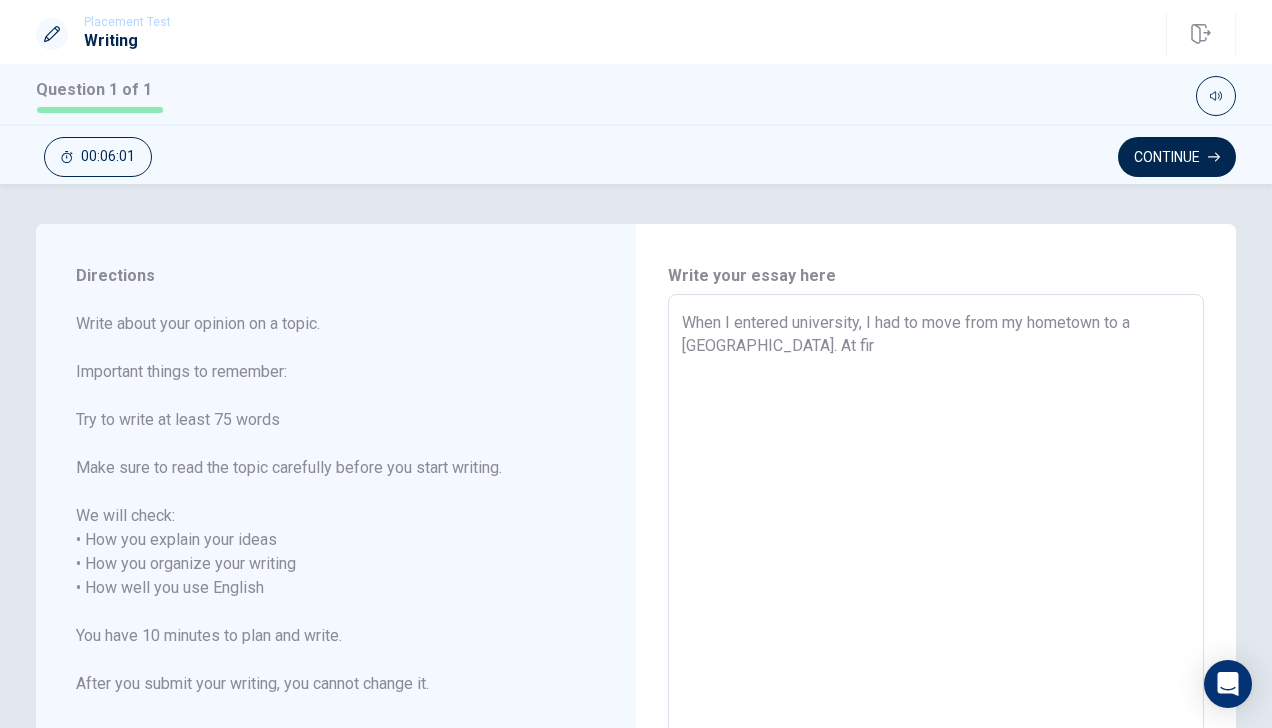 type on "x" 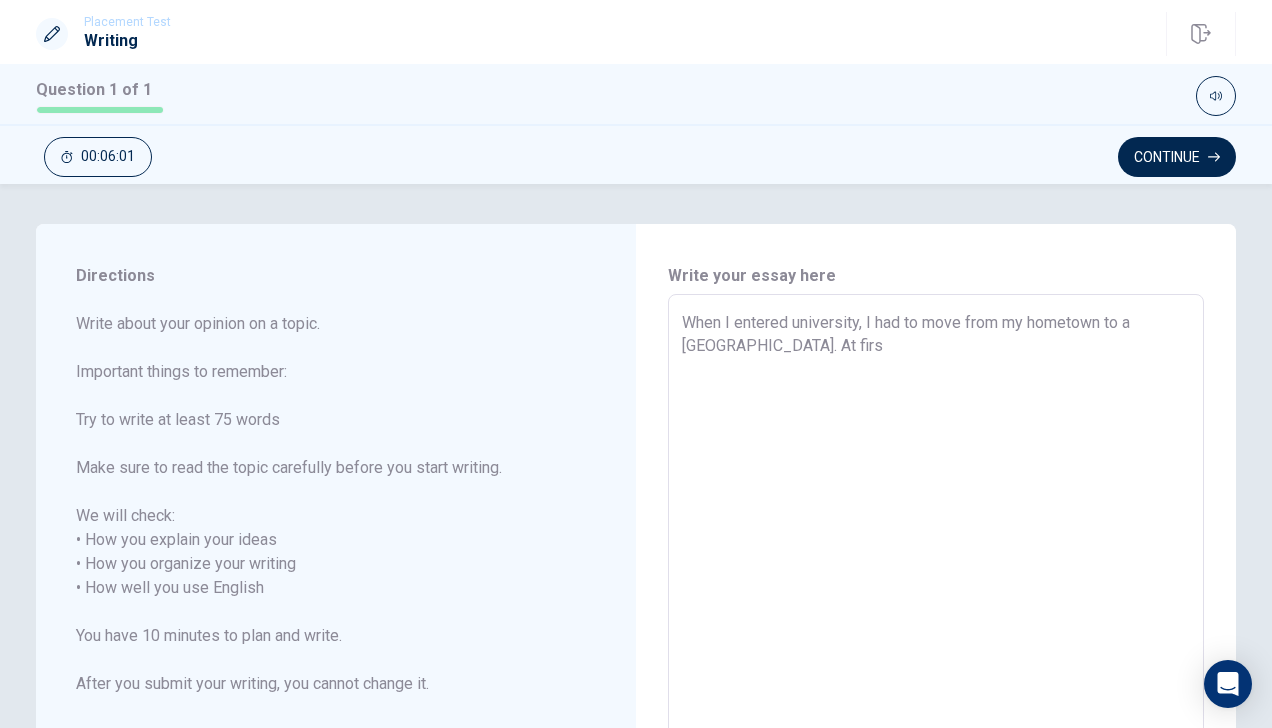 type on "x" 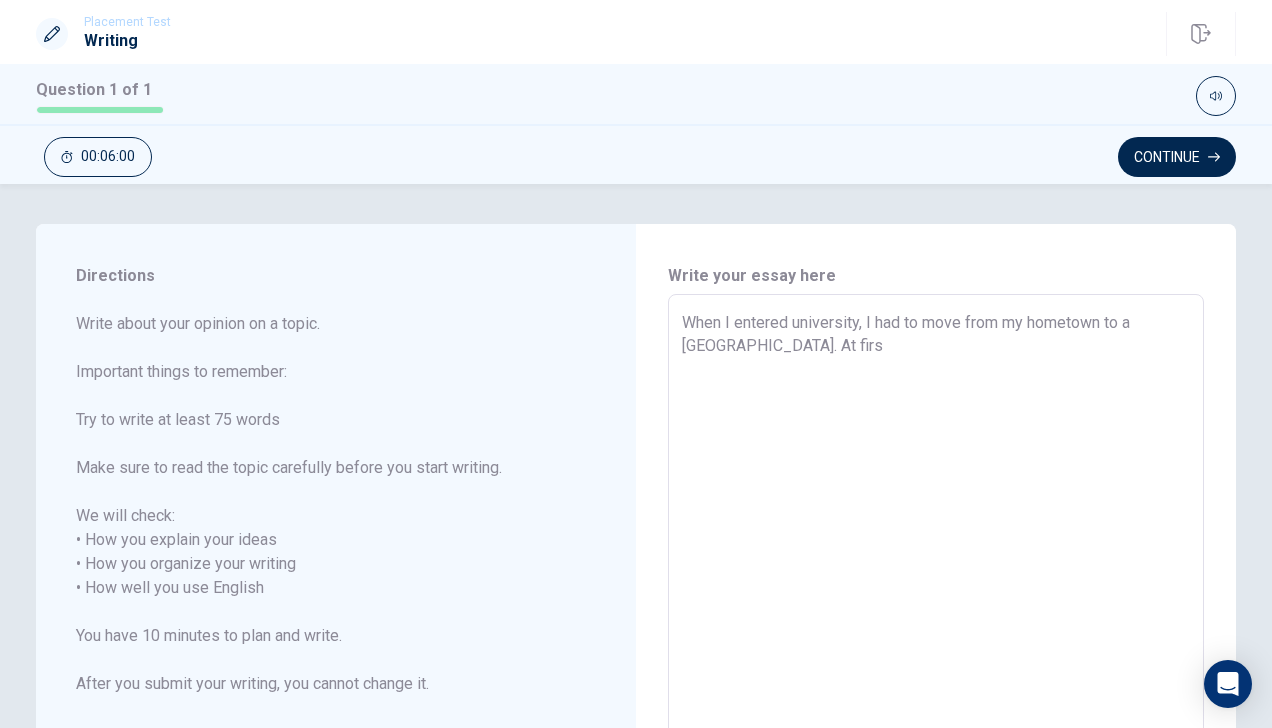 type on "When I entered university, I had to move from my hometown to a [GEOGRAPHIC_DATA]. At first" 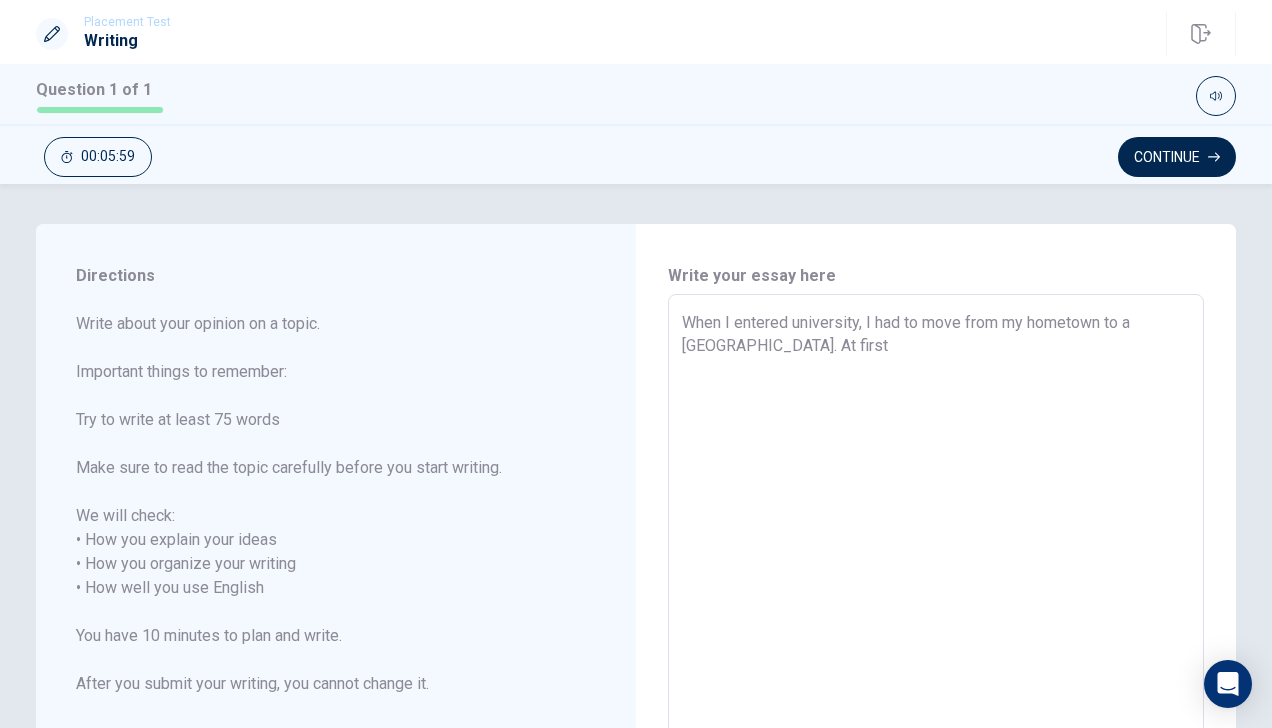 type on "x" 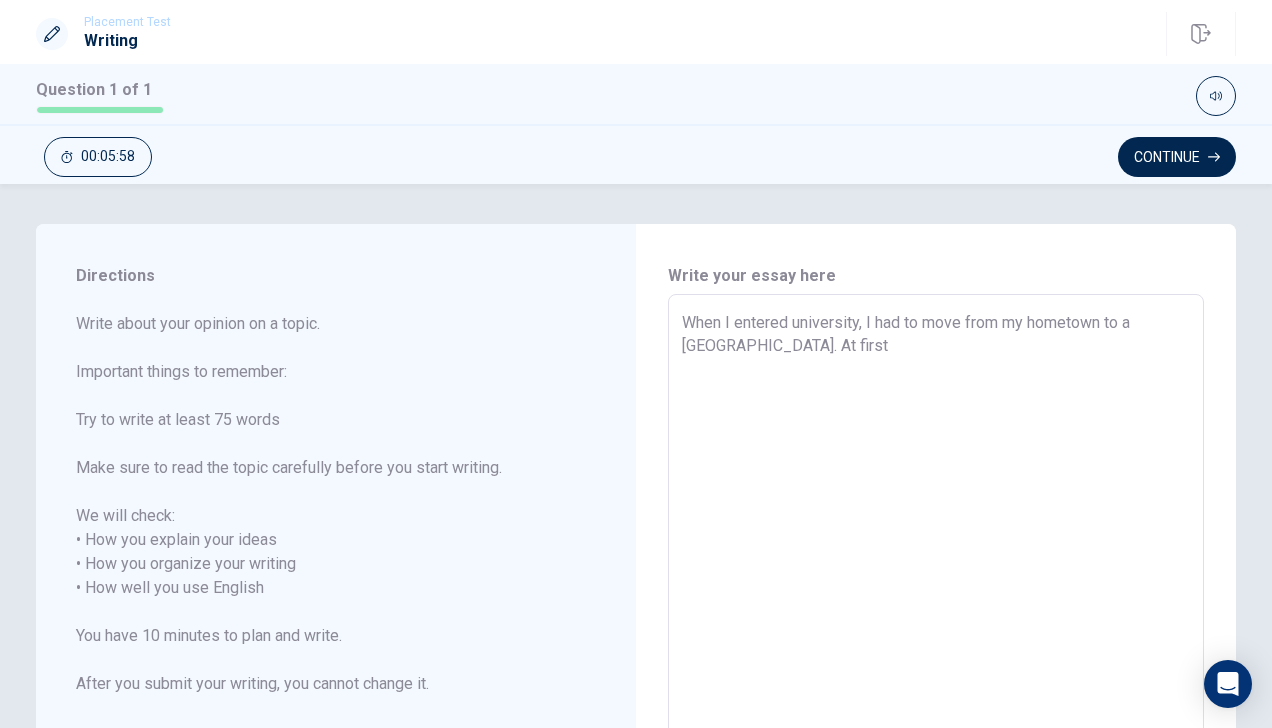 type on "When I entered university, I had to move from my hometown to a [GEOGRAPHIC_DATA]. At first," 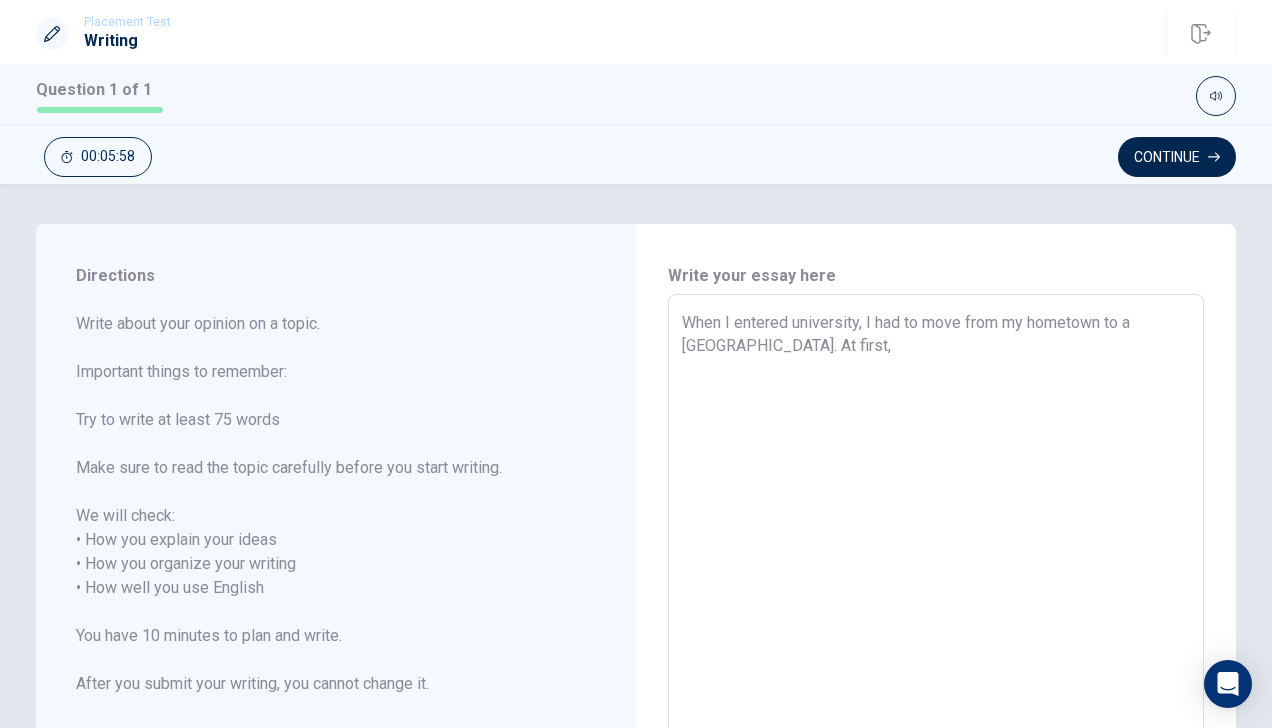 type on "x" 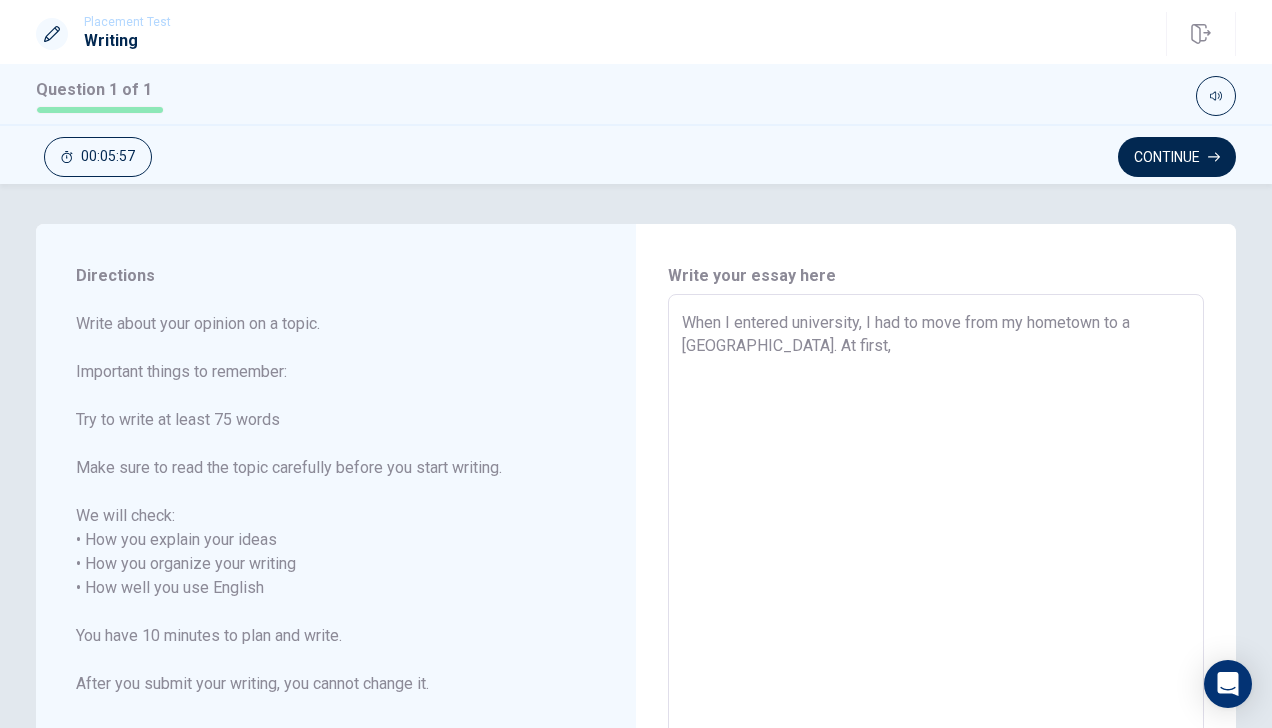 type on "When I entered university, I had to move from my hometown to a [GEOGRAPHIC_DATA]. At first," 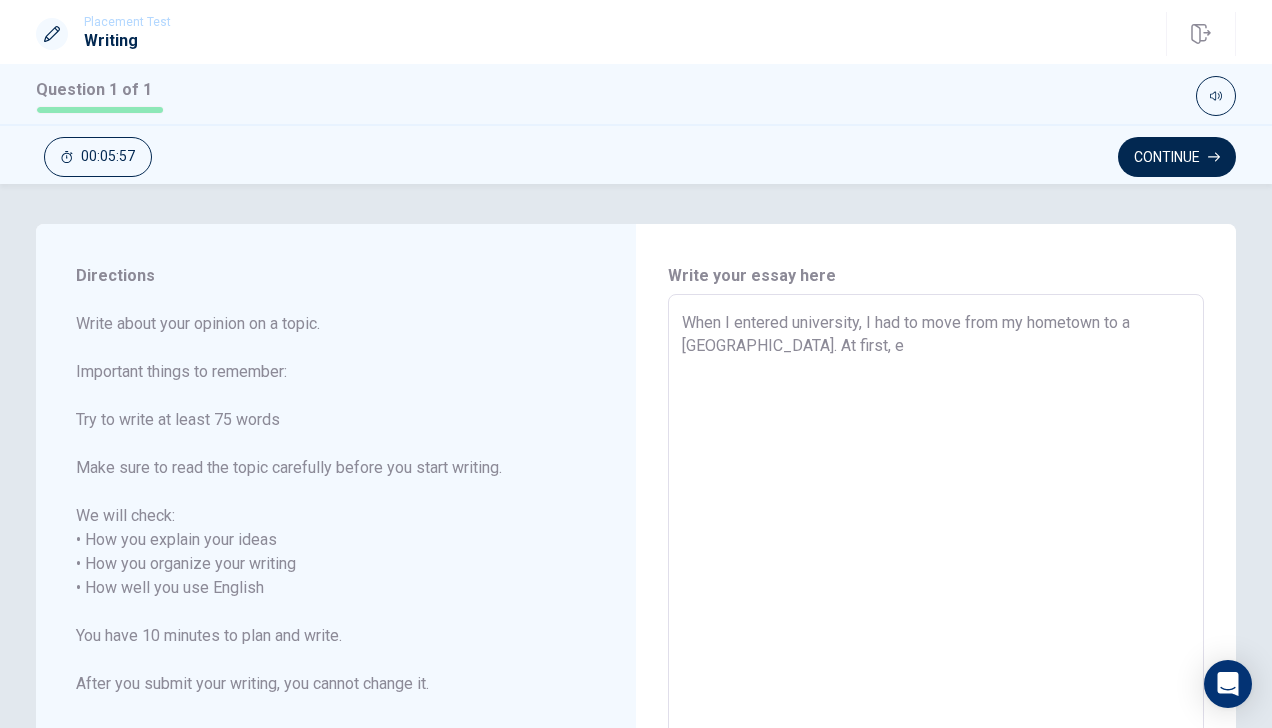 type on "x" 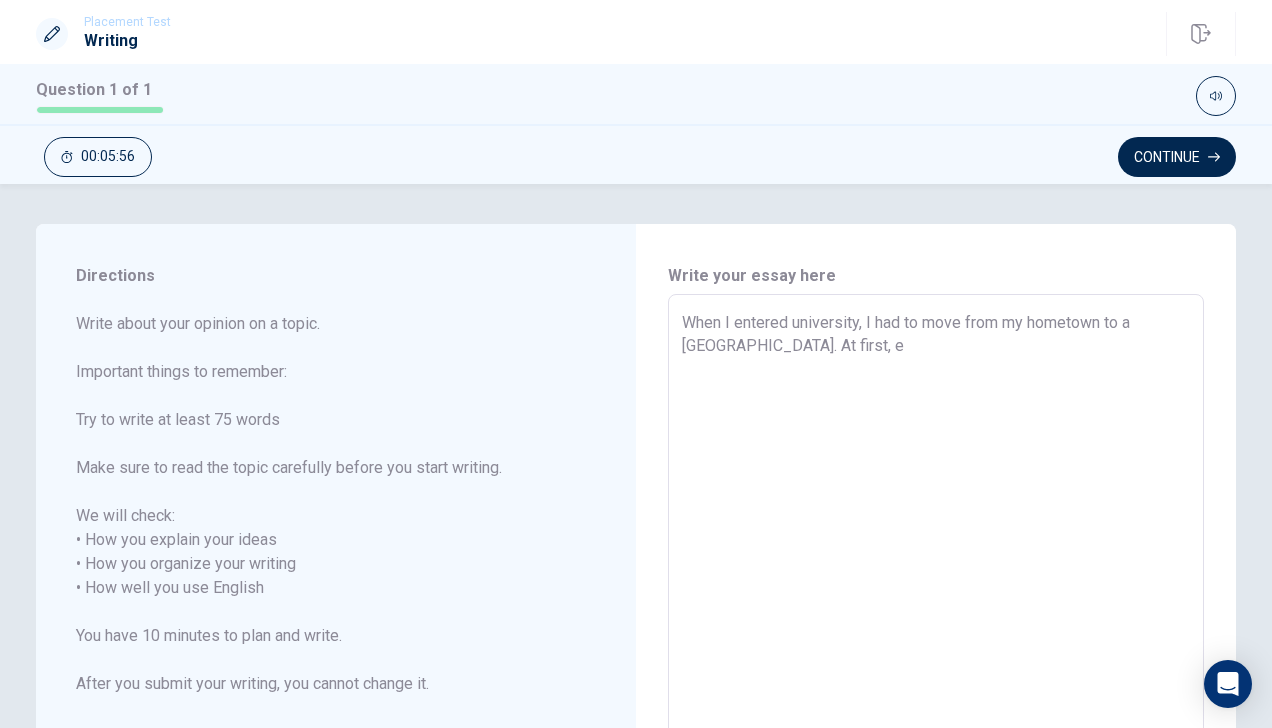 type on "When I entered university, I had to move from my hometown to a [GEOGRAPHIC_DATA]. At first, ev" 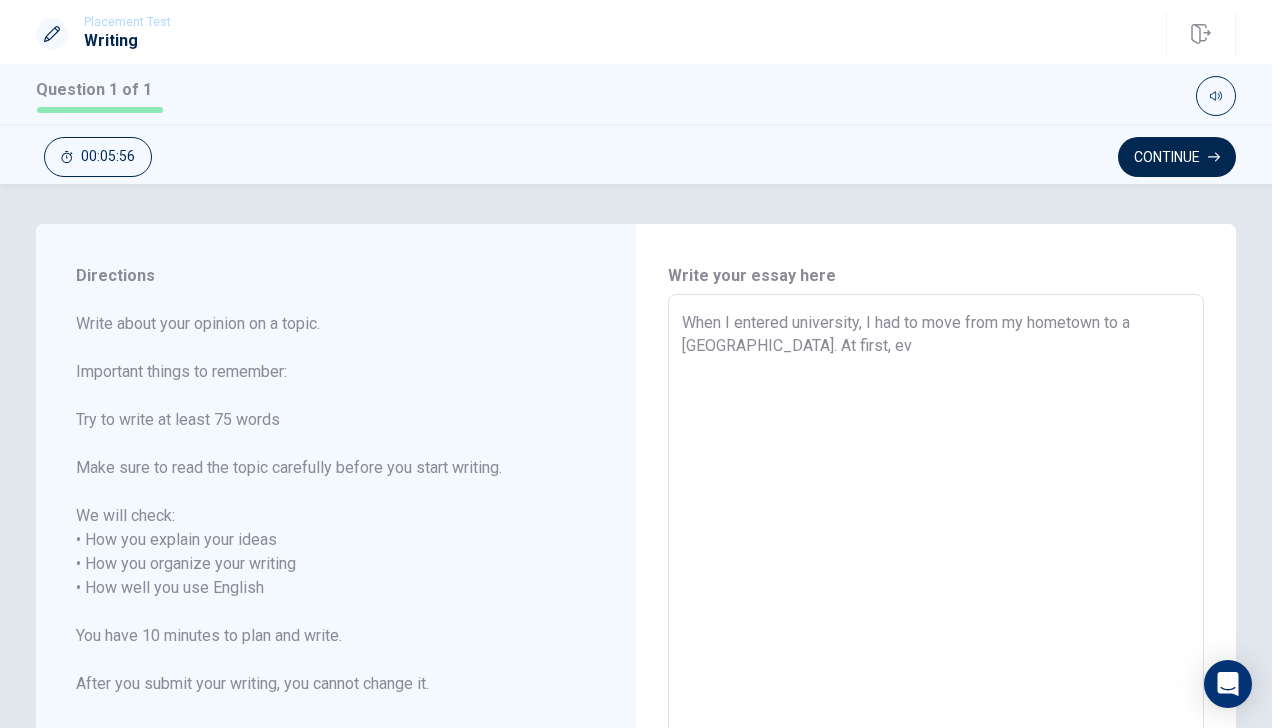 type on "x" 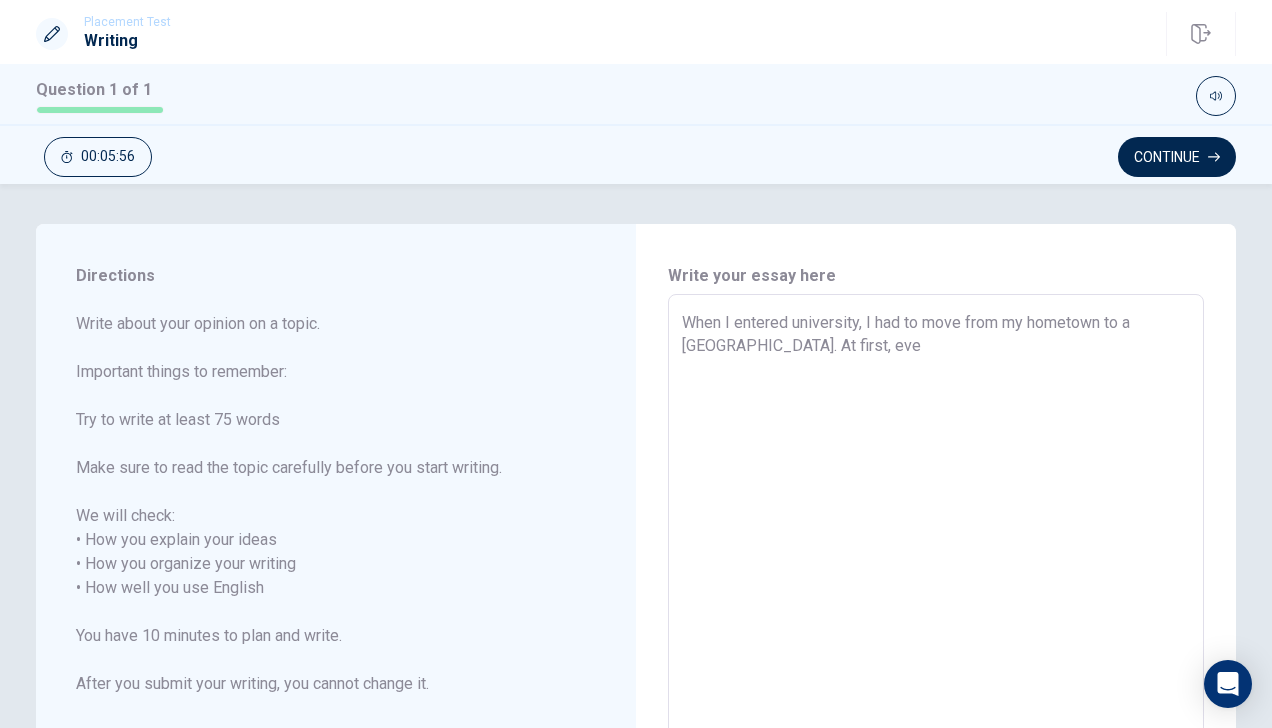 type on "x" 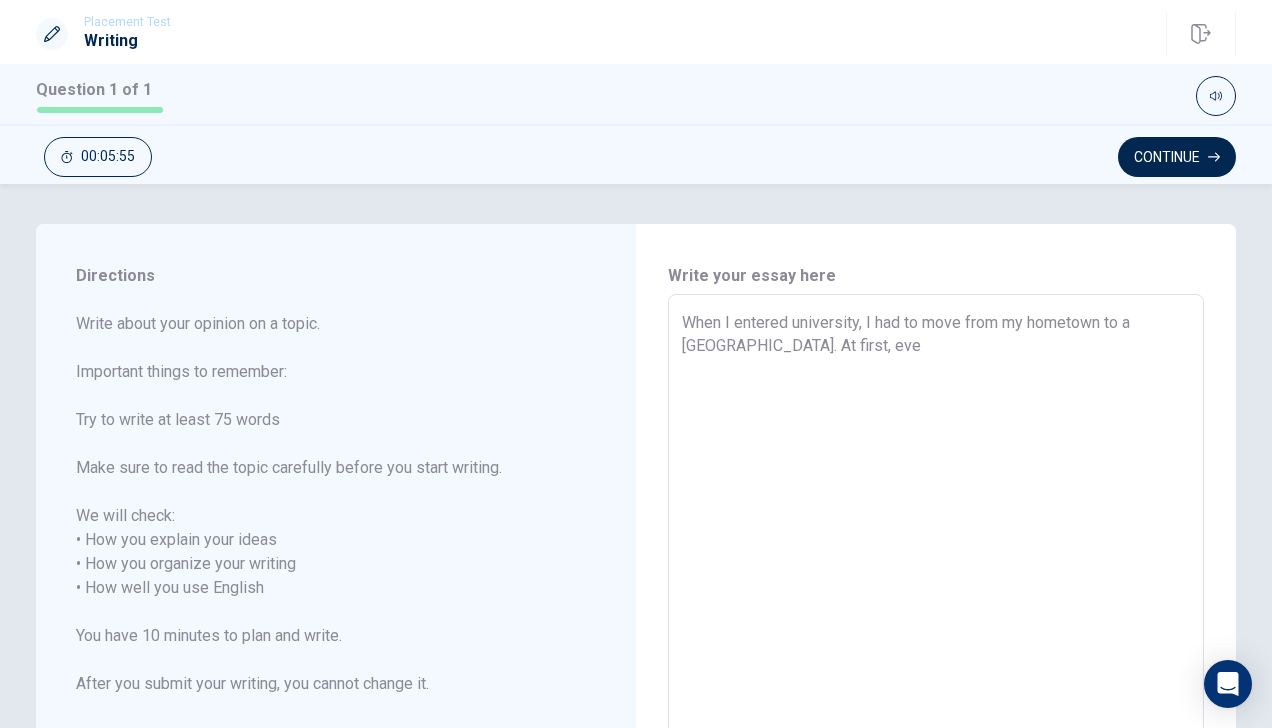 type on "When I entered university, I had to move from my hometown to a [GEOGRAPHIC_DATA]. At first, ever" 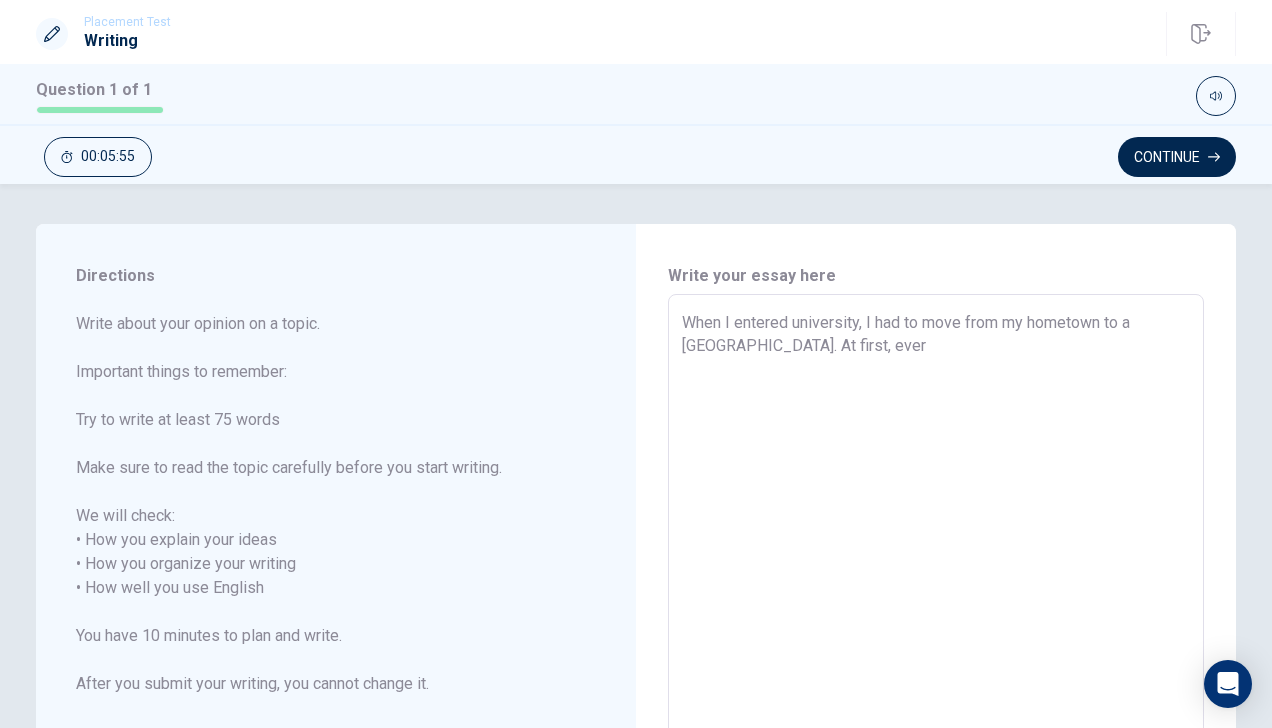 type on "x" 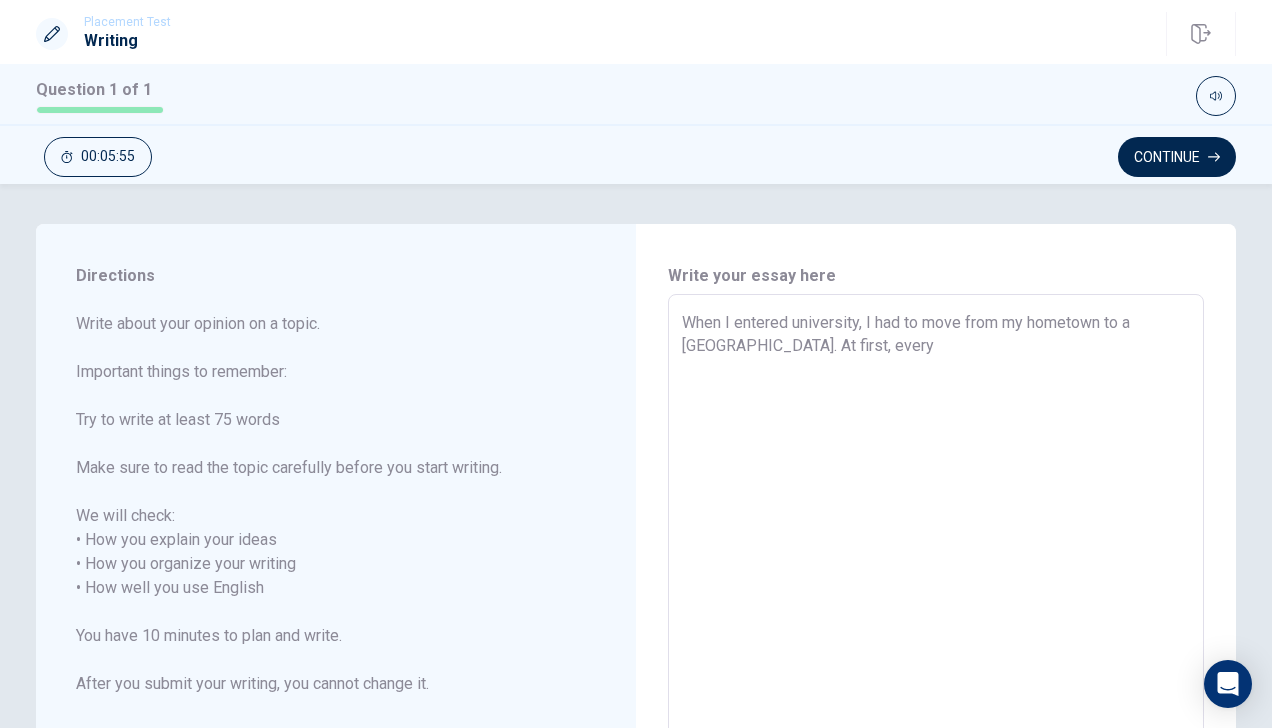 type on "x" 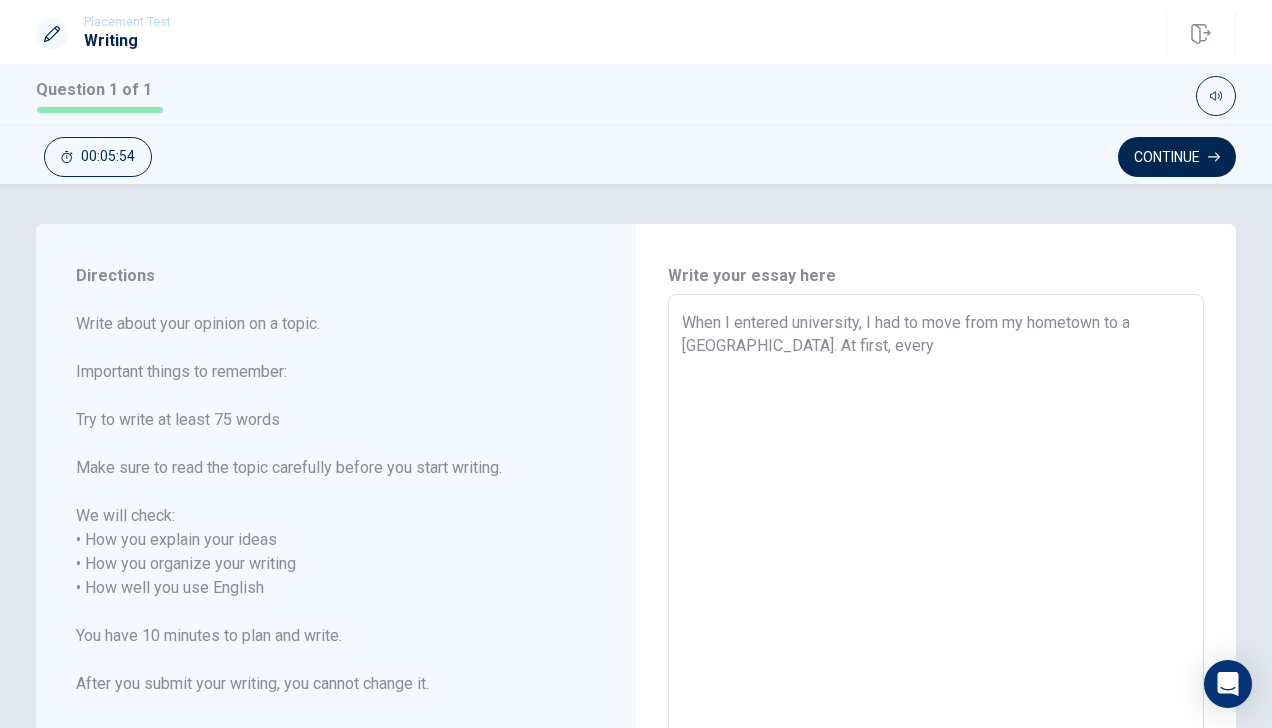 type on "When I entered university, I had to move from my hometown to a [GEOGRAPHIC_DATA]. At first, everyt" 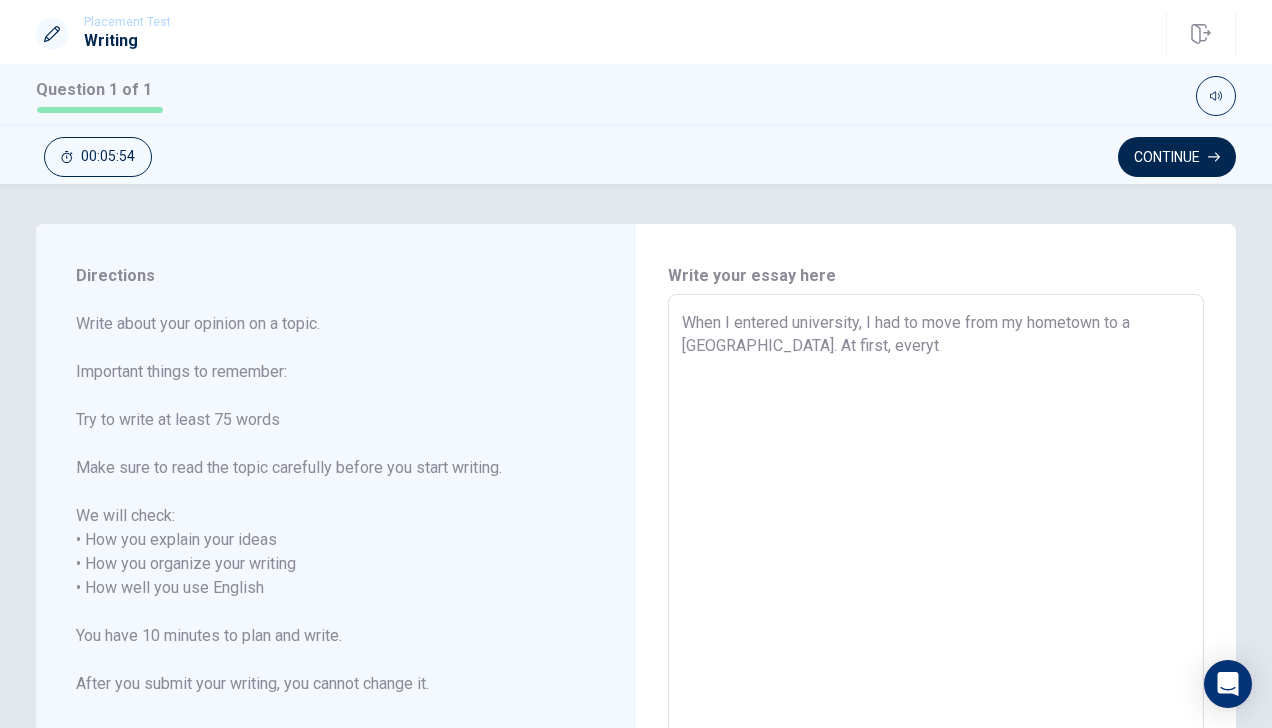 type on "x" 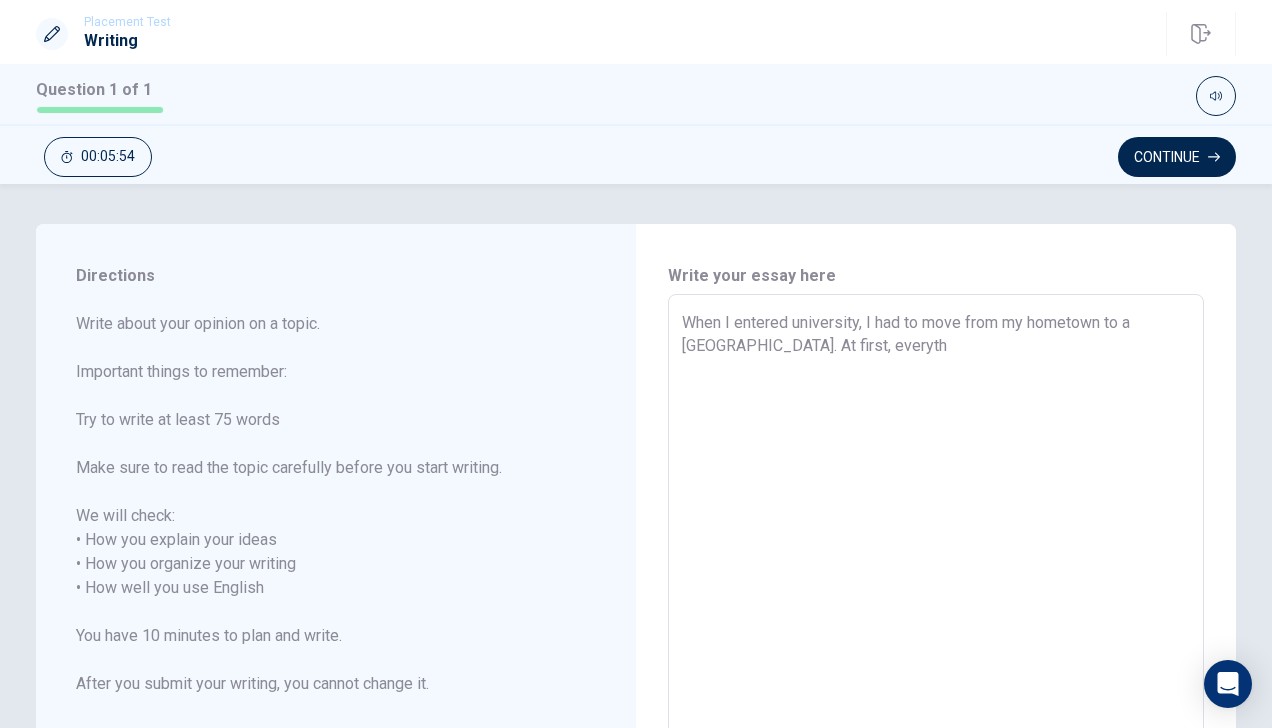 type on "x" 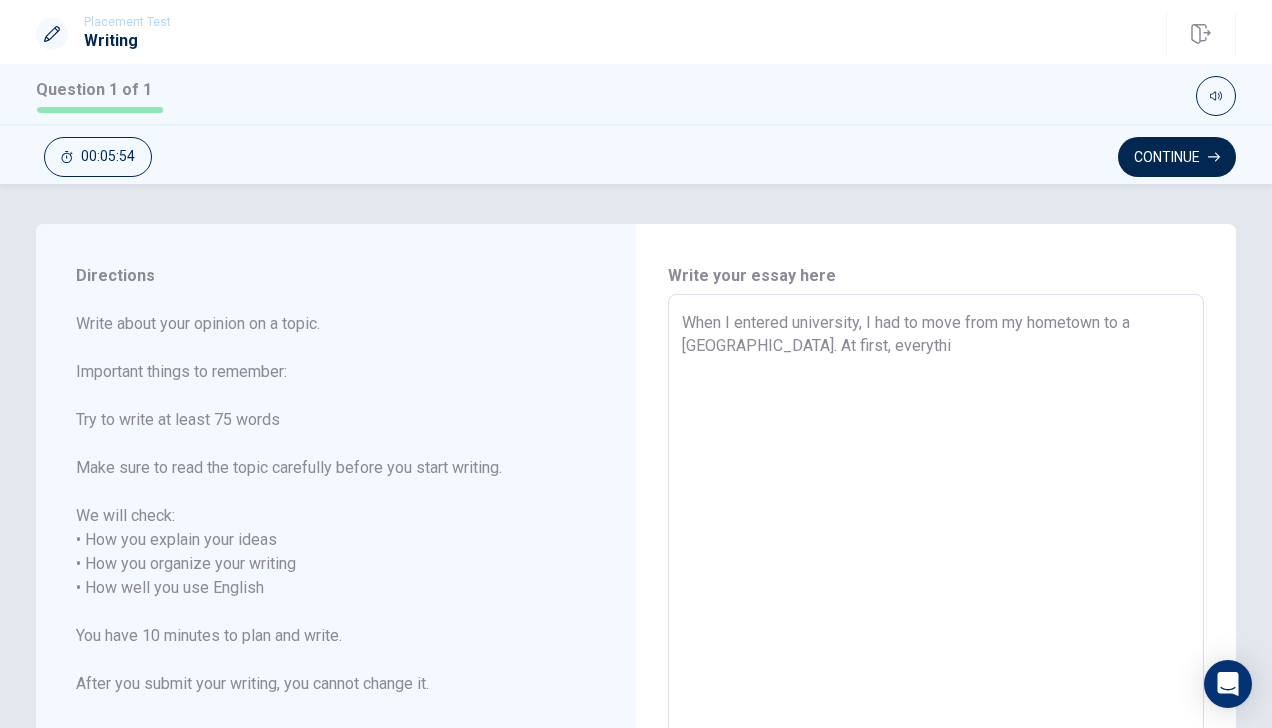 type on "x" 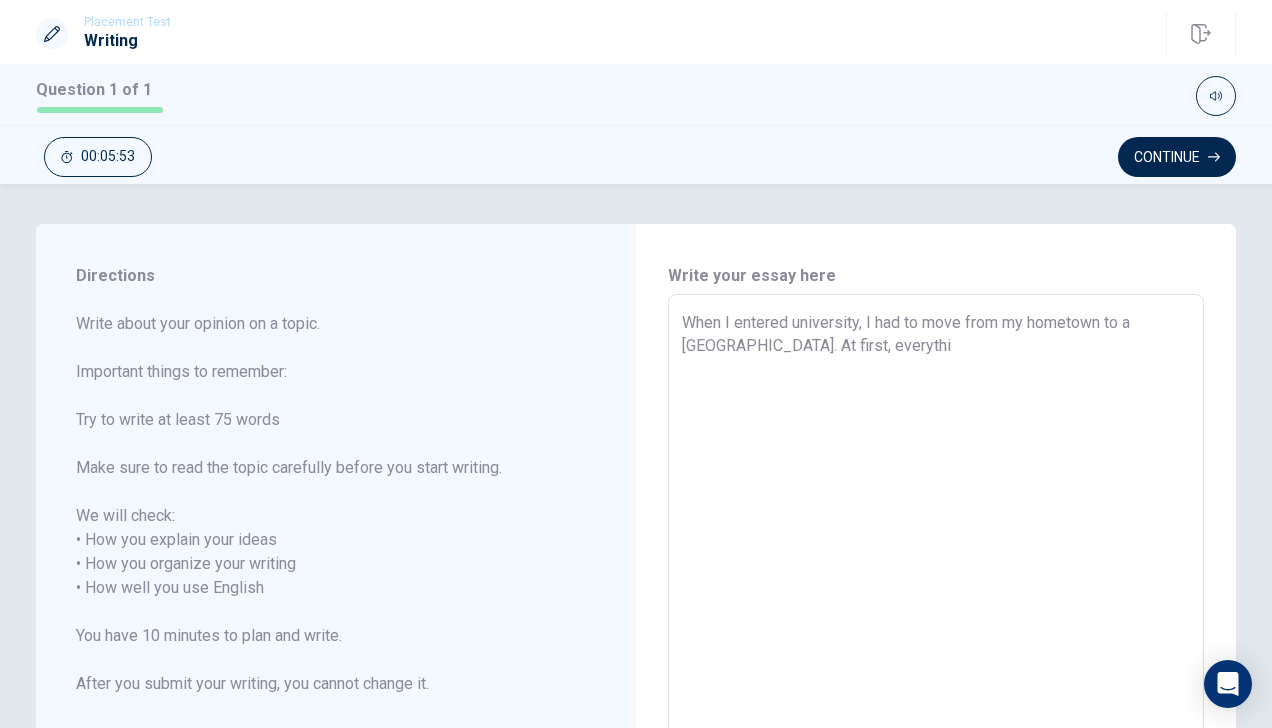 type on "When I entered university, I had to move from my hometown to a [GEOGRAPHIC_DATA]. At first, everythin" 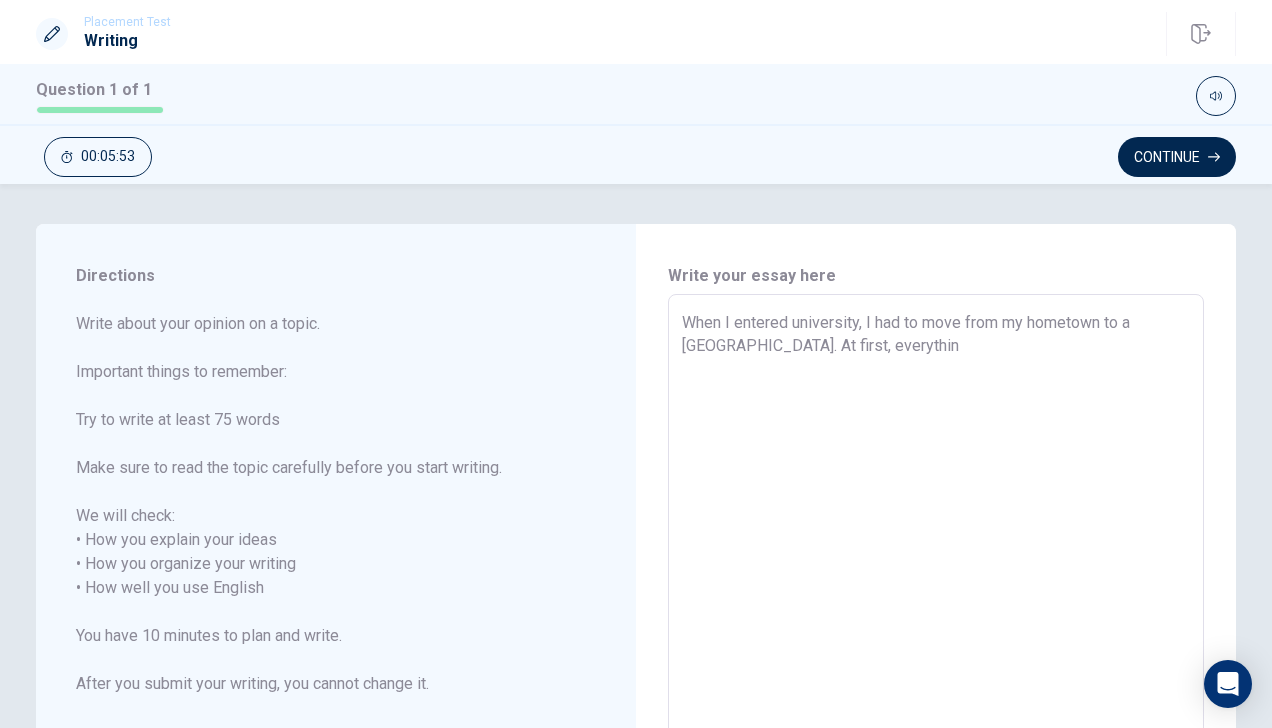 type on "x" 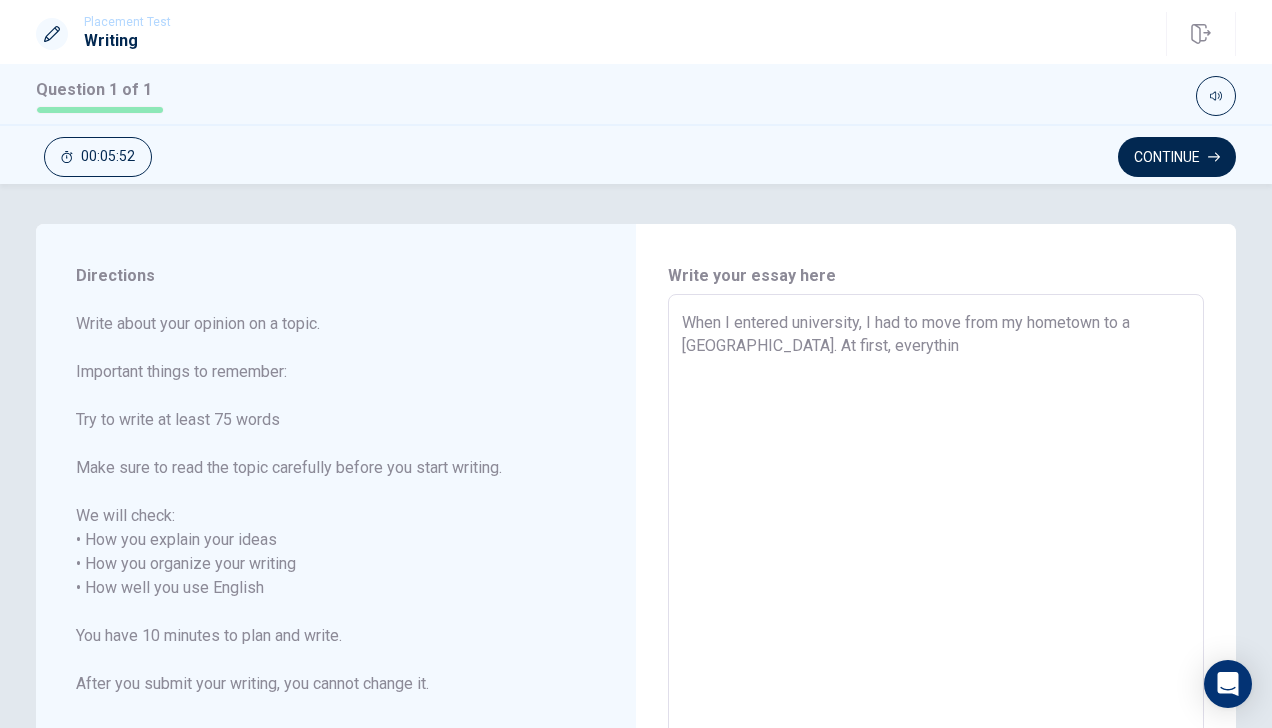 type on "When I entered university, I had to move from my hometown to a [GEOGRAPHIC_DATA]. At first, everything" 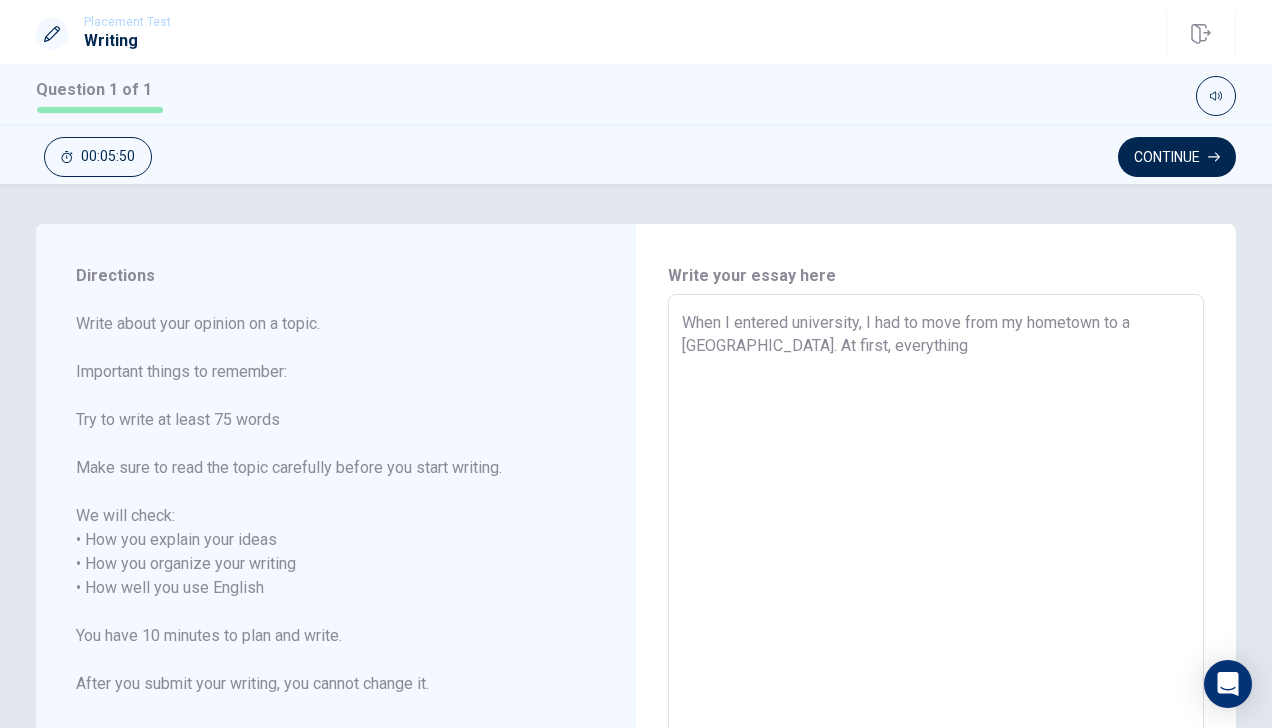 type on "x" 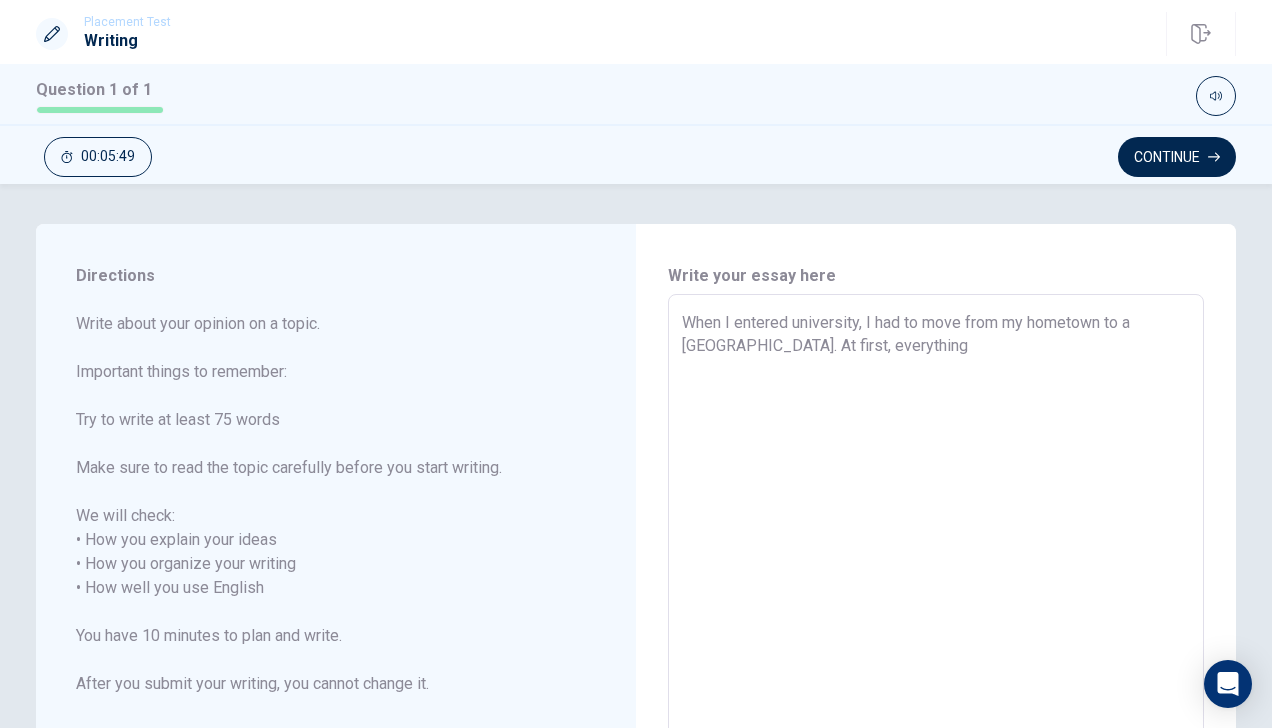 type on "When I entered university, I had to move from my hometown to a [GEOGRAPHIC_DATA]. At first, everything" 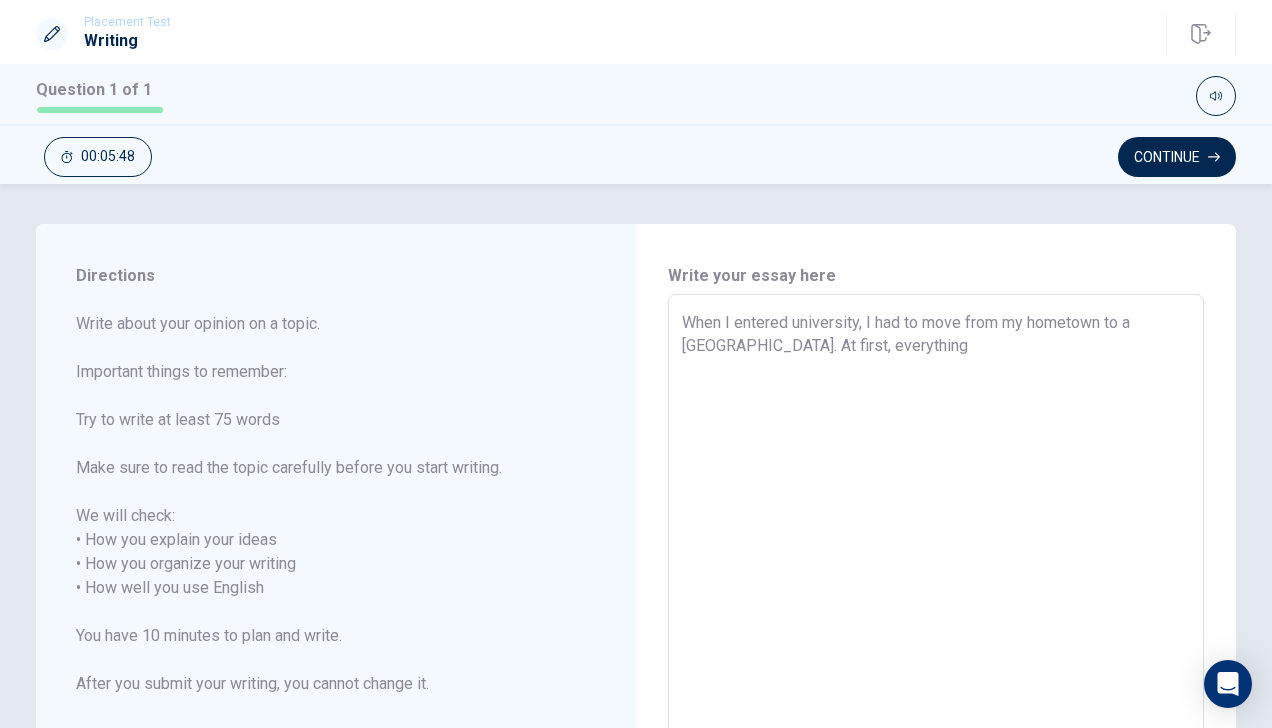 type on "x" 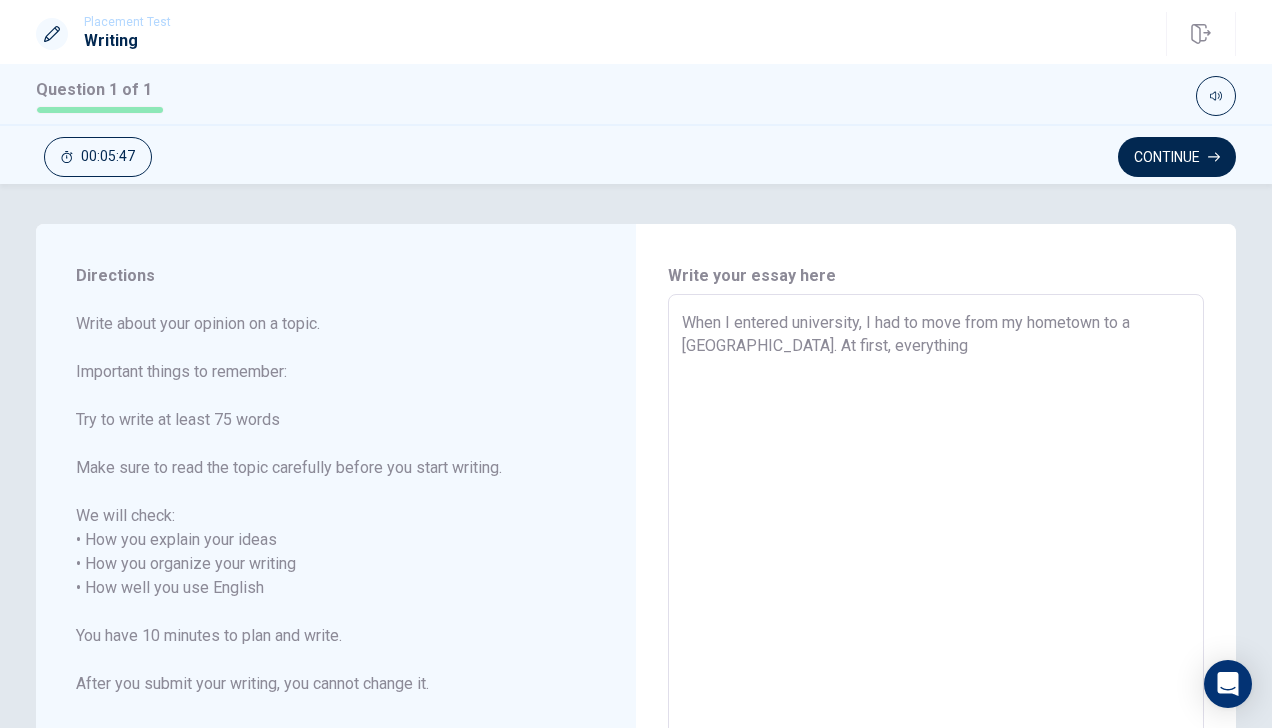type on "When I entered university, I had to move from my hometown to a [GEOGRAPHIC_DATA]. At first, everything f" 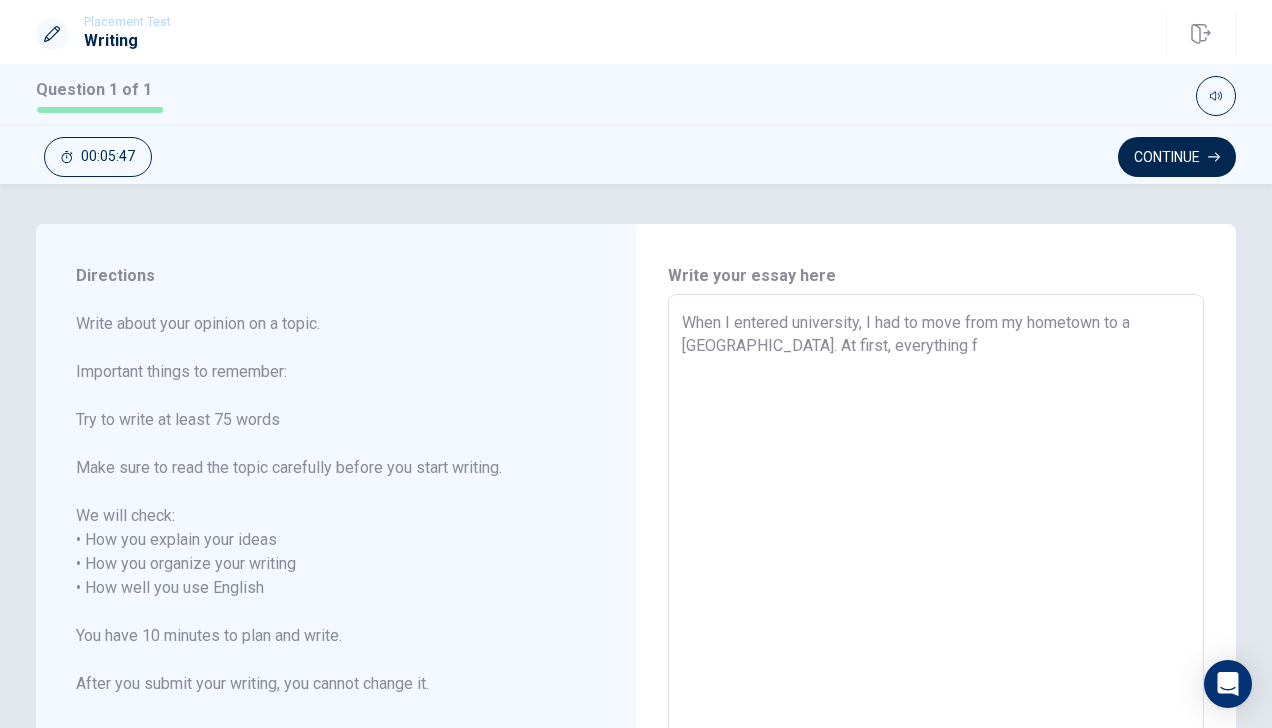type 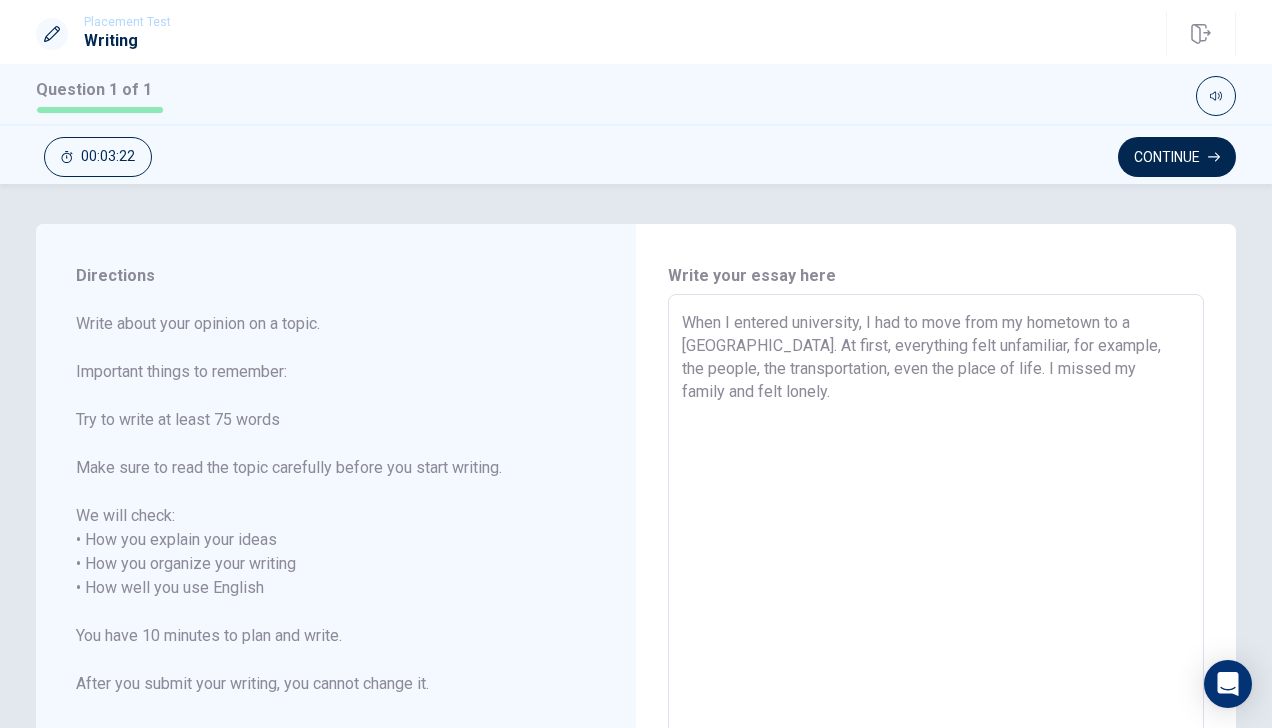 click on "When I entered university, I had to move from my hometown to a [GEOGRAPHIC_DATA]. At first, everything felt unfamiliar, for example, the people, the transportation, even the place of life. I missed my family and felt lonely." at bounding box center [936, 588] 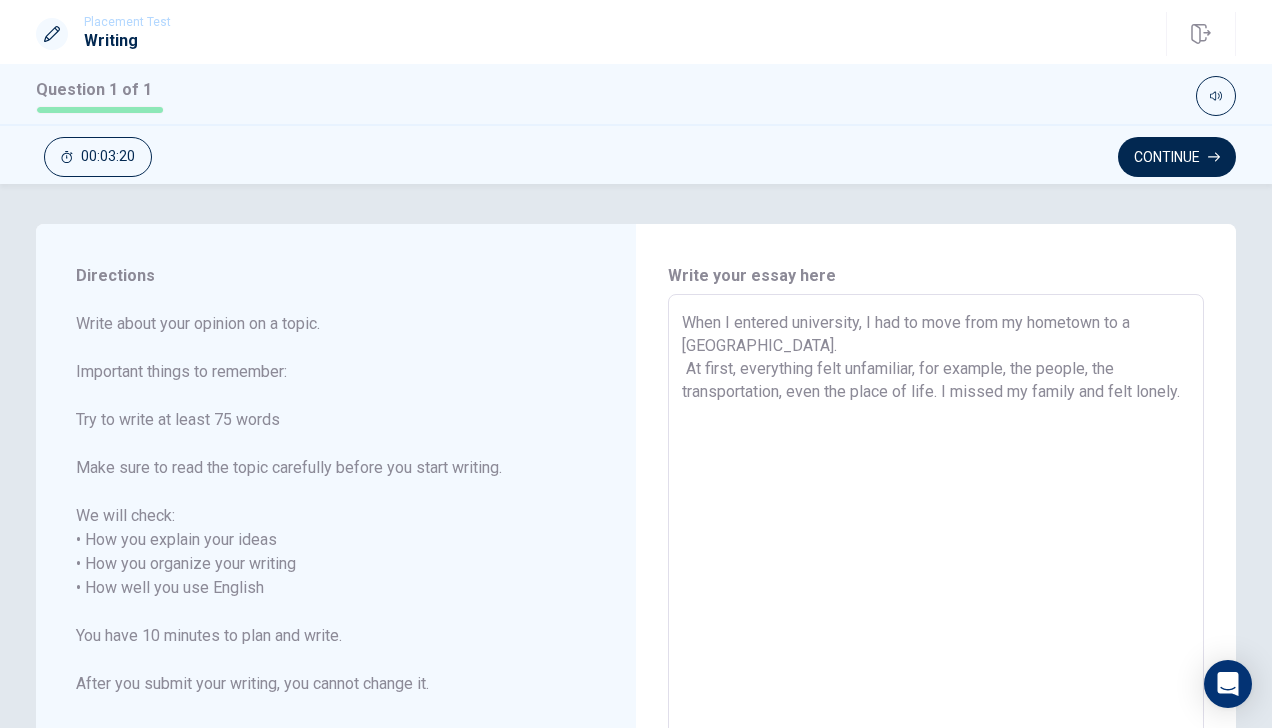 click on "When I entered university, I had to move from my hometown to a [GEOGRAPHIC_DATA].
At first, everything felt unfamiliar, for example, the people, the transportation, even the place of life. I missed my family and felt lonely." at bounding box center [936, 588] 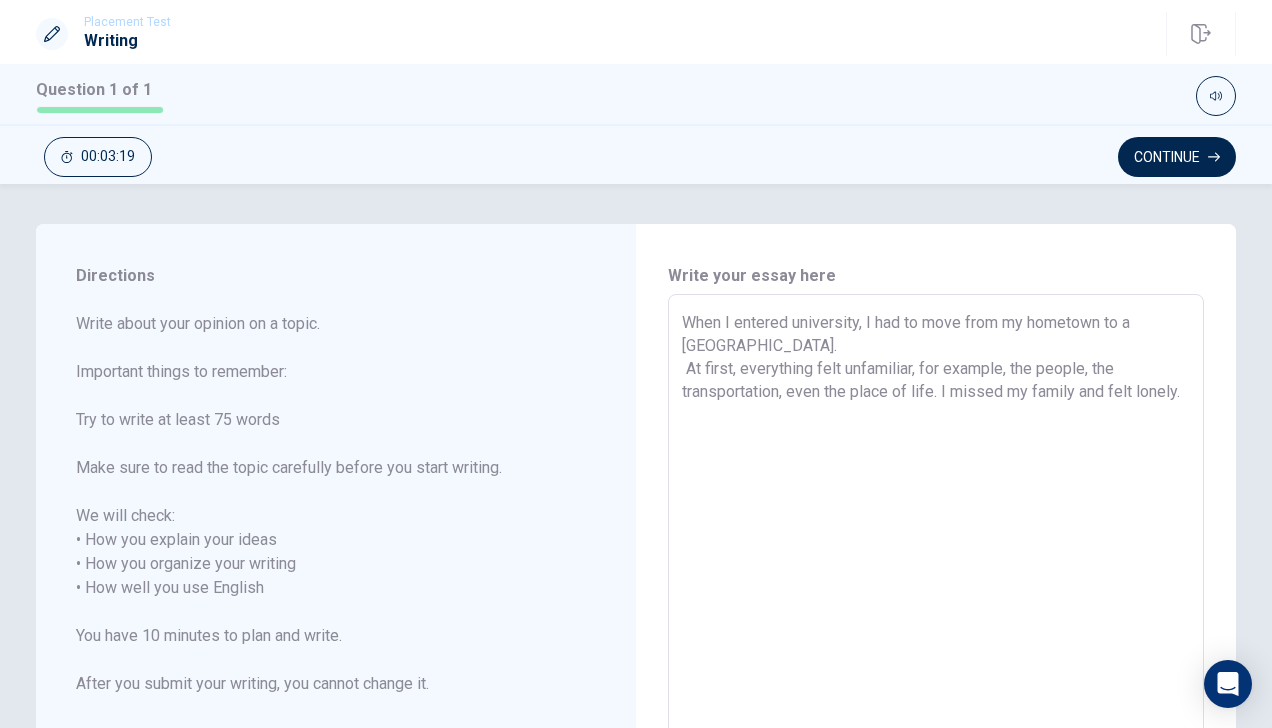 click on "When I entered university, I had to move from my hometown to a [GEOGRAPHIC_DATA].
At first, everything felt unfamiliar, for example, the people, the transportation, even the place of life. I missed my family and felt lonely.
x ​" at bounding box center (936, 588) 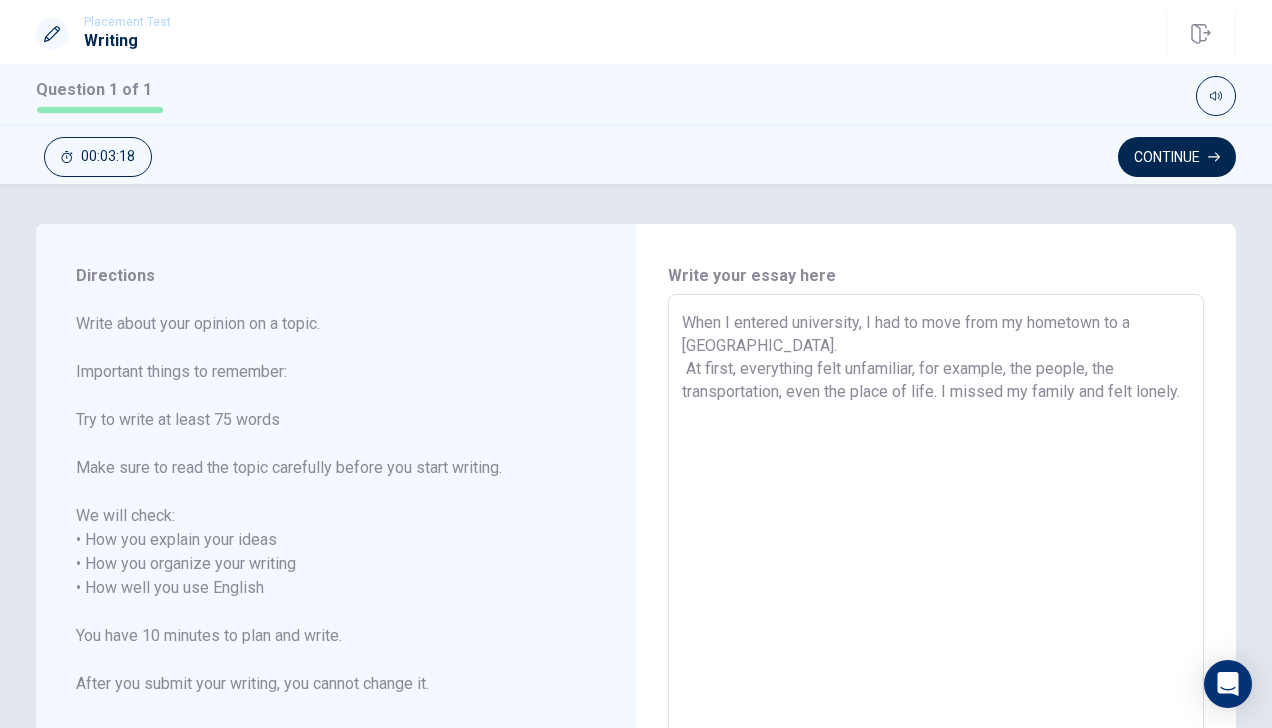 click on "When I entered university, I had to move from my hometown to a [GEOGRAPHIC_DATA].
At first, everything felt unfamiliar, for example, the people, the transportation, even the place of life. I missed my family and felt lonely." at bounding box center (936, 588) 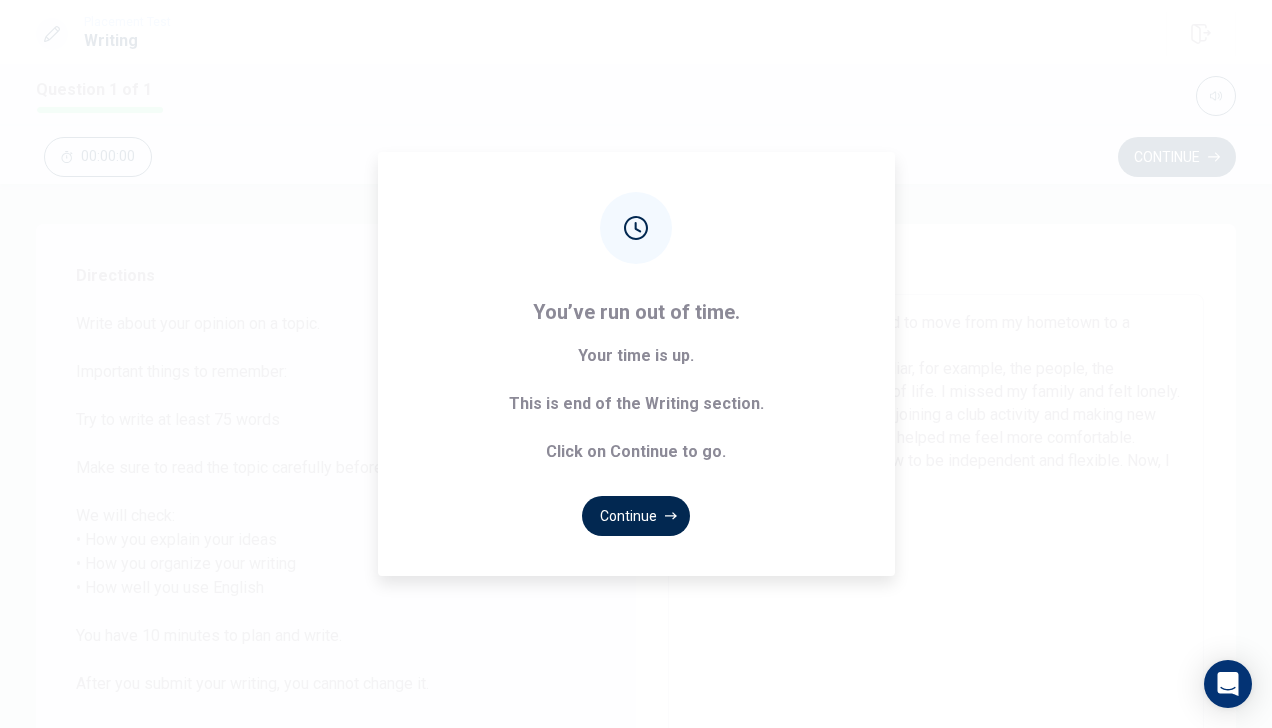 click on "Continue" at bounding box center (636, 516) 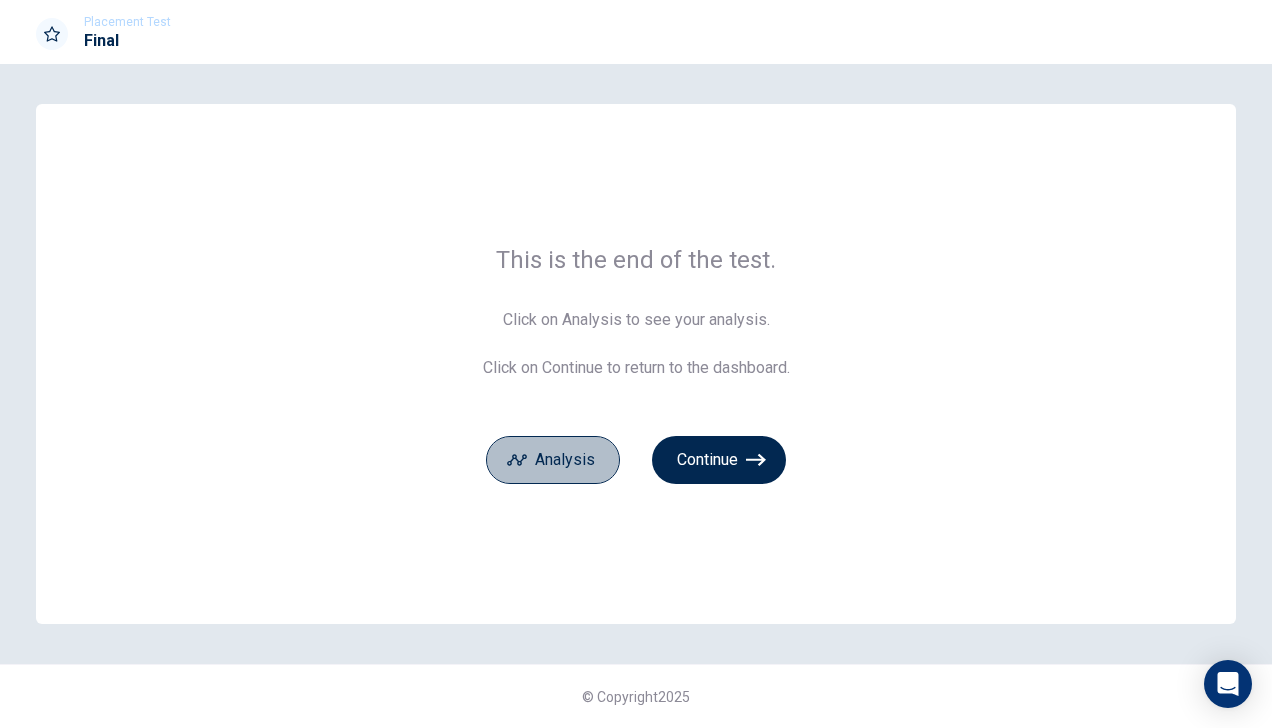 click on "Analysis" at bounding box center [553, 460] 